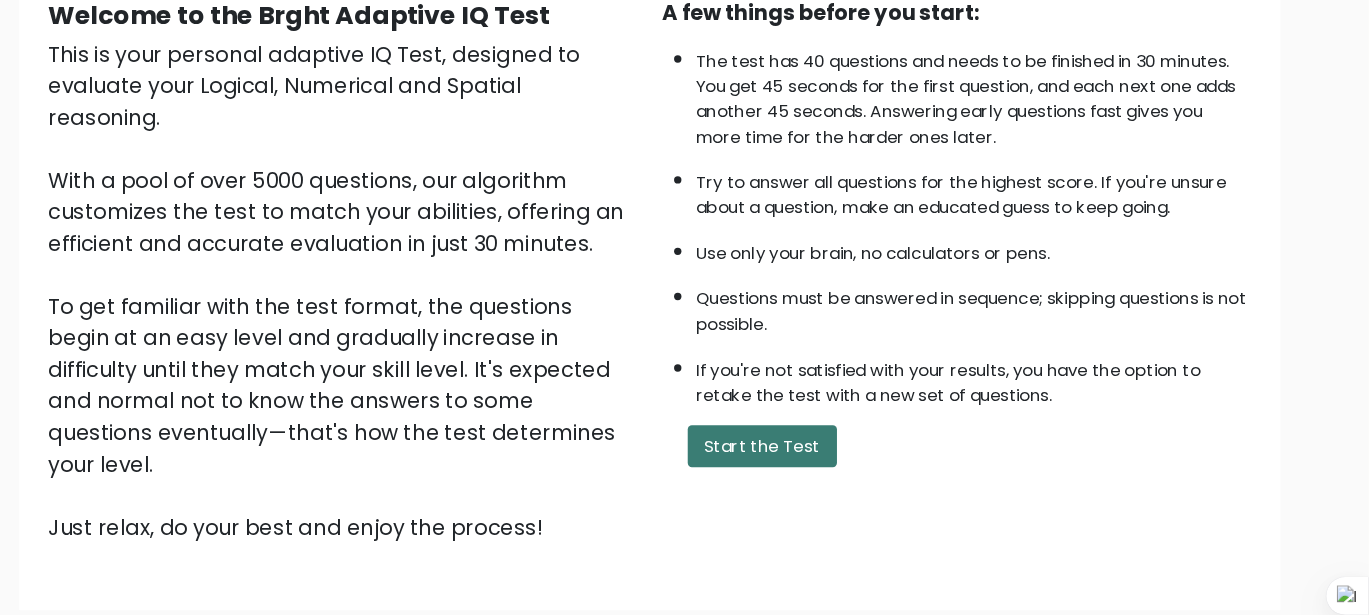 scroll, scrollTop: 206, scrollLeft: 0, axis: vertical 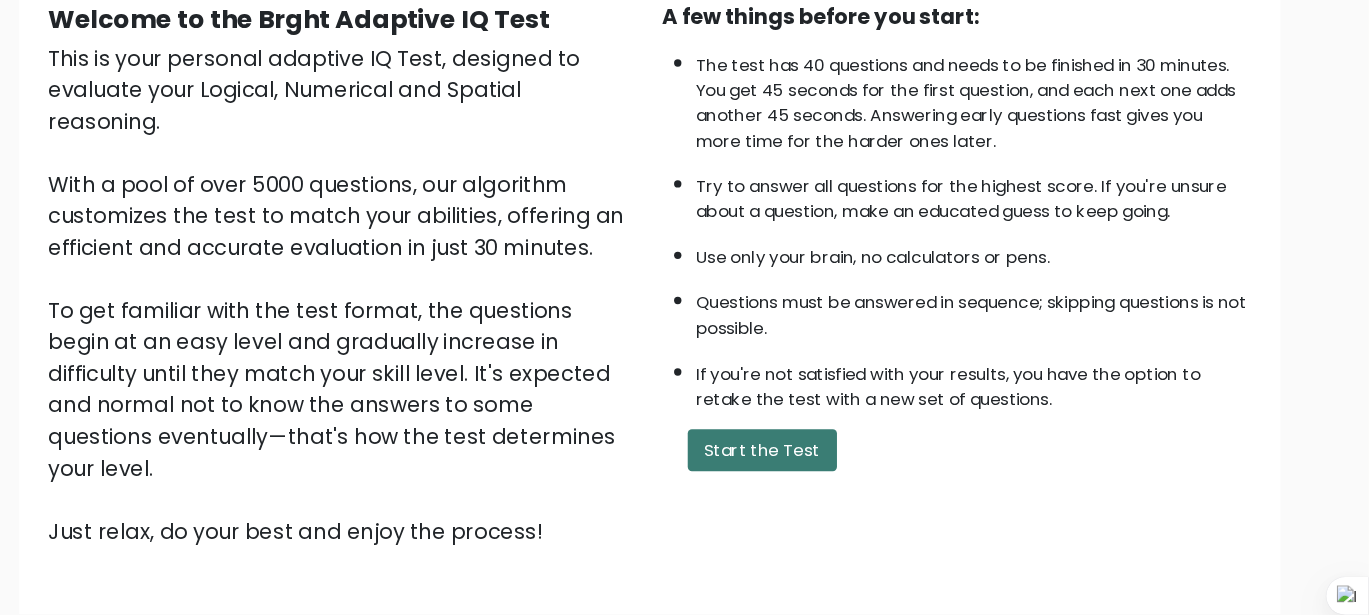 click on "Start the Test" at bounding box center (792, 428) 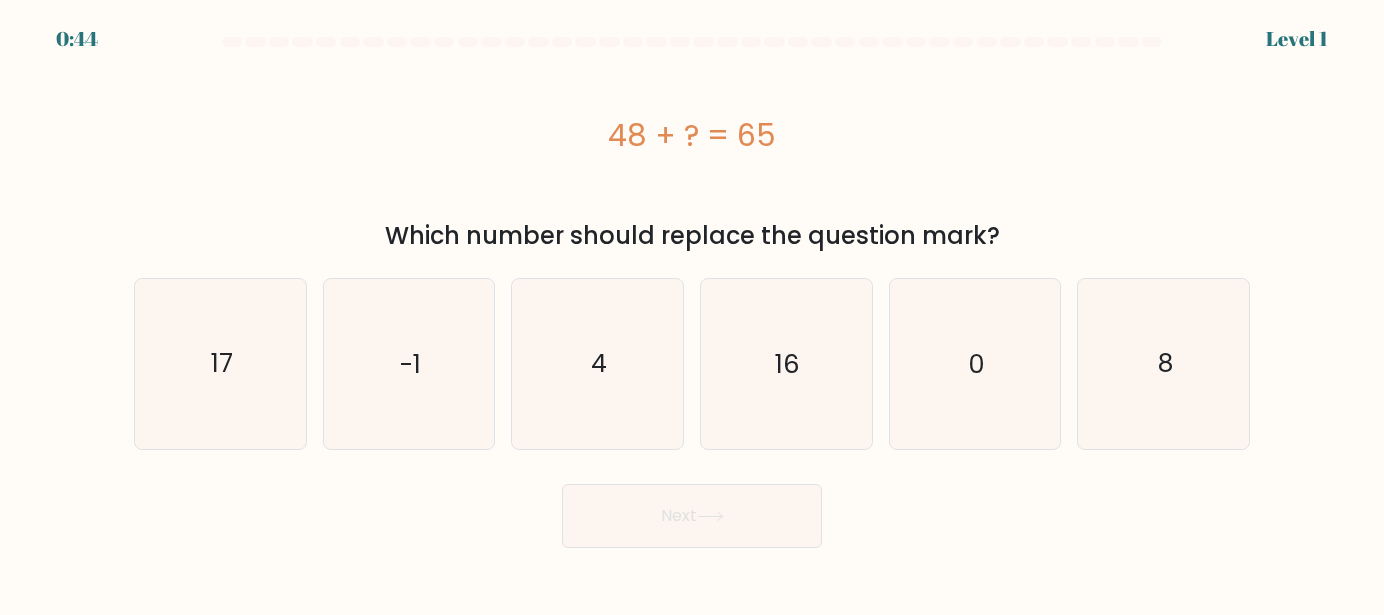 scroll, scrollTop: 0, scrollLeft: 0, axis: both 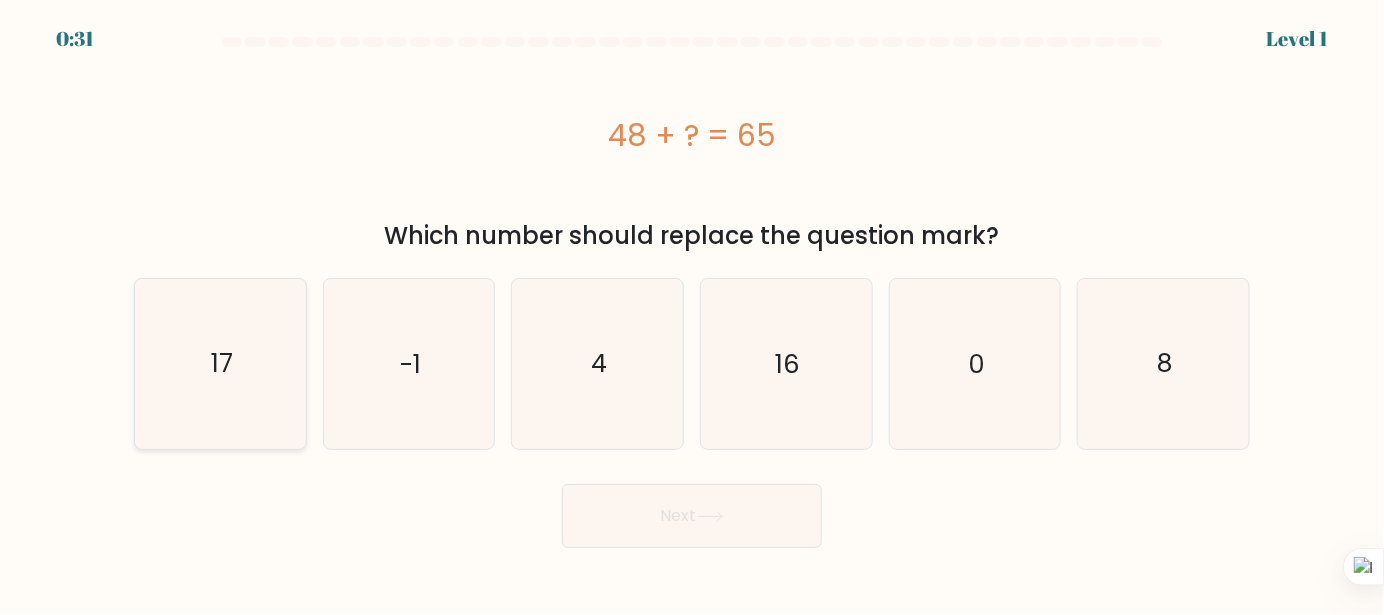 click on "17" 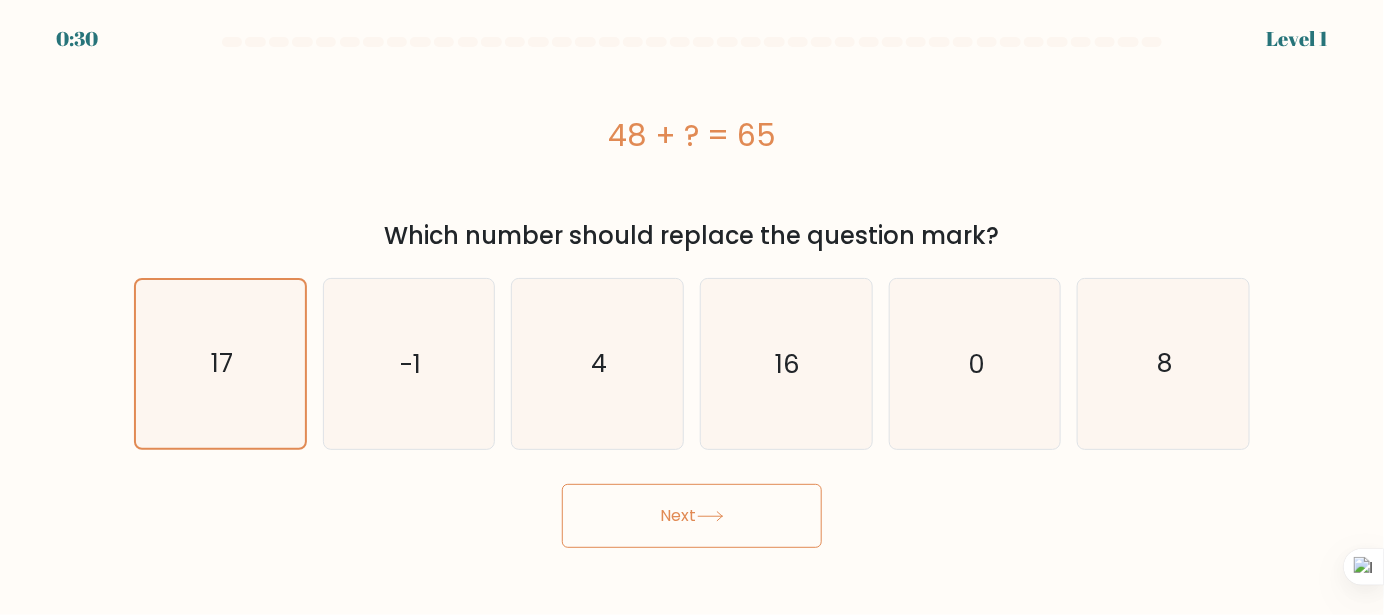 click on "Next" at bounding box center (692, 516) 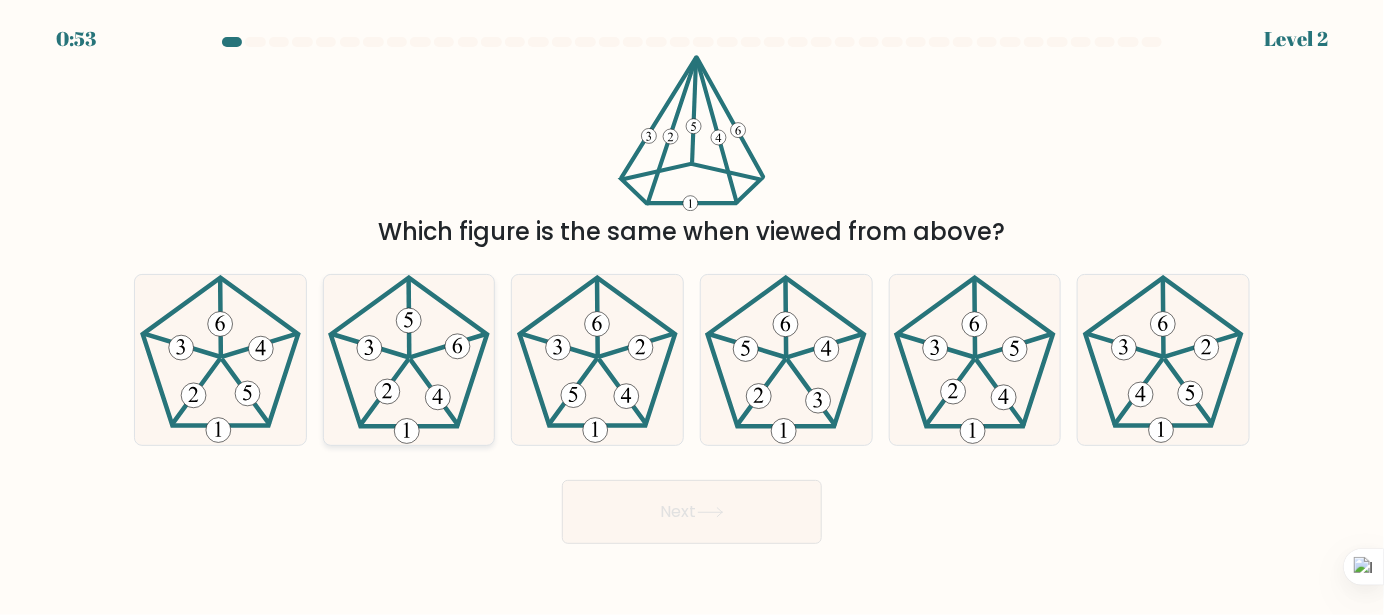click 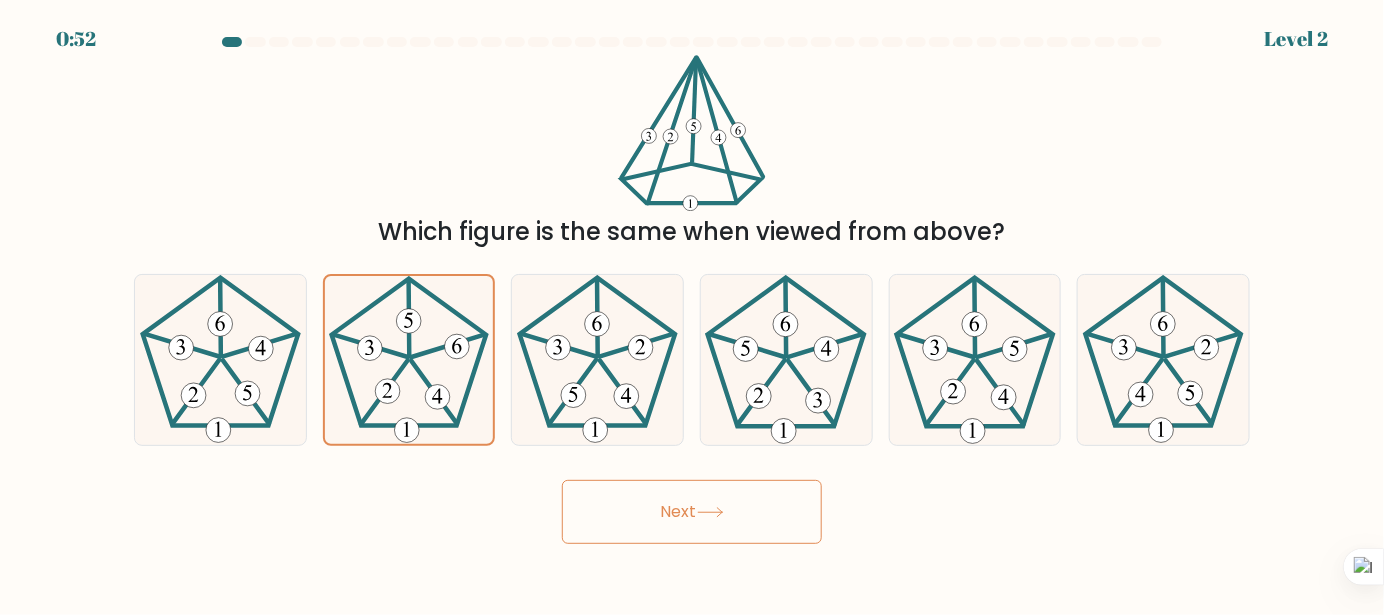 click on "Next" at bounding box center (692, 512) 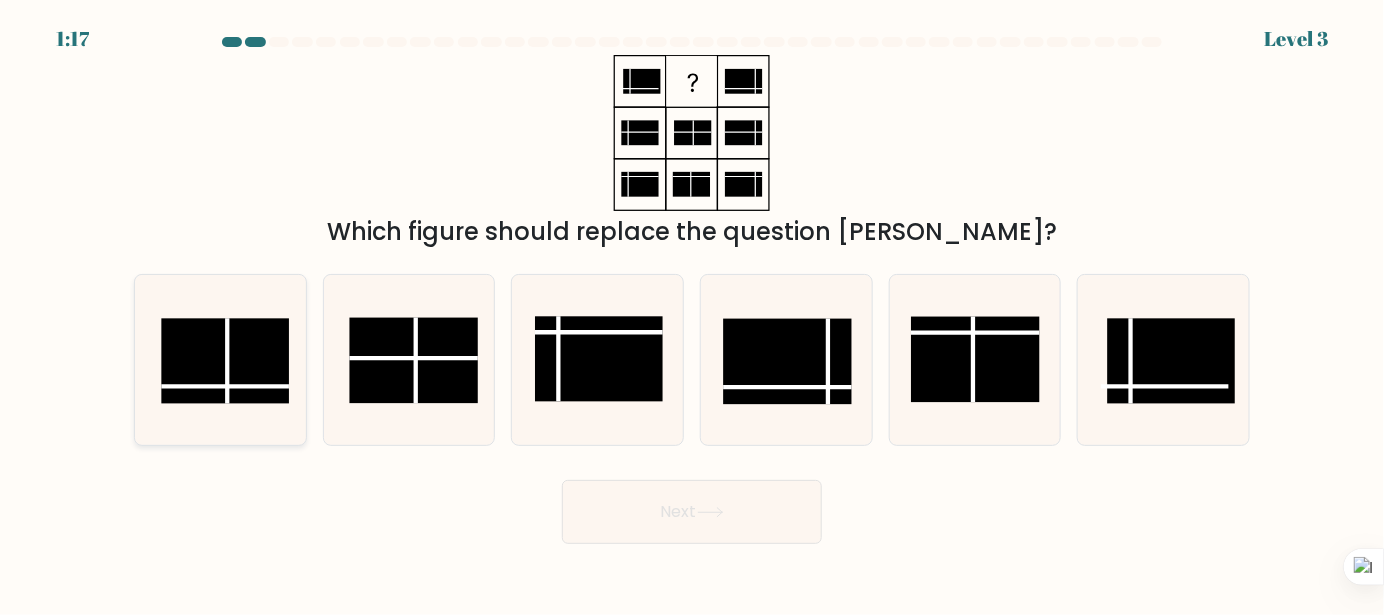 click 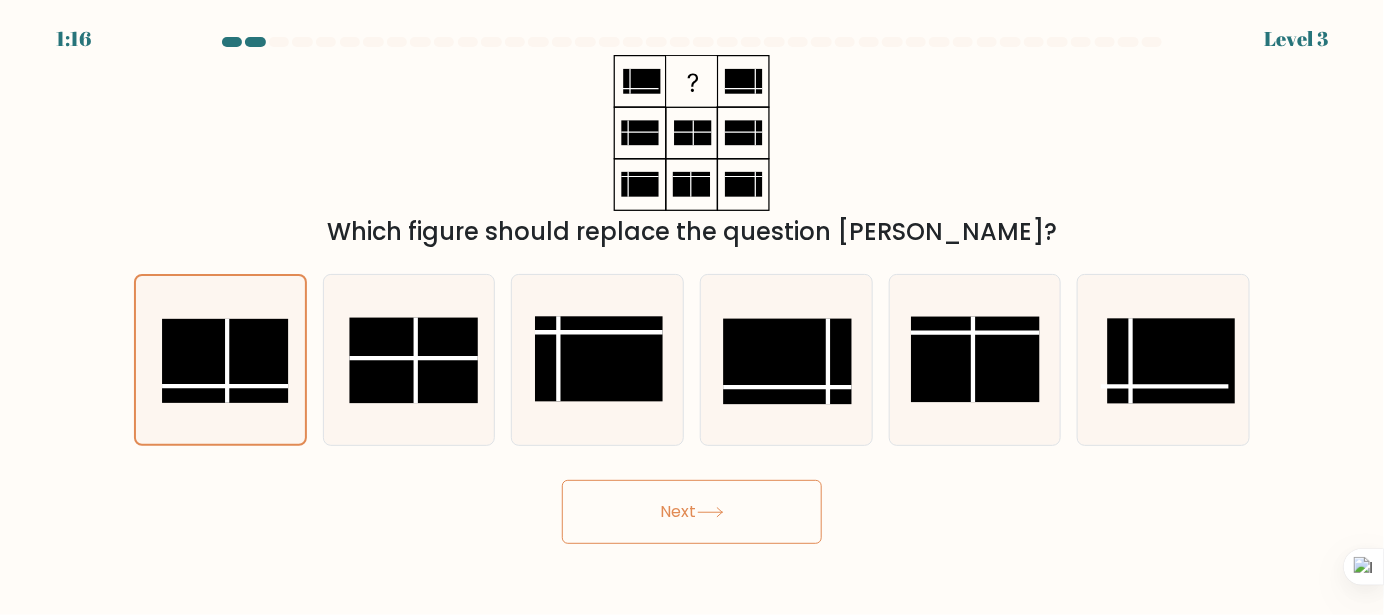 click on "Next" at bounding box center (692, 512) 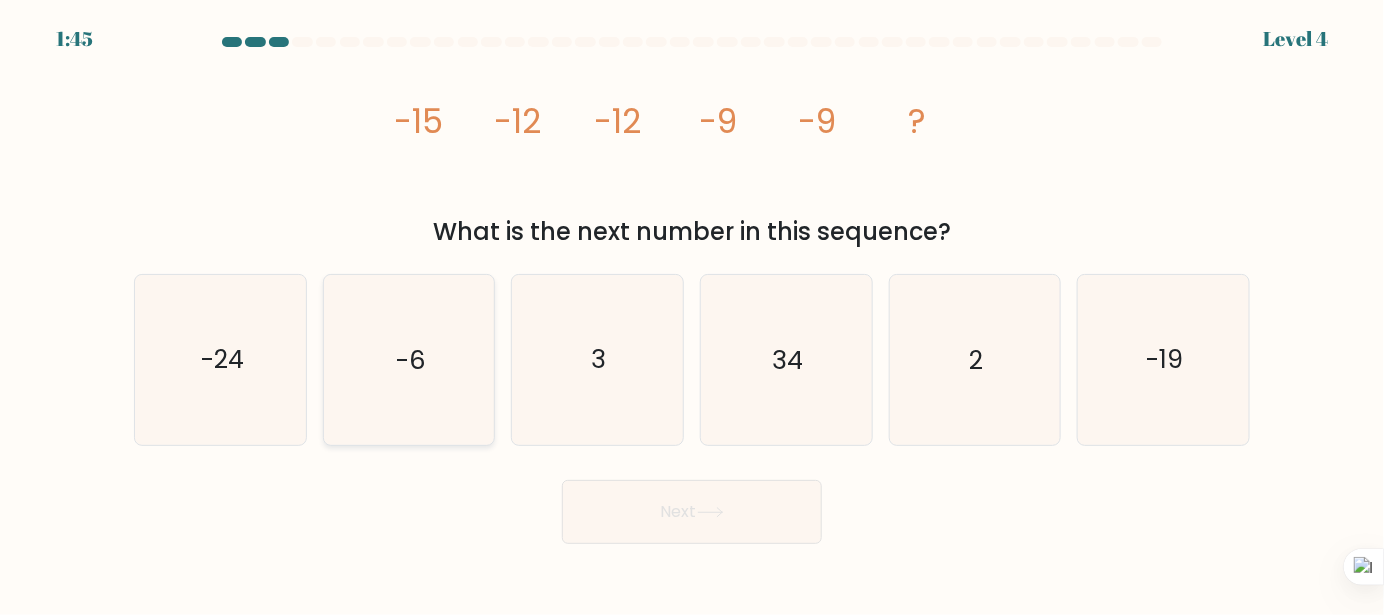 click on "-6" 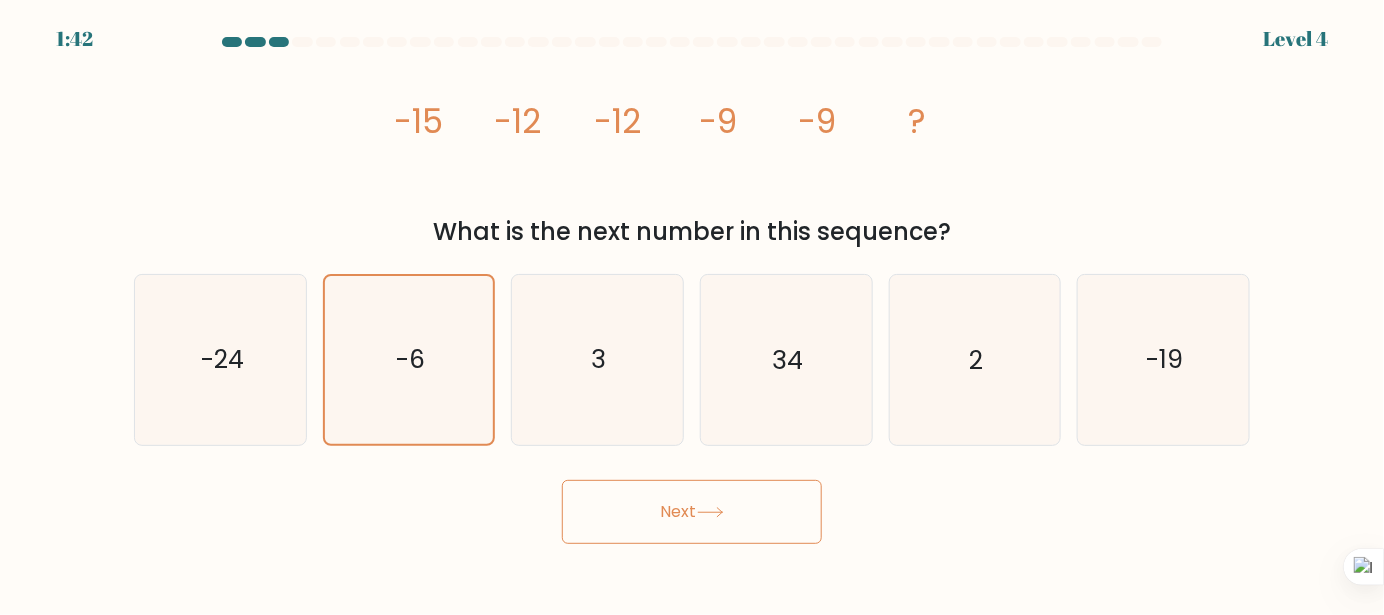 click on "Next" at bounding box center [692, 512] 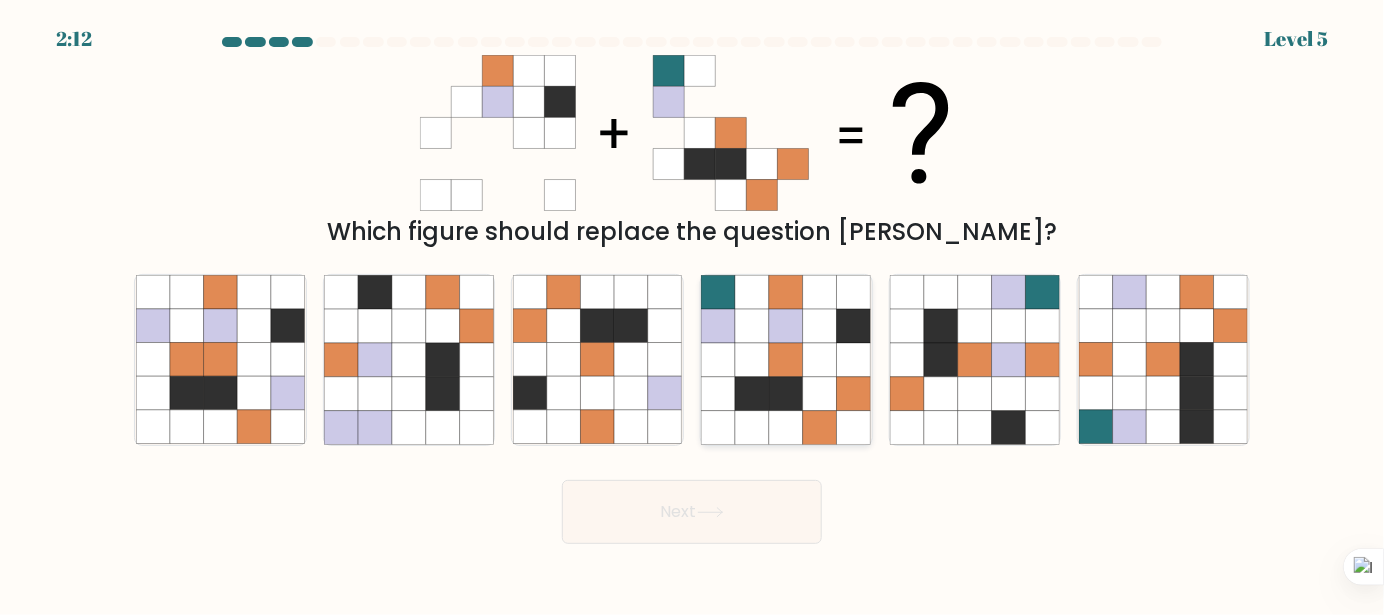 click 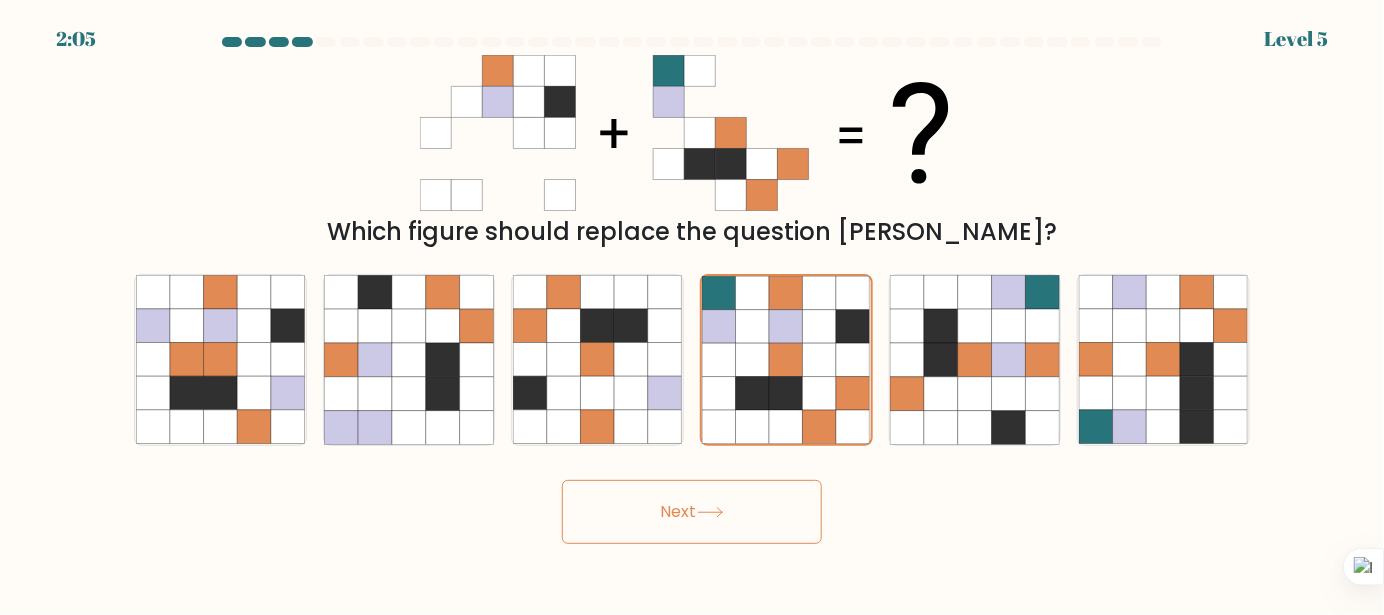 click on "Next" at bounding box center (692, 512) 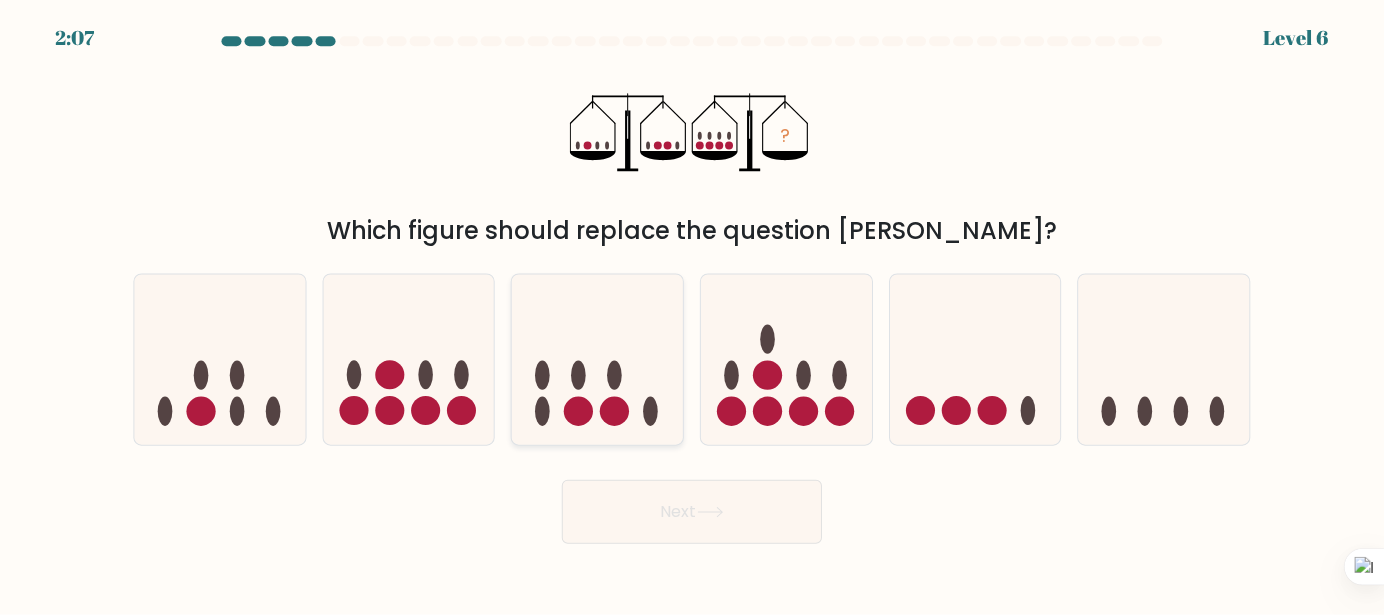 scroll, scrollTop: 0, scrollLeft: 0, axis: both 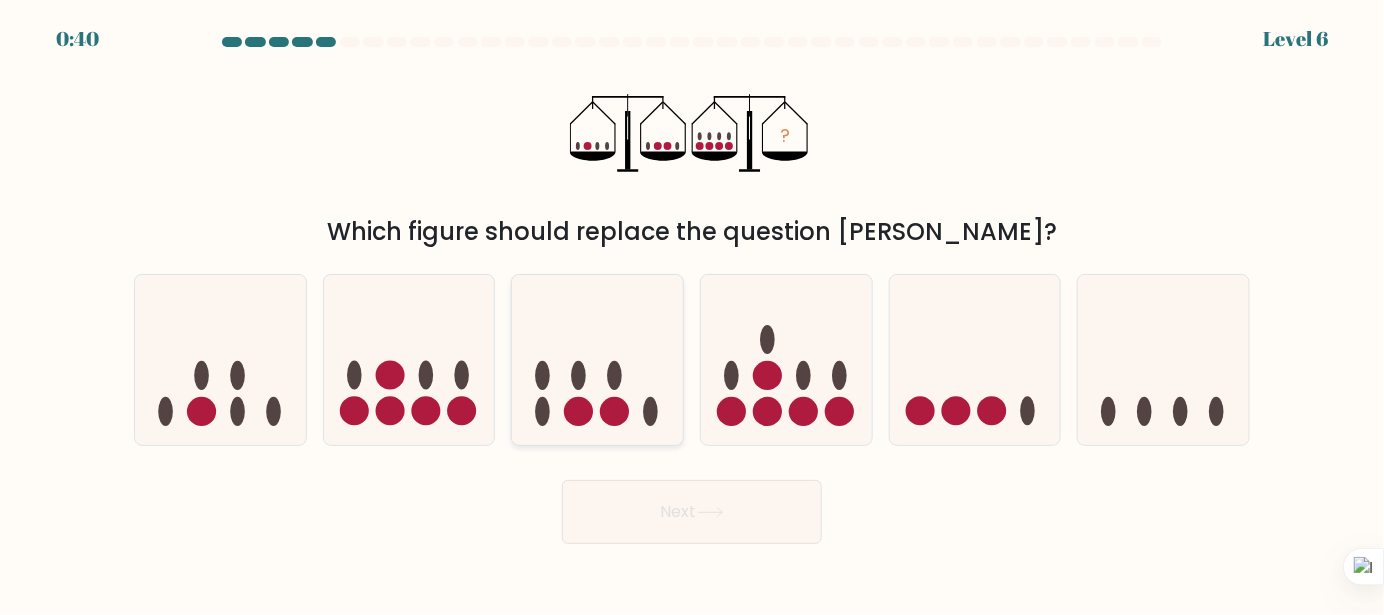 click 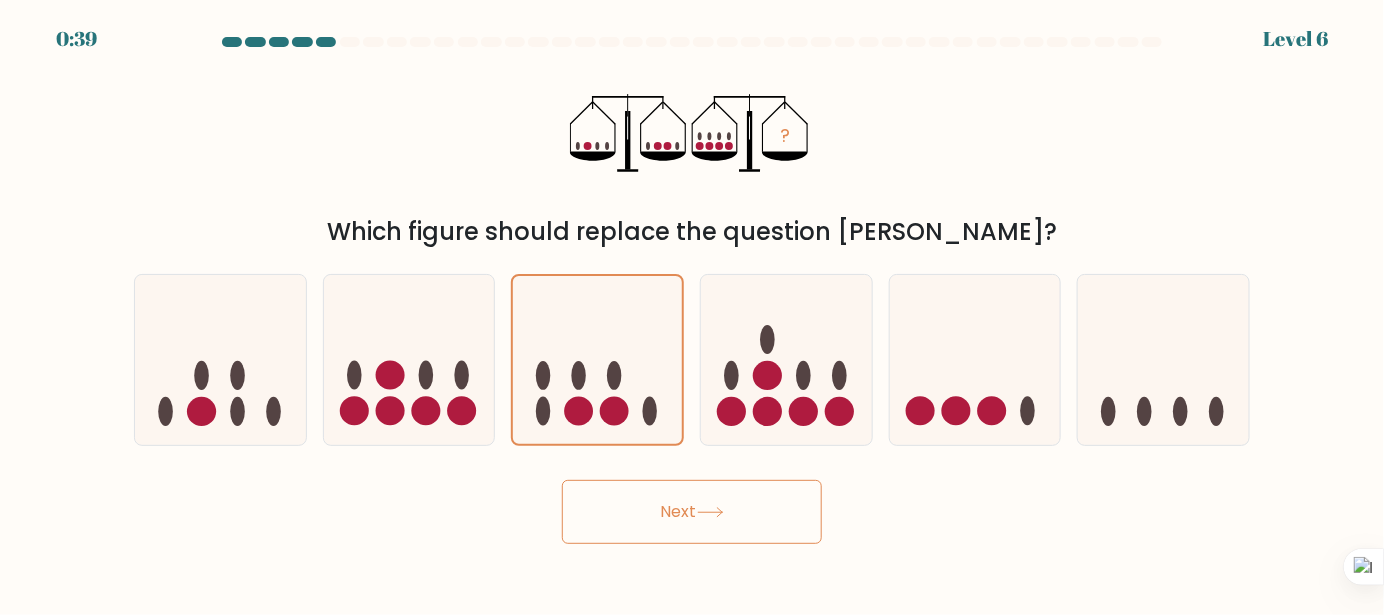 click on "Next" at bounding box center [692, 512] 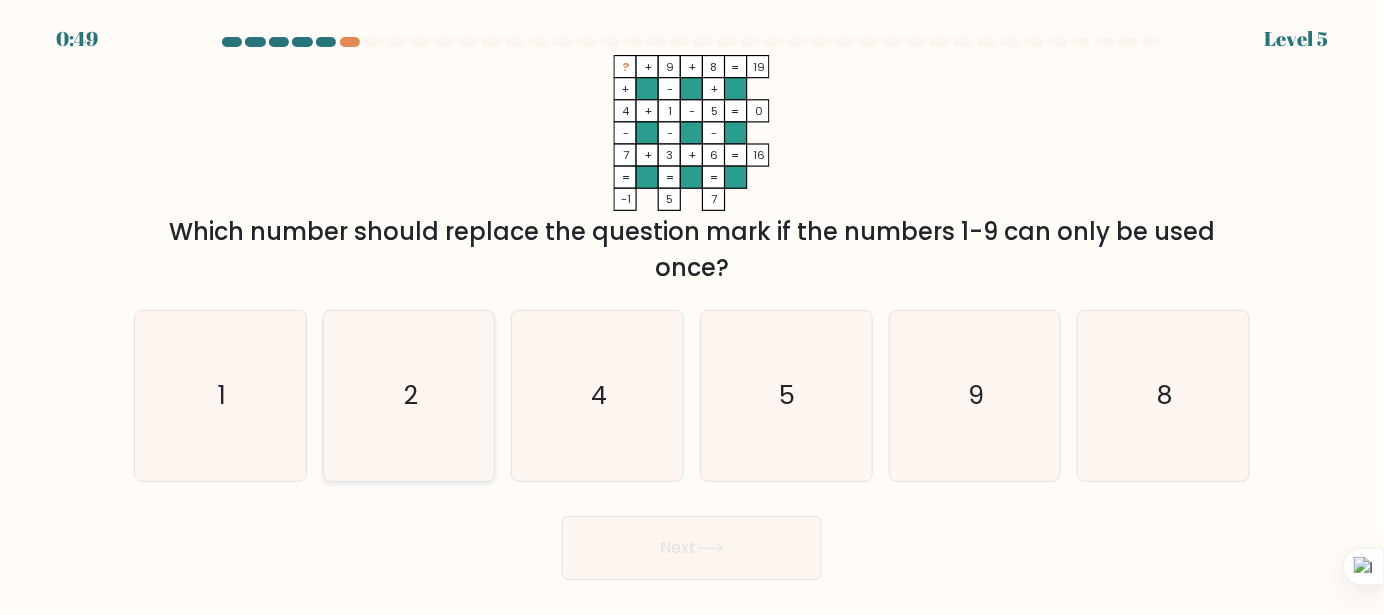 click on "2" 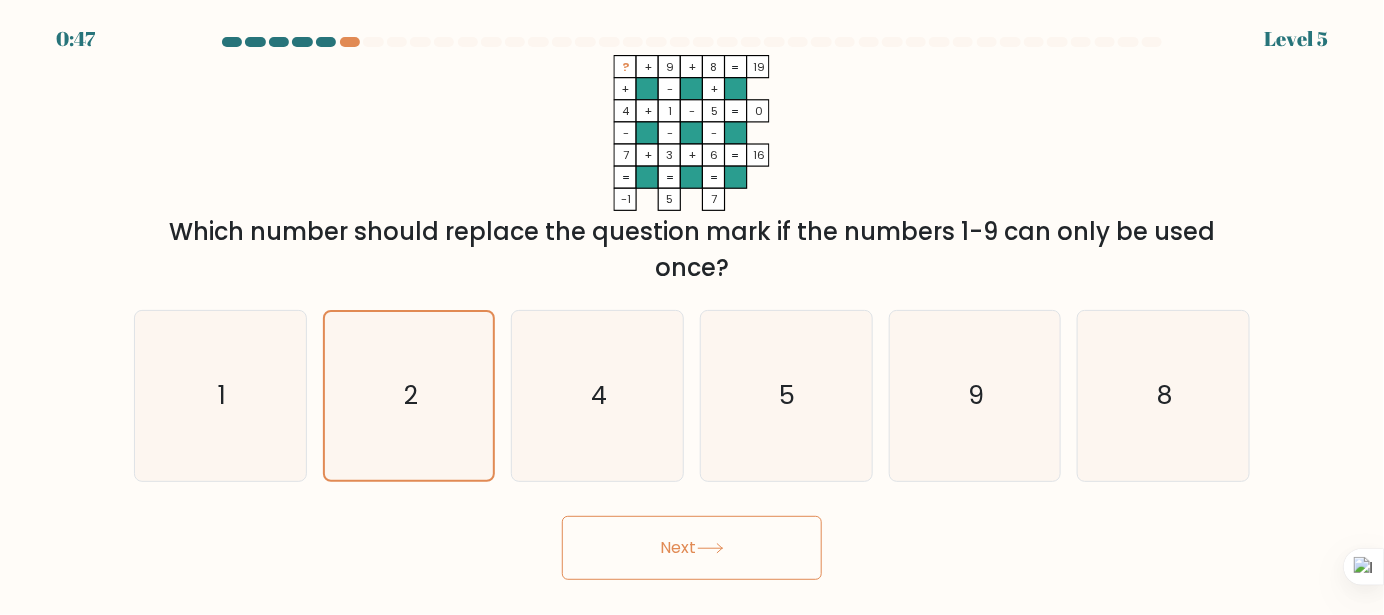 click on "Next" at bounding box center (692, 548) 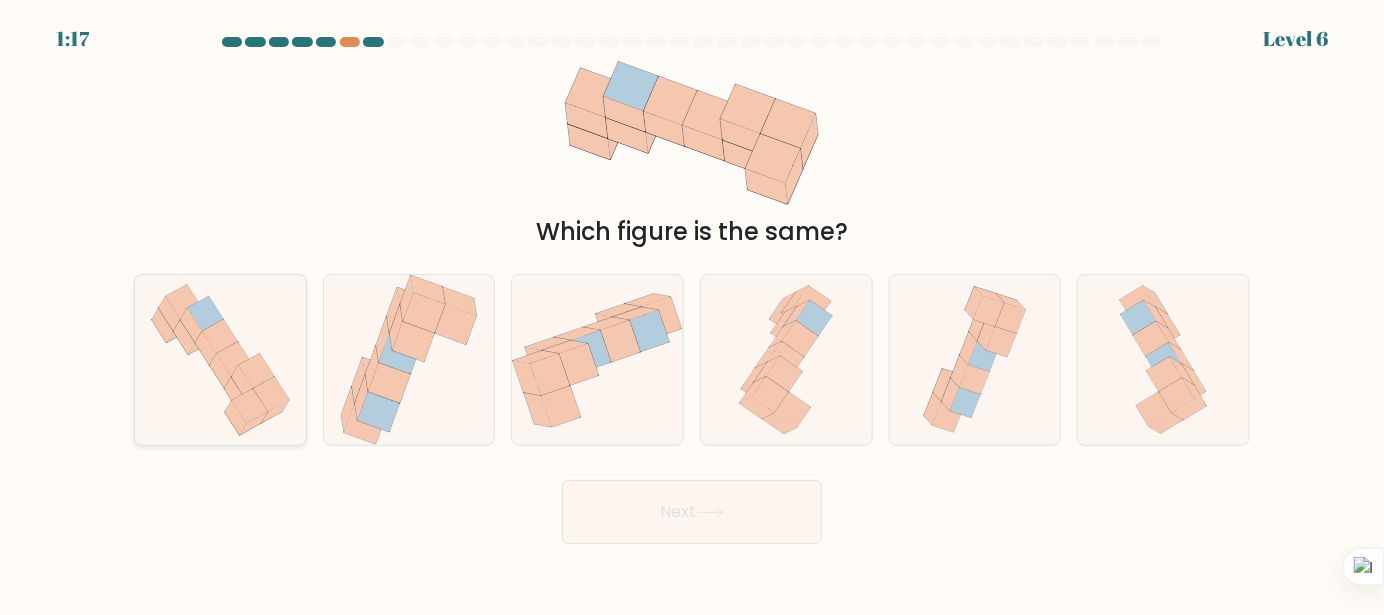 click 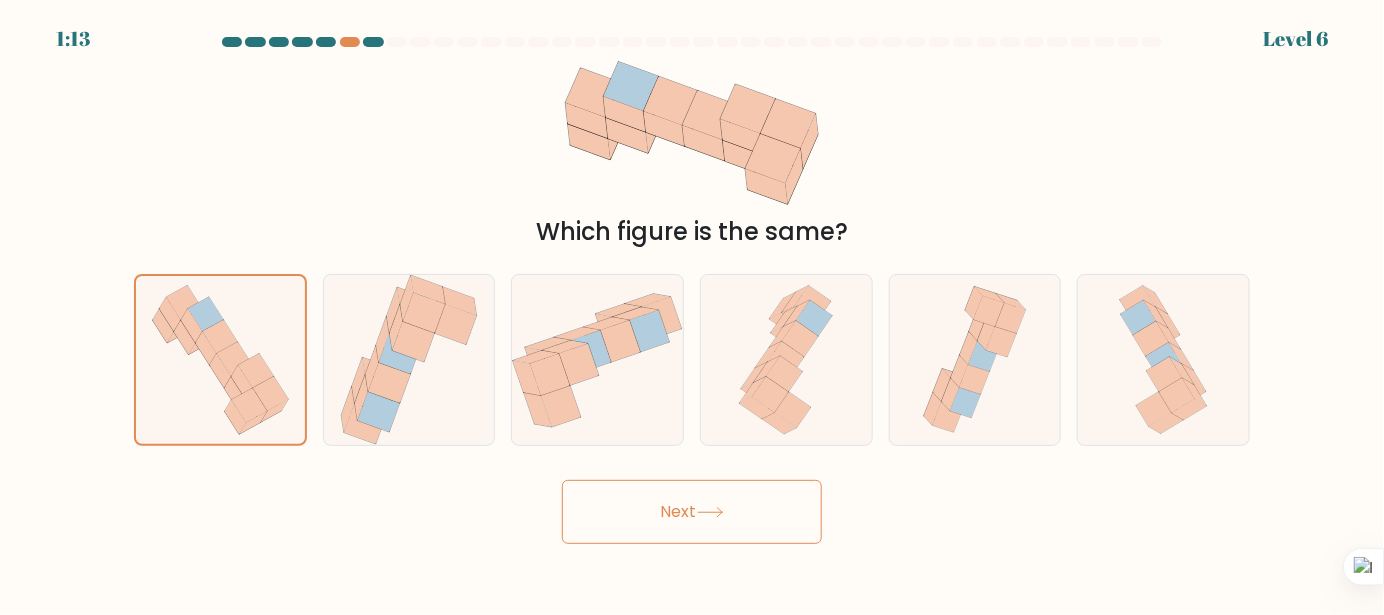click on "Next" at bounding box center (692, 512) 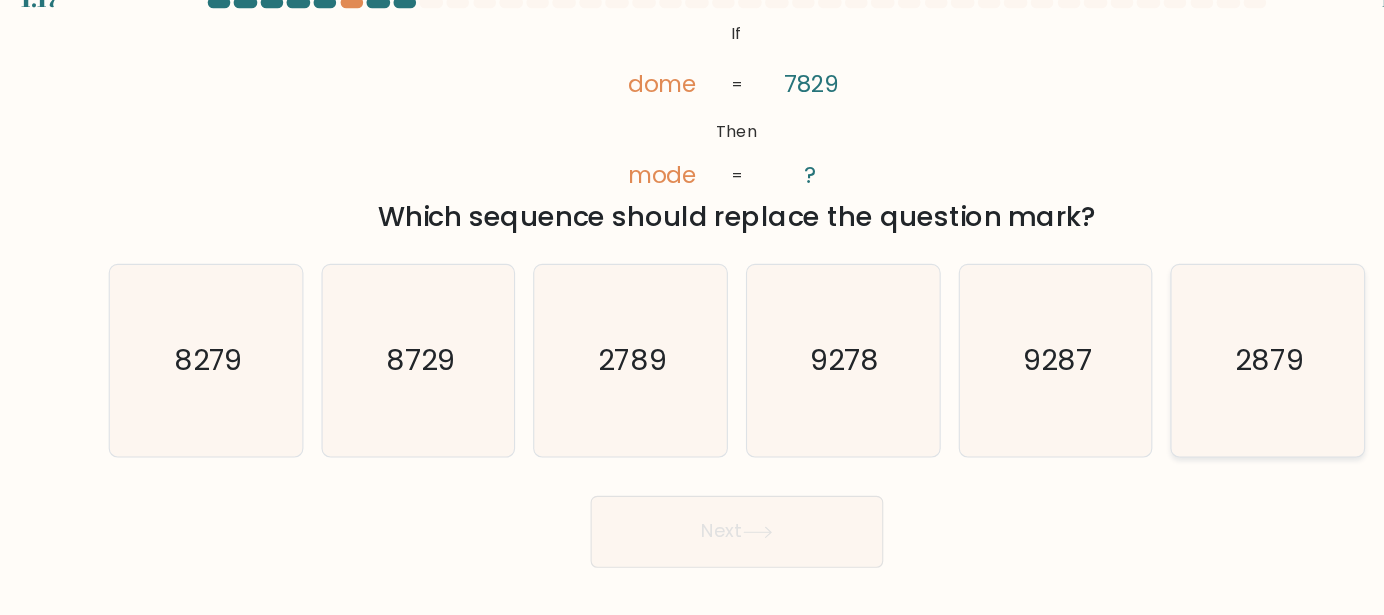 click on "2879" 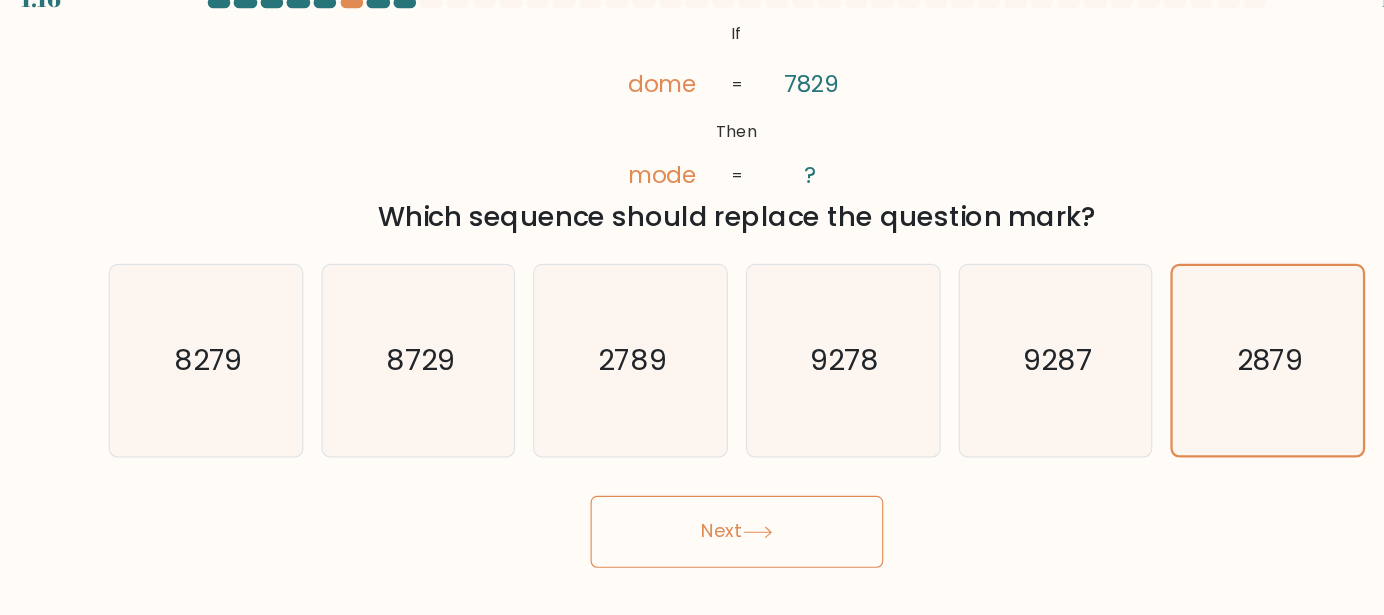 click on "Next" at bounding box center (692, 512) 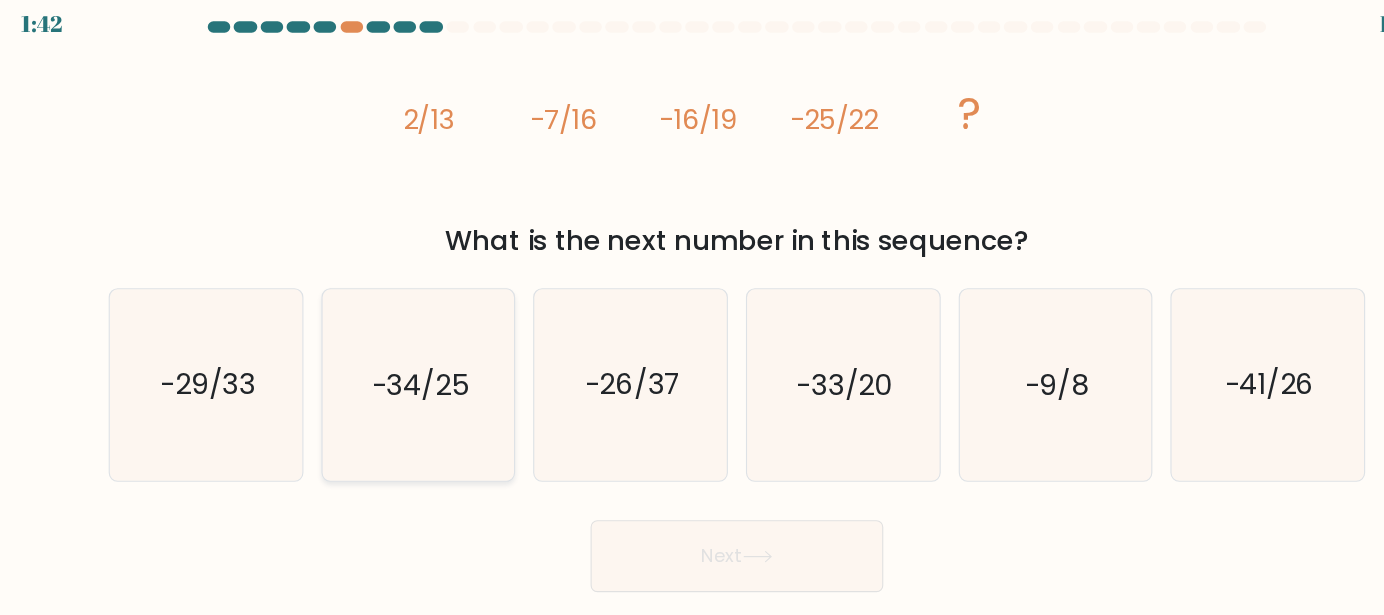 click on "-34/25" 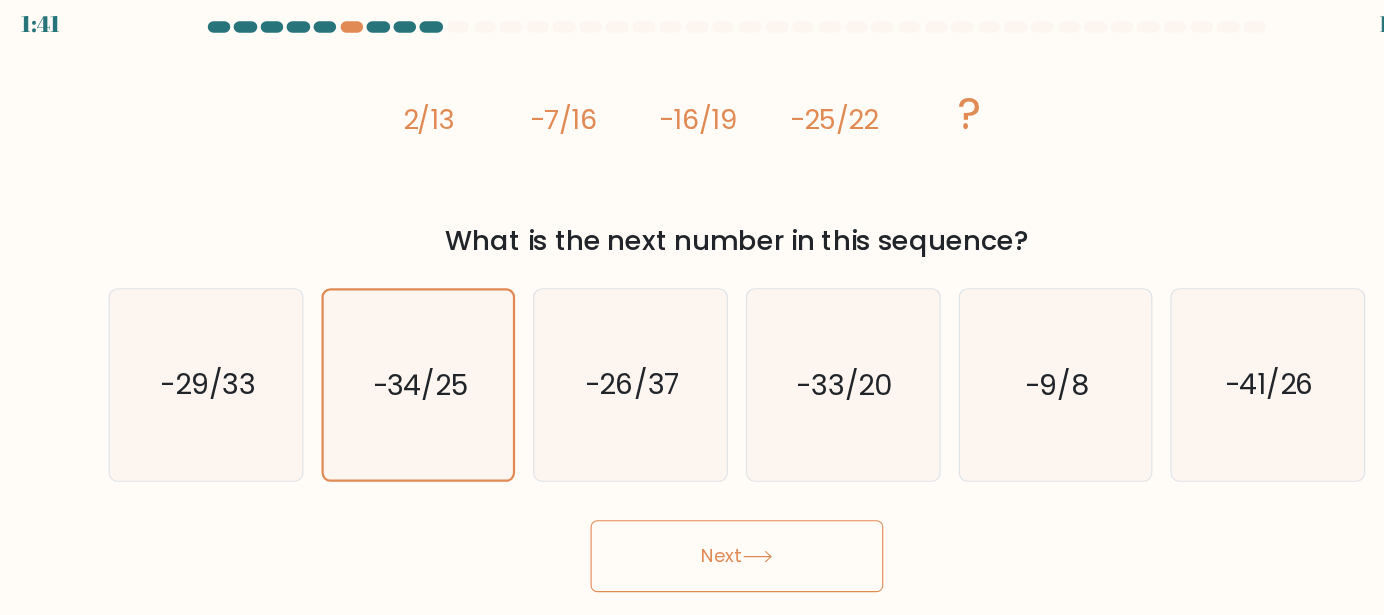 click on "Next" at bounding box center [692, 512] 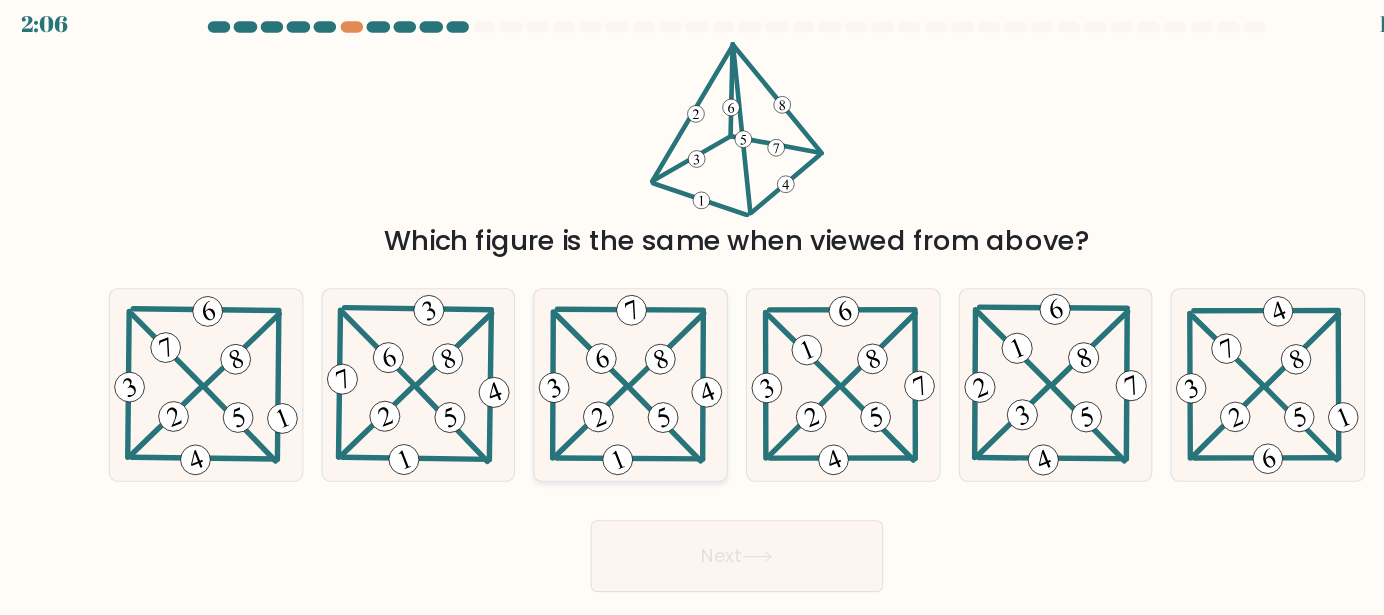 click 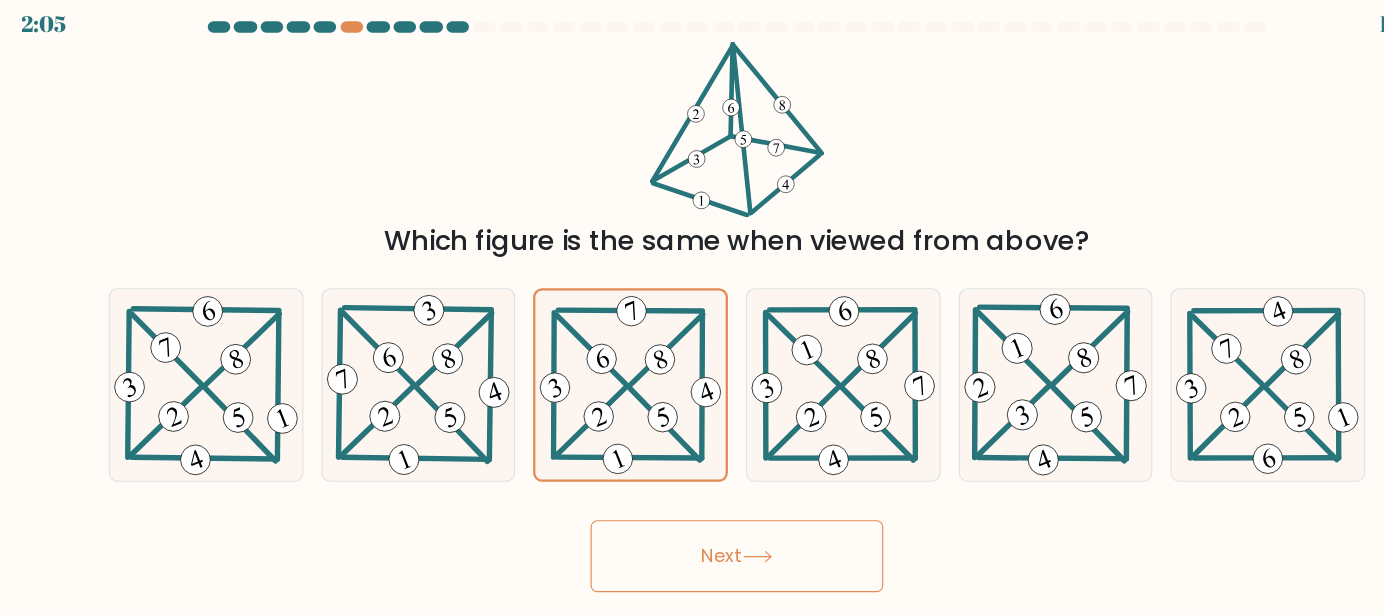 click on "Next" at bounding box center [692, 512] 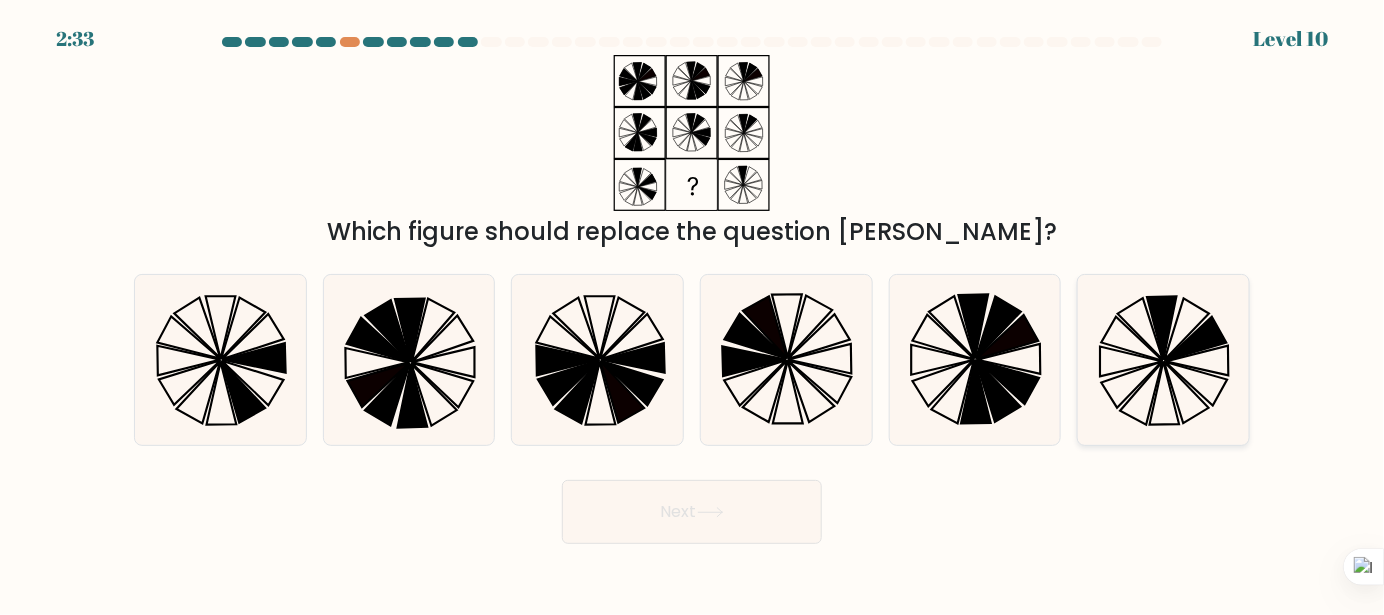 click 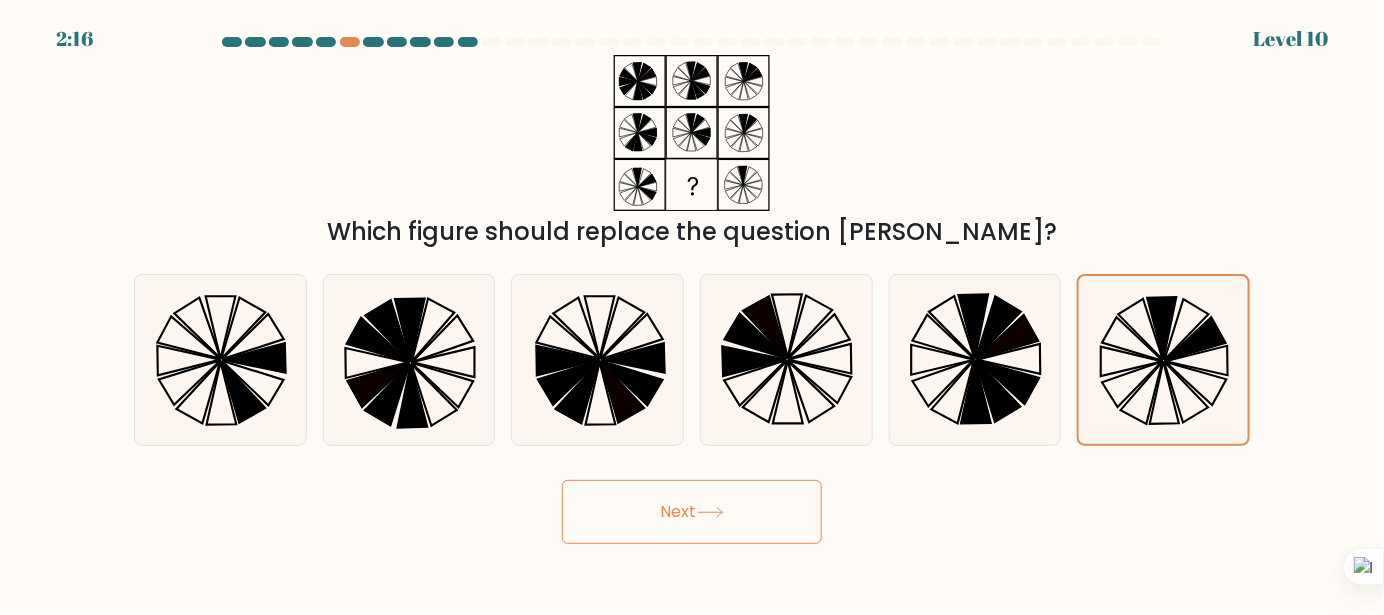 click on "Next" at bounding box center [692, 512] 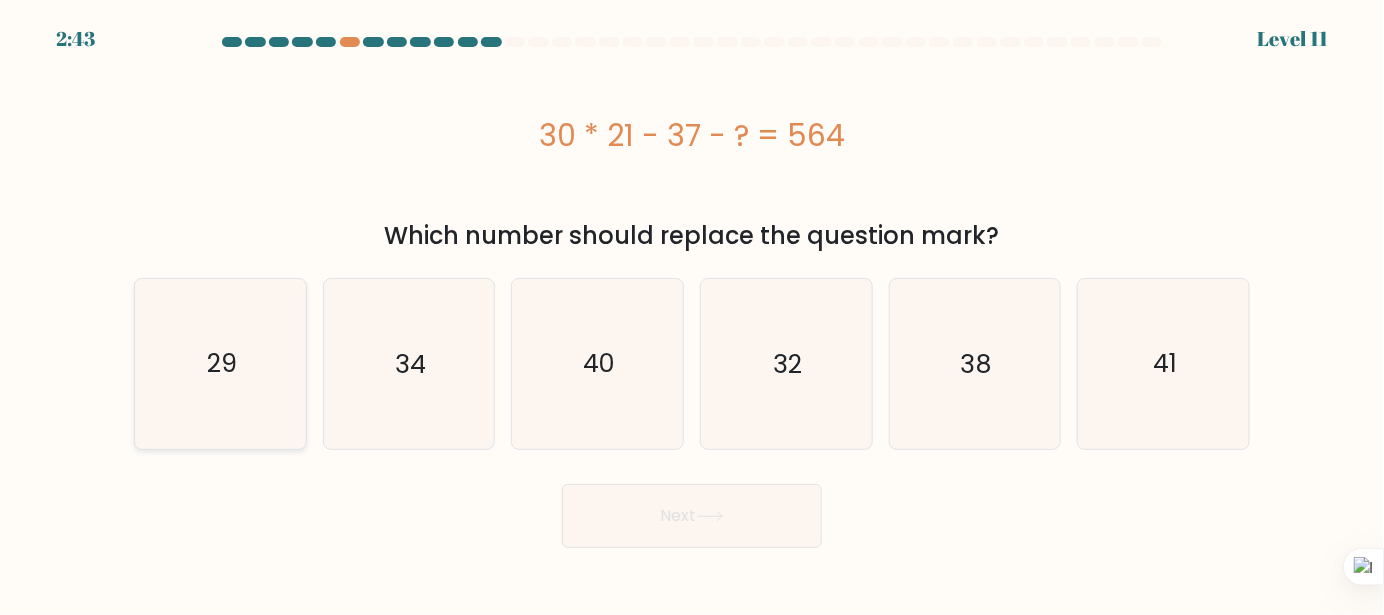 click on "29" 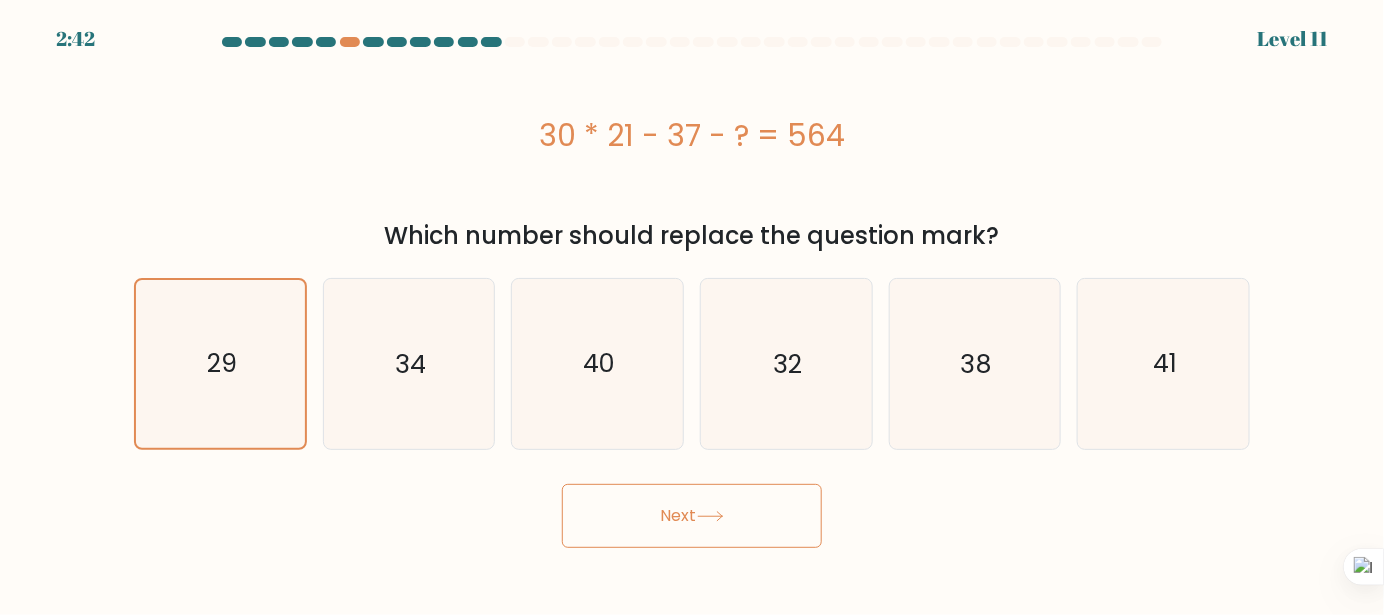 click on "Next" at bounding box center (692, 516) 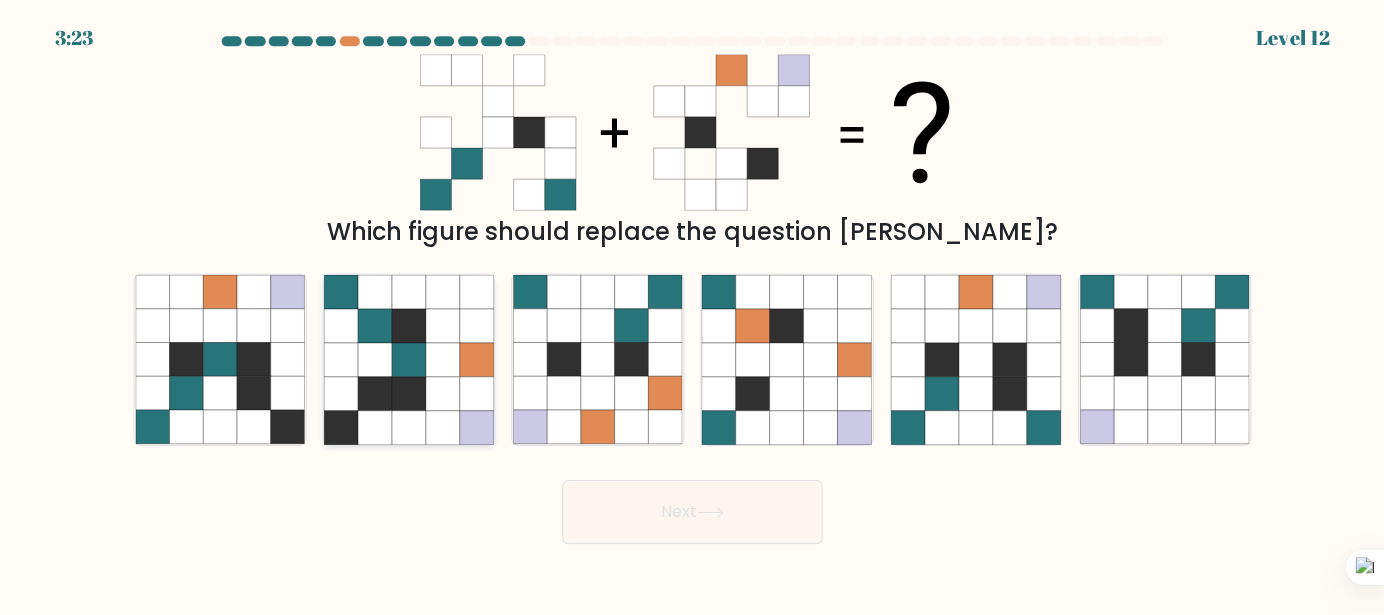 scroll, scrollTop: 0, scrollLeft: 0, axis: both 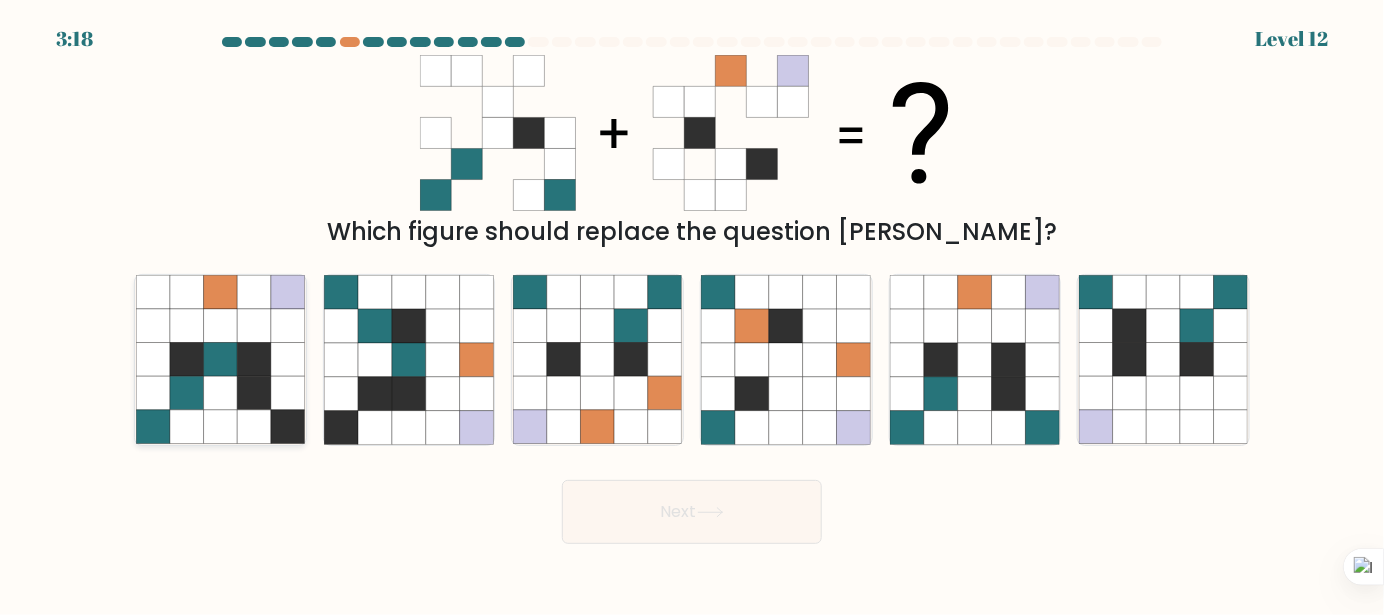 click 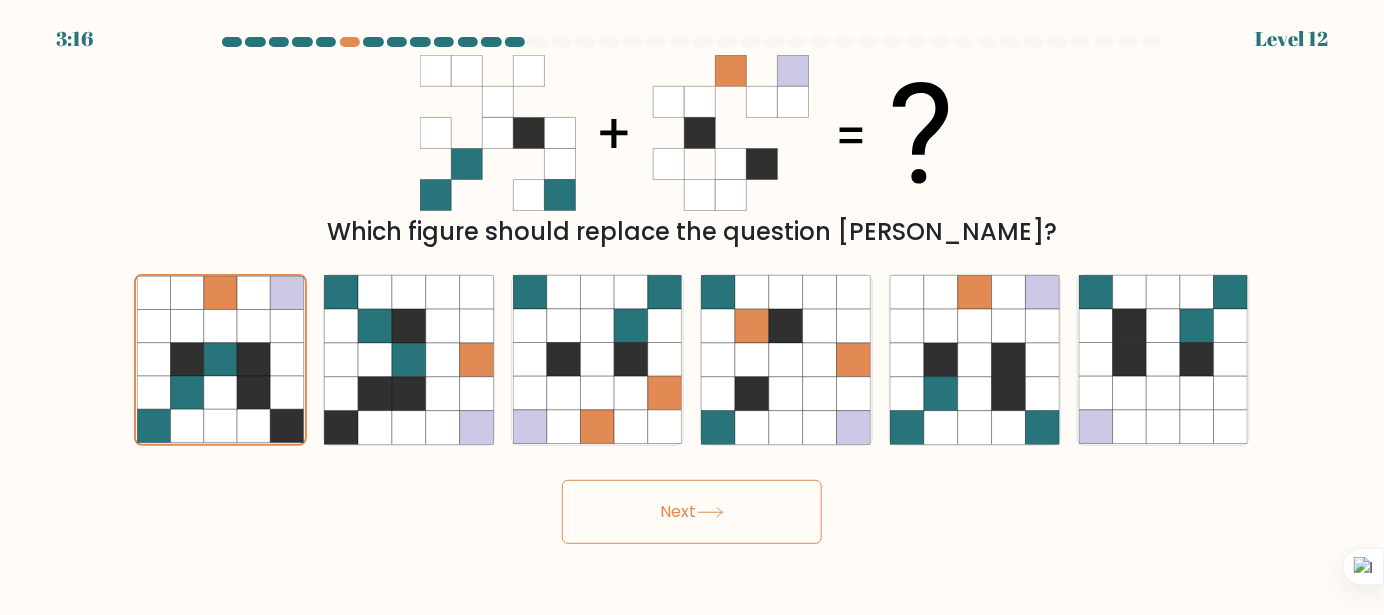 click on "Next" at bounding box center (692, 512) 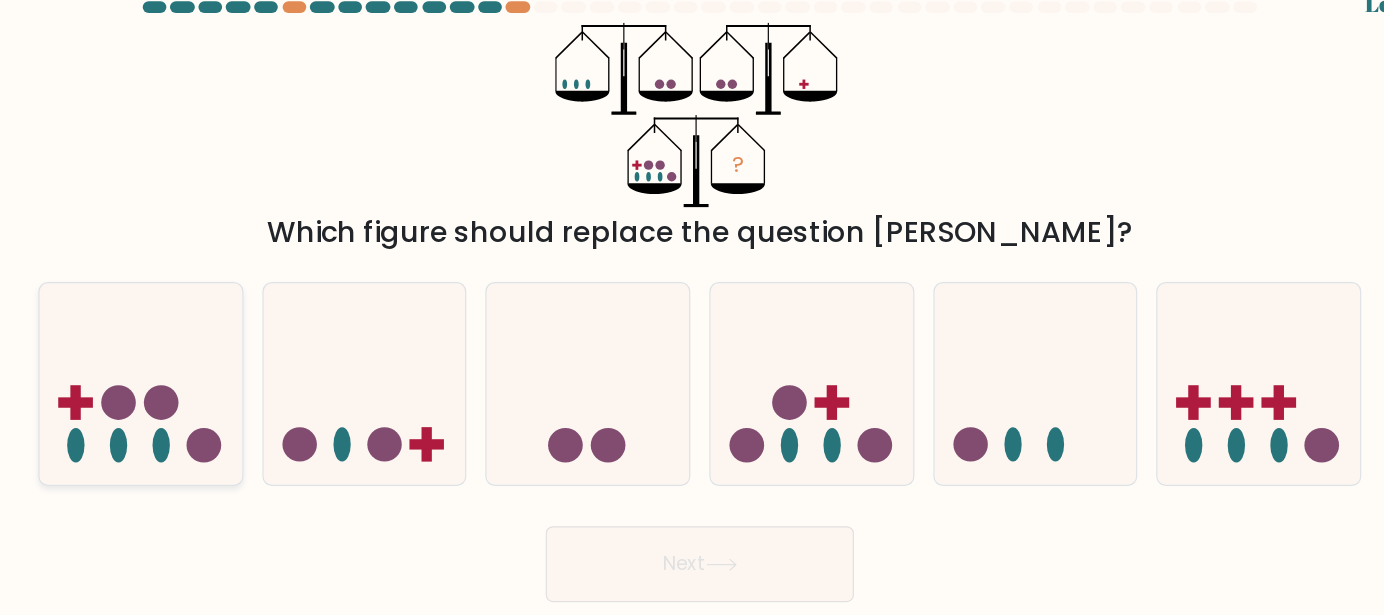 click 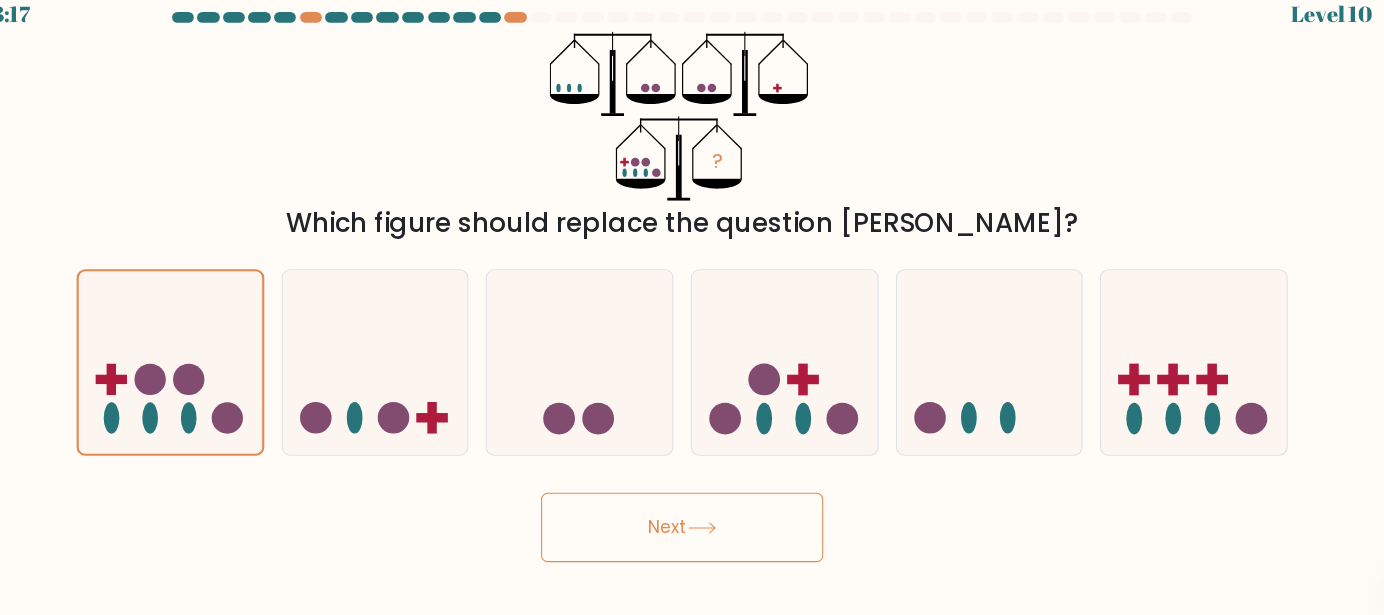 click on "Next" at bounding box center [692, 512] 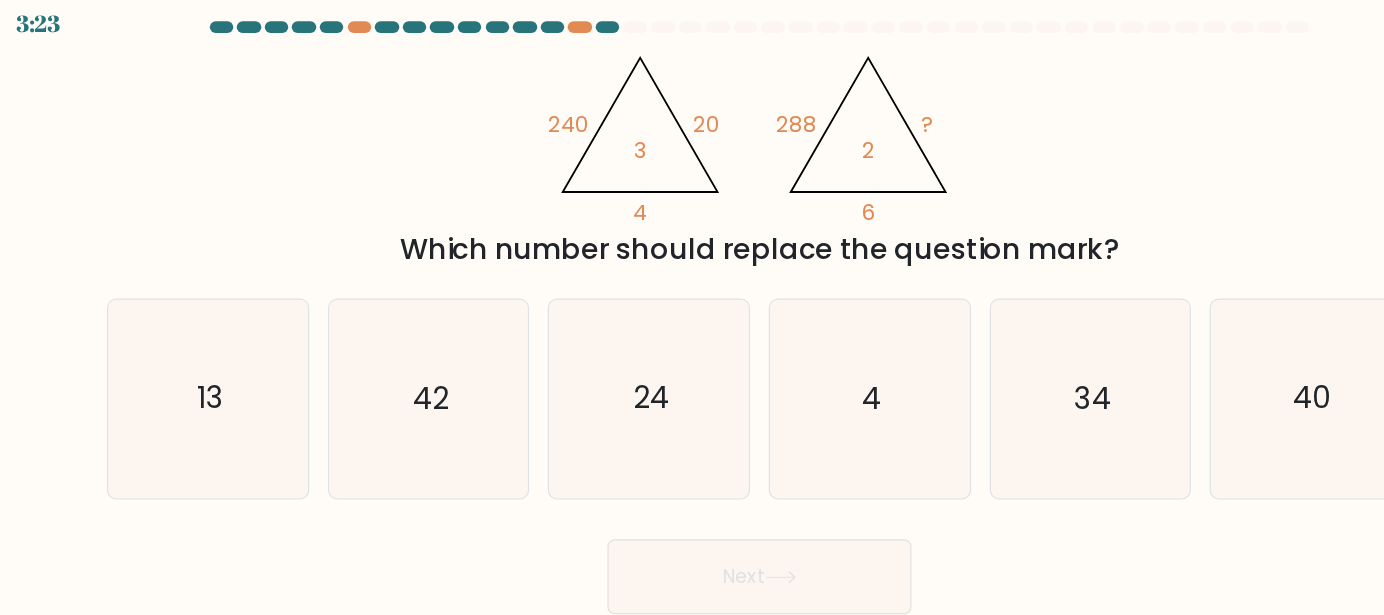 click at bounding box center [692, 290] 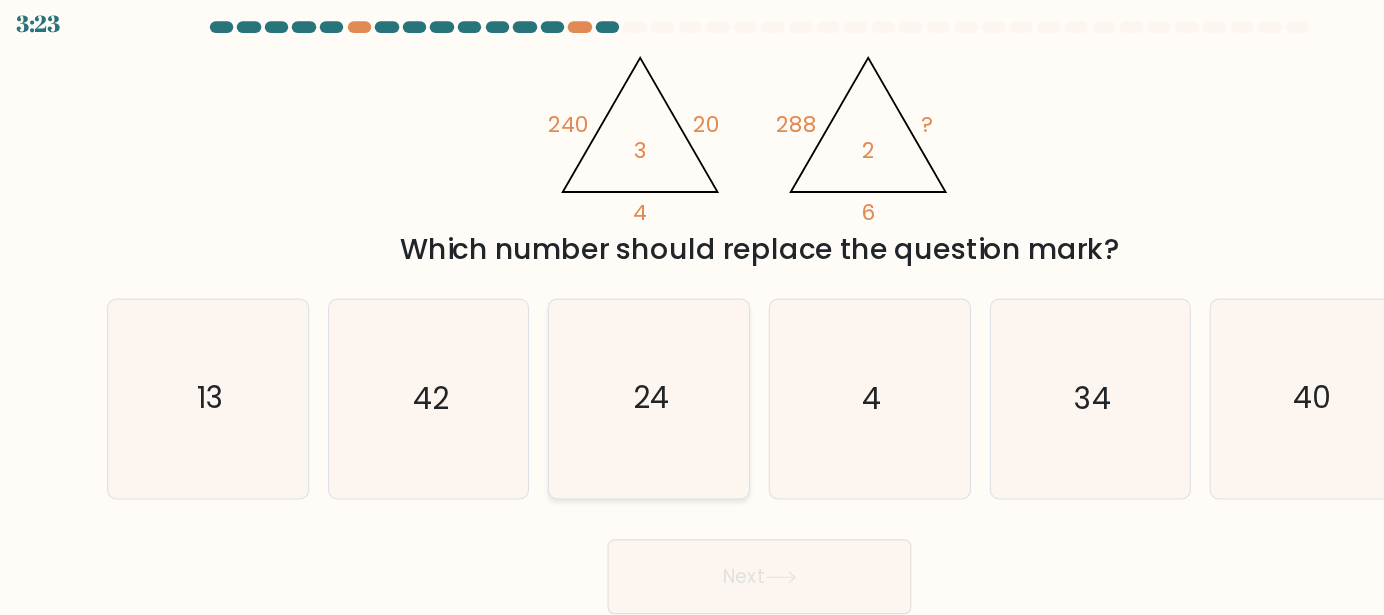 click on "24" 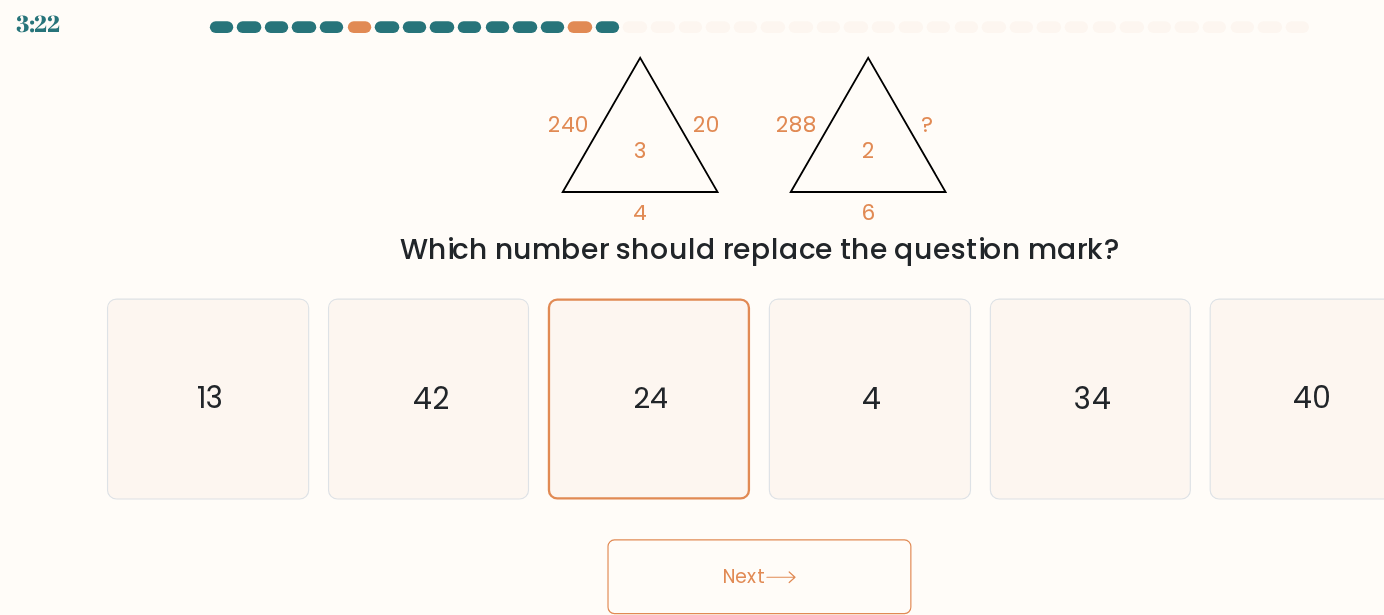 click on "Next" at bounding box center [692, 512] 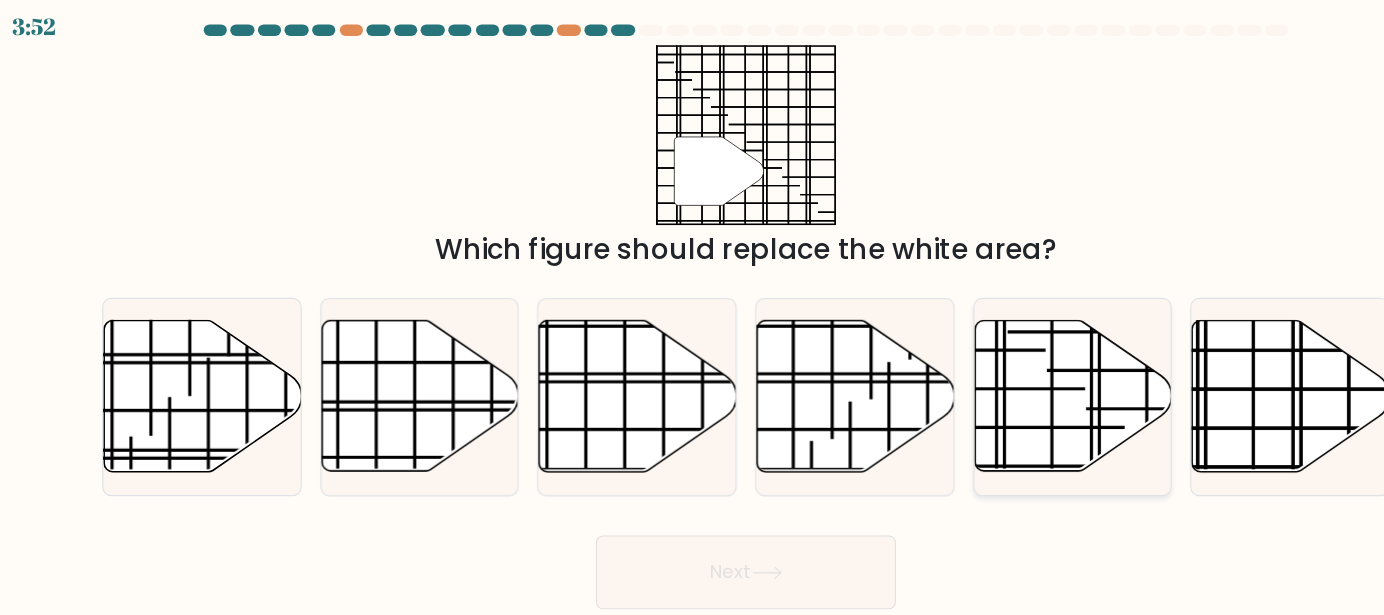 click 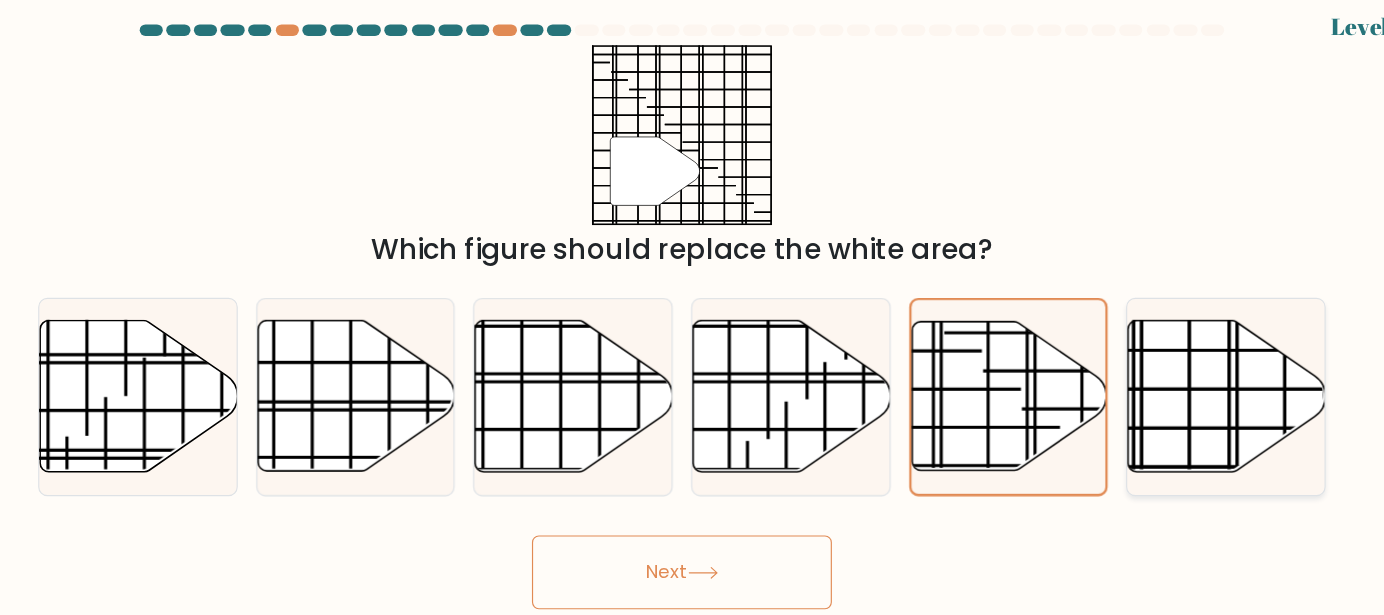 click 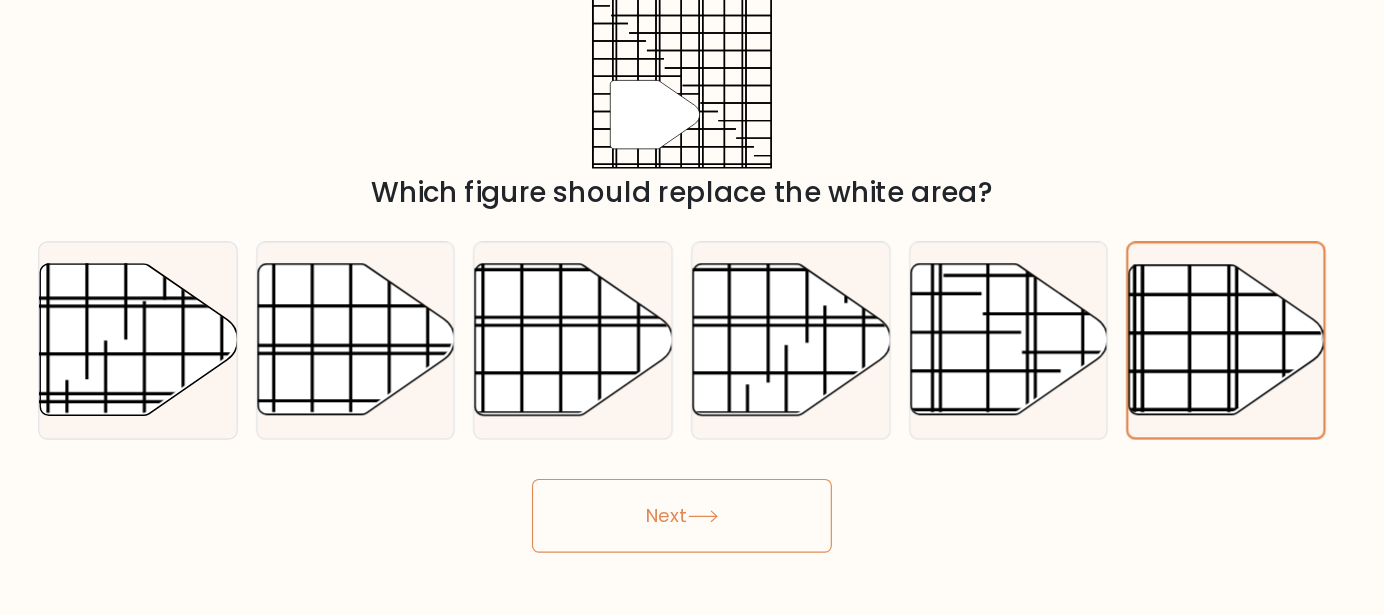 click on "Next" at bounding box center [692, 512] 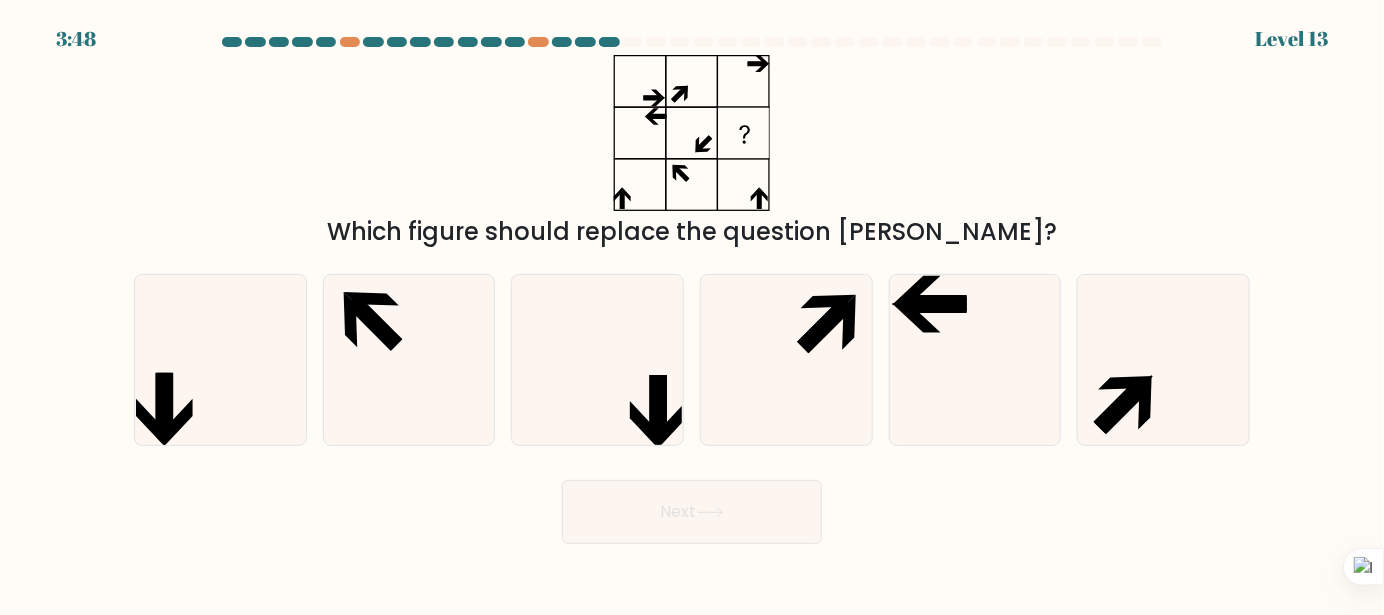 drag, startPoint x: 712, startPoint y: 249, endPoint x: 383, endPoint y: 152, distance: 343.00146 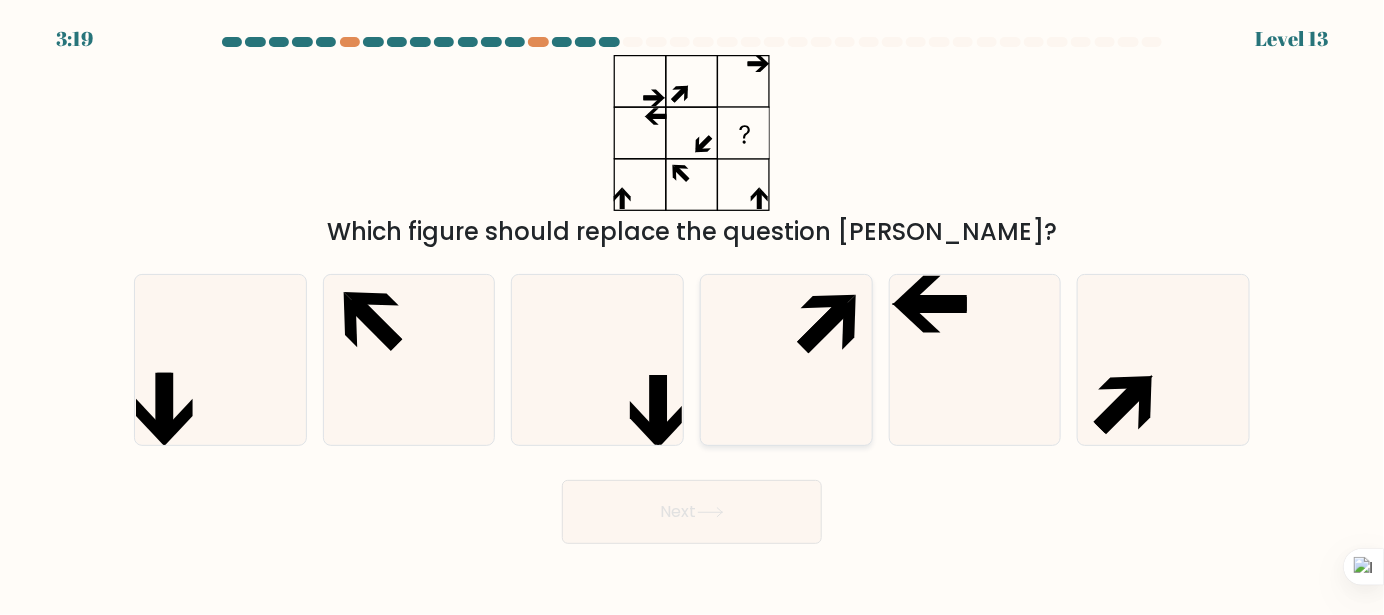 click 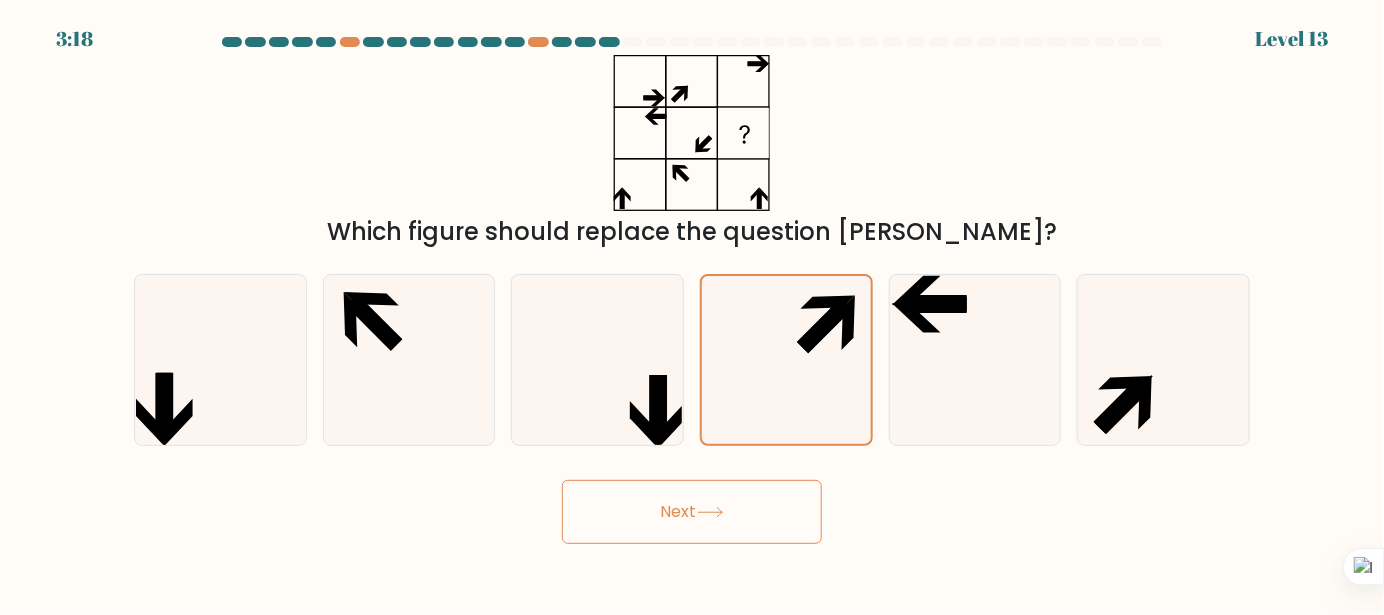 click on "Next" at bounding box center [692, 512] 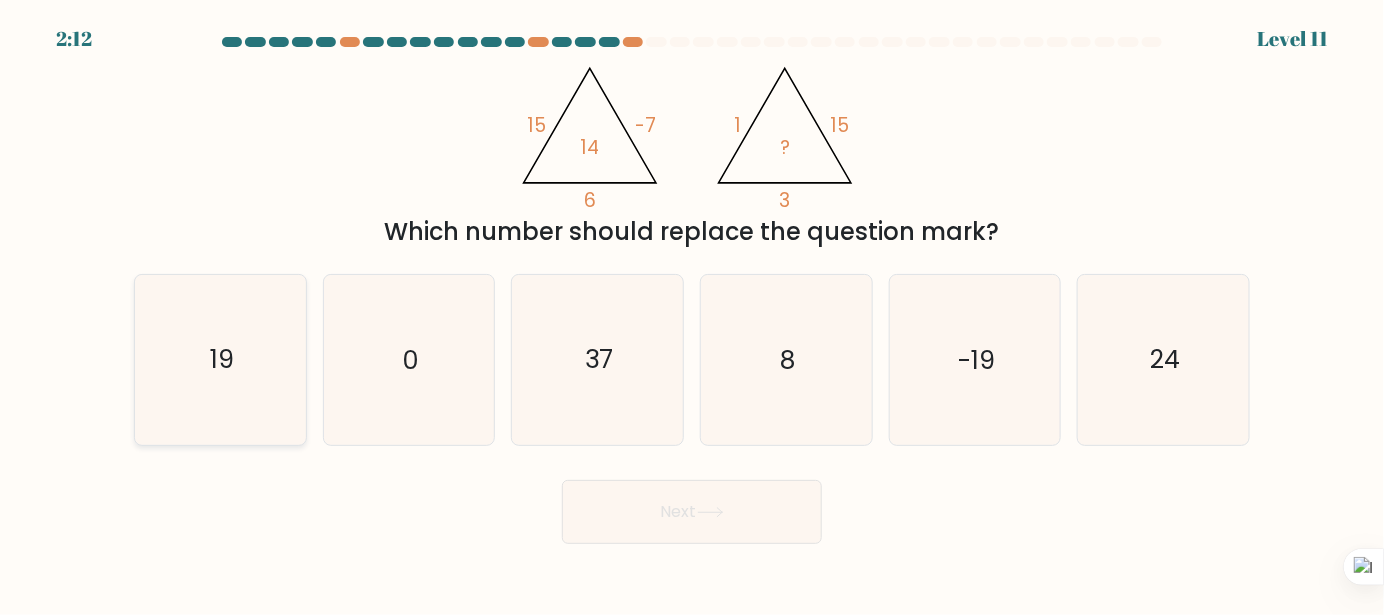 click on "19" 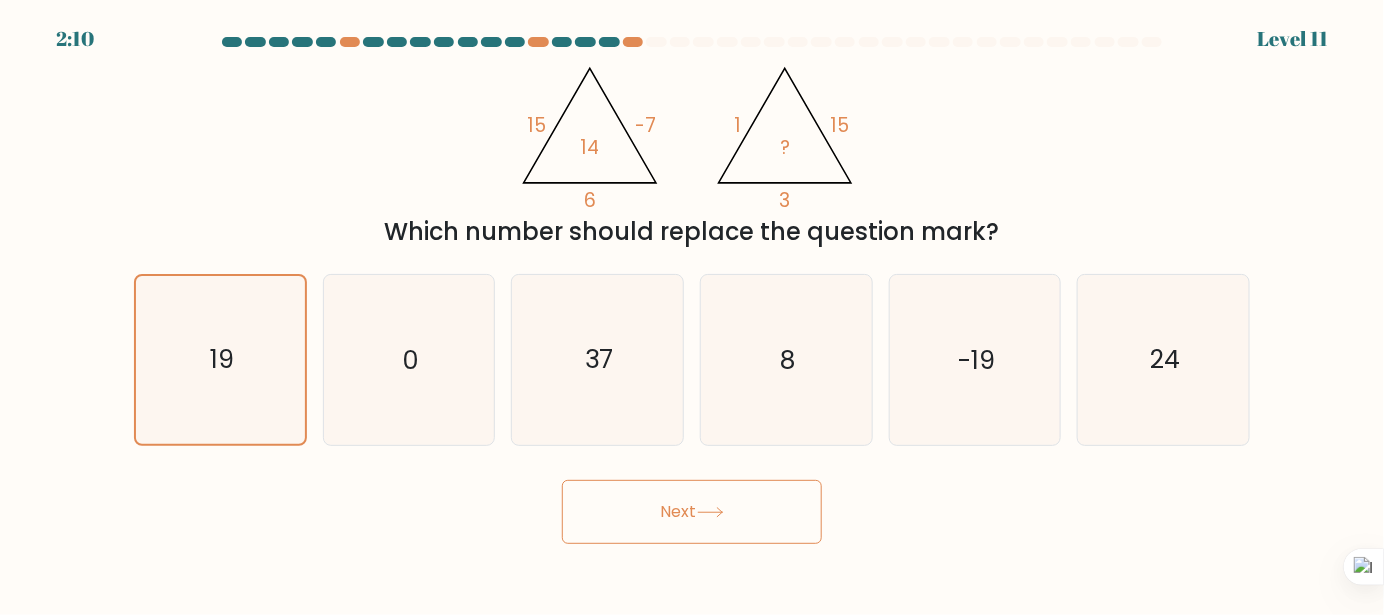 click on "Next" at bounding box center (692, 512) 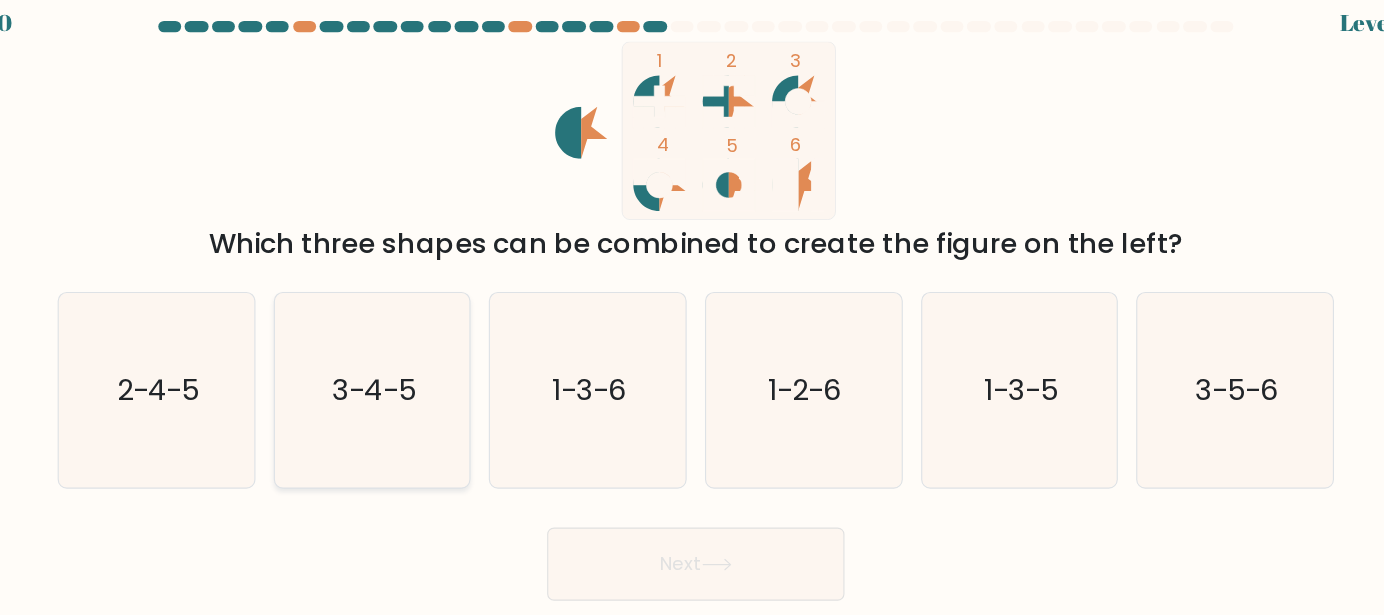 click on "3-4-5" 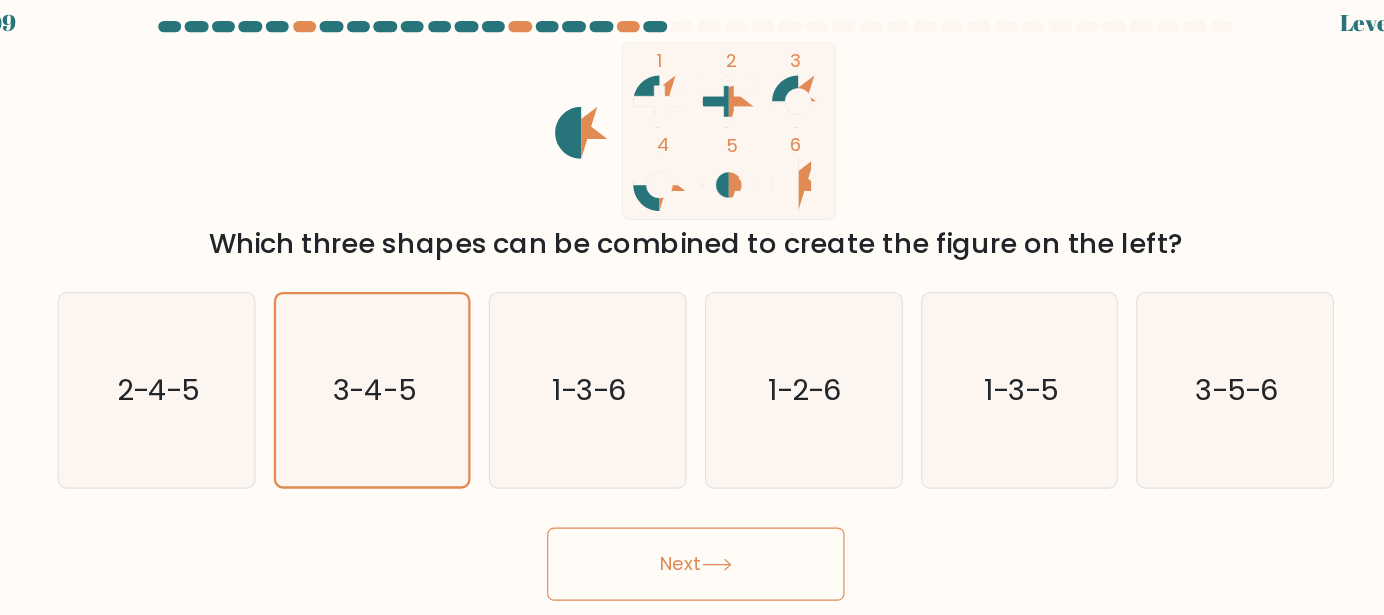 click on "Next" at bounding box center [692, 512] 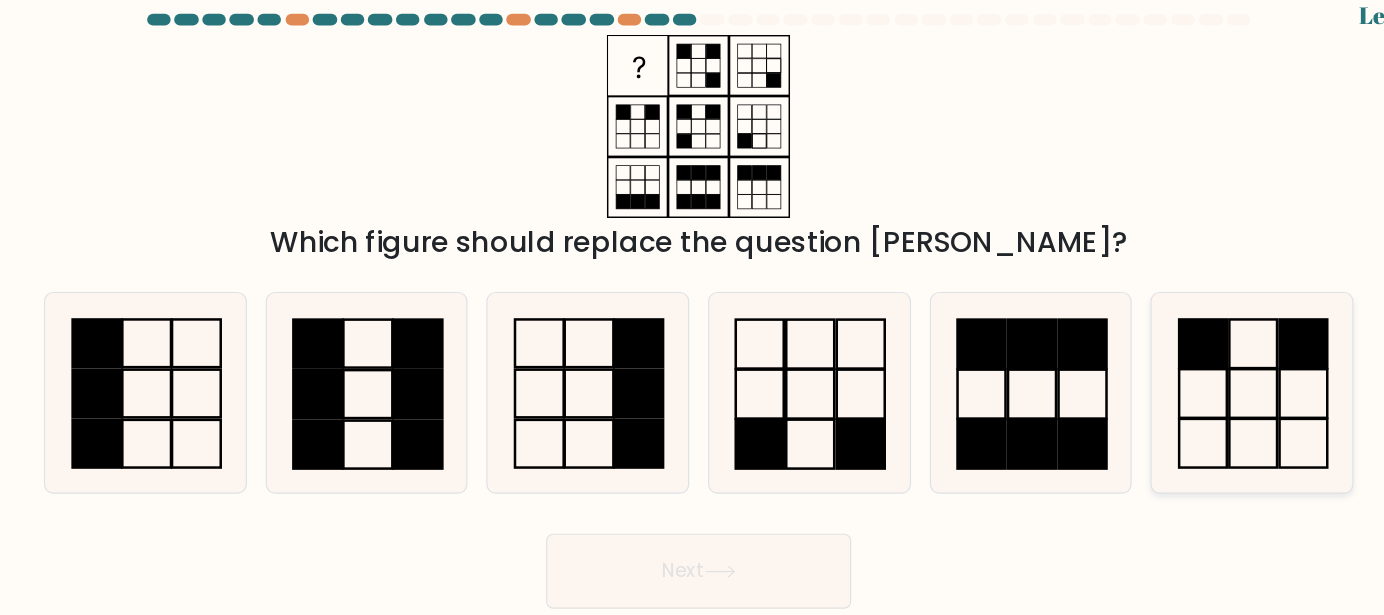 click 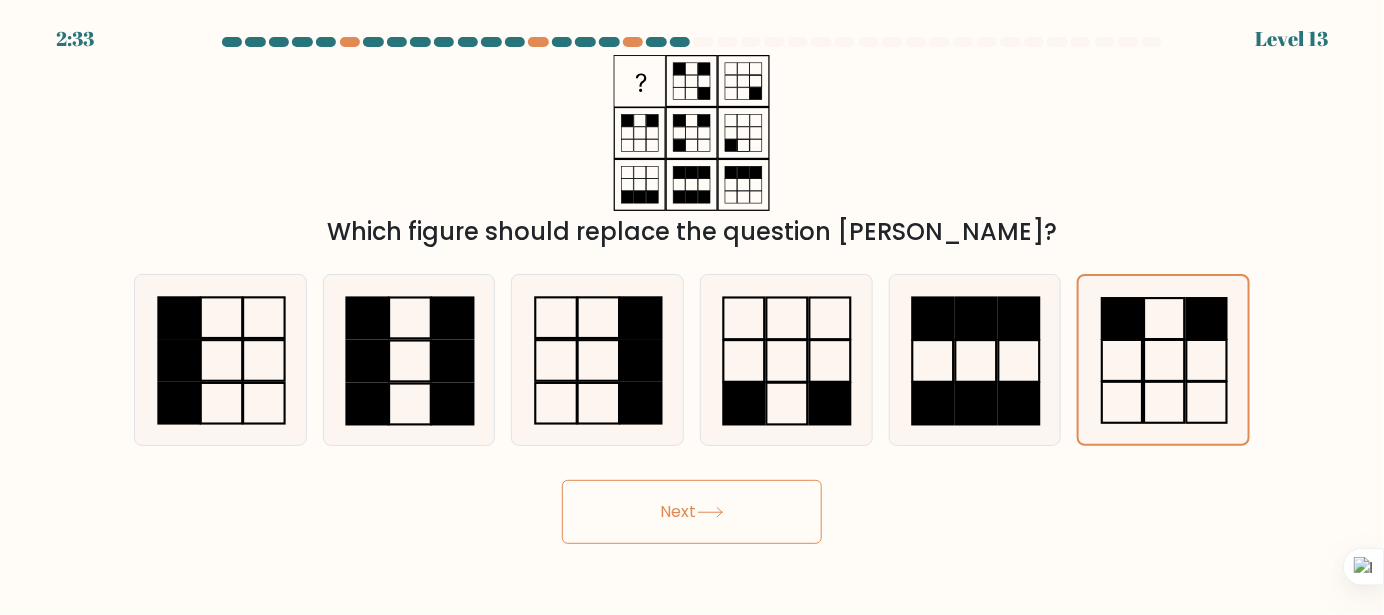 click 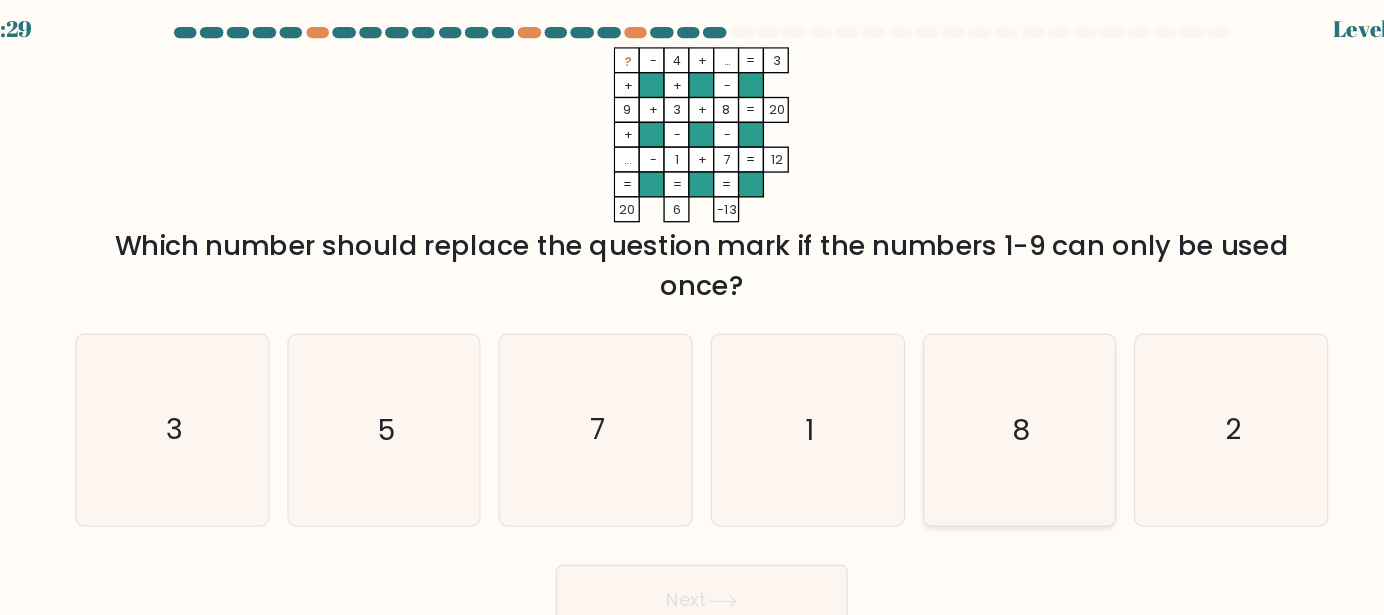 click on "8" 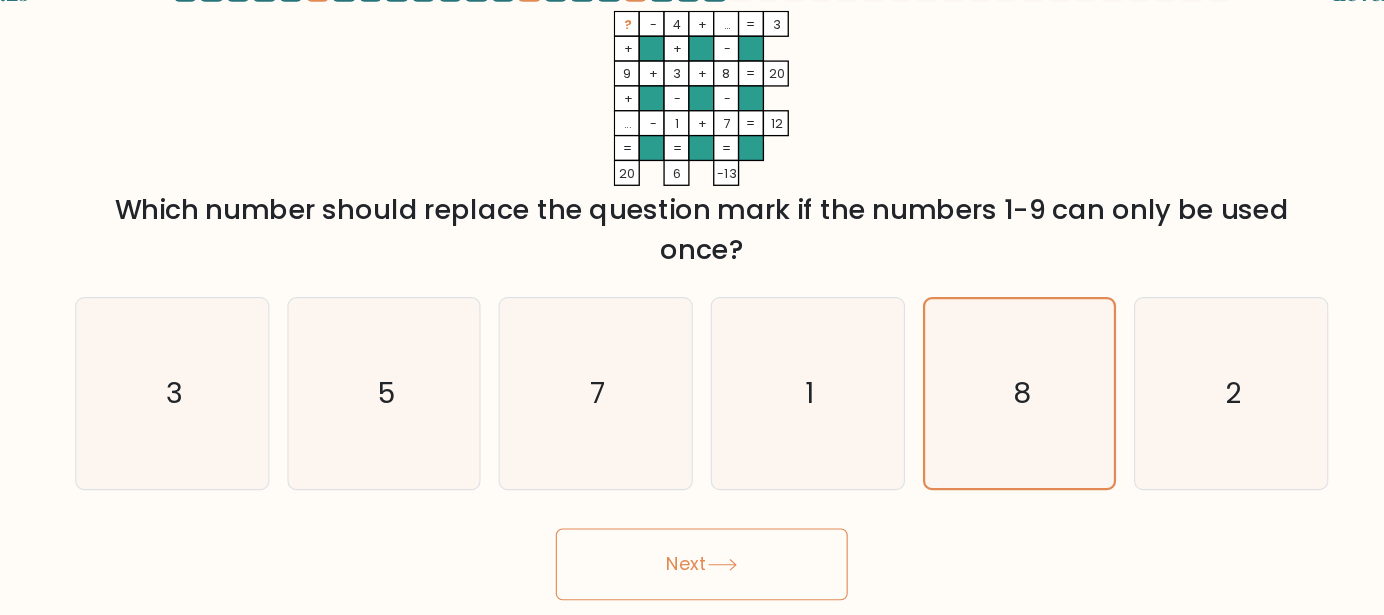 click on "Next" at bounding box center [692, 548] 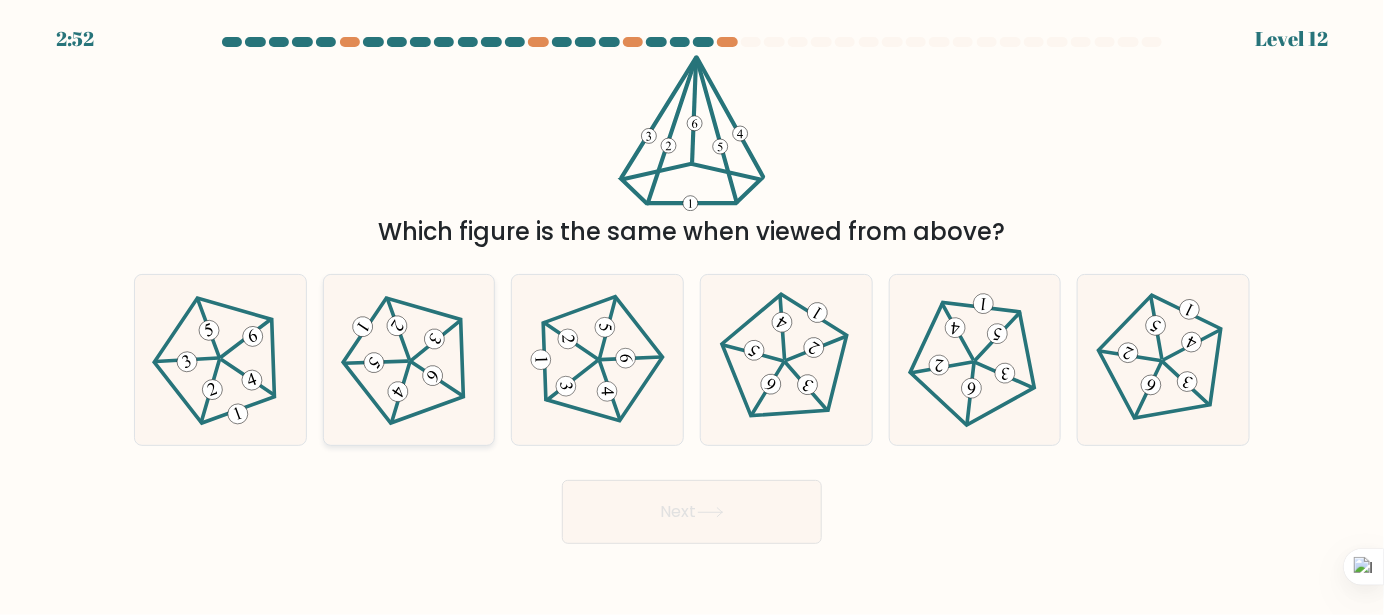 click 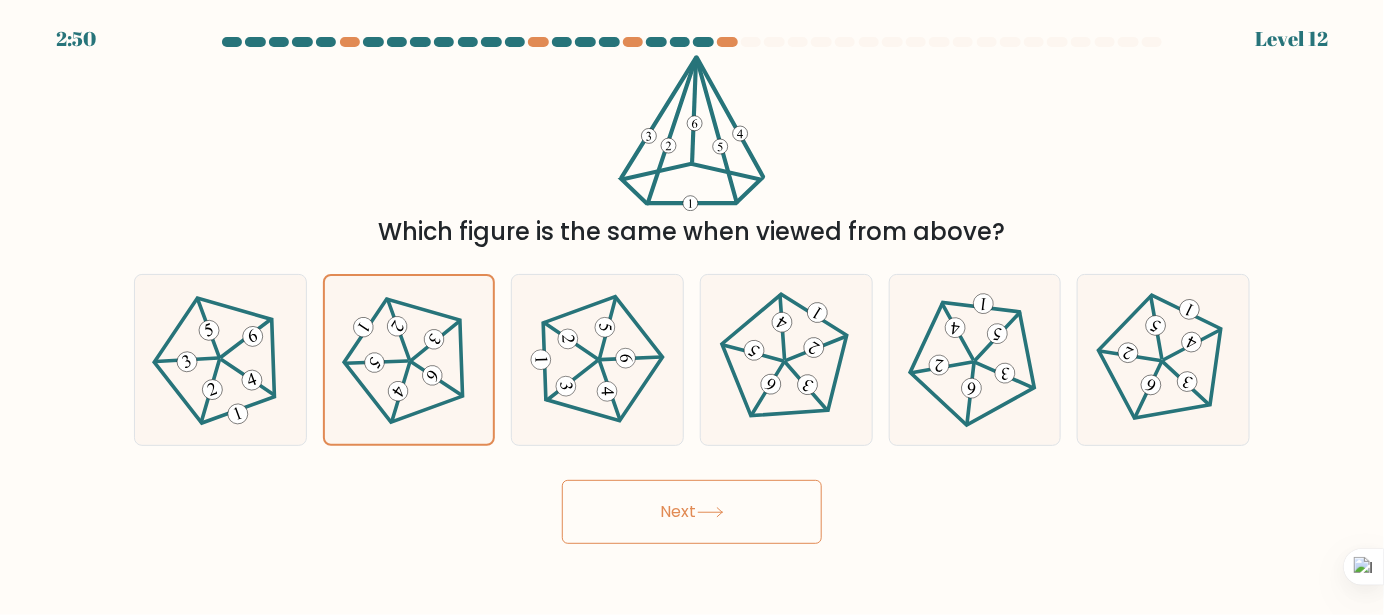 click on "Next" at bounding box center (692, 512) 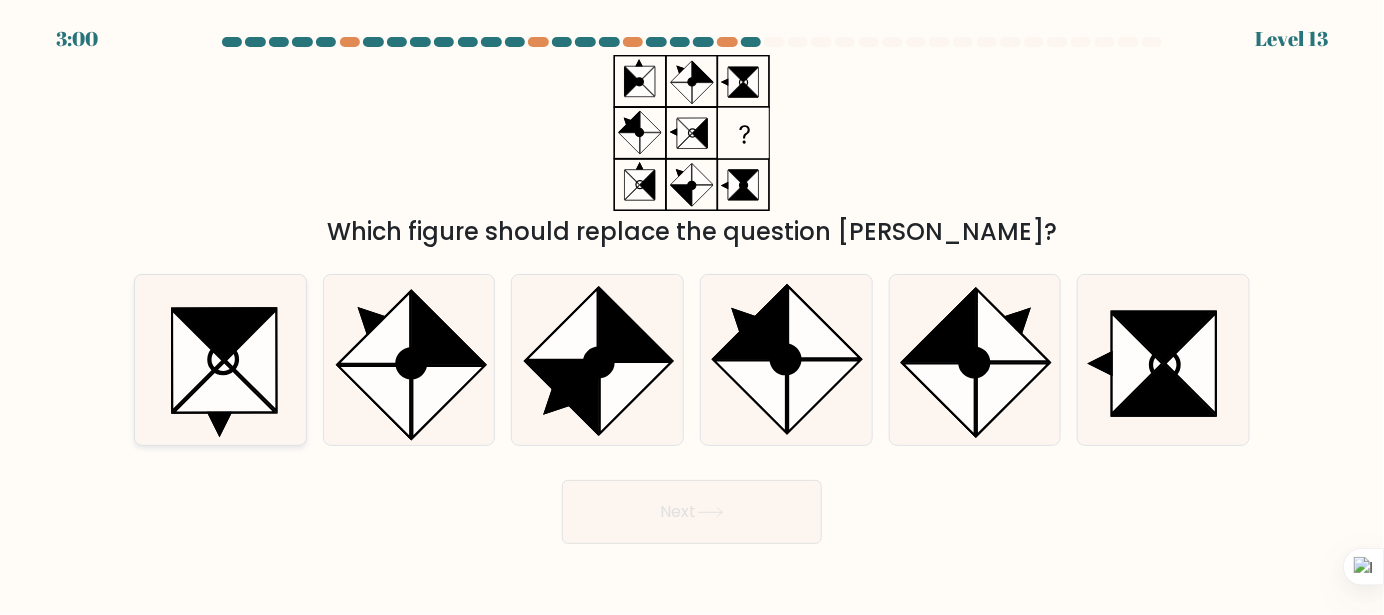 click 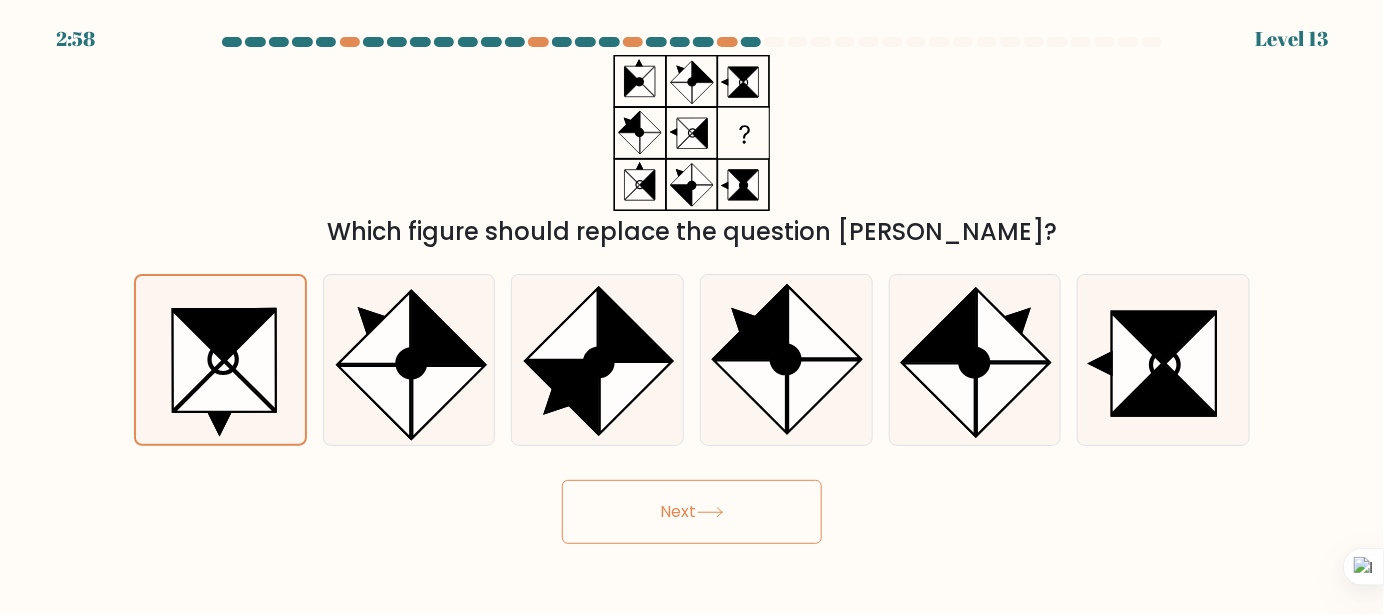 click on "Next" at bounding box center [692, 512] 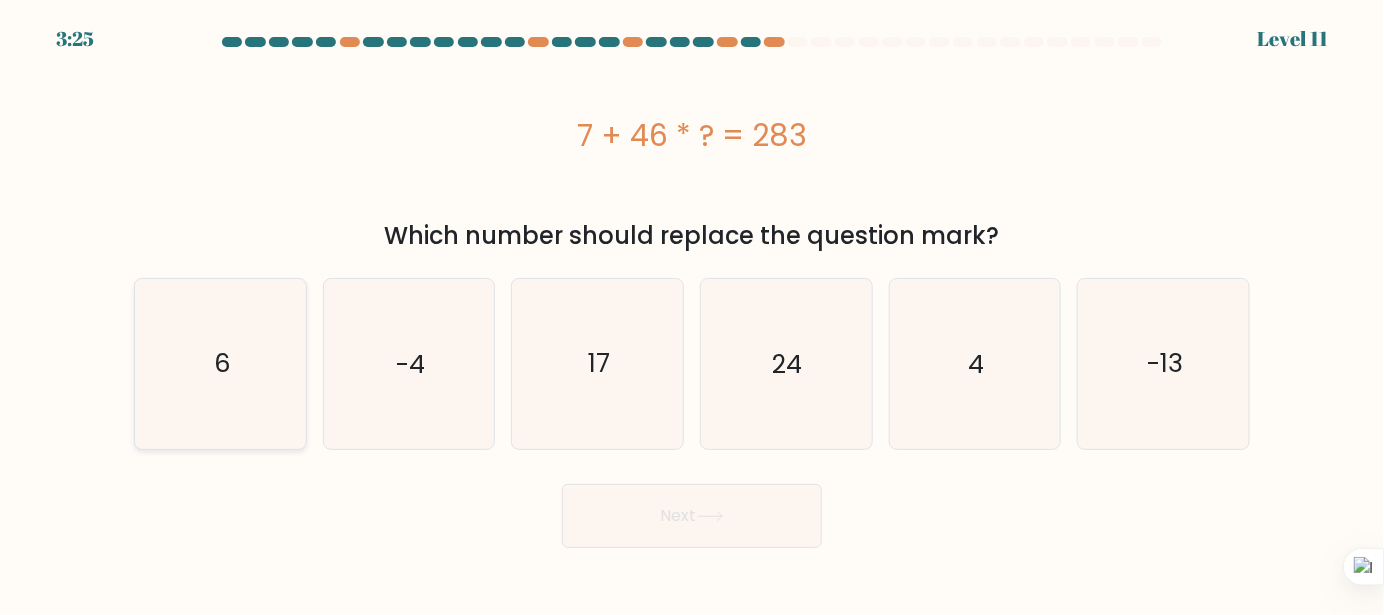 click on "6" 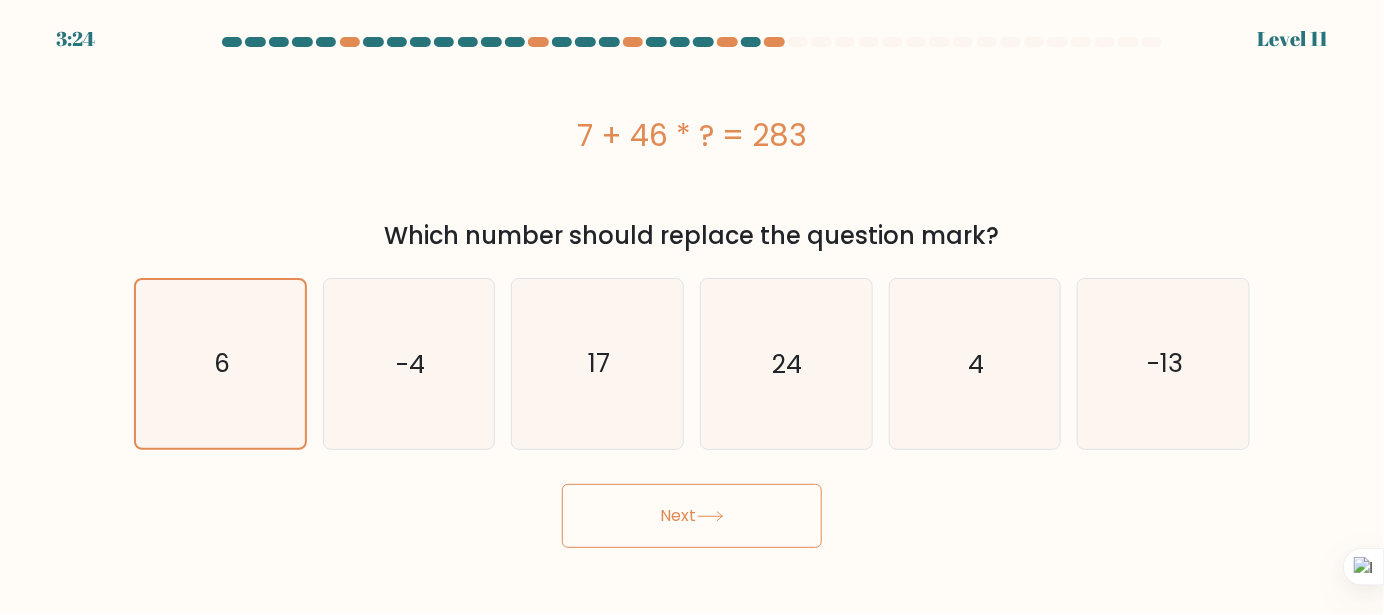 click on "Next" at bounding box center [692, 516] 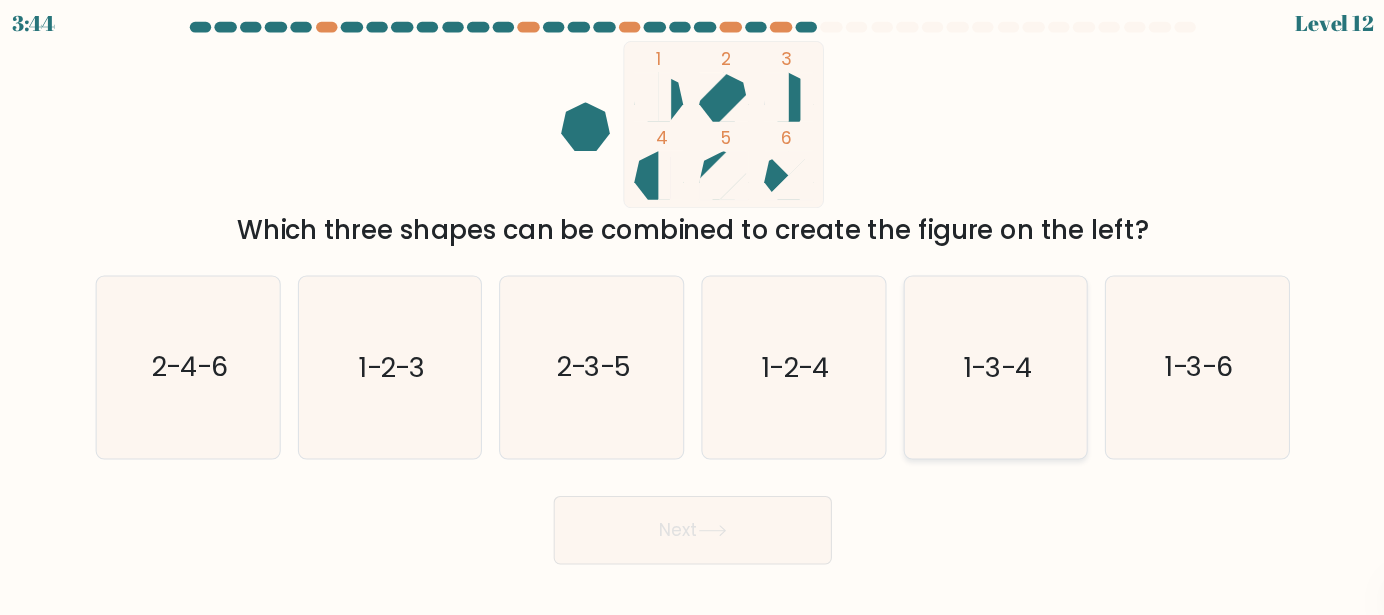 click on "1-3-4" 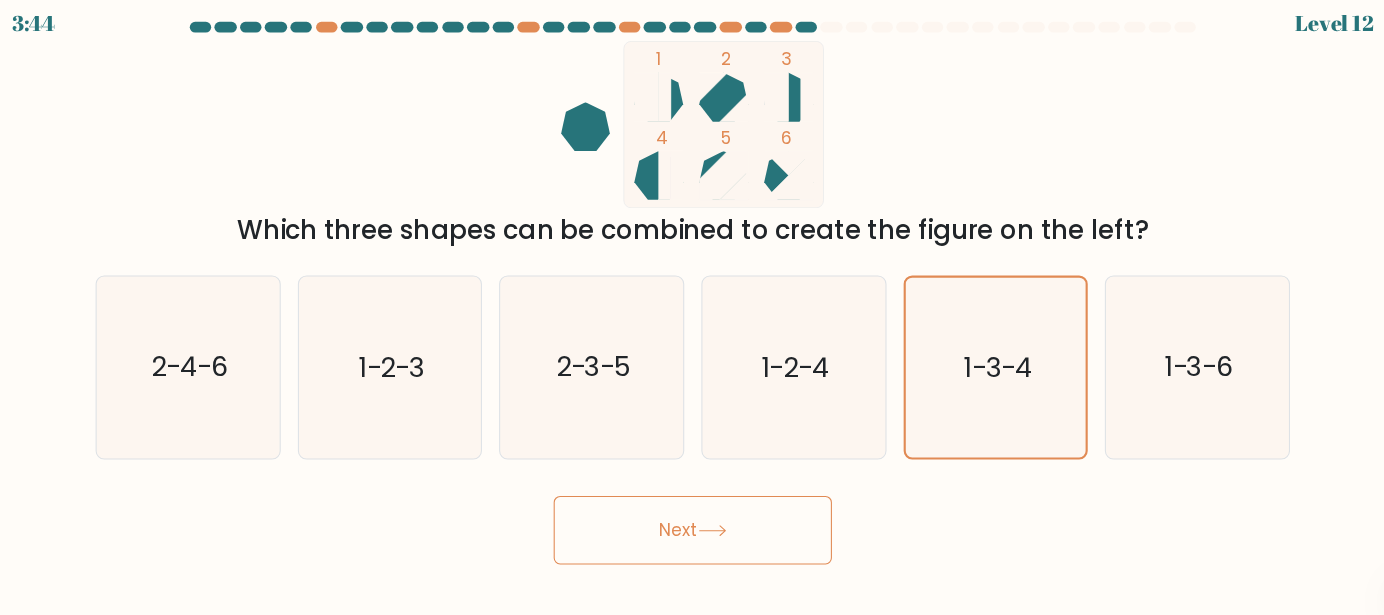click on "Next" at bounding box center [692, 512] 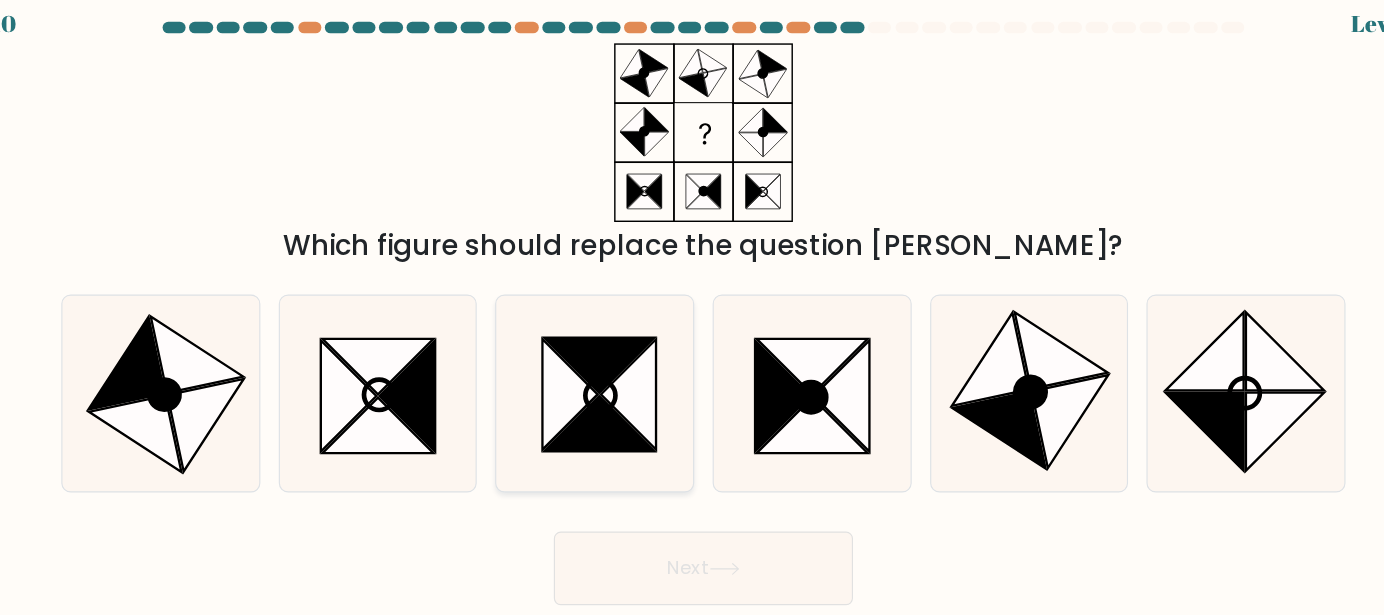 click 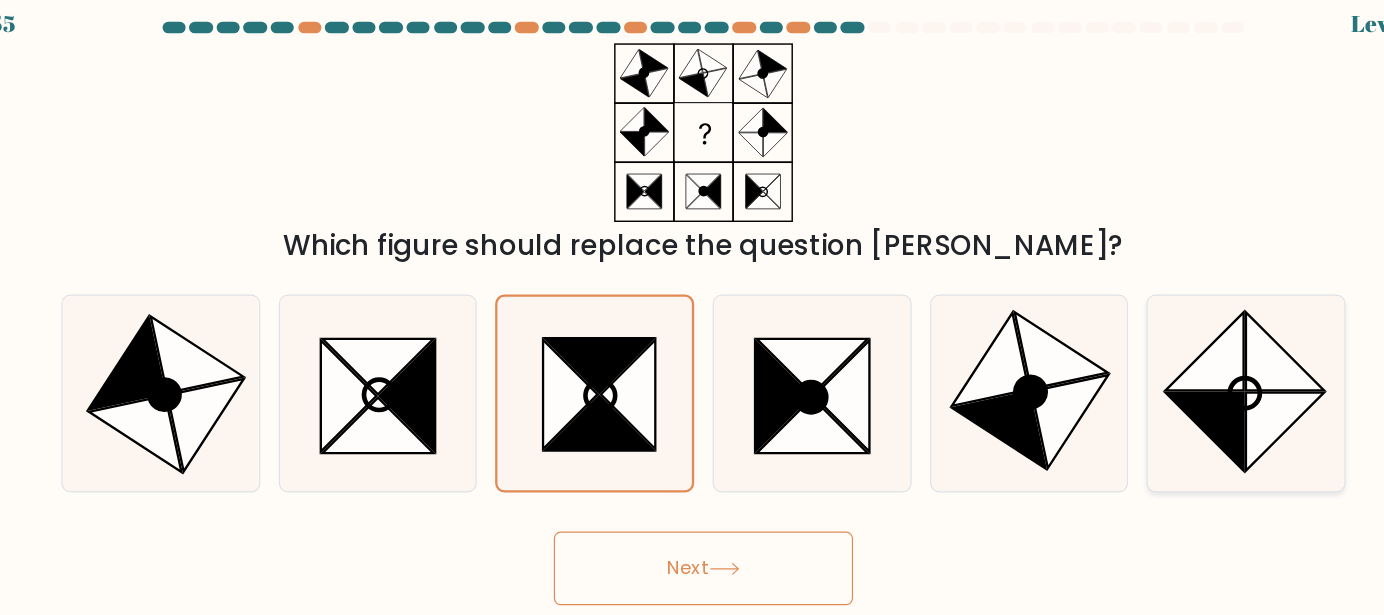click 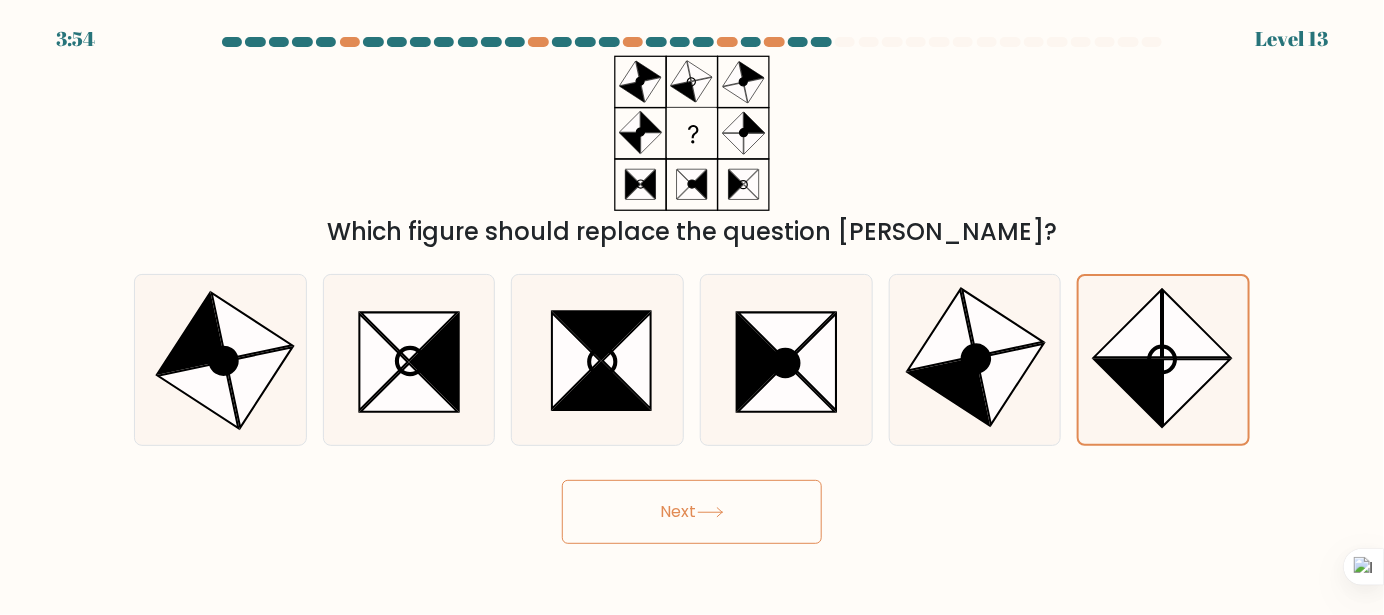 click on "Next" at bounding box center [692, 512] 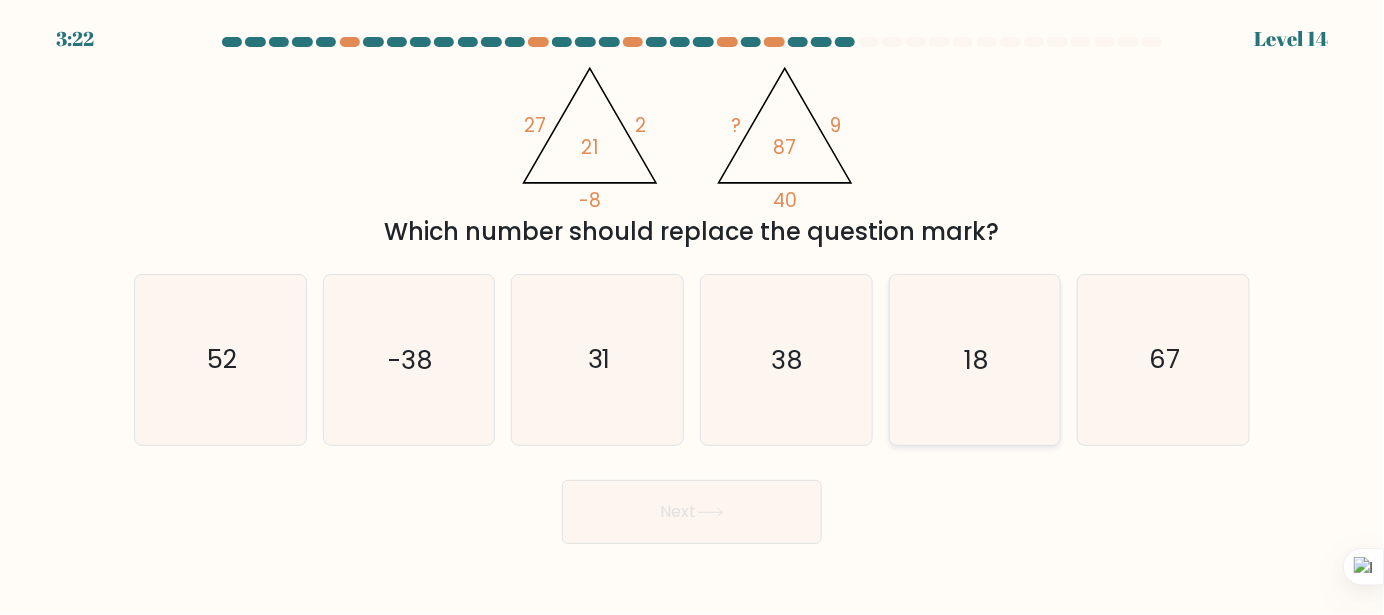 click on "18" 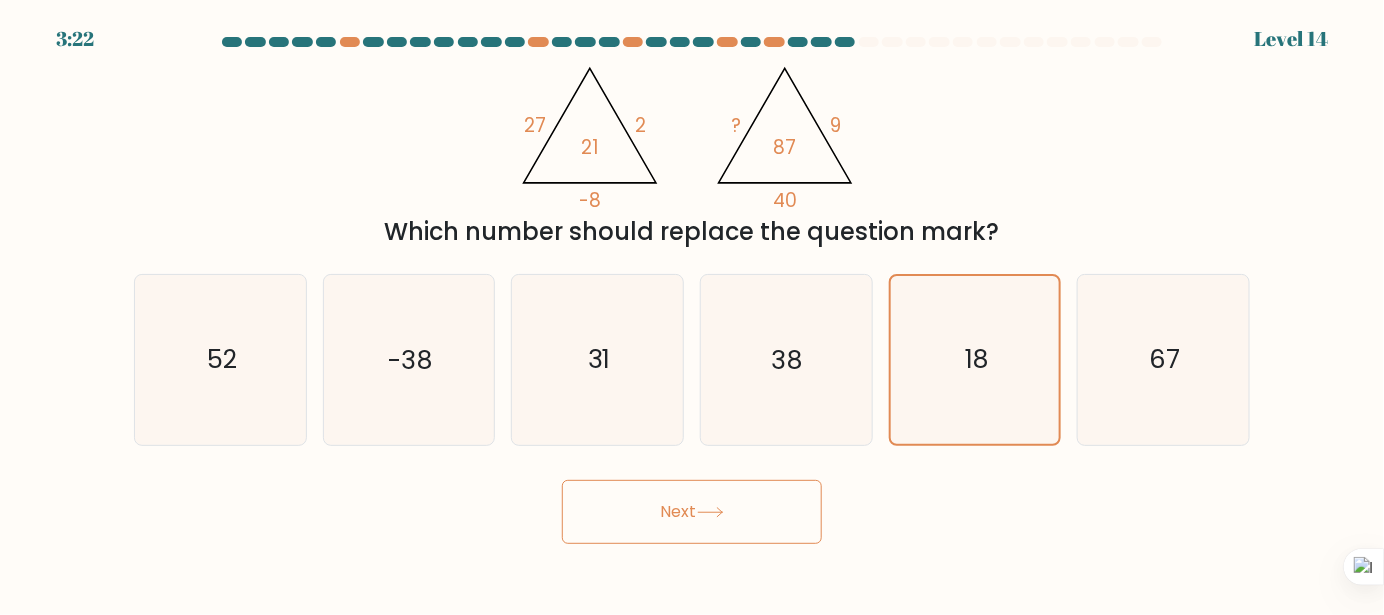 click on "Next" at bounding box center [692, 512] 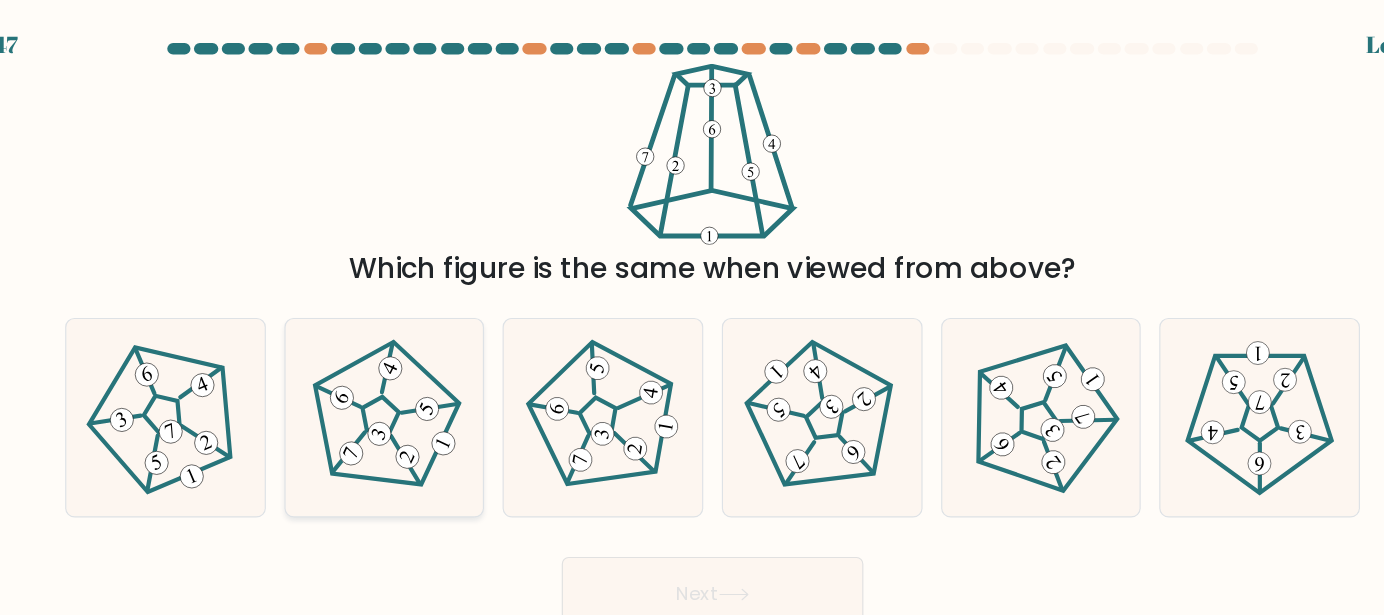 click 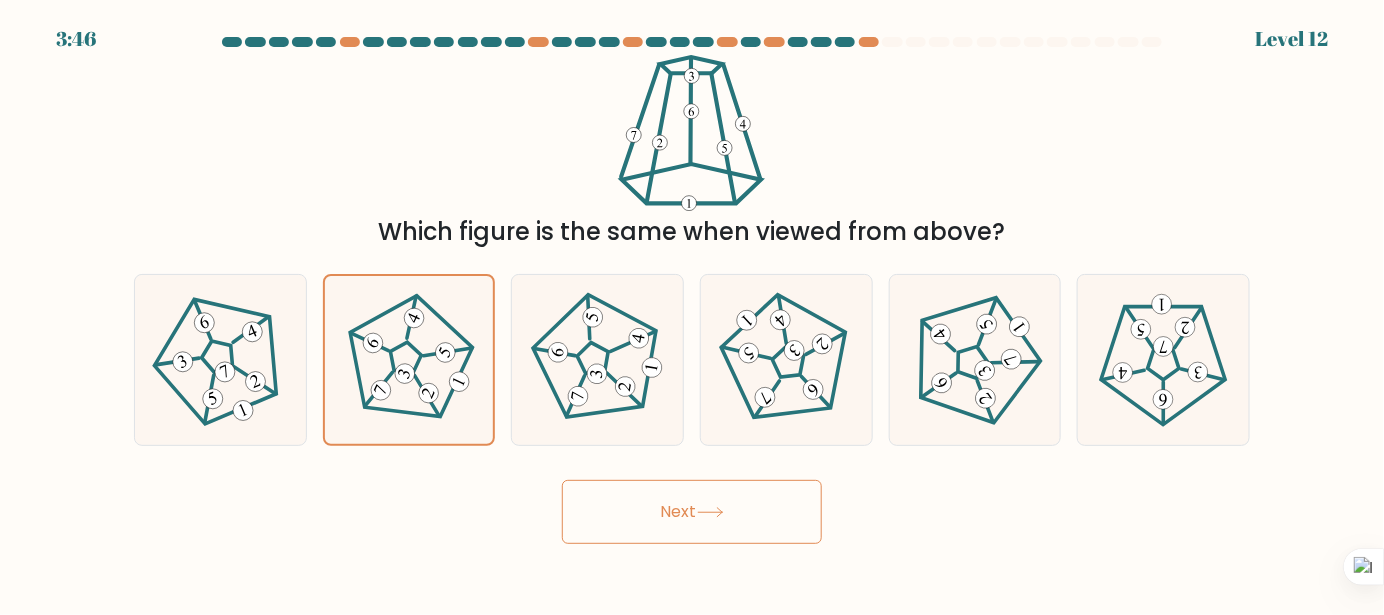 click on "Next" at bounding box center [692, 512] 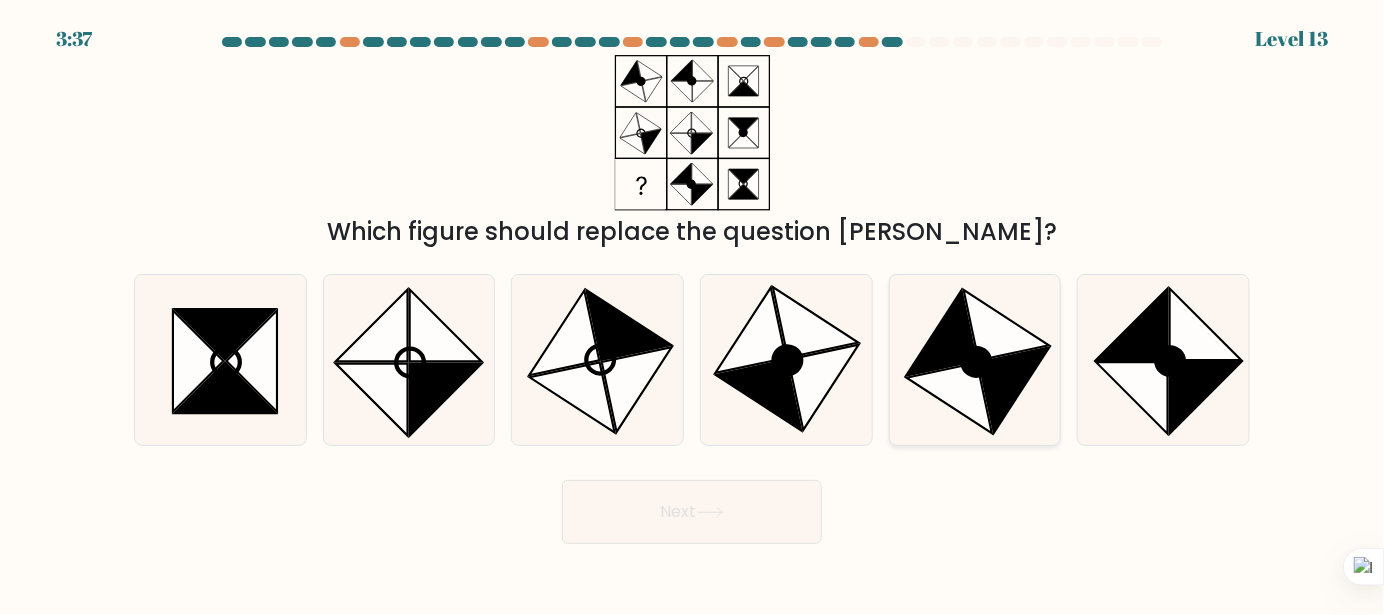 click 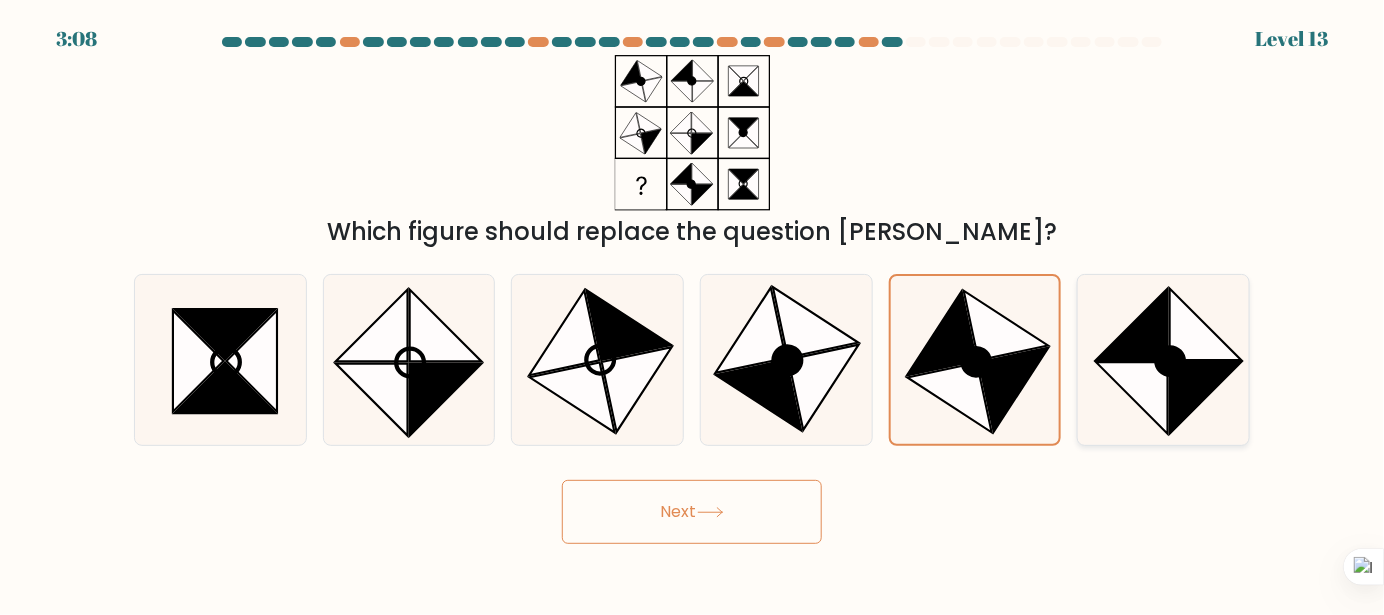 click 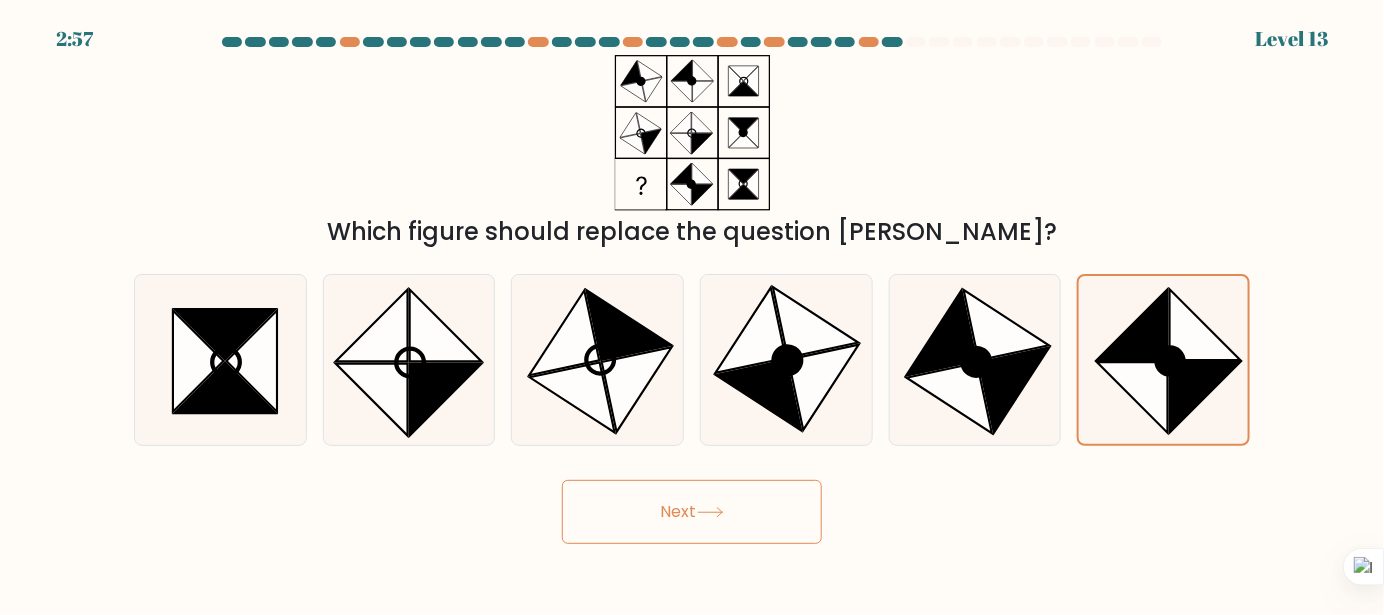 click on "2:57
Level 13" at bounding box center [692, 307] 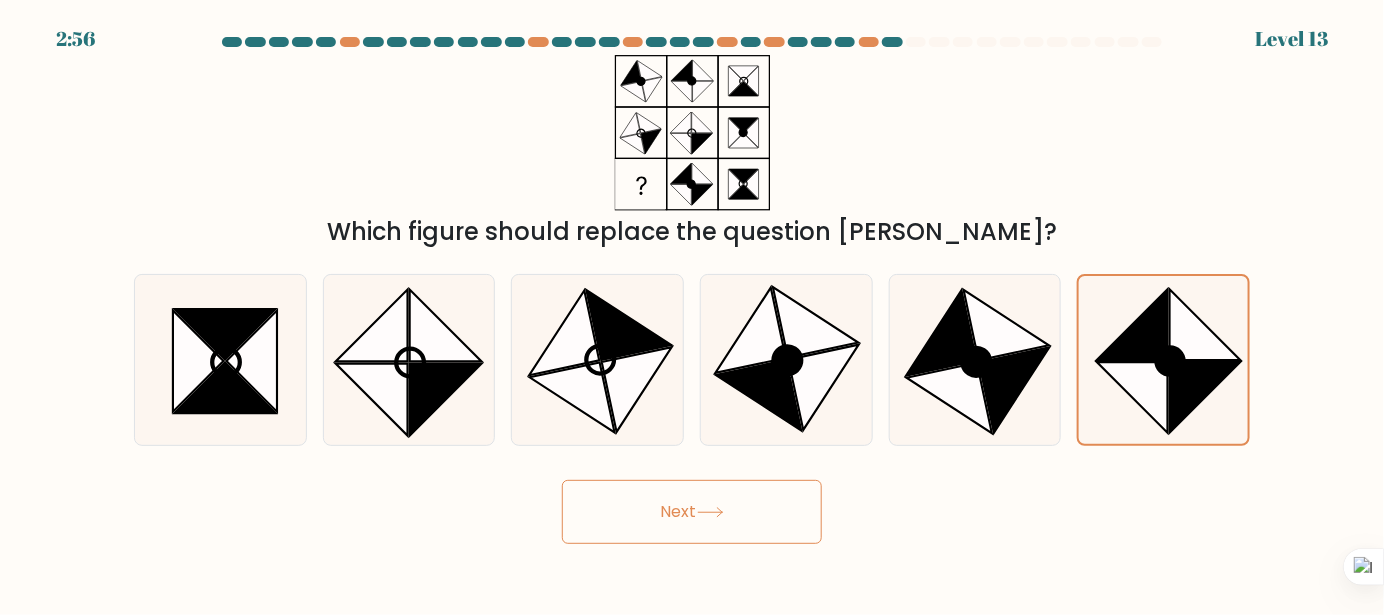 click on "2:56
Level 13" at bounding box center (692, 307) 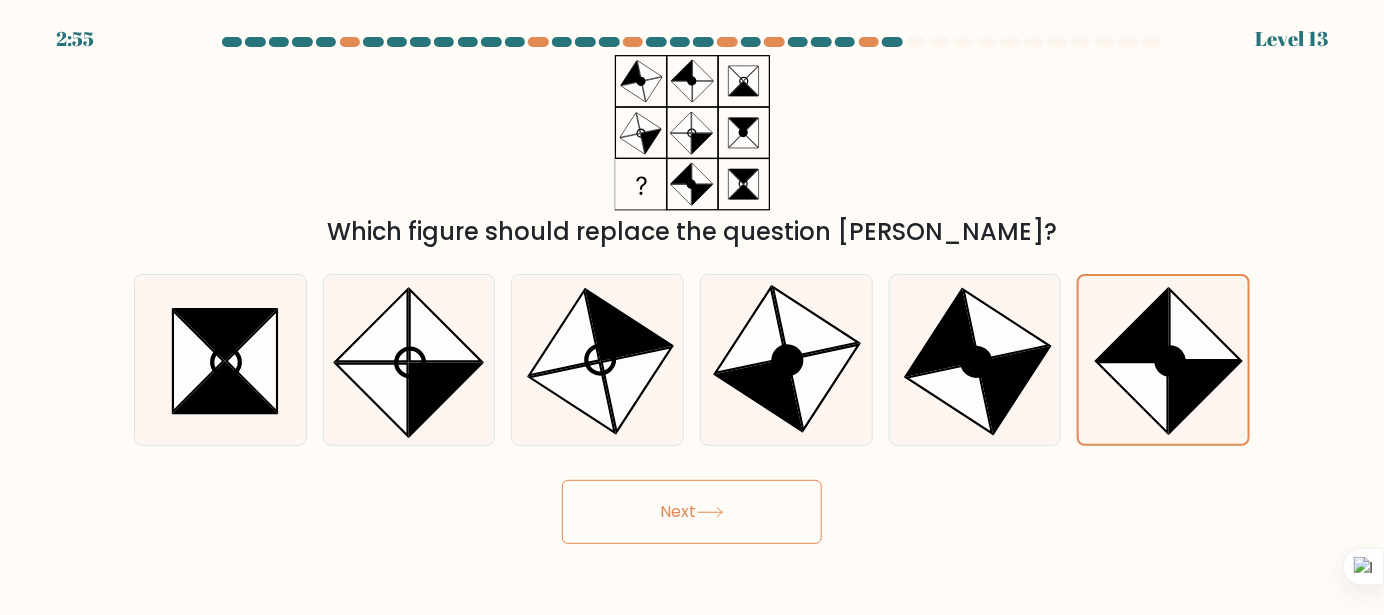 click on "Next" at bounding box center [692, 512] 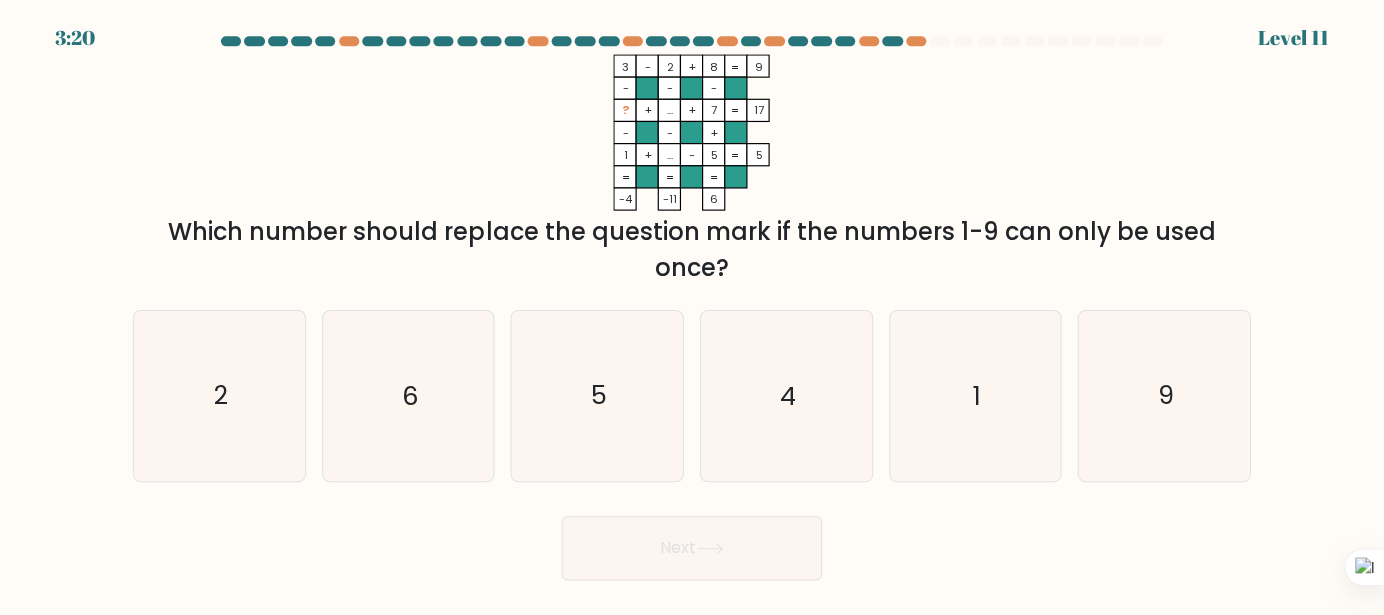 scroll, scrollTop: 0, scrollLeft: 0, axis: both 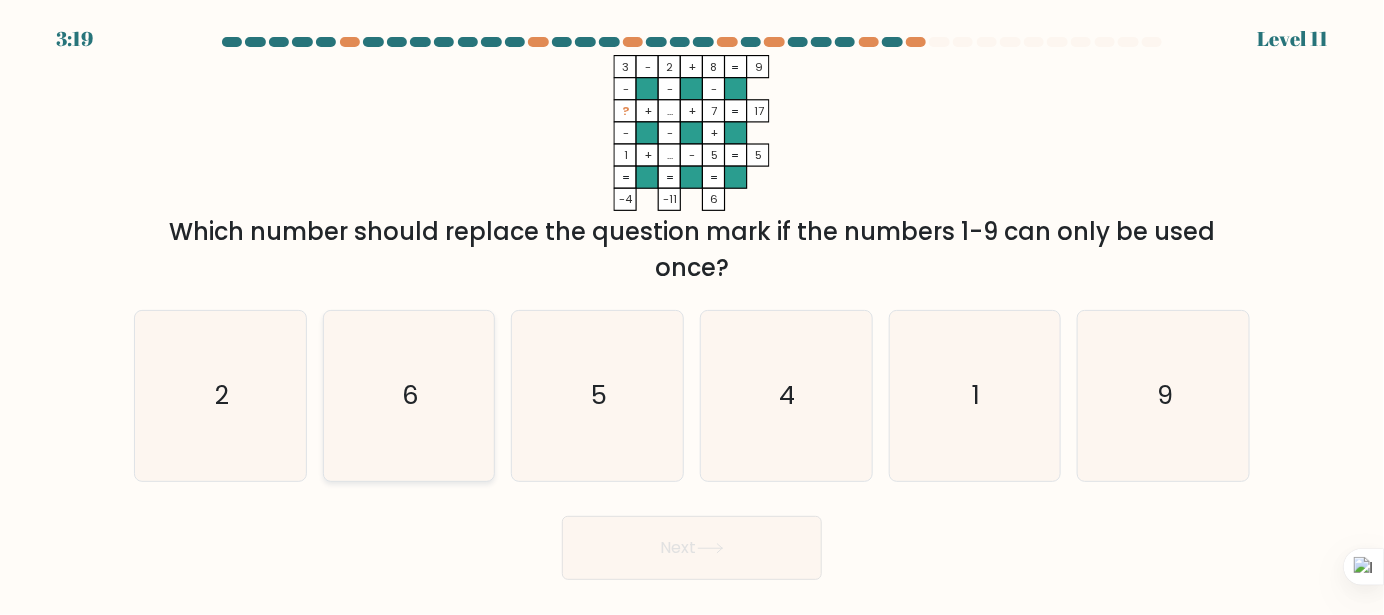 click on "6" 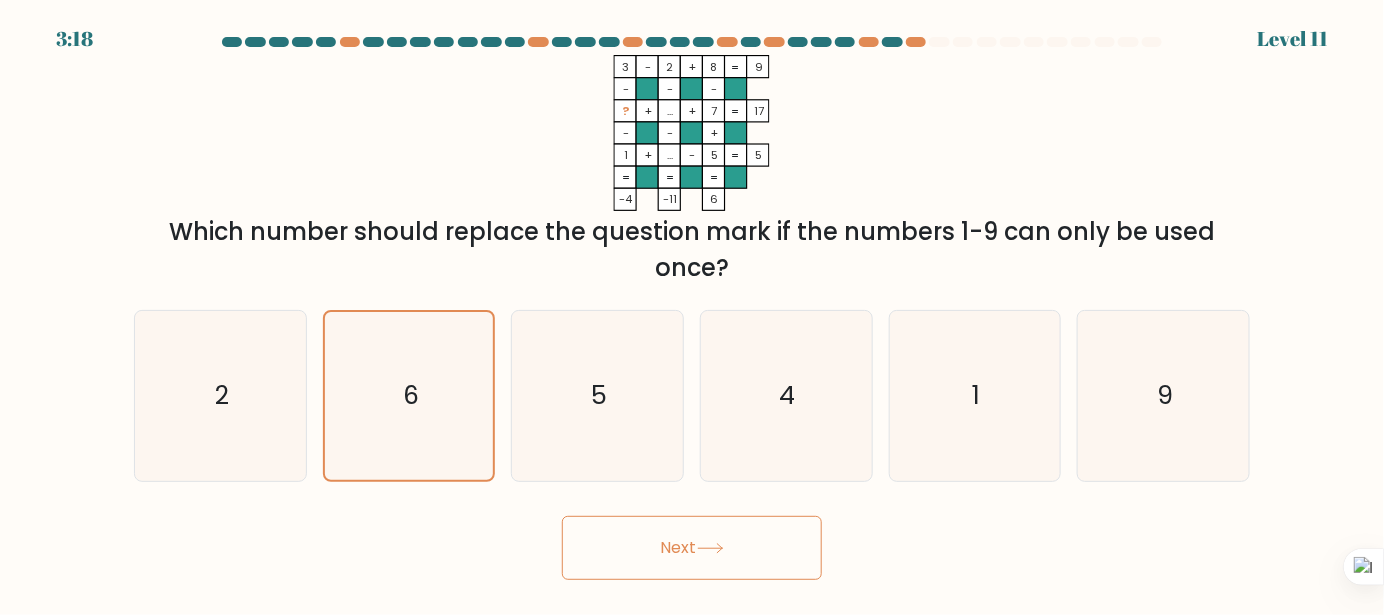 click on "Next" at bounding box center (692, 548) 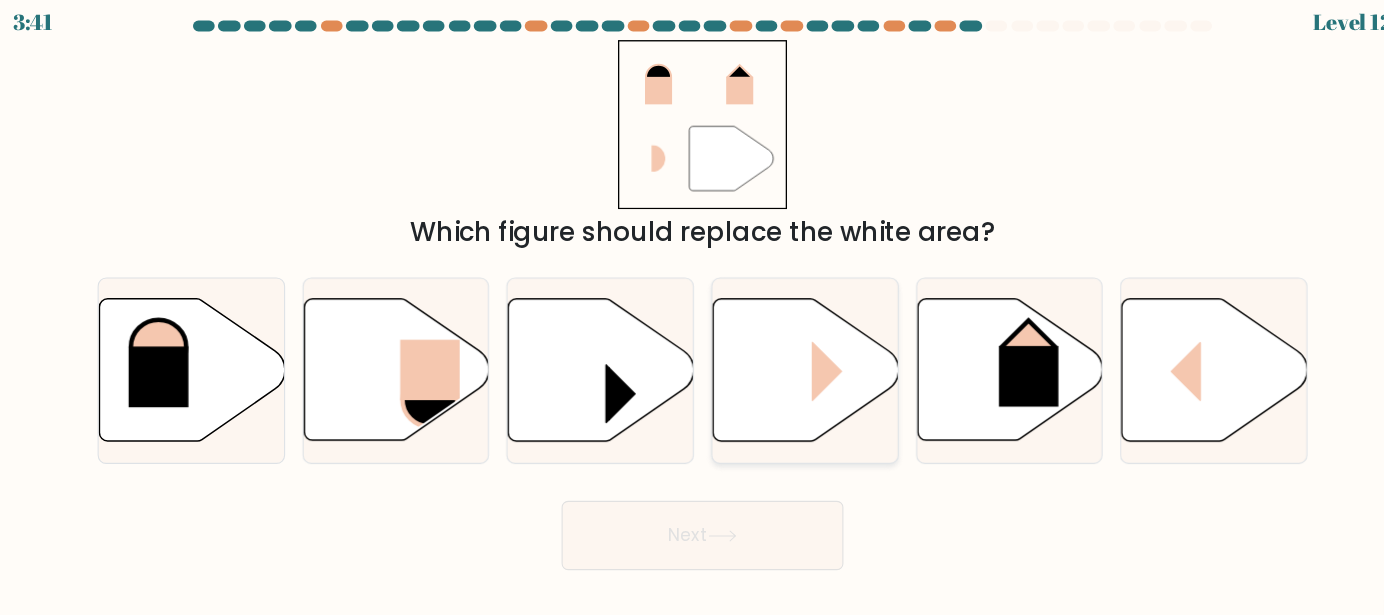 click 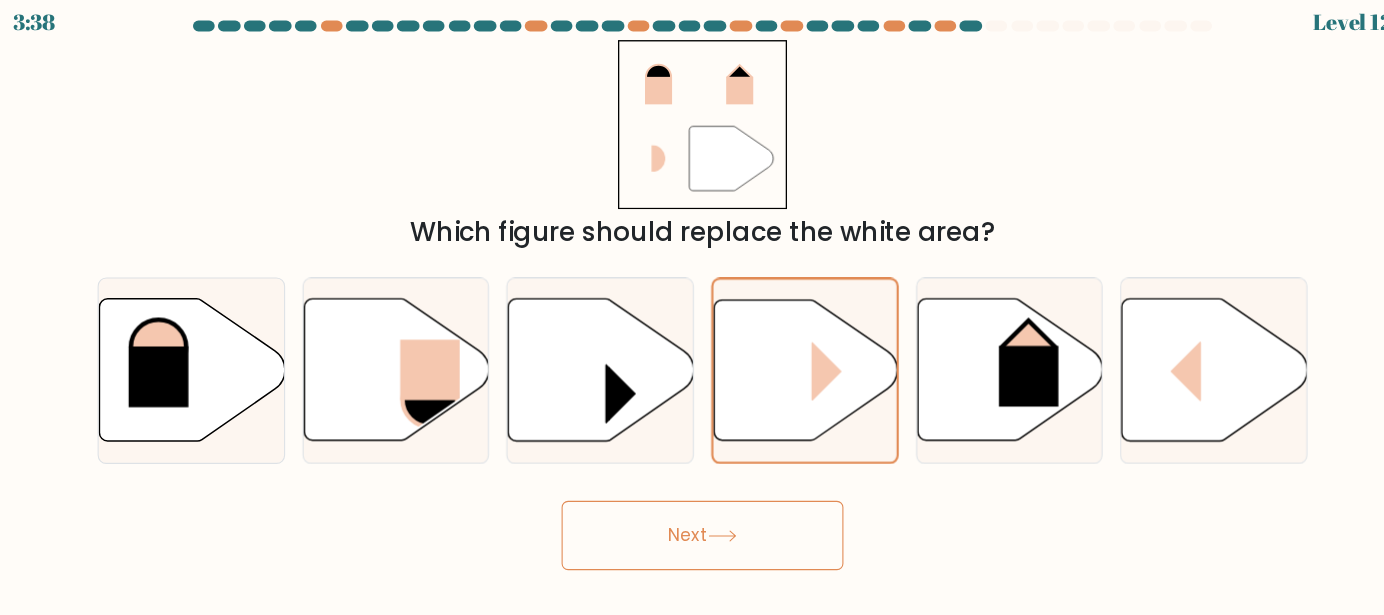 click on "Next" at bounding box center [692, 512] 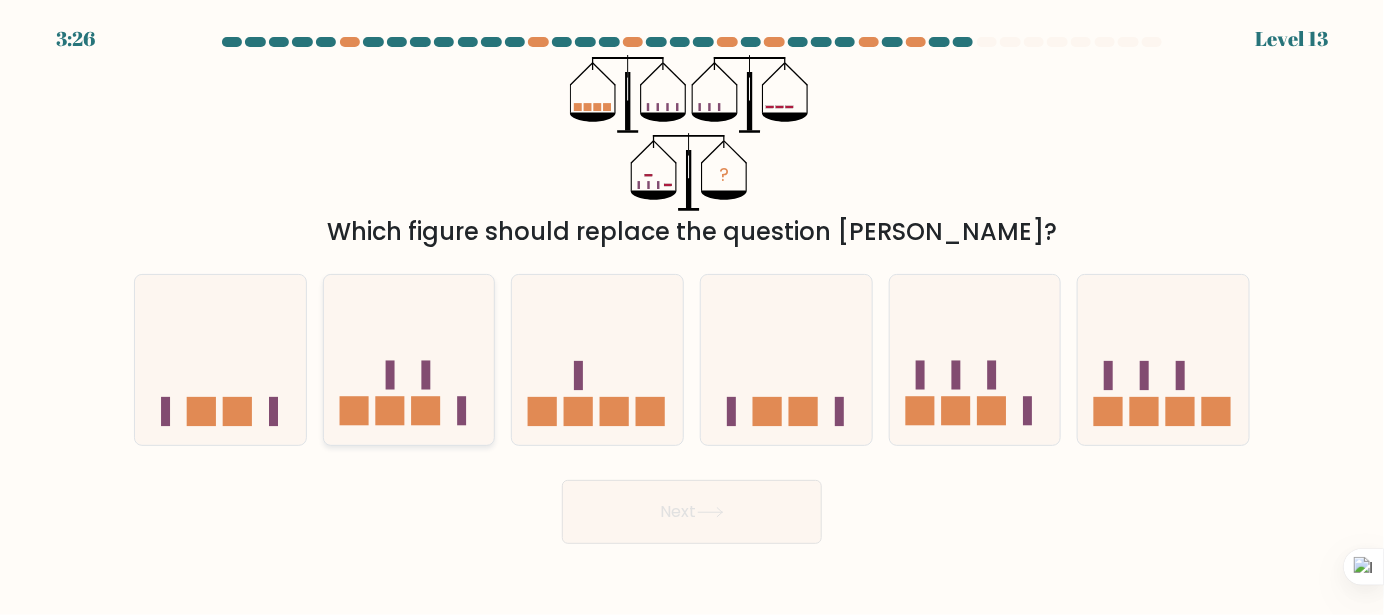click 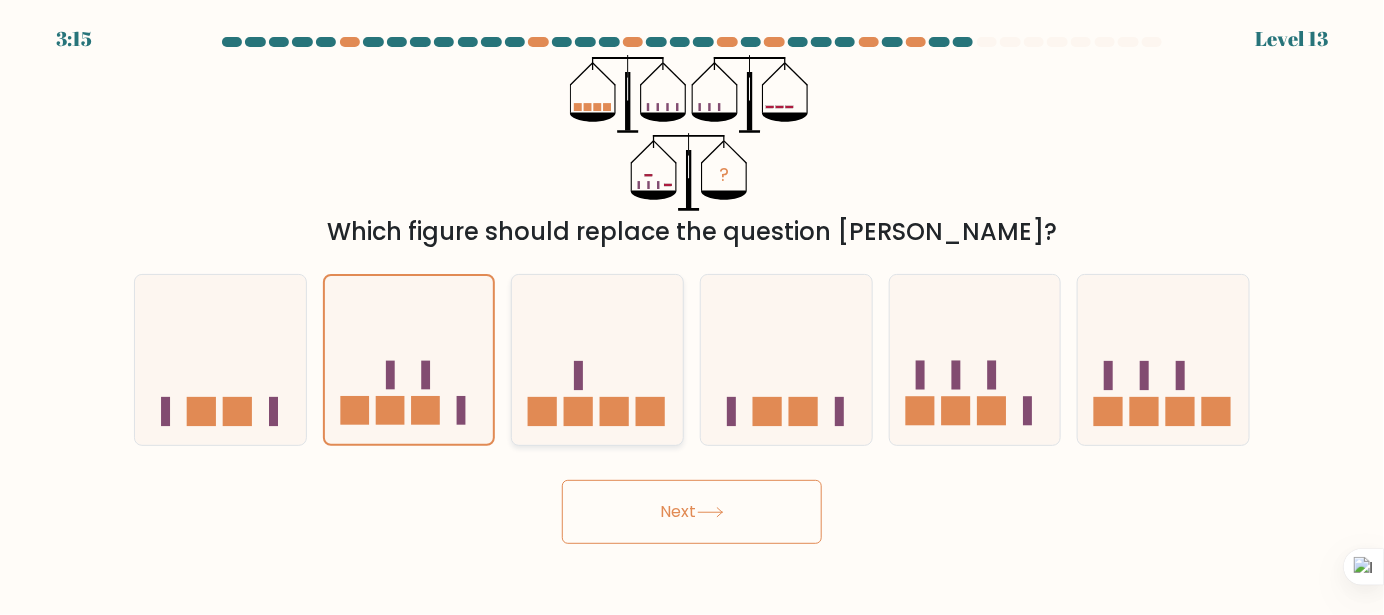 click 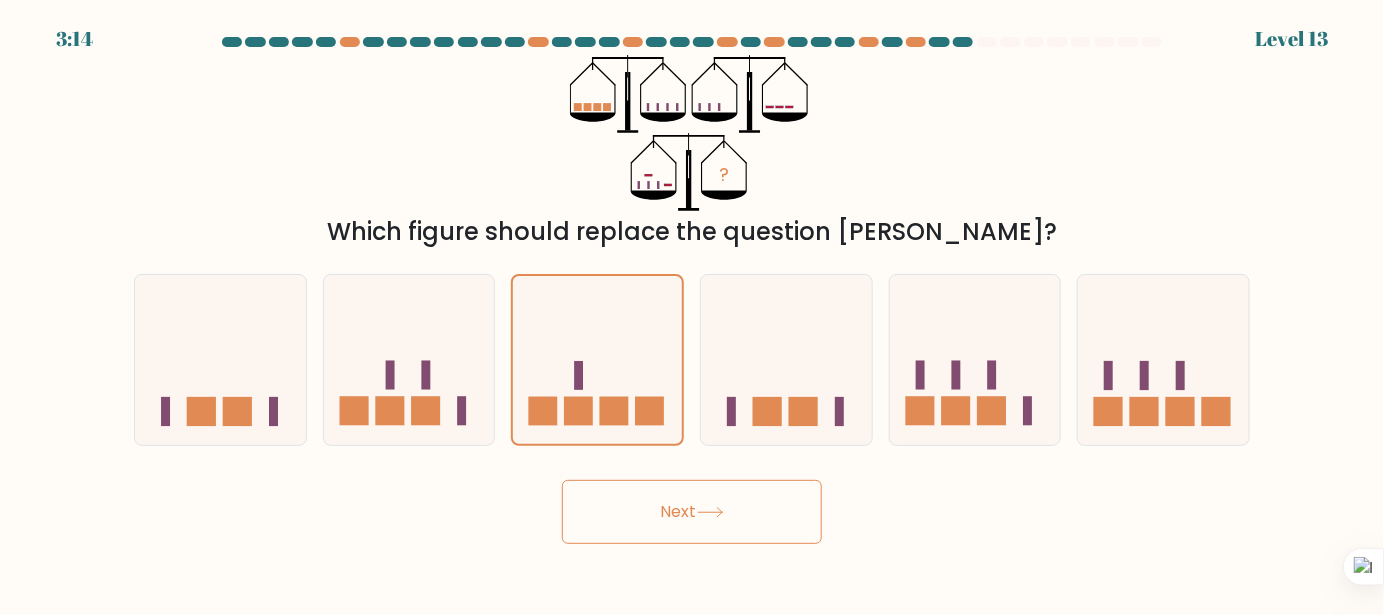click on "Next" at bounding box center [692, 512] 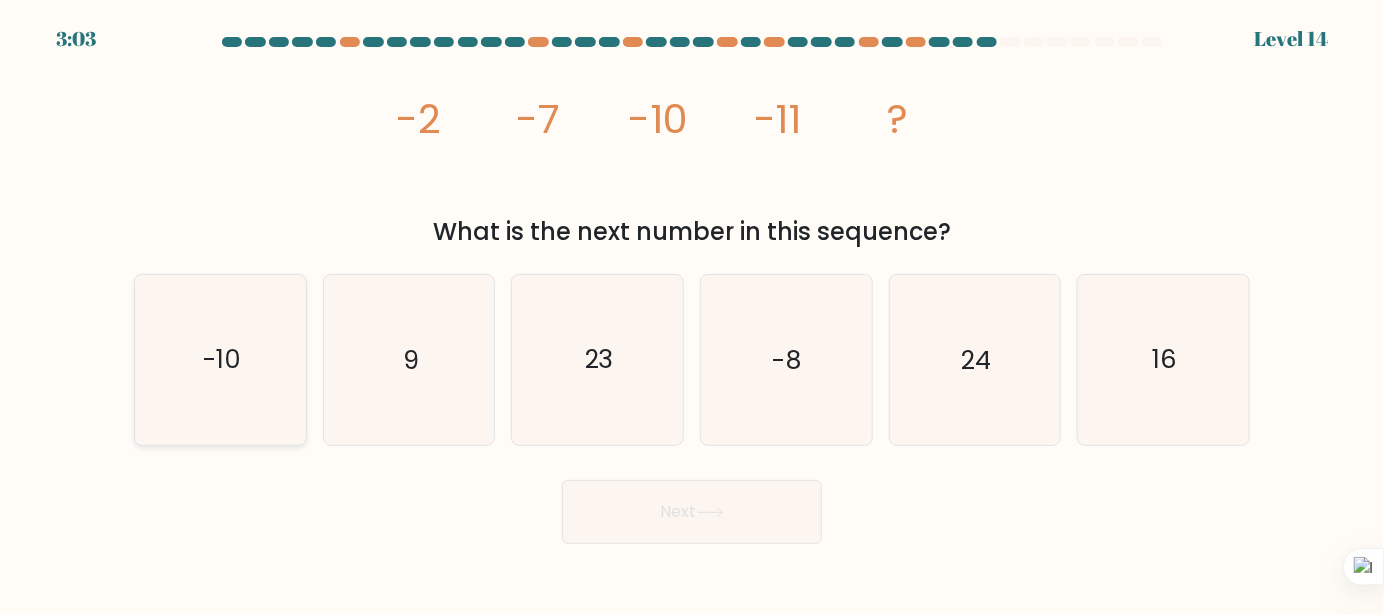 click on "-10" 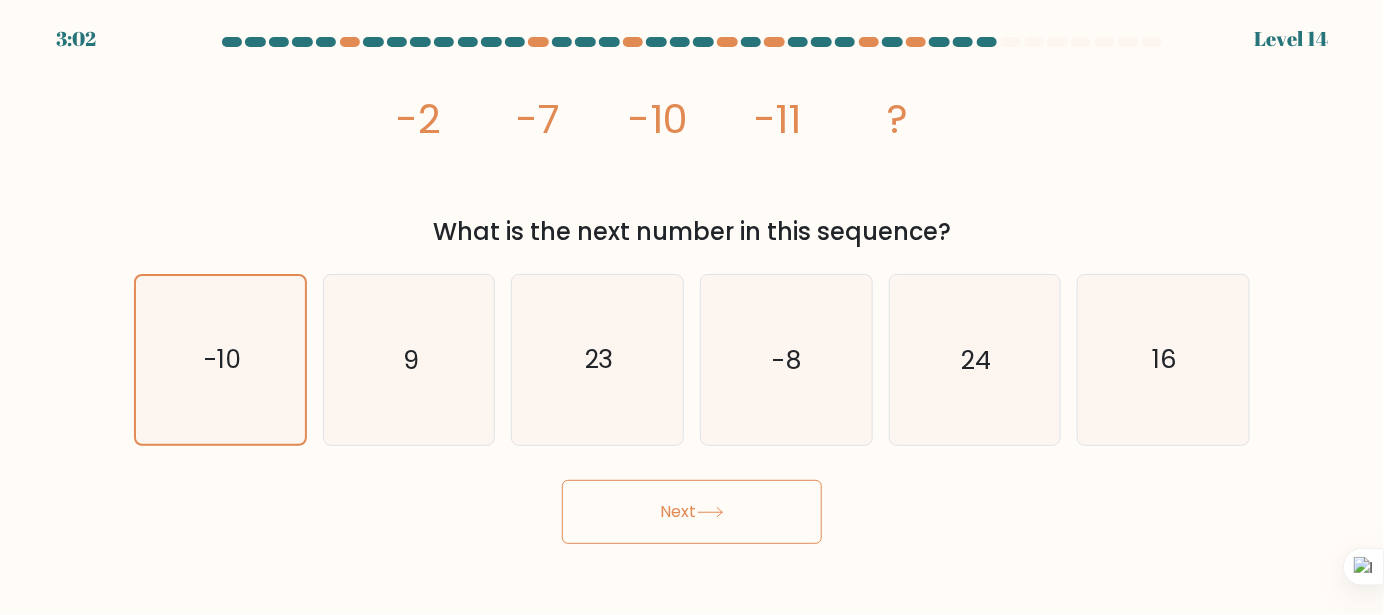 click on "Next" at bounding box center [692, 512] 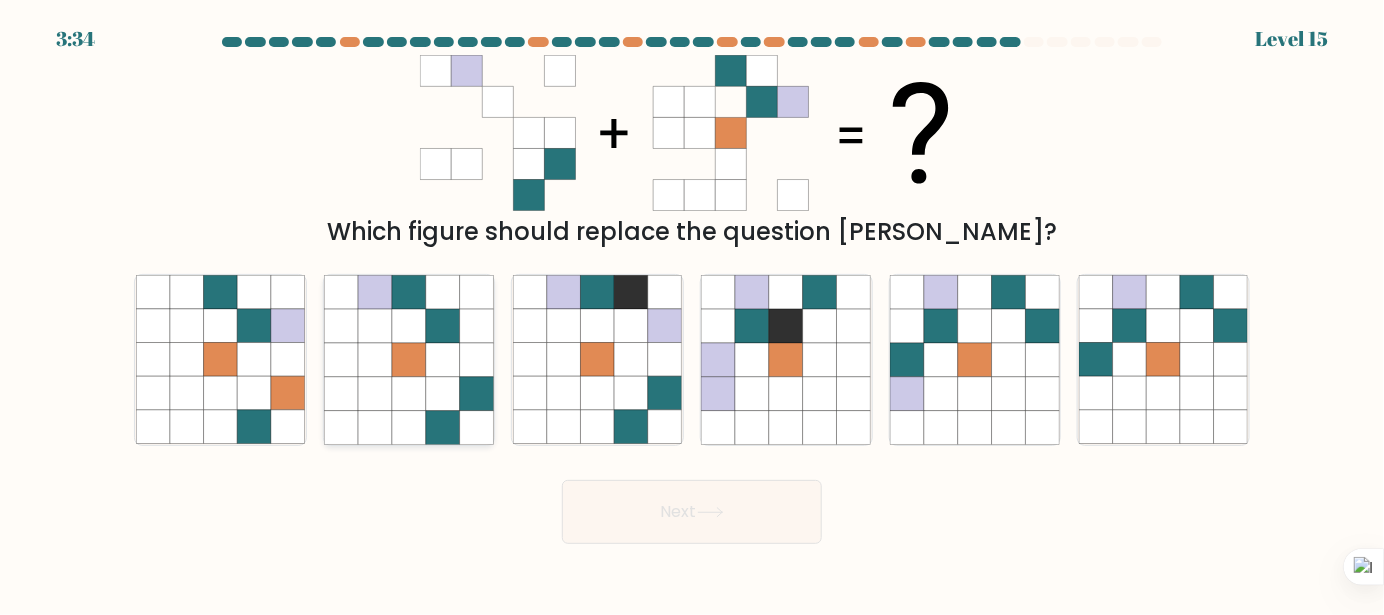 click 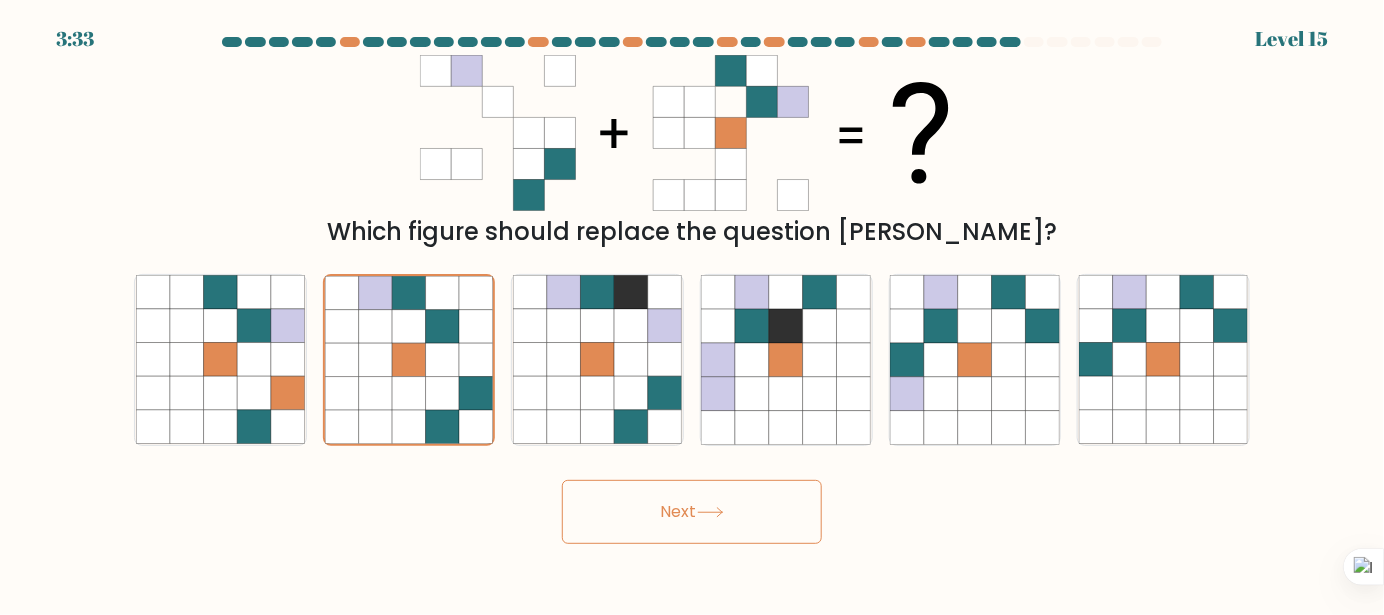 click on "Next" at bounding box center [692, 512] 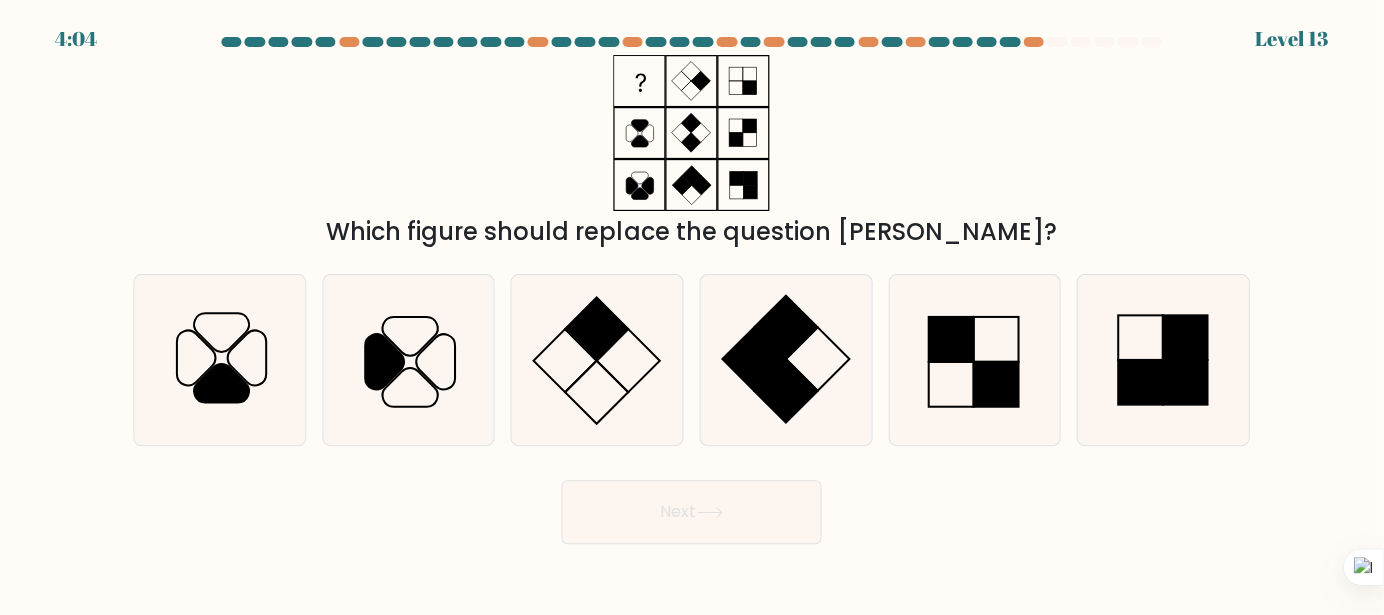 scroll, scrollTop: 0, scrollLeft: 0, axis: both 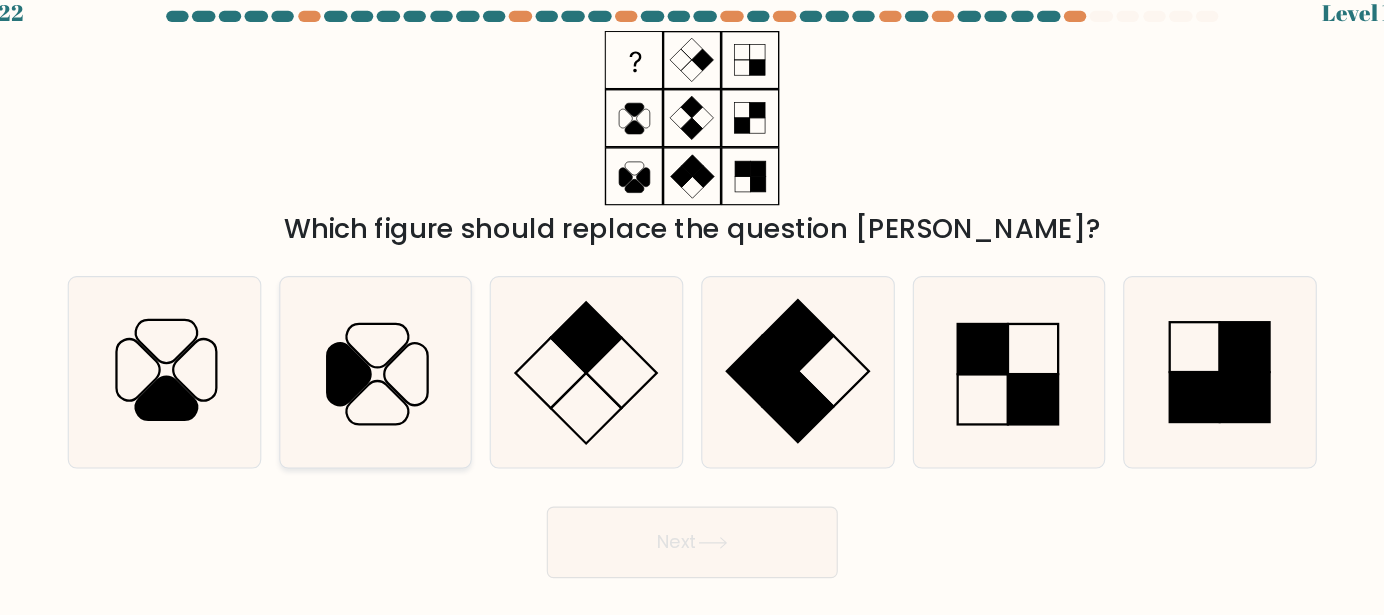 click 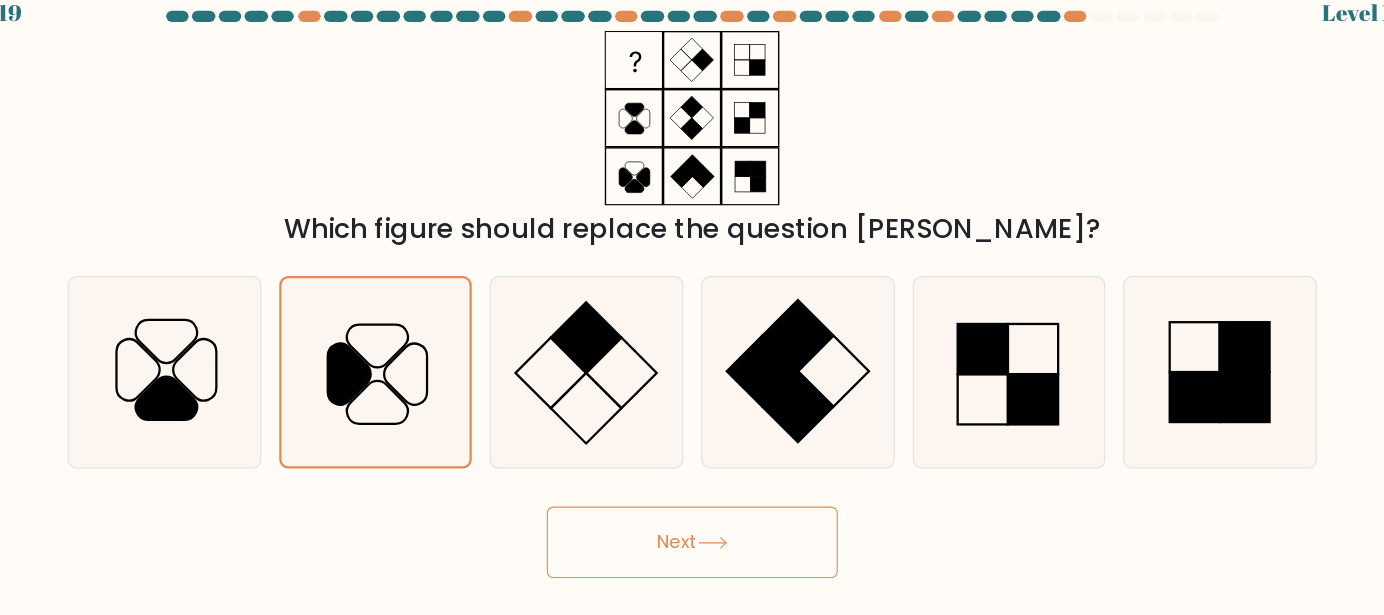 click on "Next" at bounding box center (692, 512) 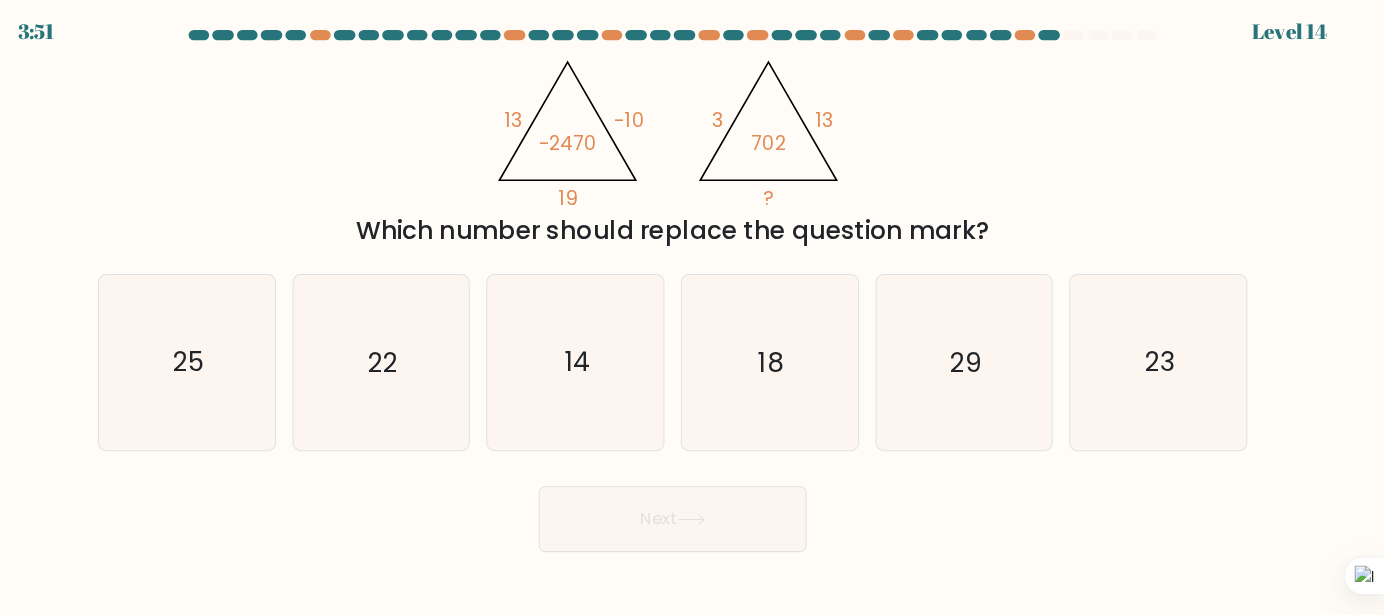 scroll, scrollTop: 0, scrollLeft: 0, axis: both 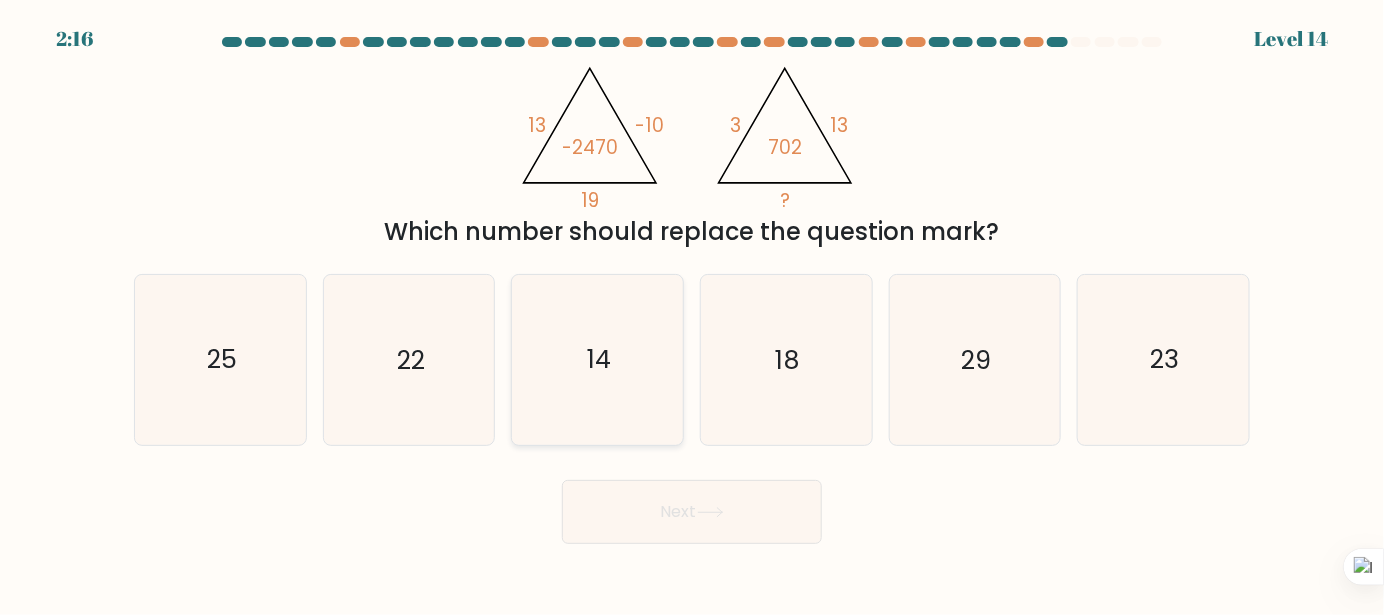 click on "14" 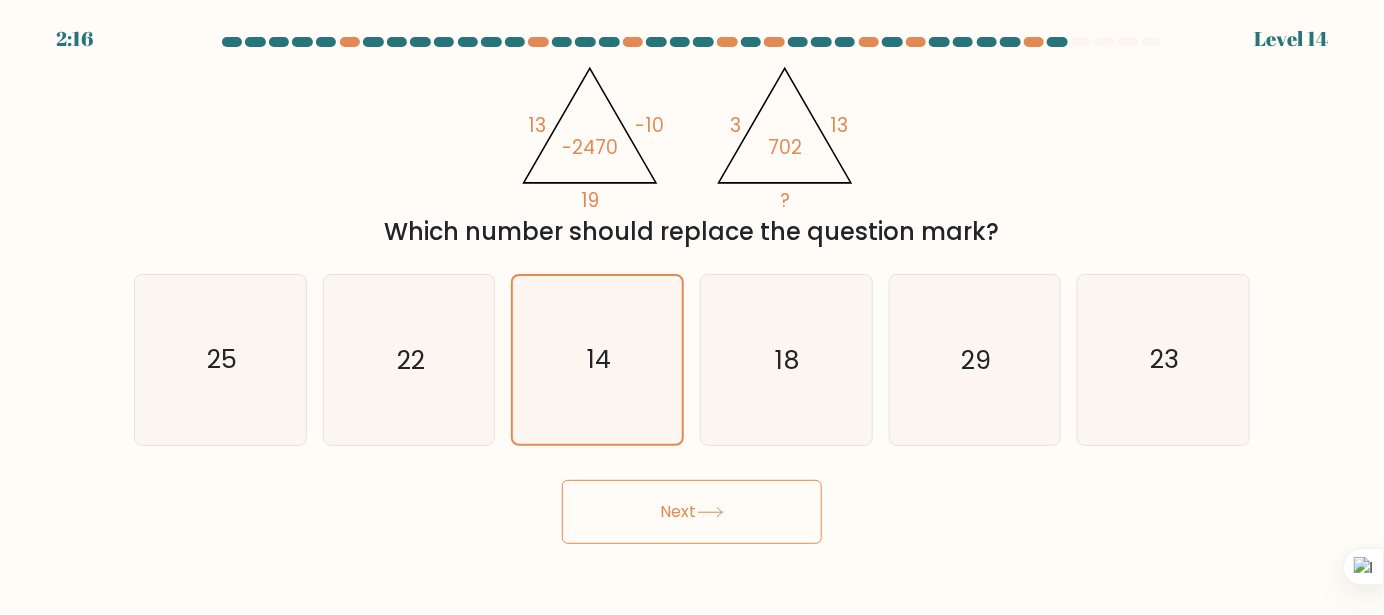 click on "Next" at bounding box center (692, 512) 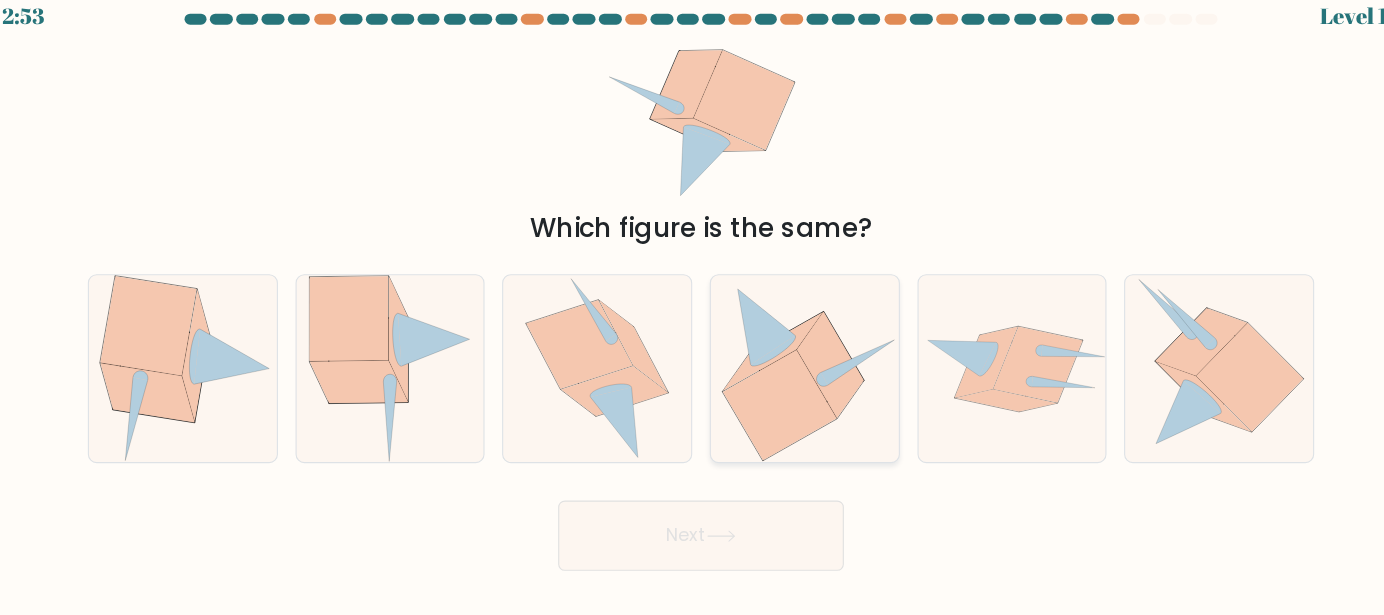 click 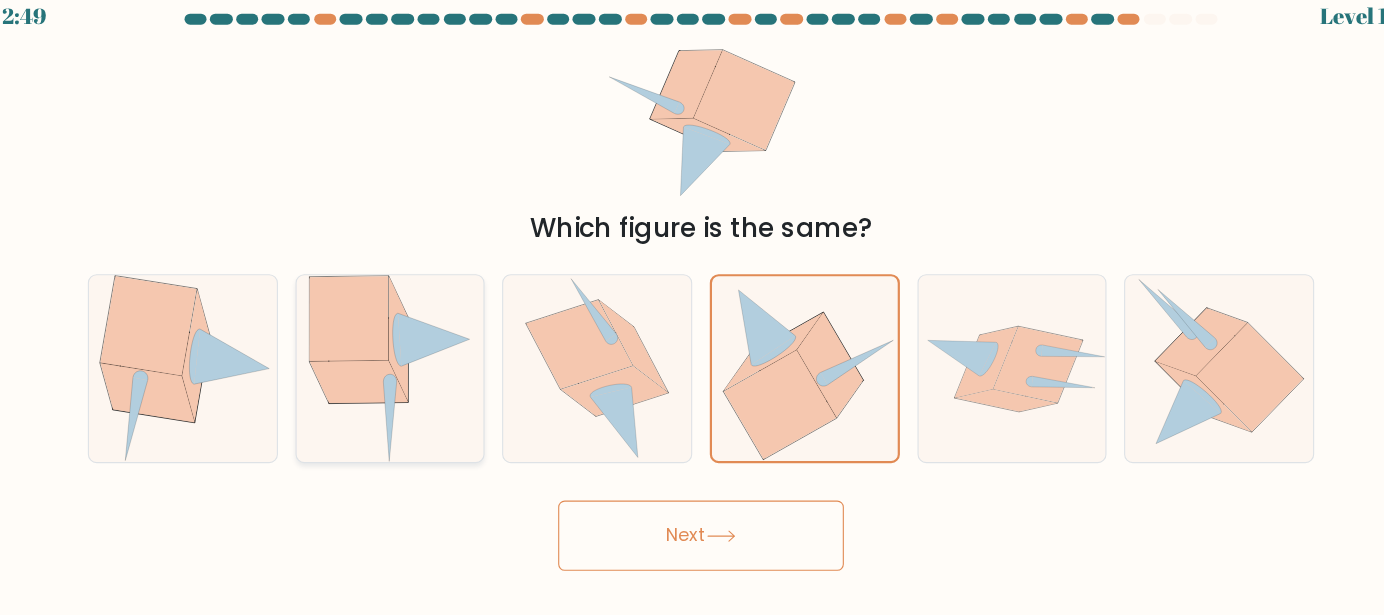 click 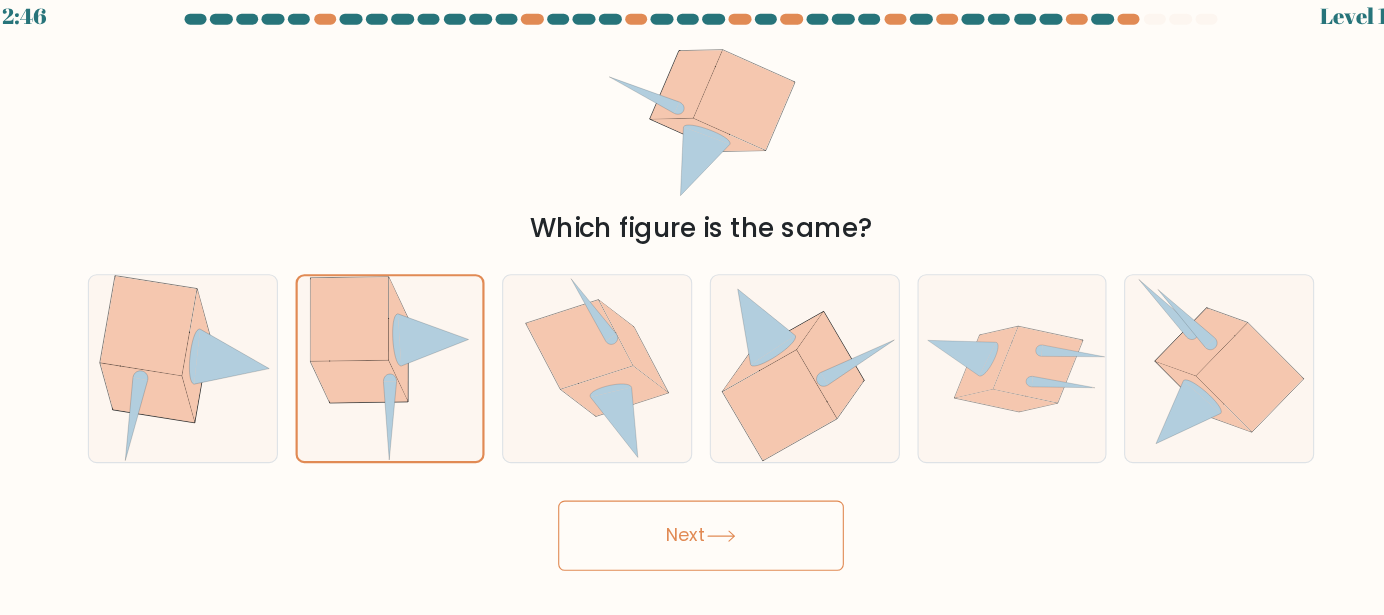 click on "Next" at bounding box center [692, 512] 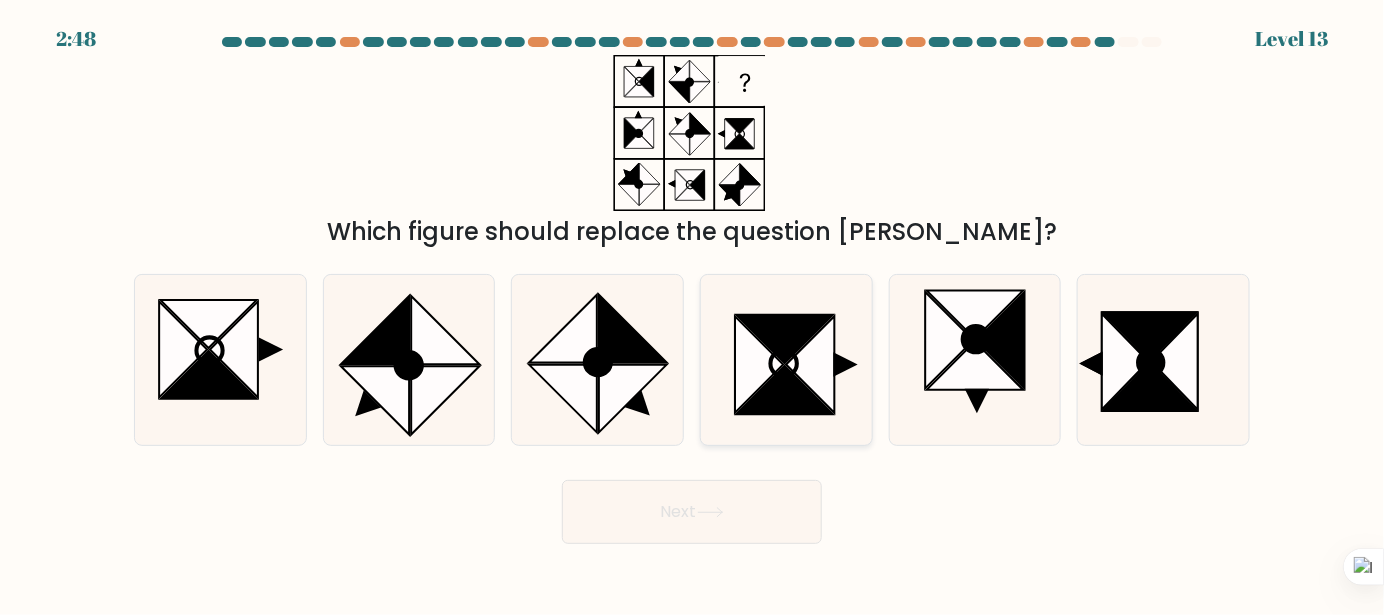 click 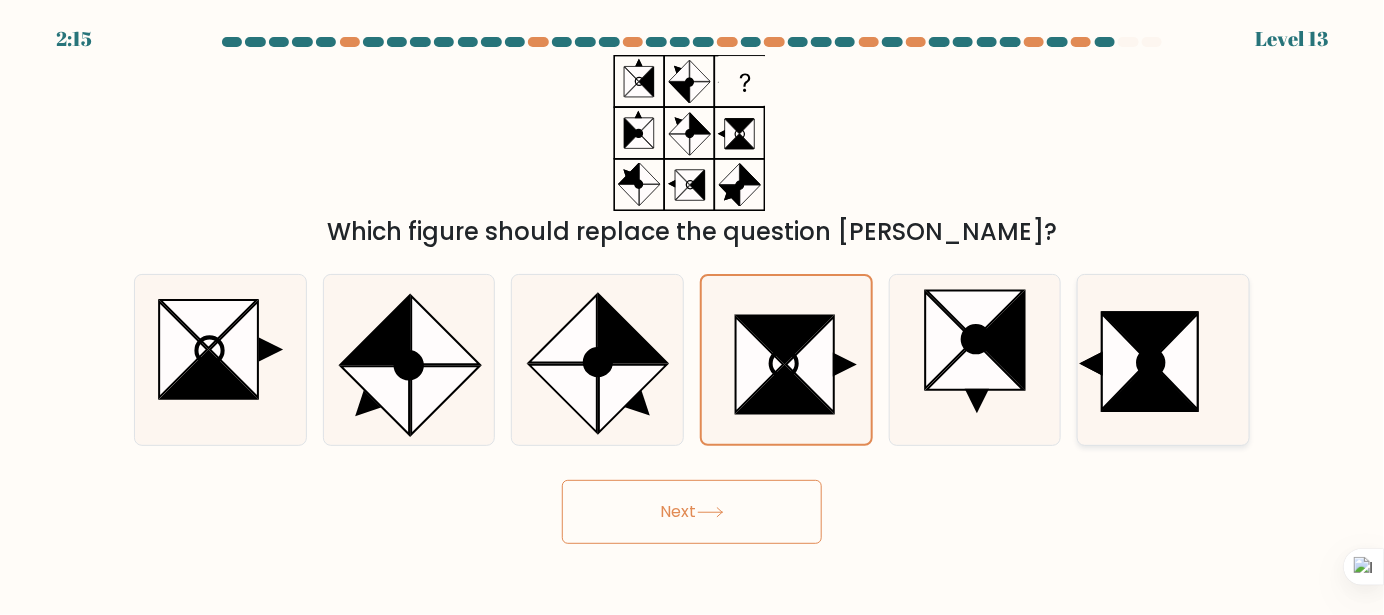 click 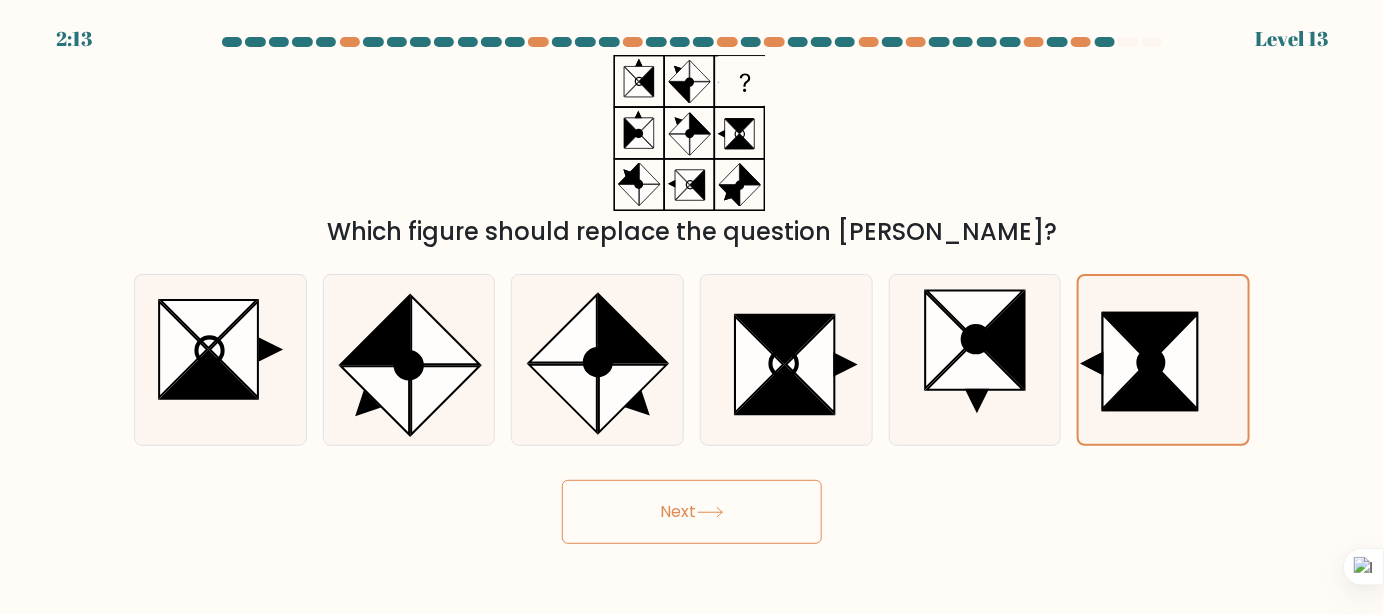 click on "Next" at bounding box center (692, 512) 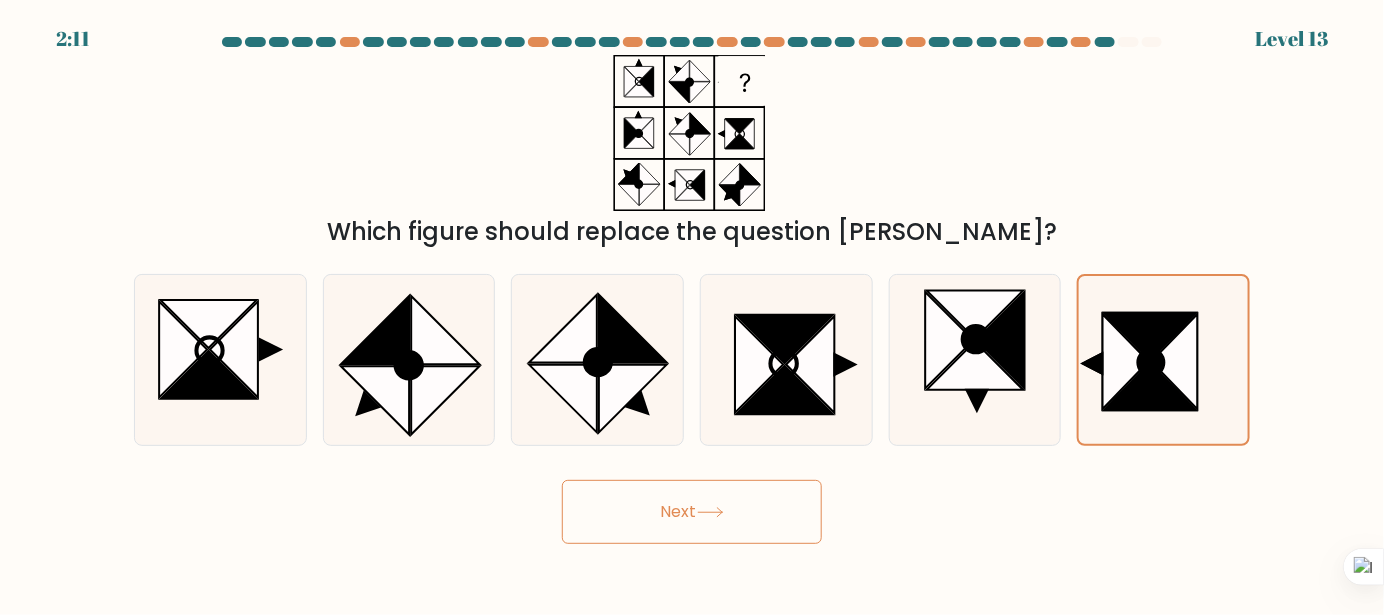 click 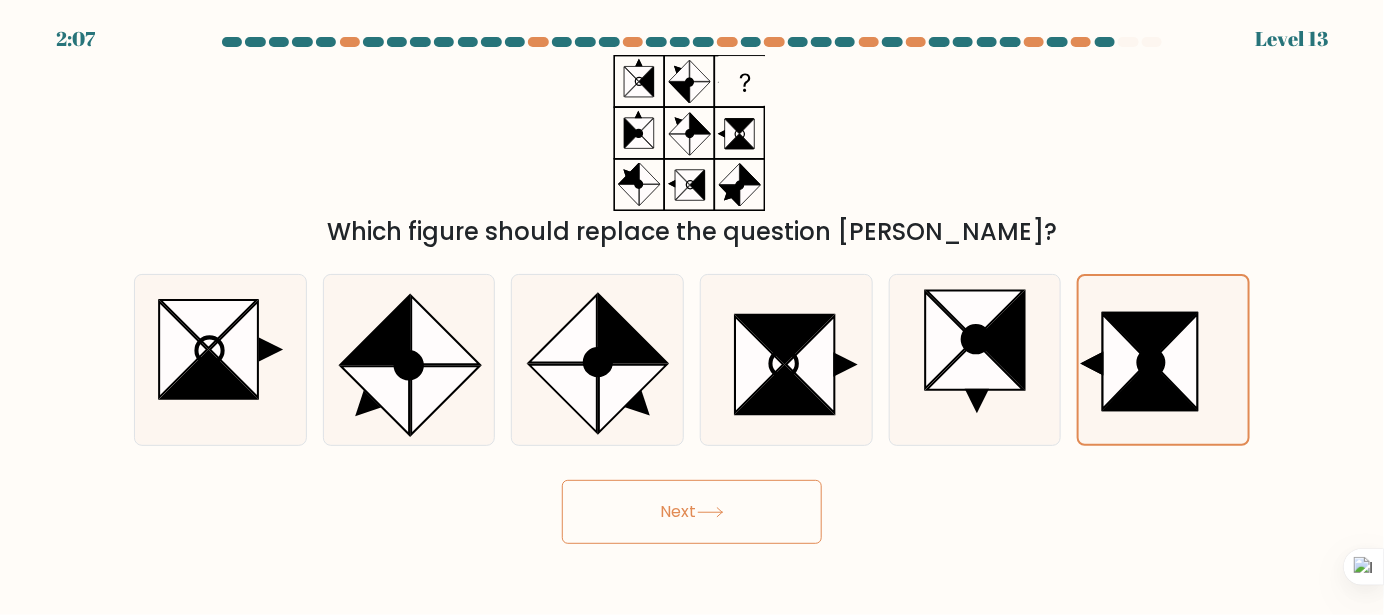 click 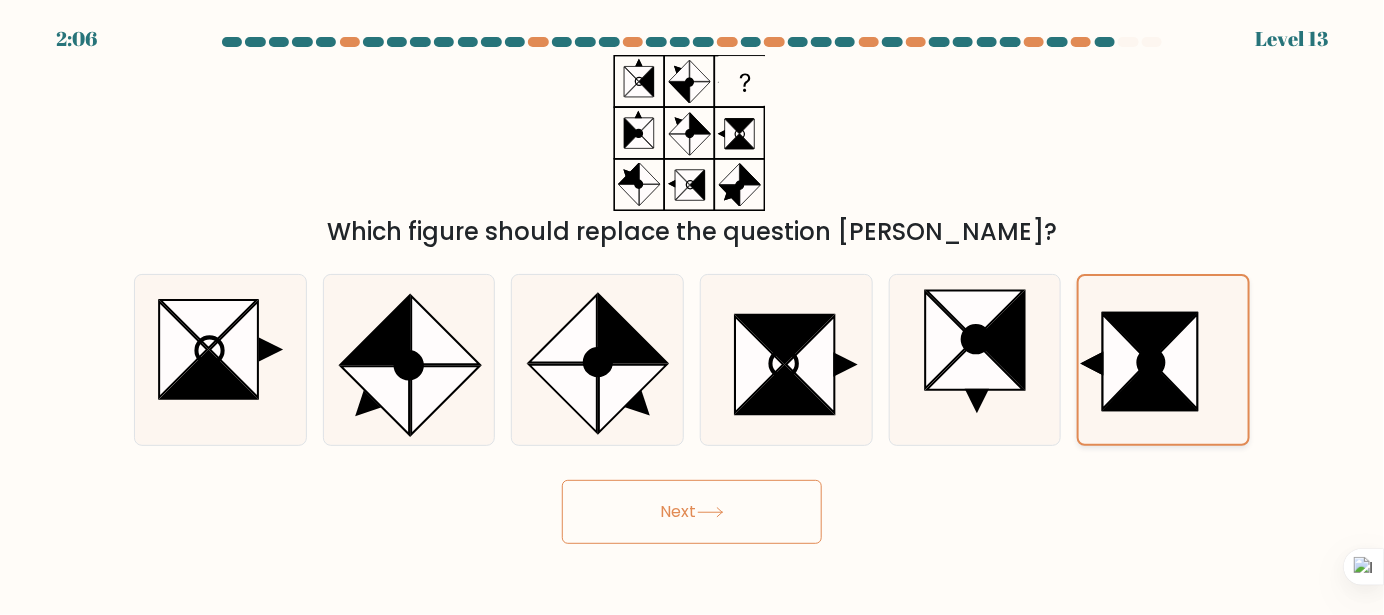 click 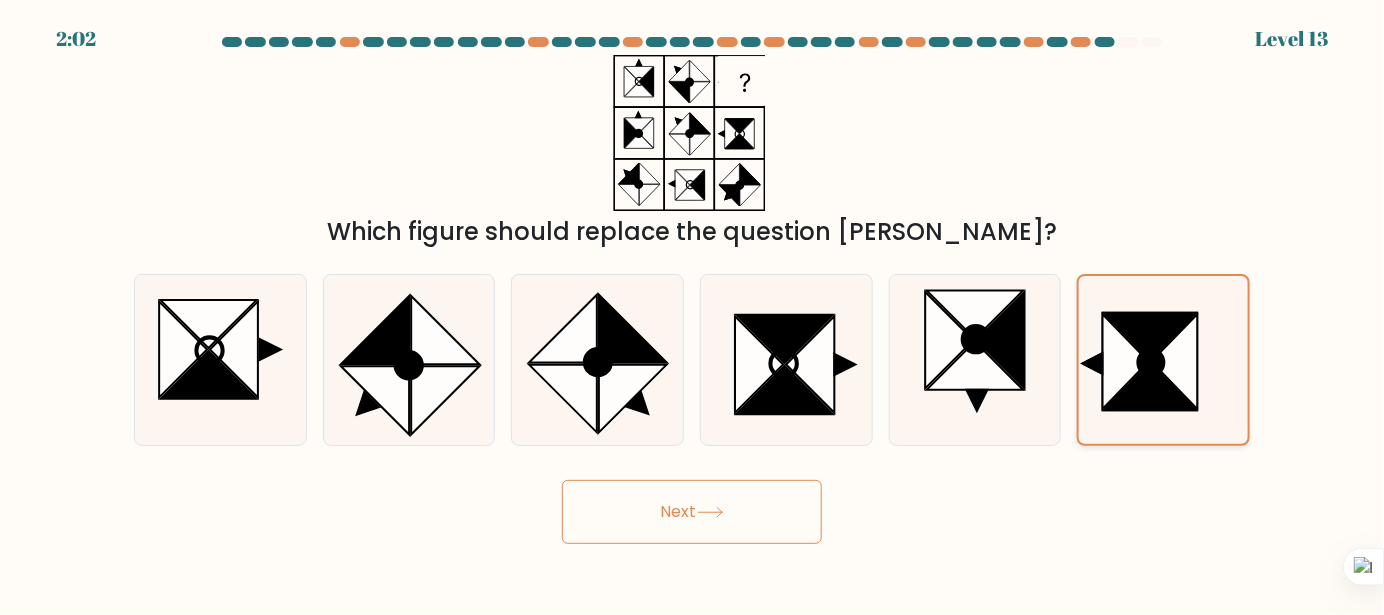 drag, startPoint x: 923, startPoint y: 357, endPoint x: 1099, endPoint y: 320, distance: 179.84715 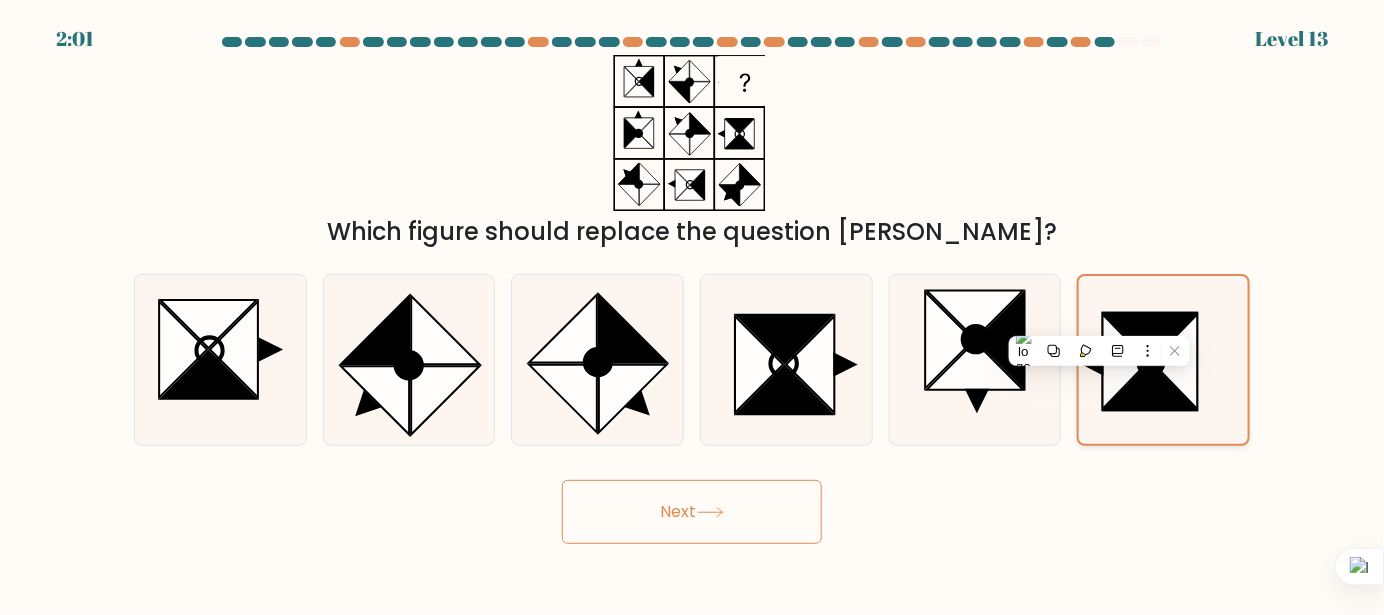 click 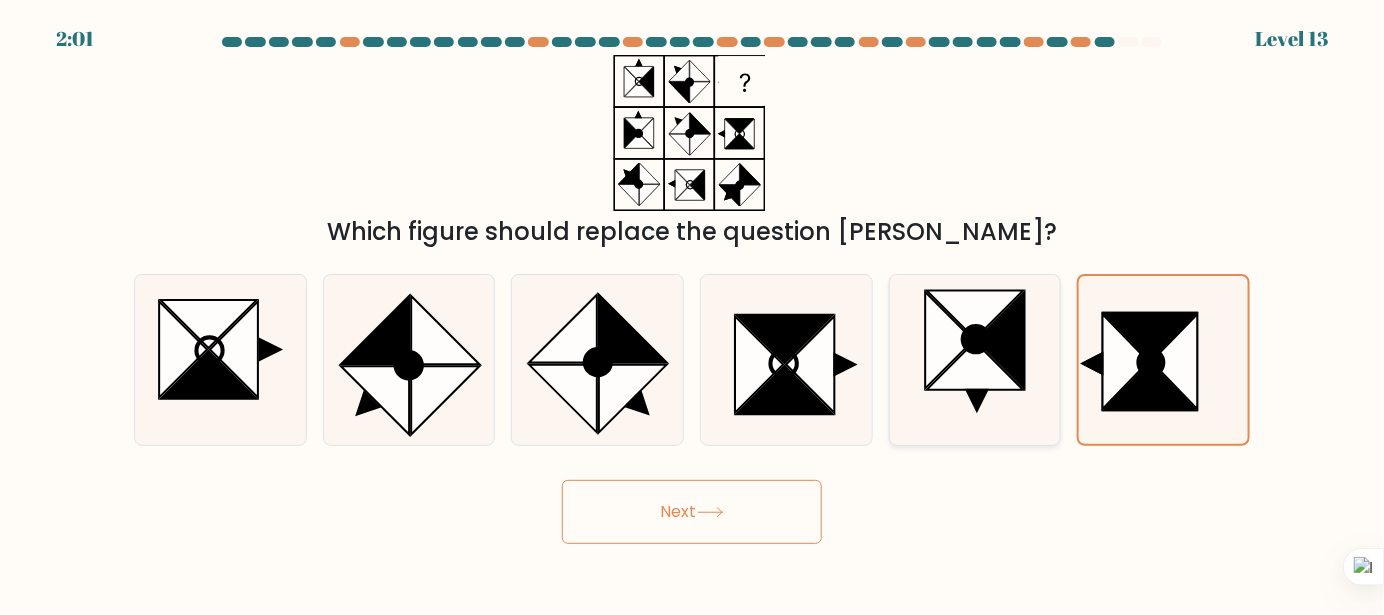 click 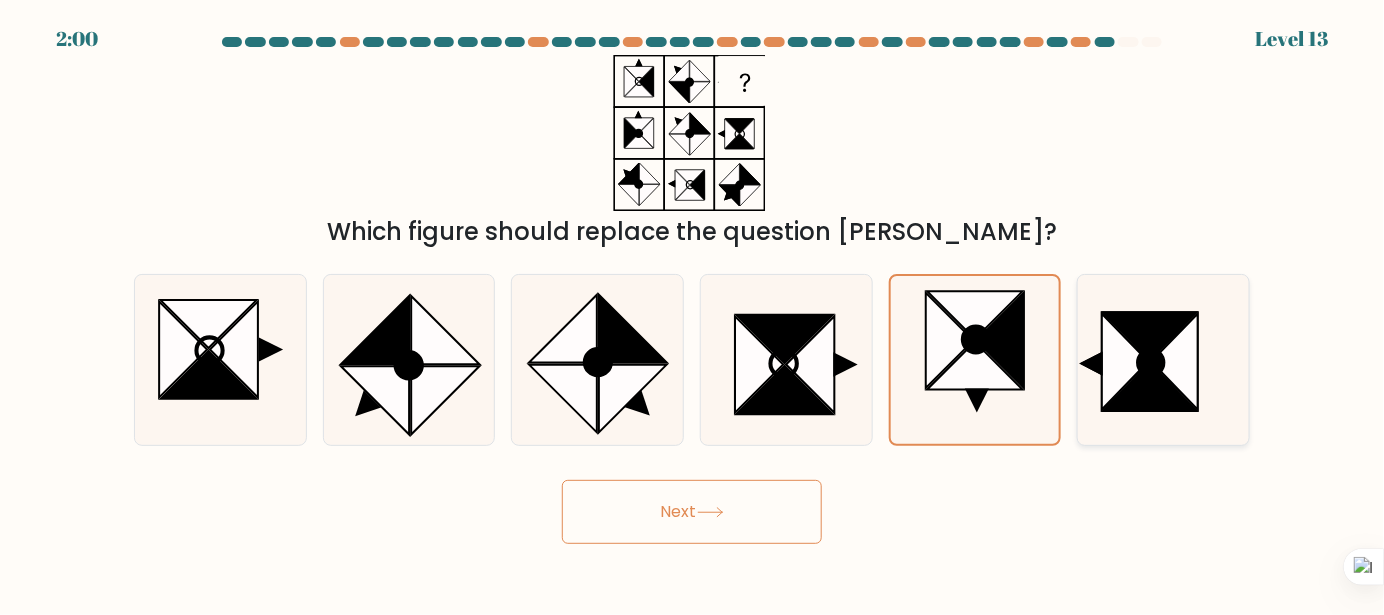 click 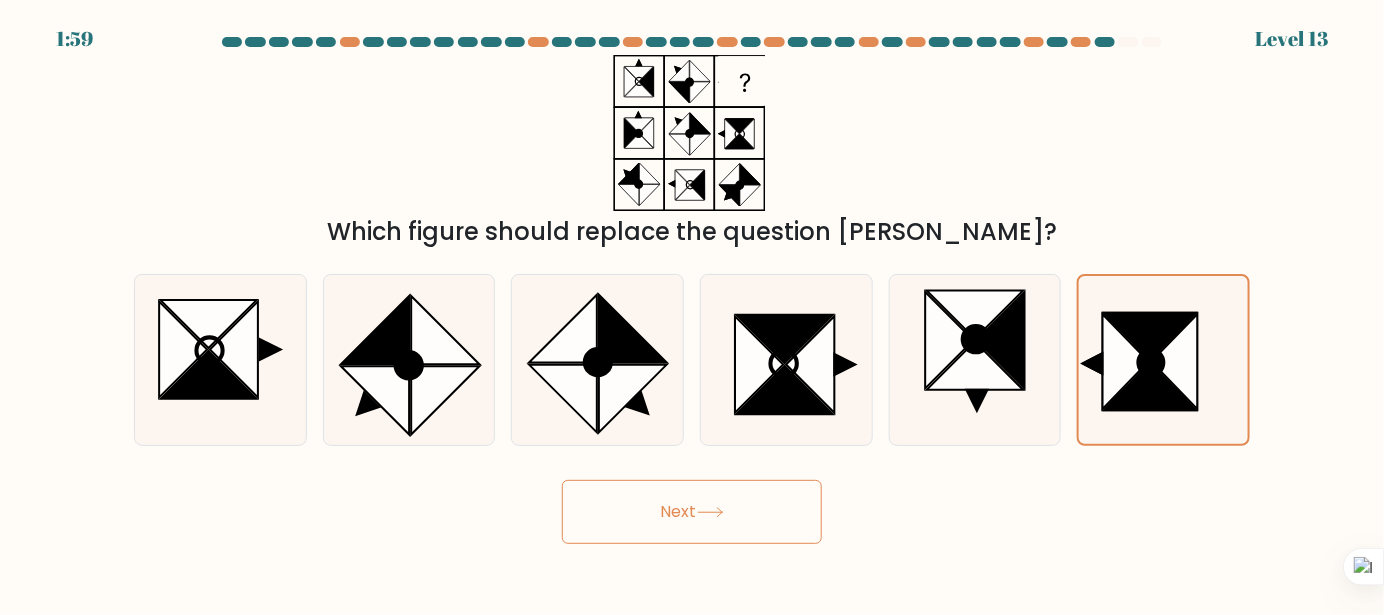 click on "Next" at bounding box center [692, 512] 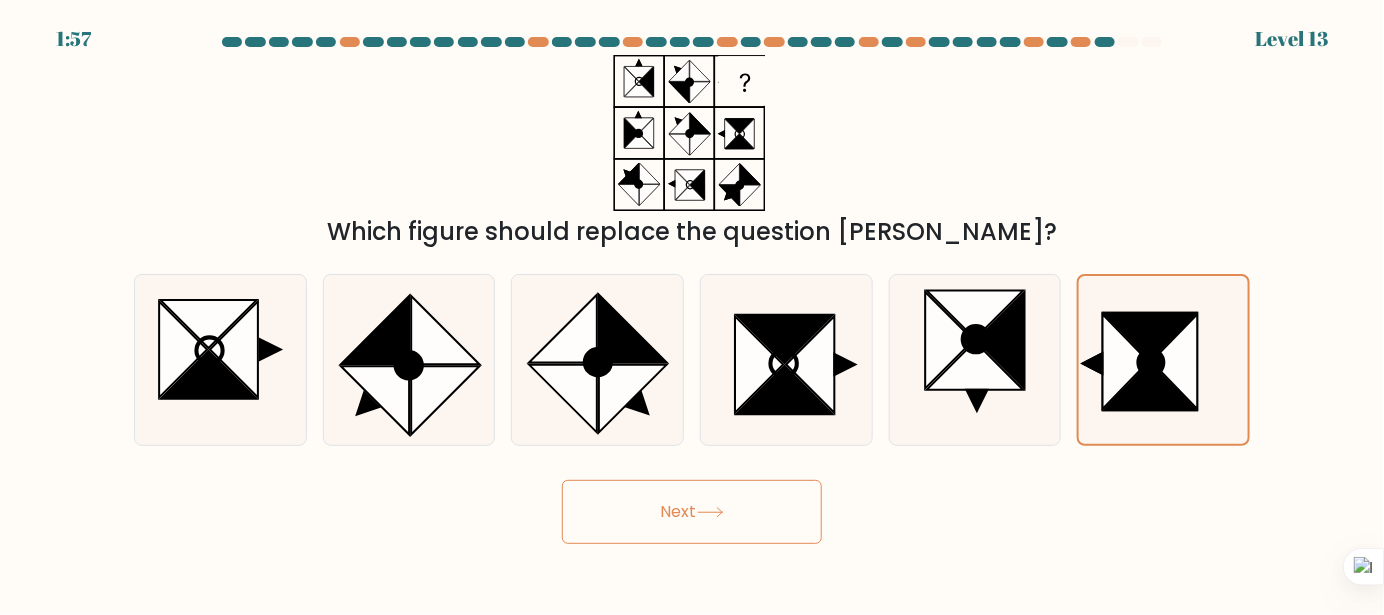 click on "Next" at bounding box center [692, 512] 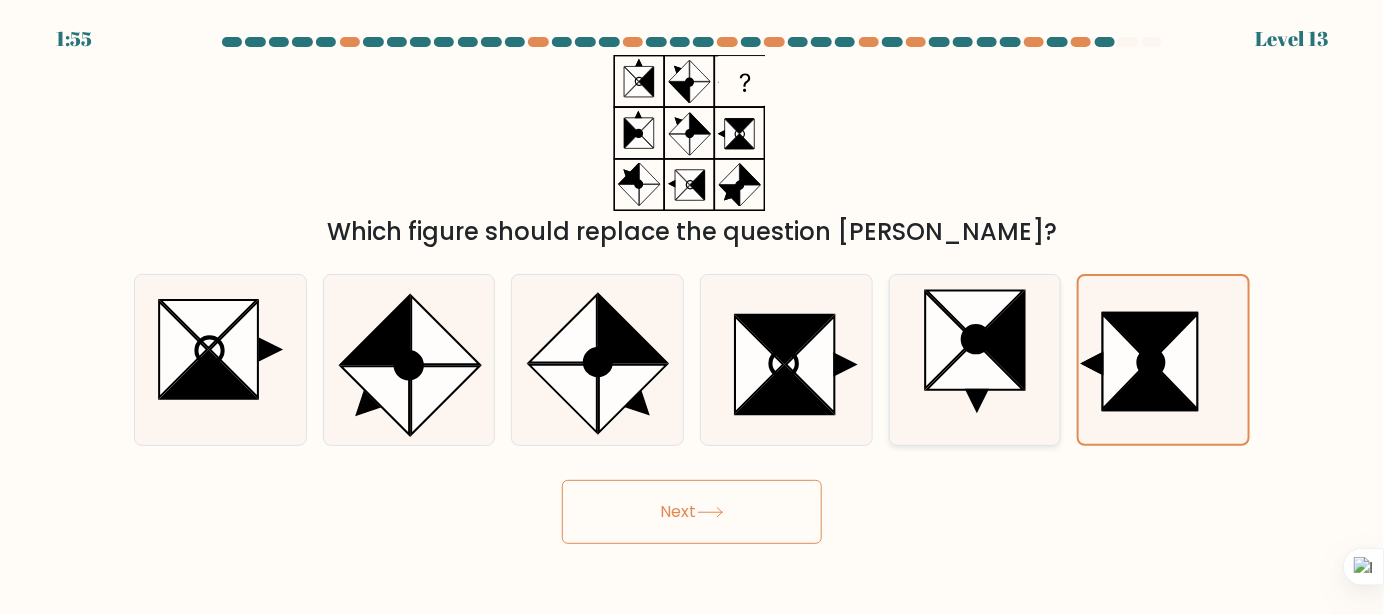click 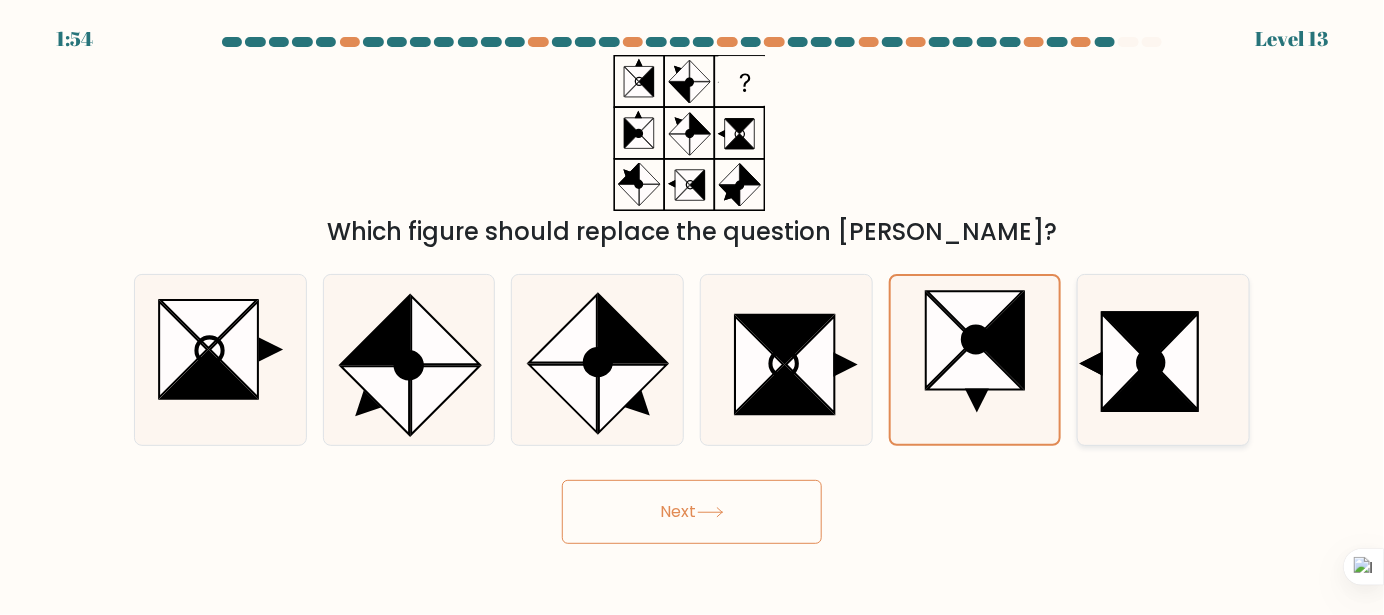 click 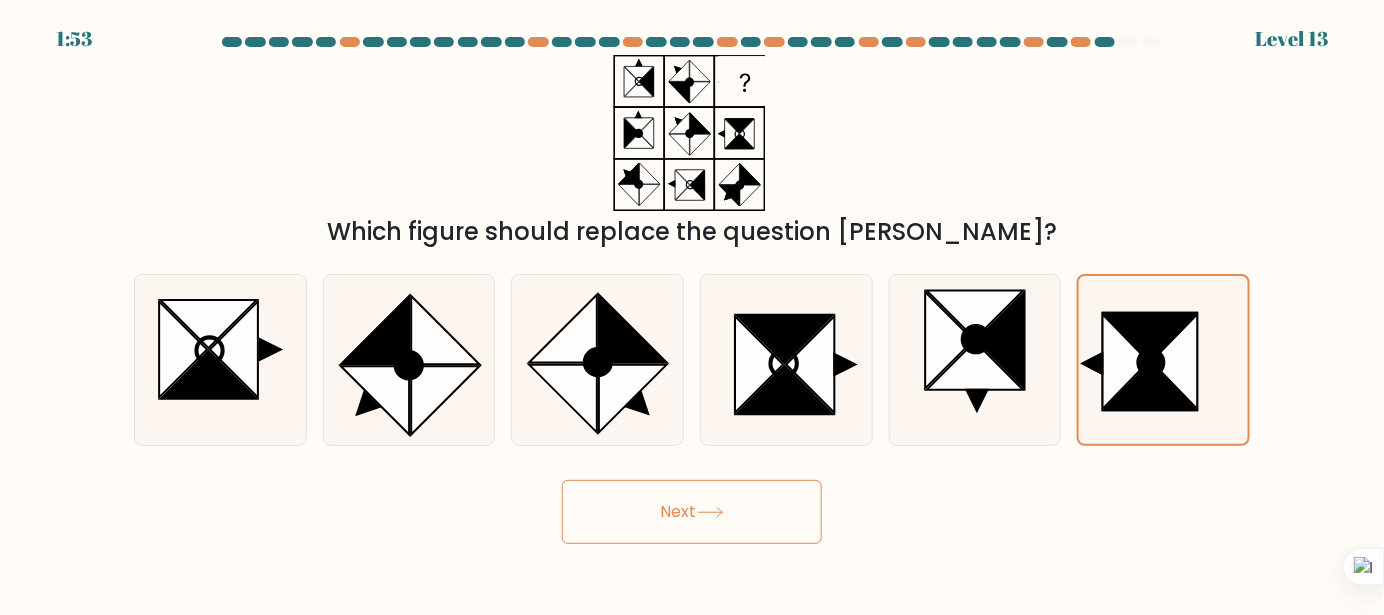 click on "Next" at bounding box center (692, 512) 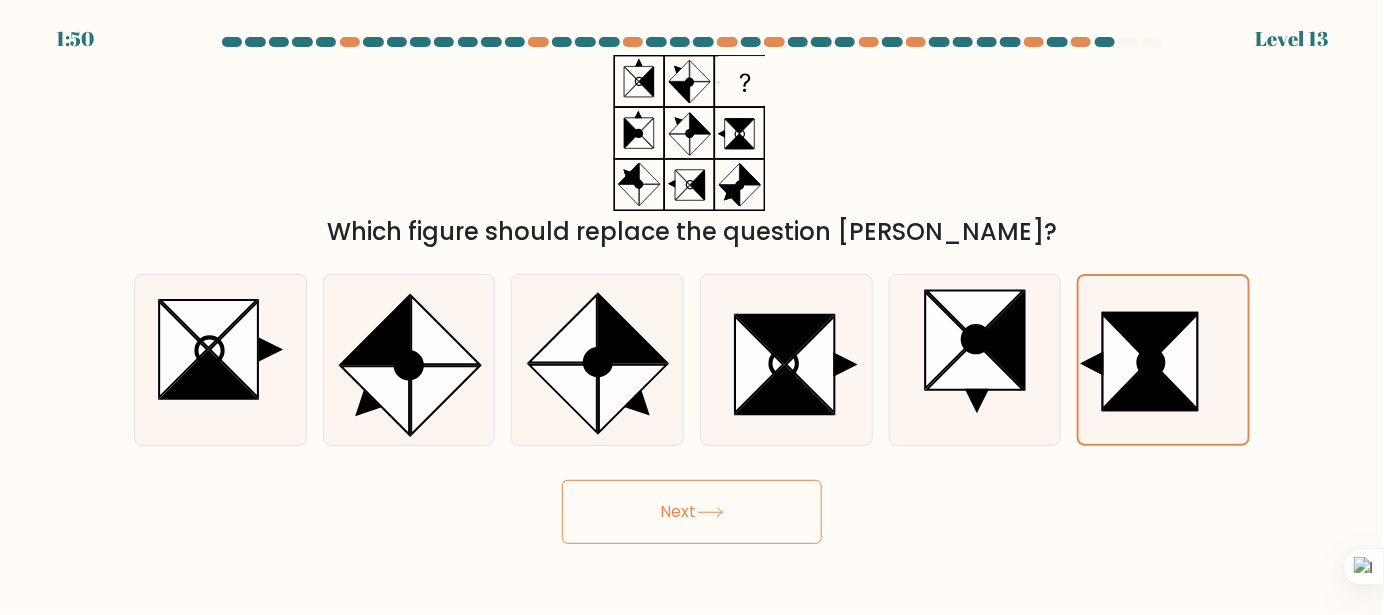 click on "Which figure should replace the question mark?" at bounding box center (692, 152) 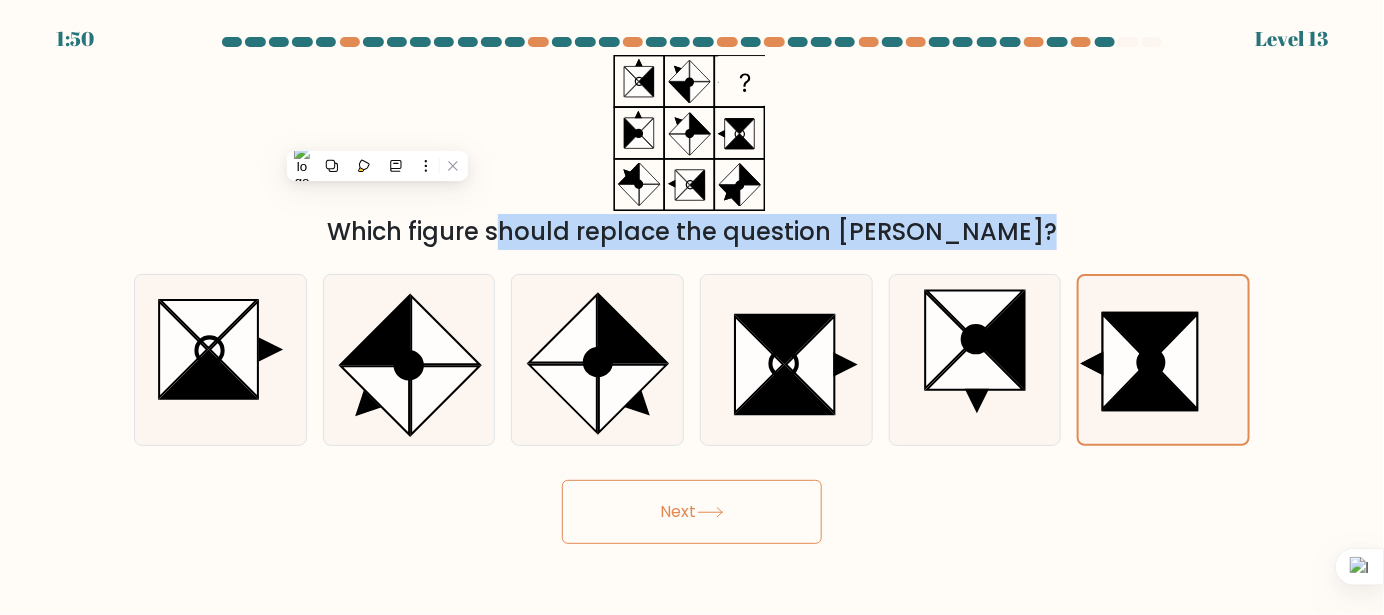 drag, startPoint x: 377, startPoint y: 135, endPoint x: 864, endPoint y: 107, distance: 487.80426 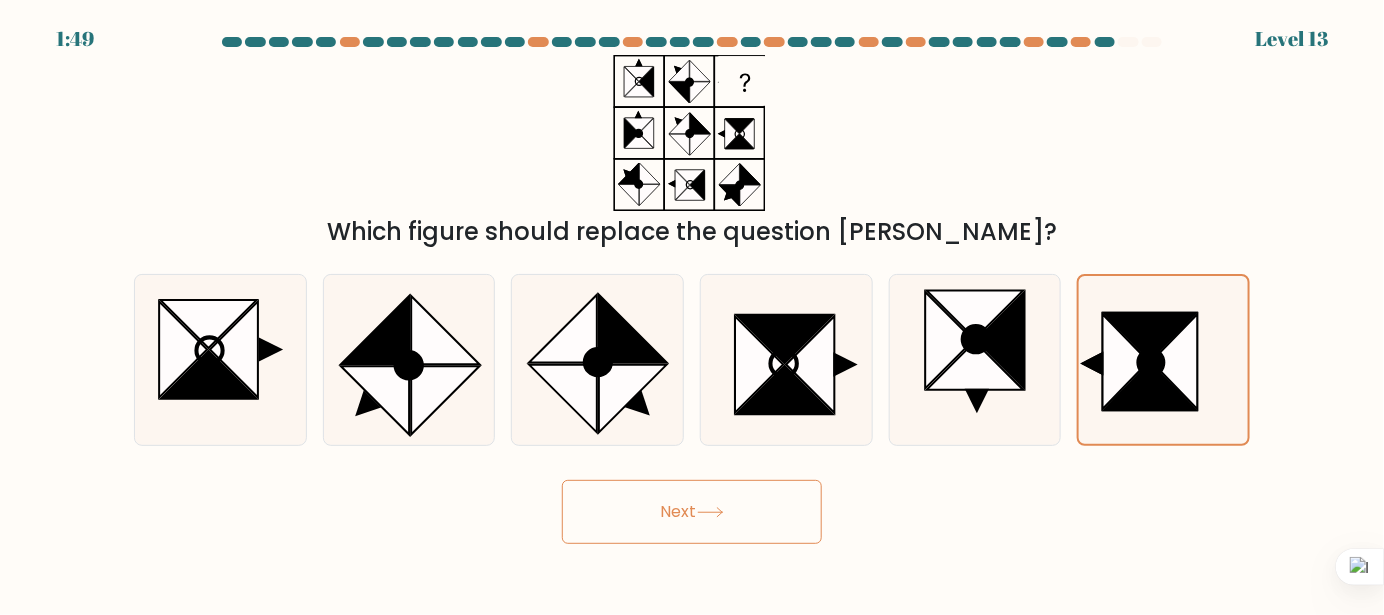 drag, startPoint x: 864, startPoint y: 107, endPoint x: 887, endPoint y: 168, distance: 65.192024 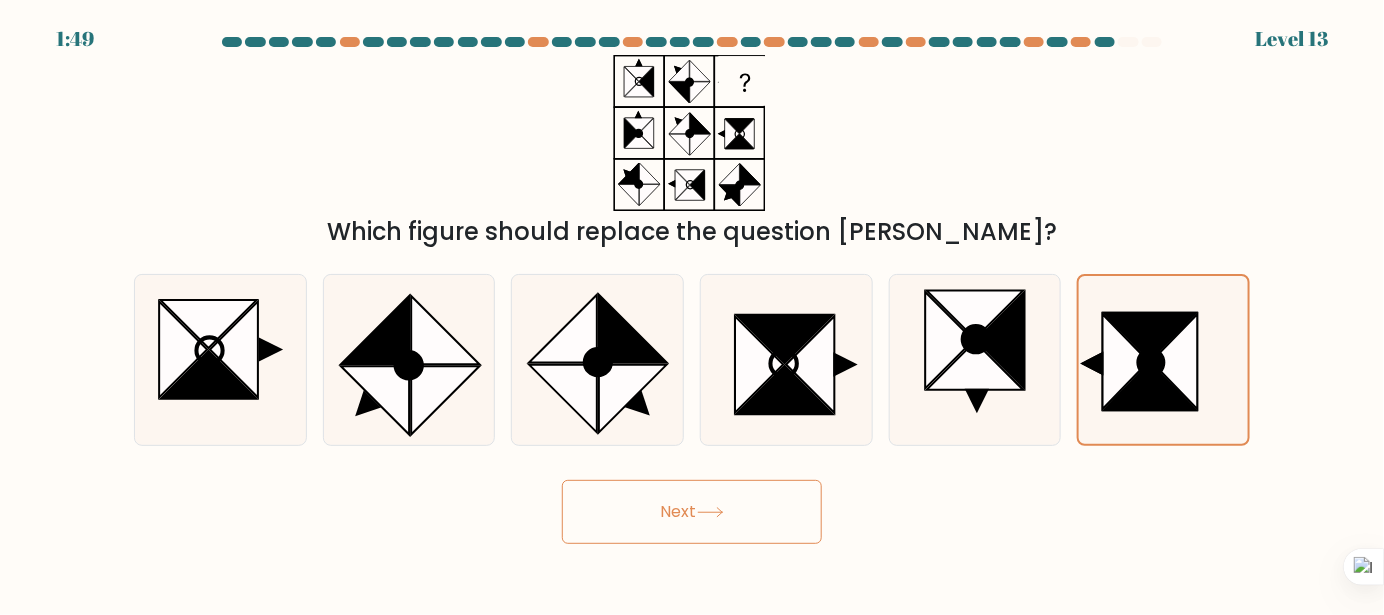 drag, startPoint x: 887, startPoint y: 168, endPoint x: 774, endPoint y: 178, distance: 113.44161 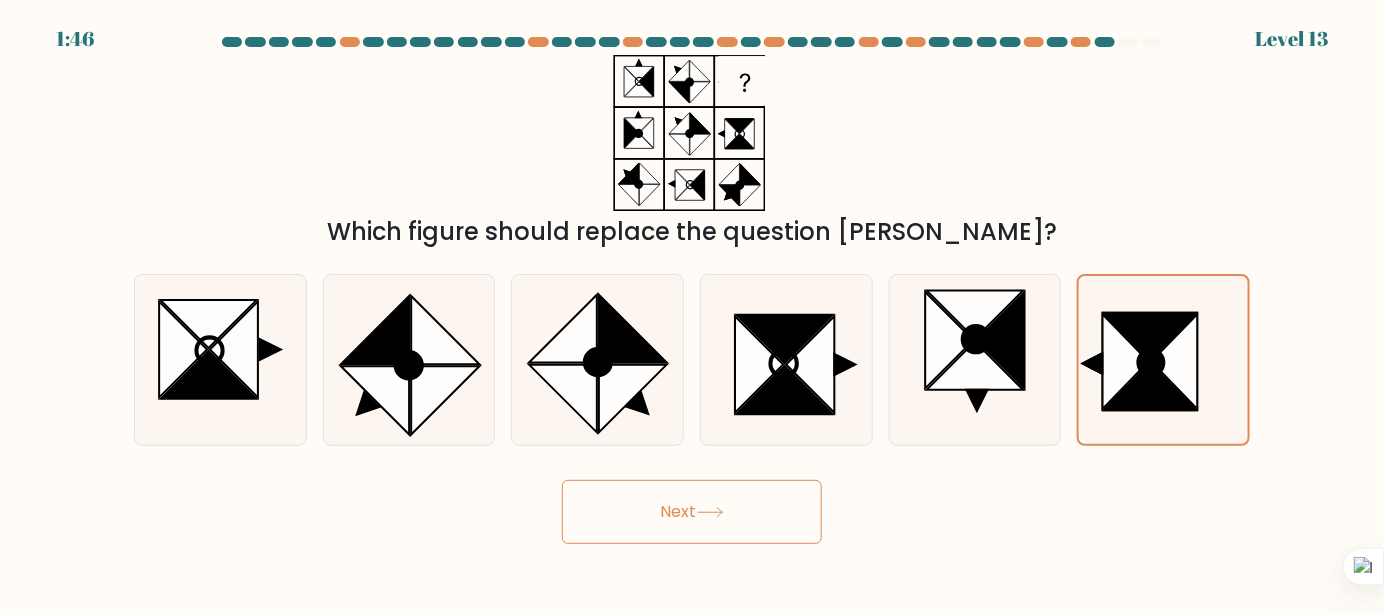 click on "Next" at bounding box center (692, 512) 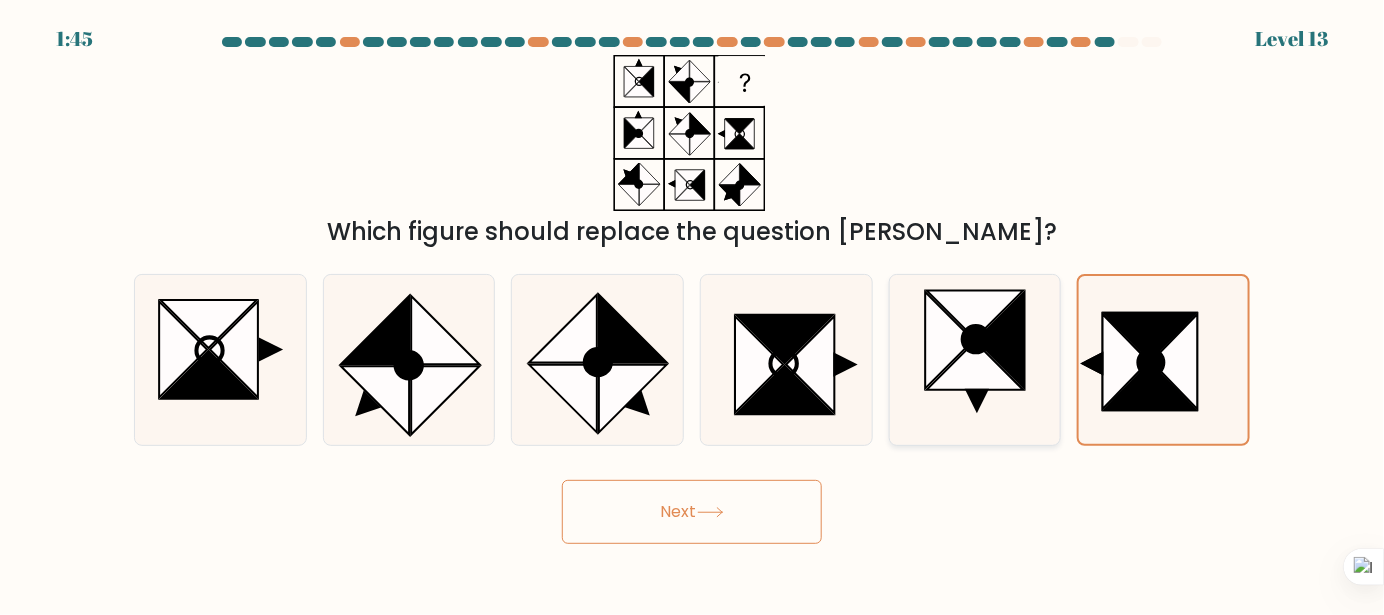 click 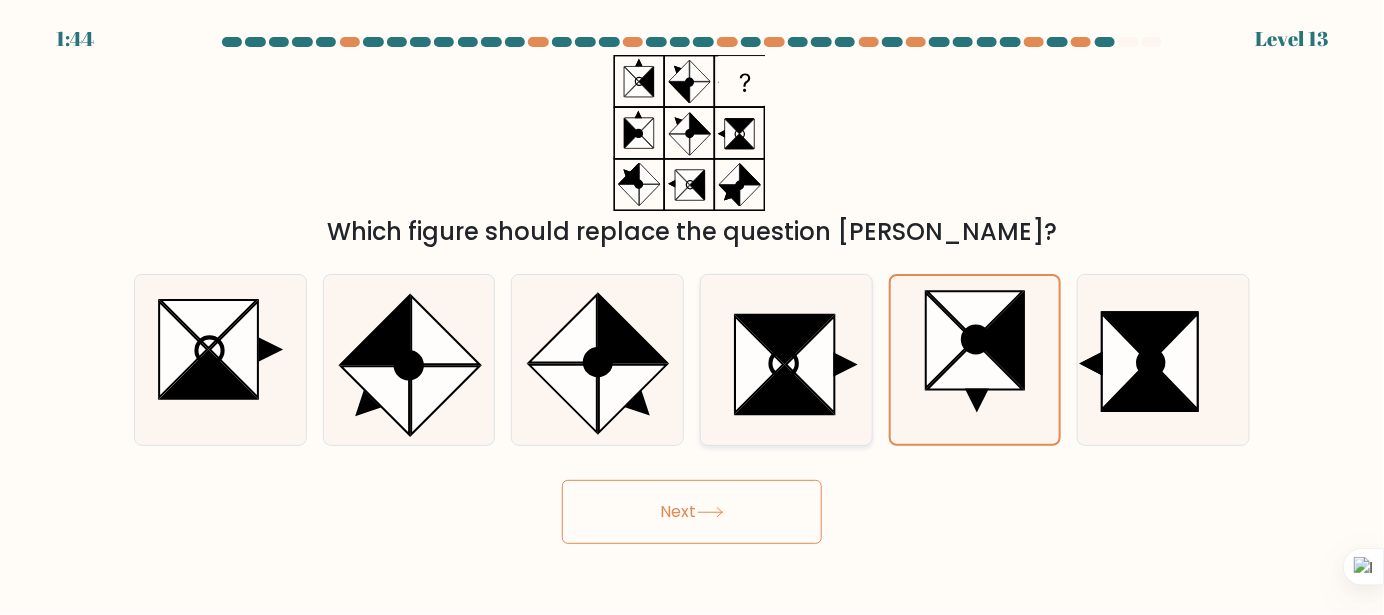 click 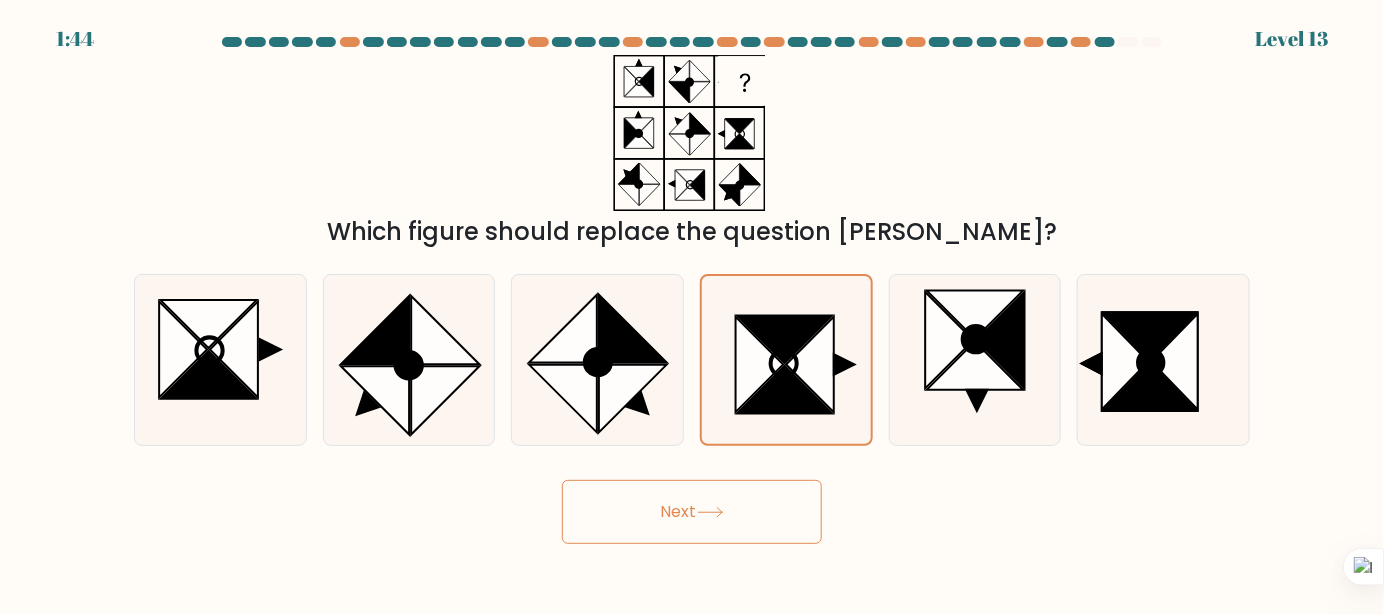 click on "Next" at bounding box center (692, 512) 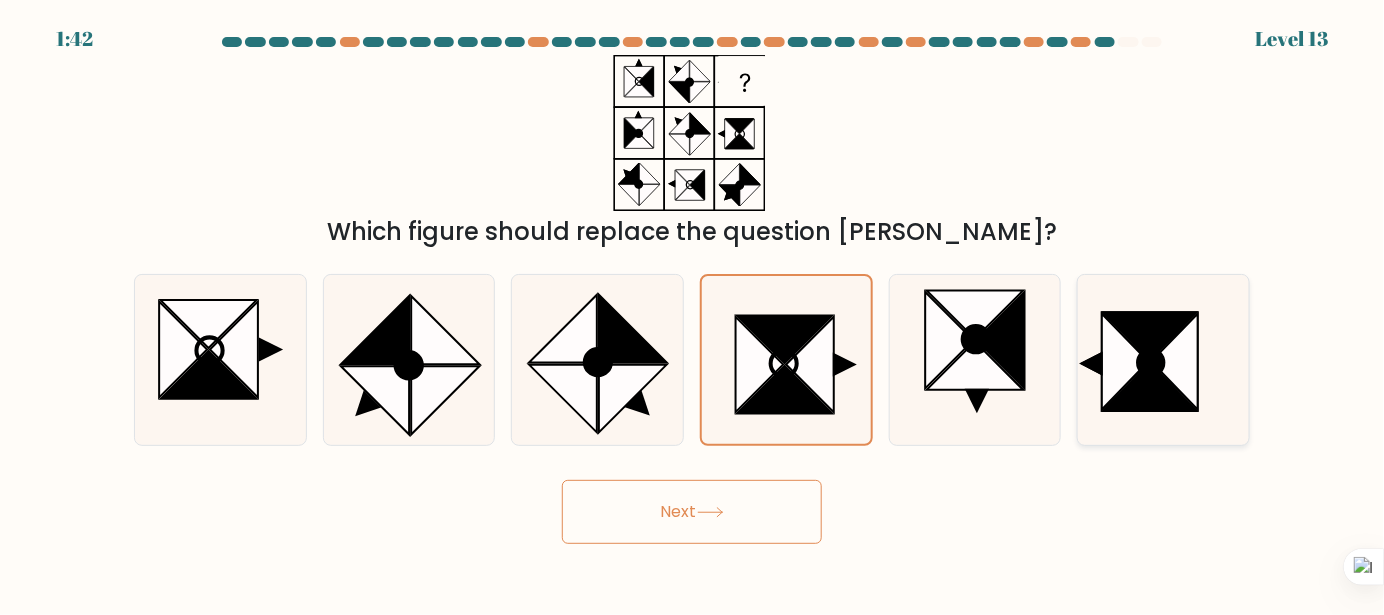 click 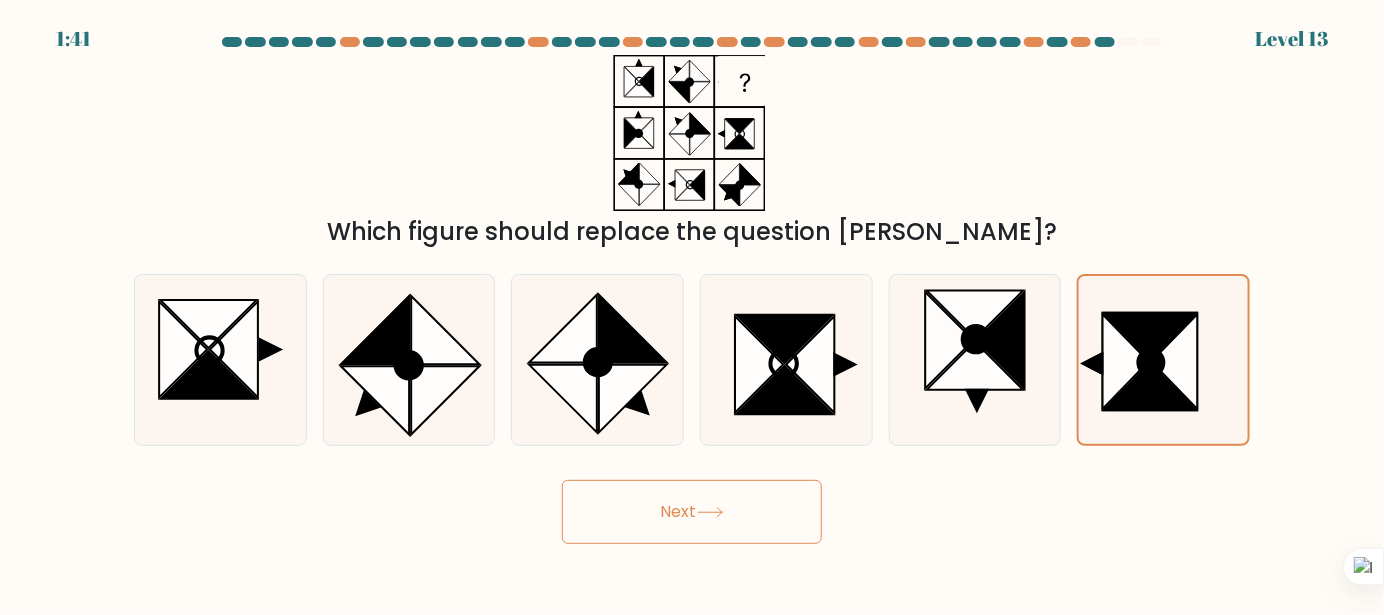 click on "Next" at bounding box center (692, 512) 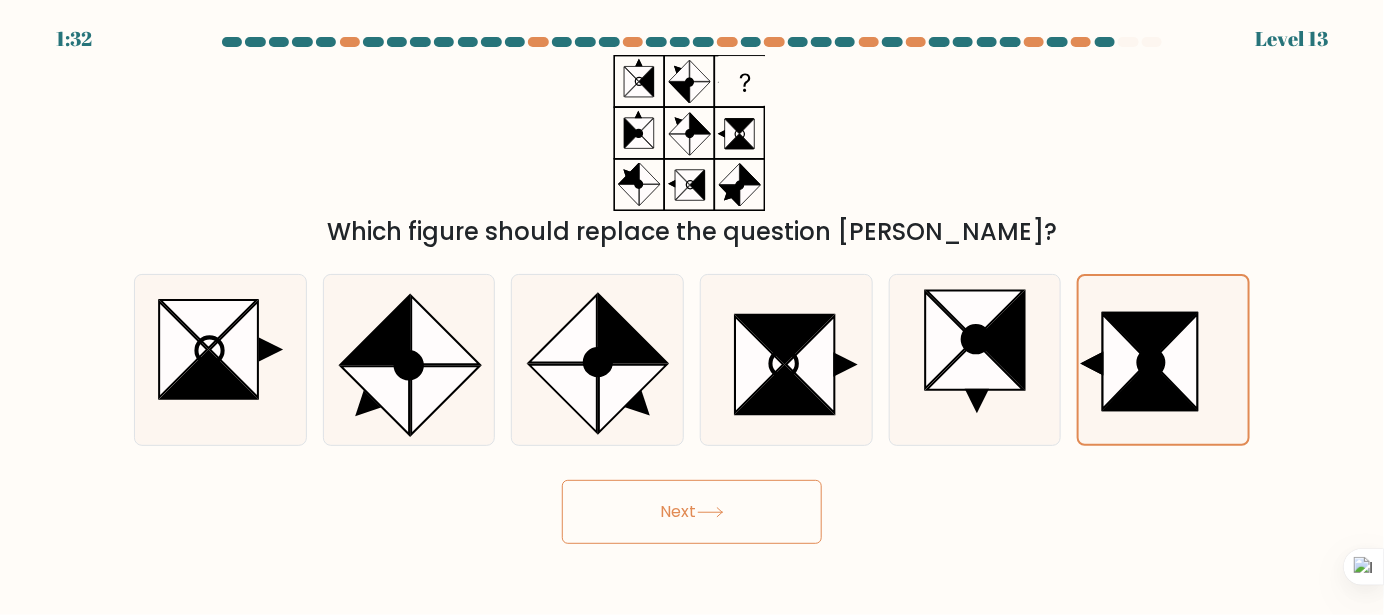 click 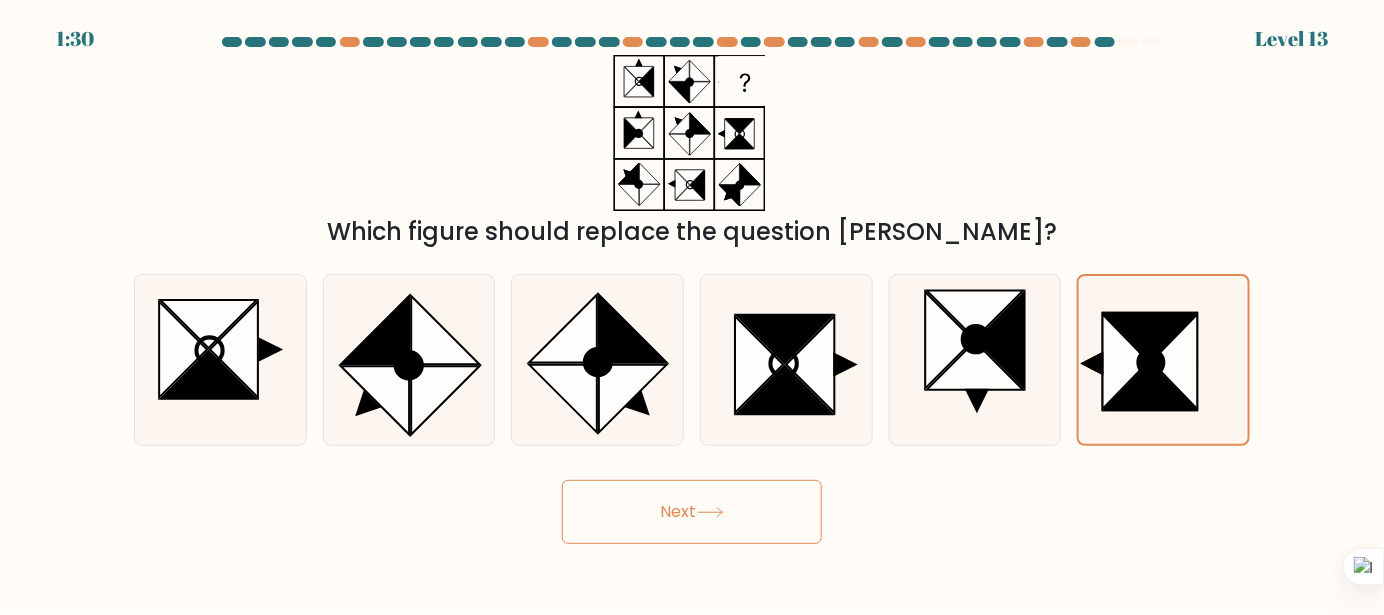 click on "Which figure should replace the question mark?" at bounding box center [692, 152] 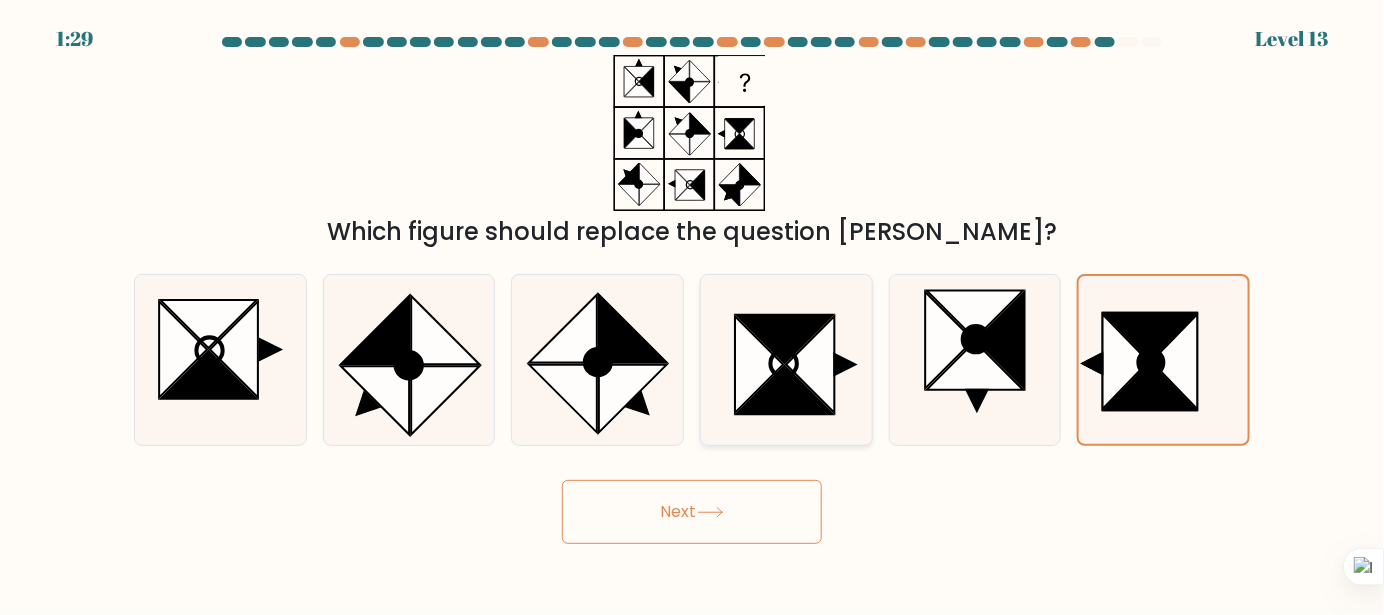 click 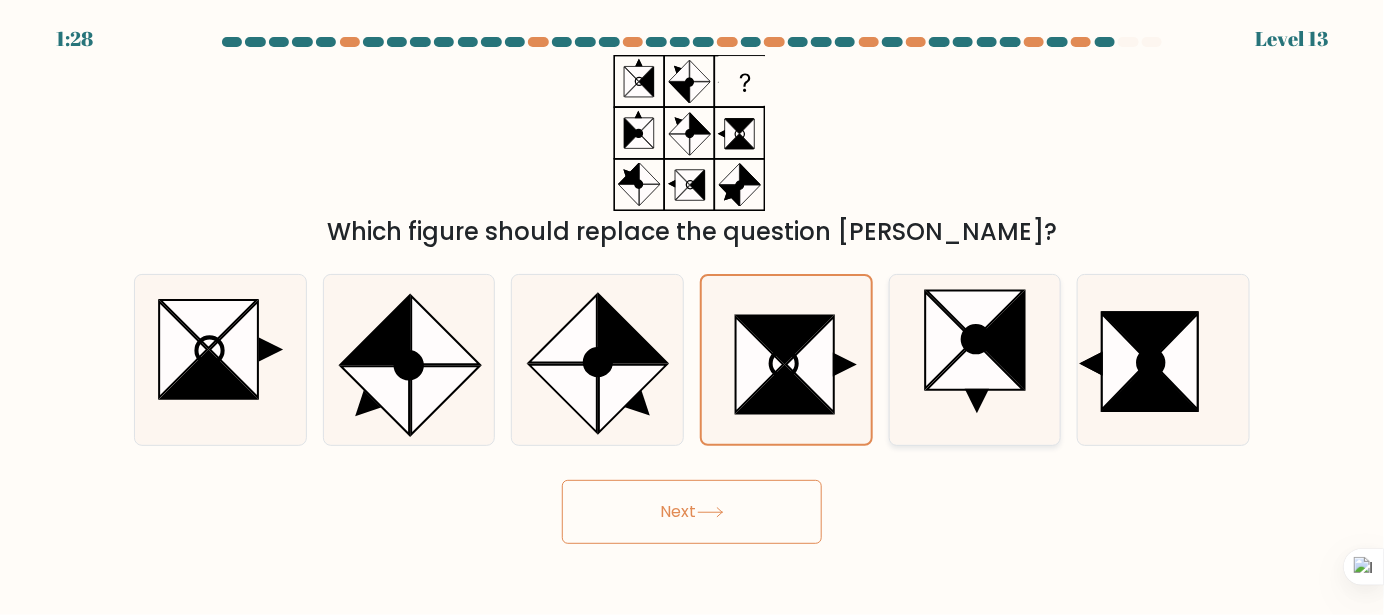 click 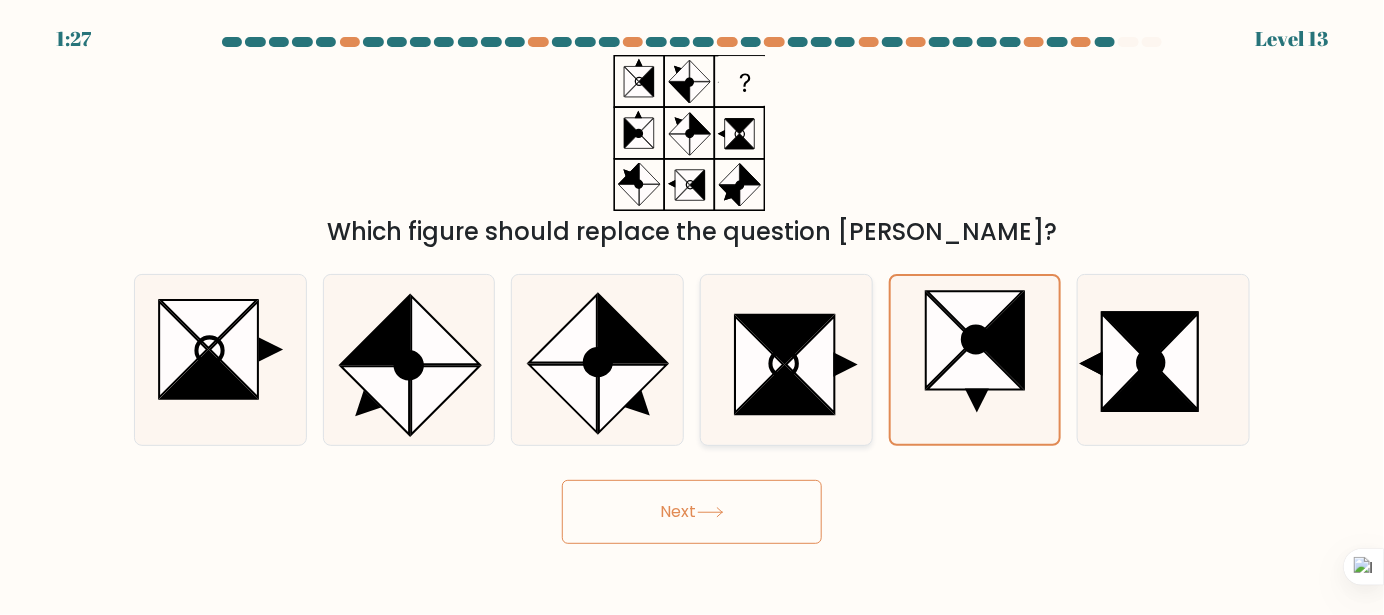 click 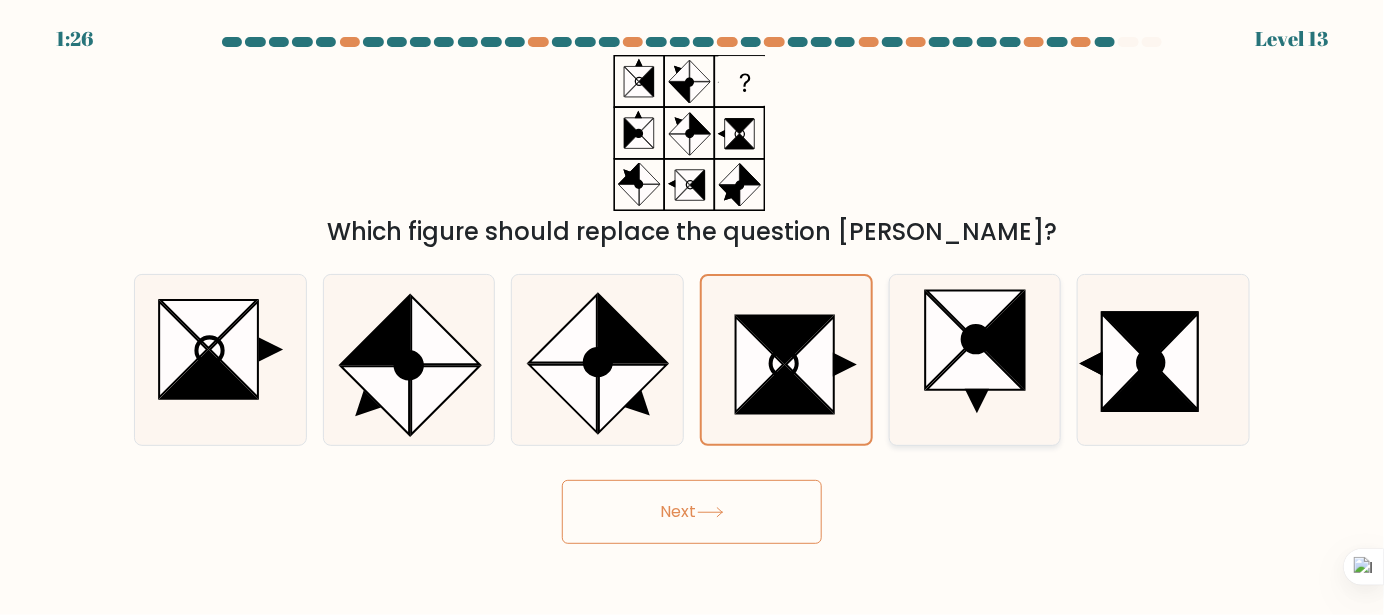 click 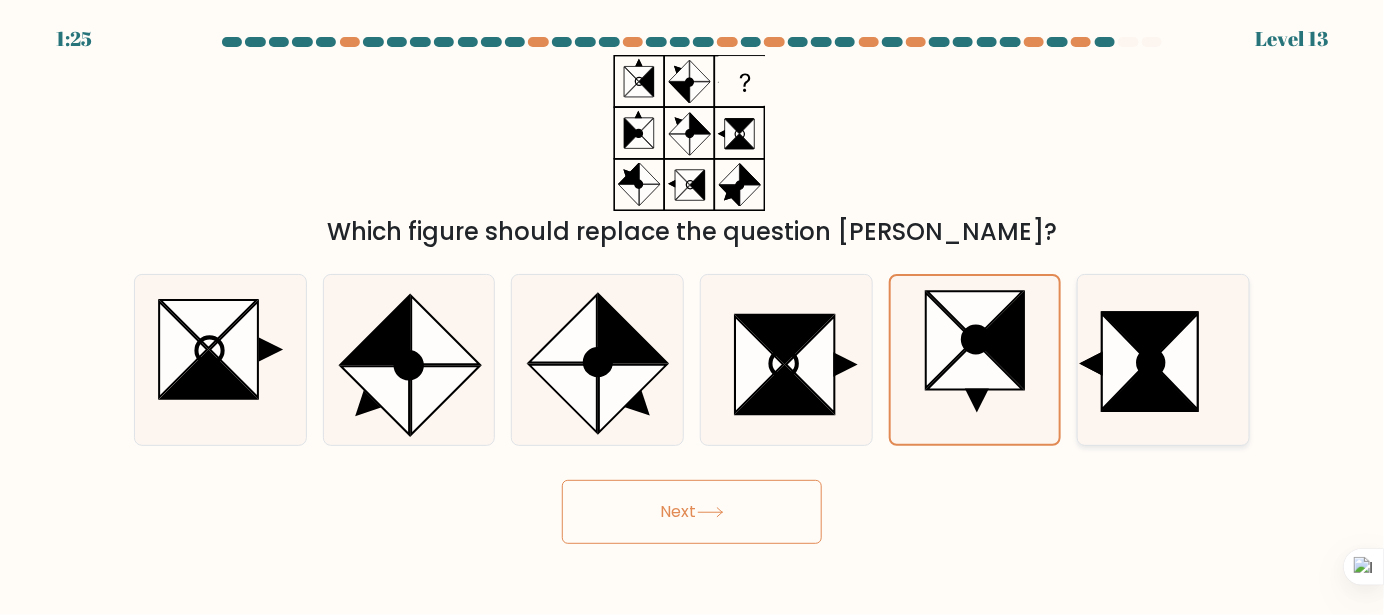 click 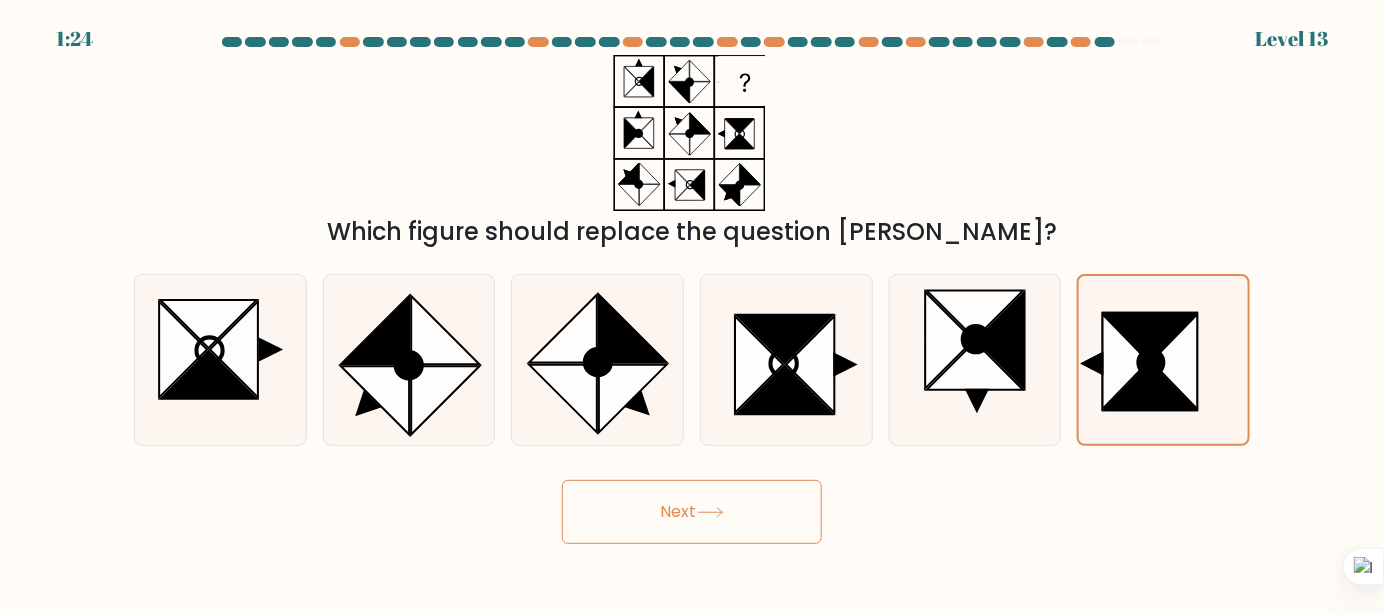 click on "Next" at bounding box center [692, 512] 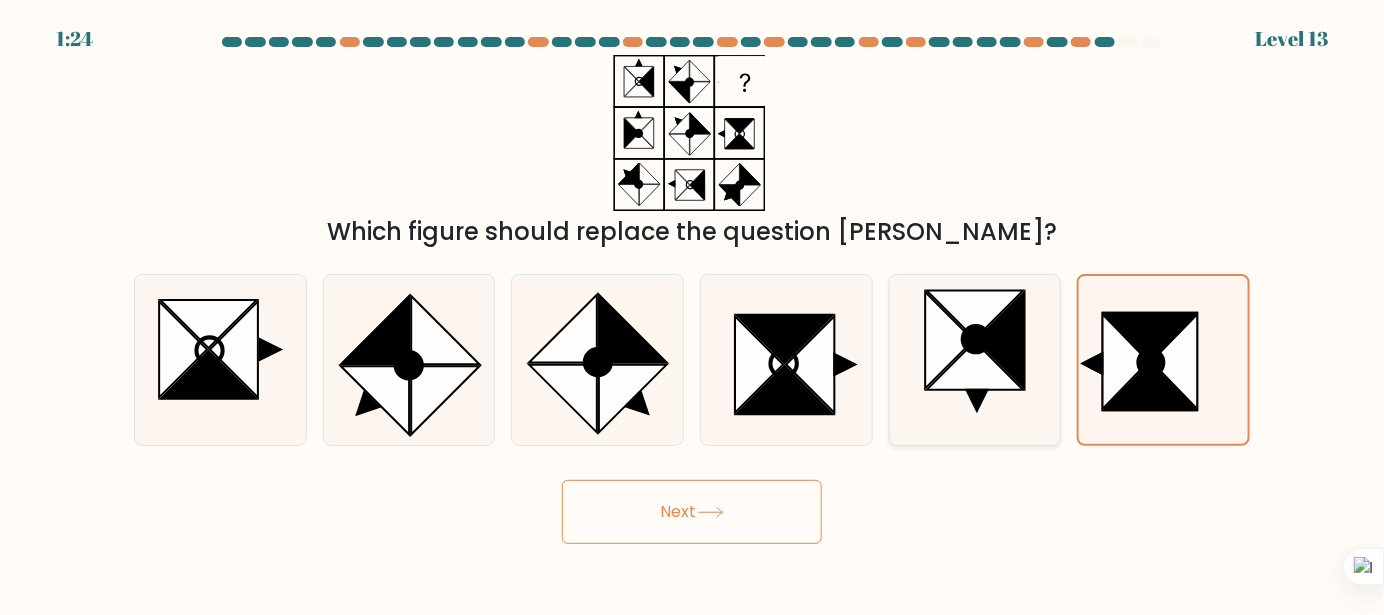 click 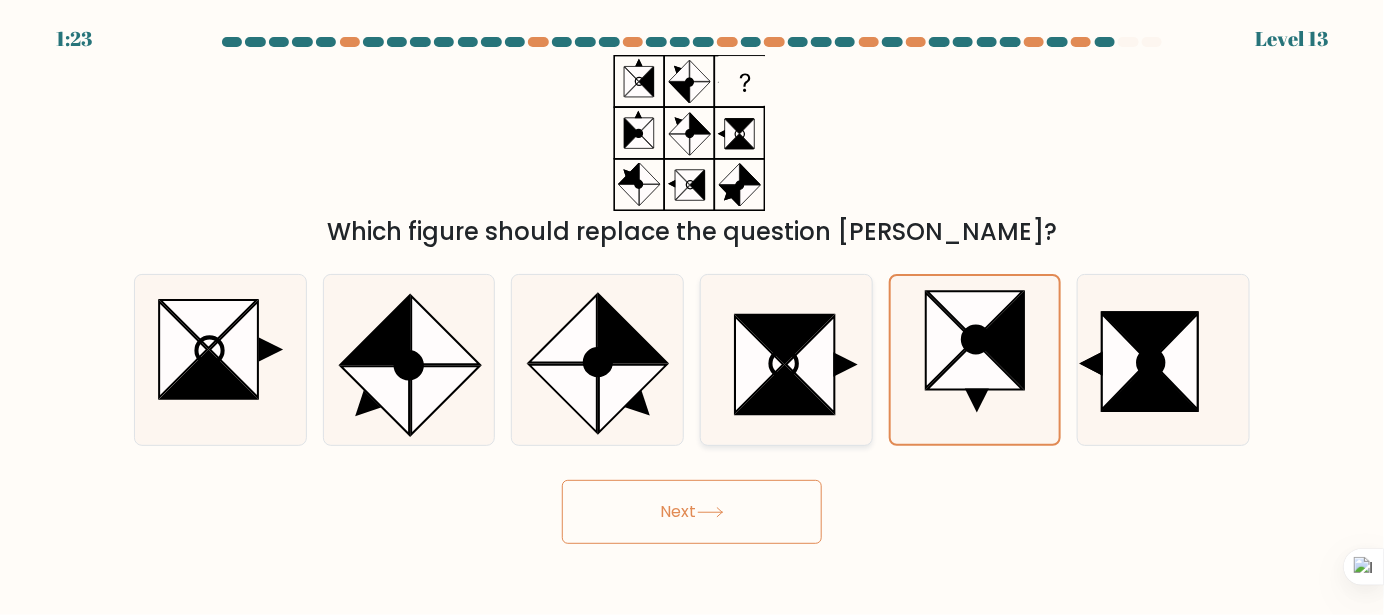 click 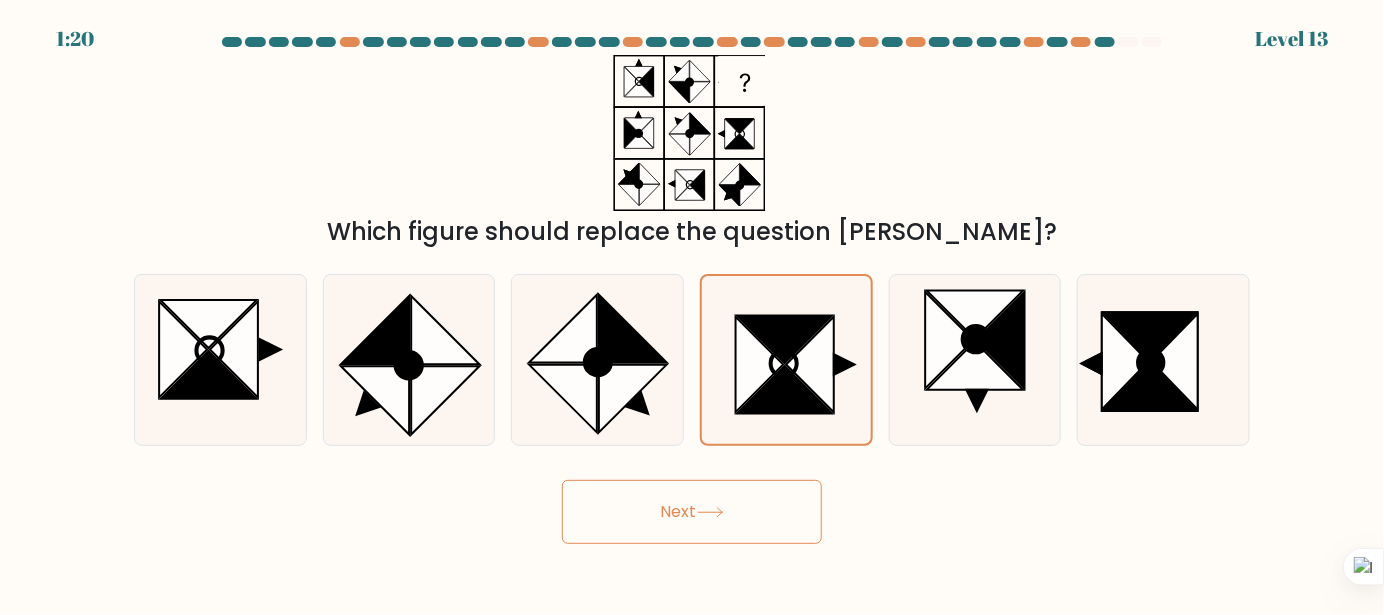 click 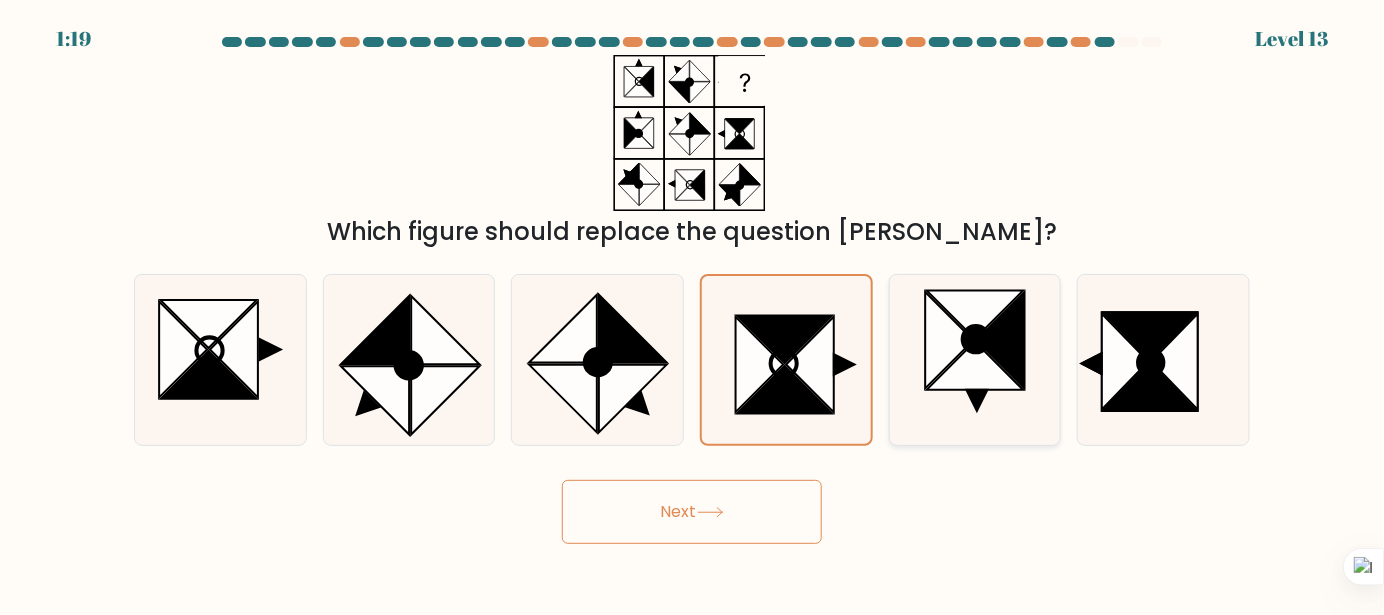 click 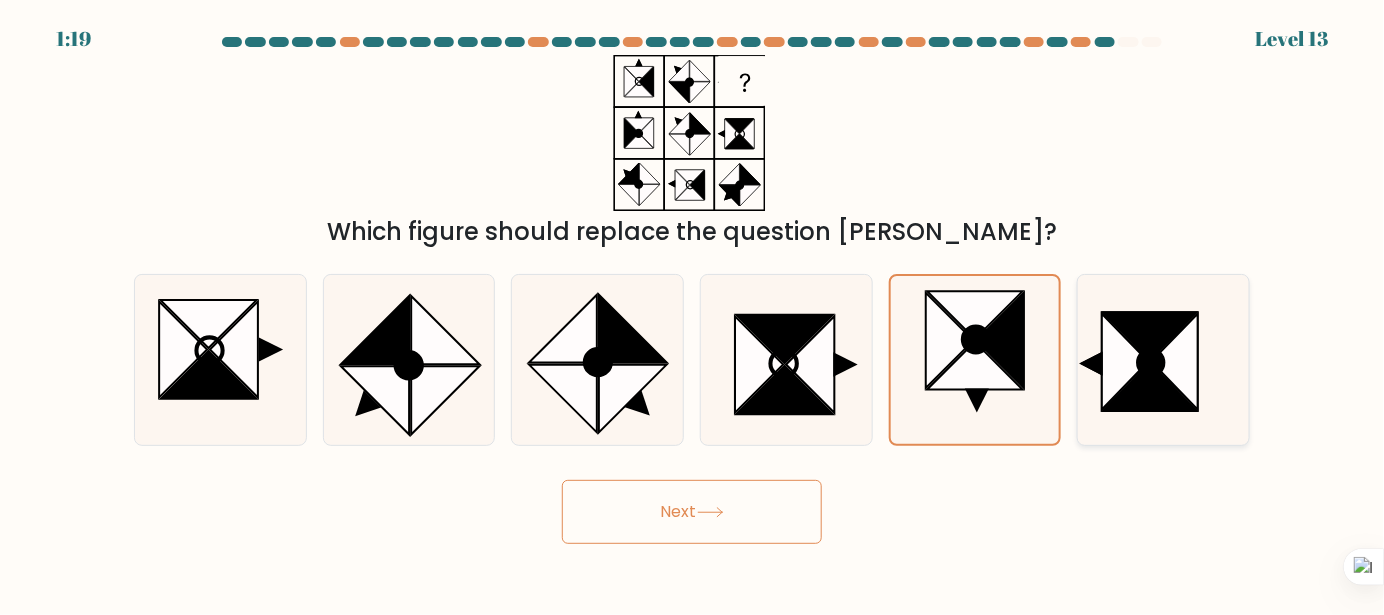 click 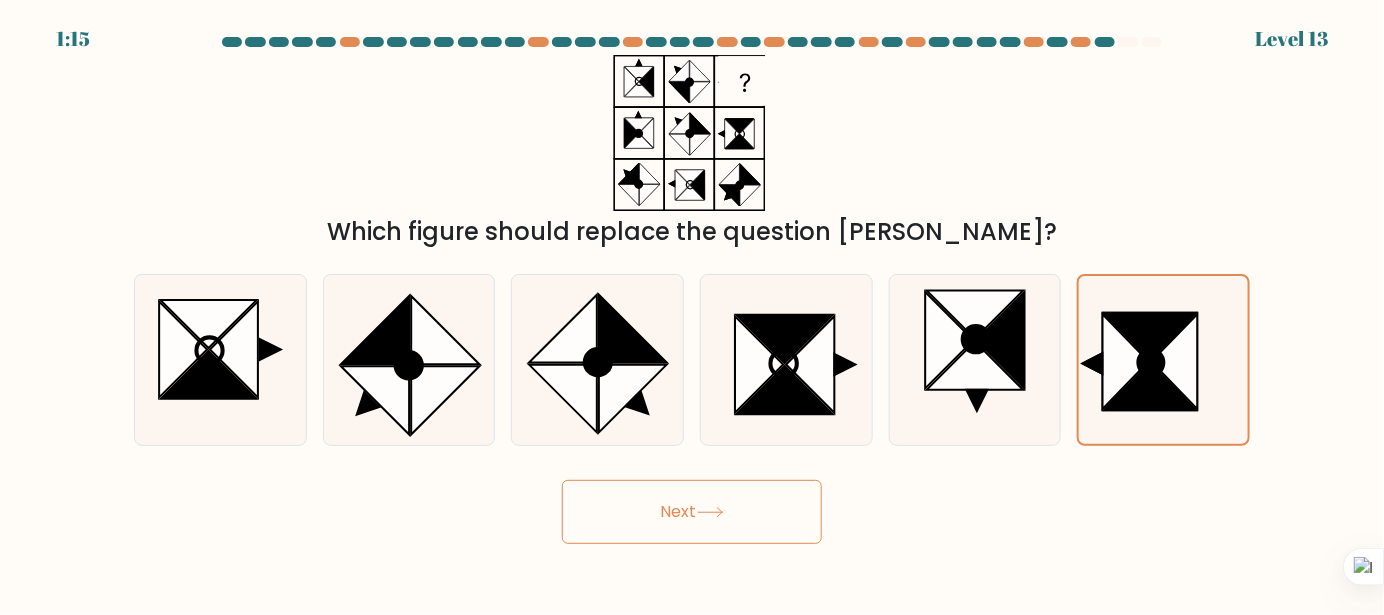 click on "Next" at bounding box center [692, 512] 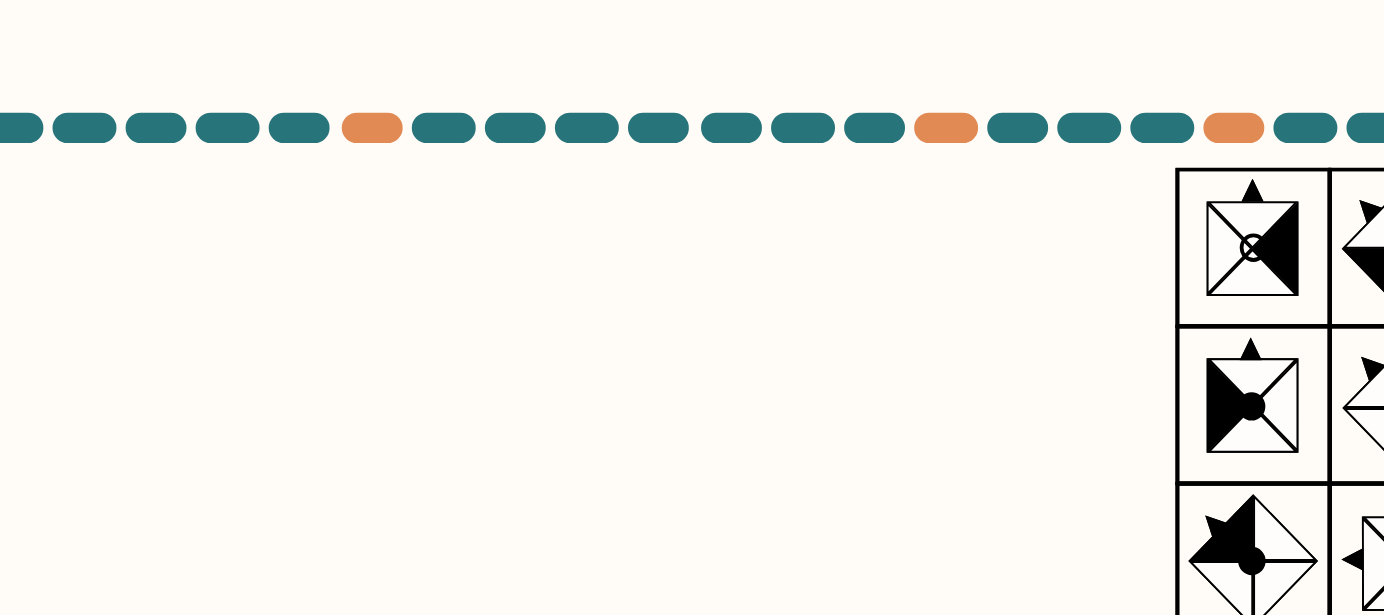 click at bounding box center [692, 42] 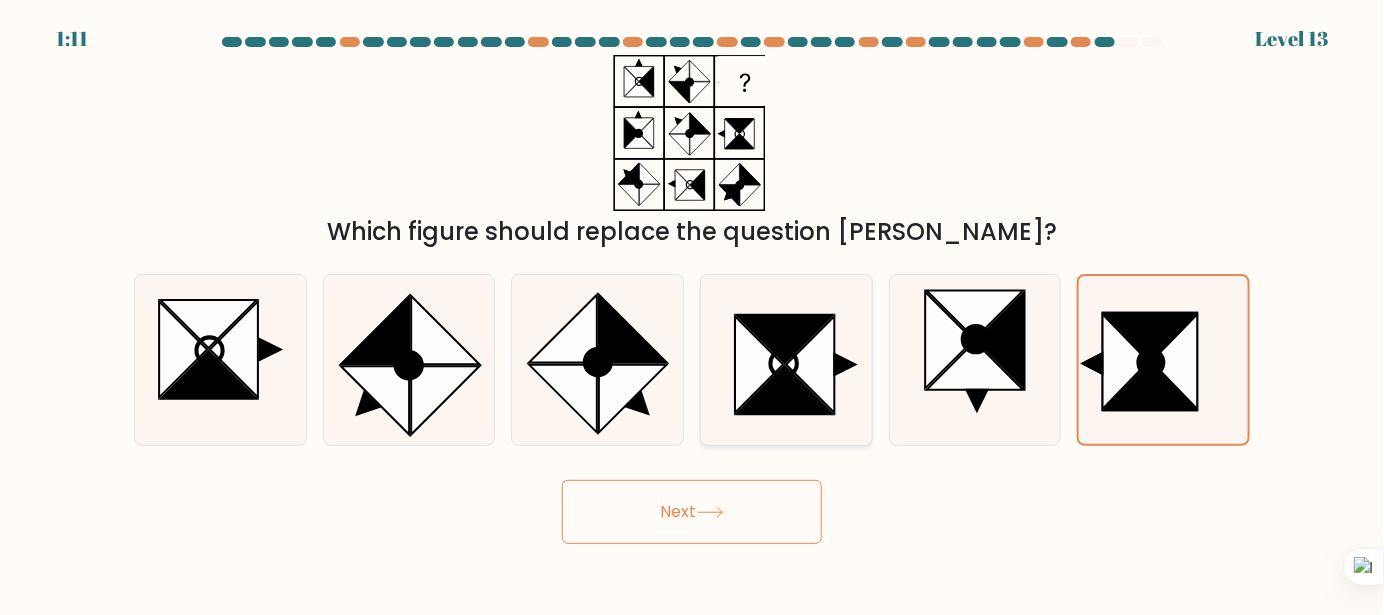 click 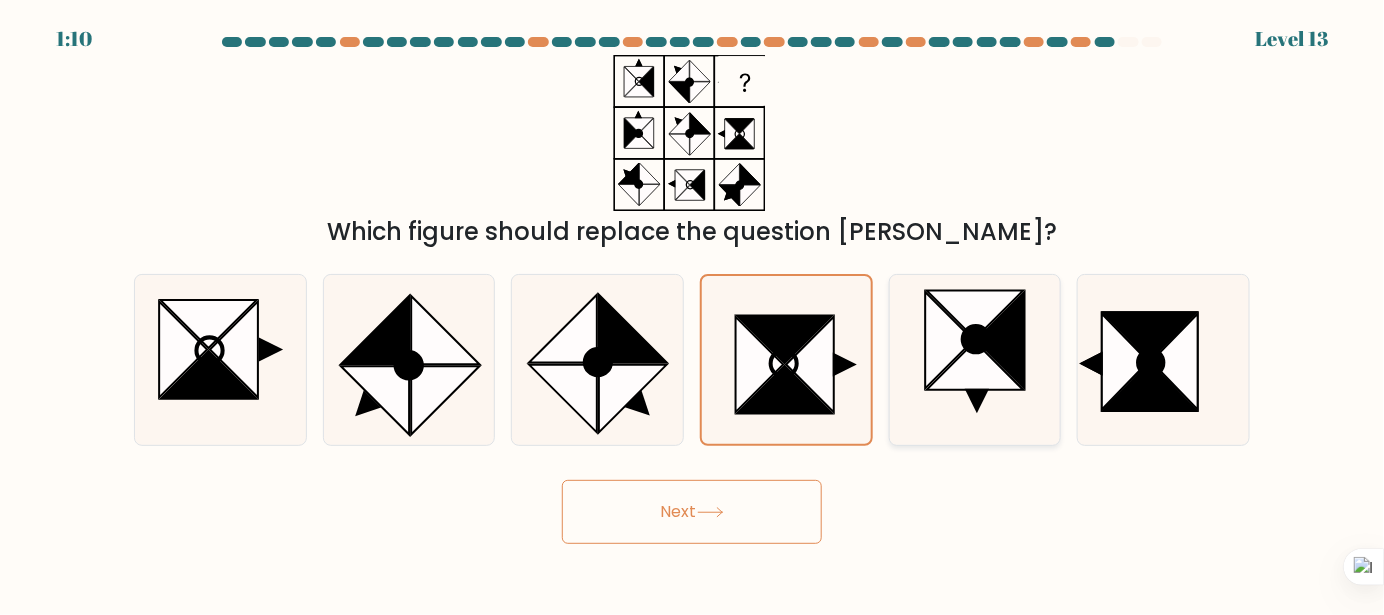 click 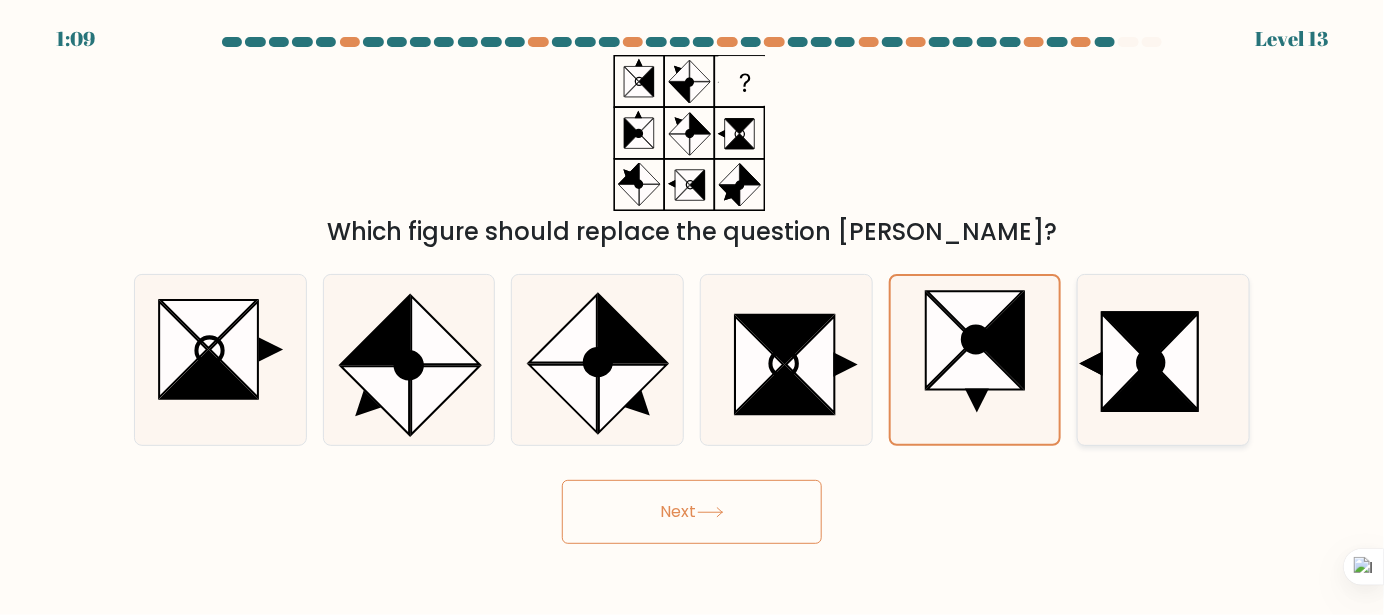 click 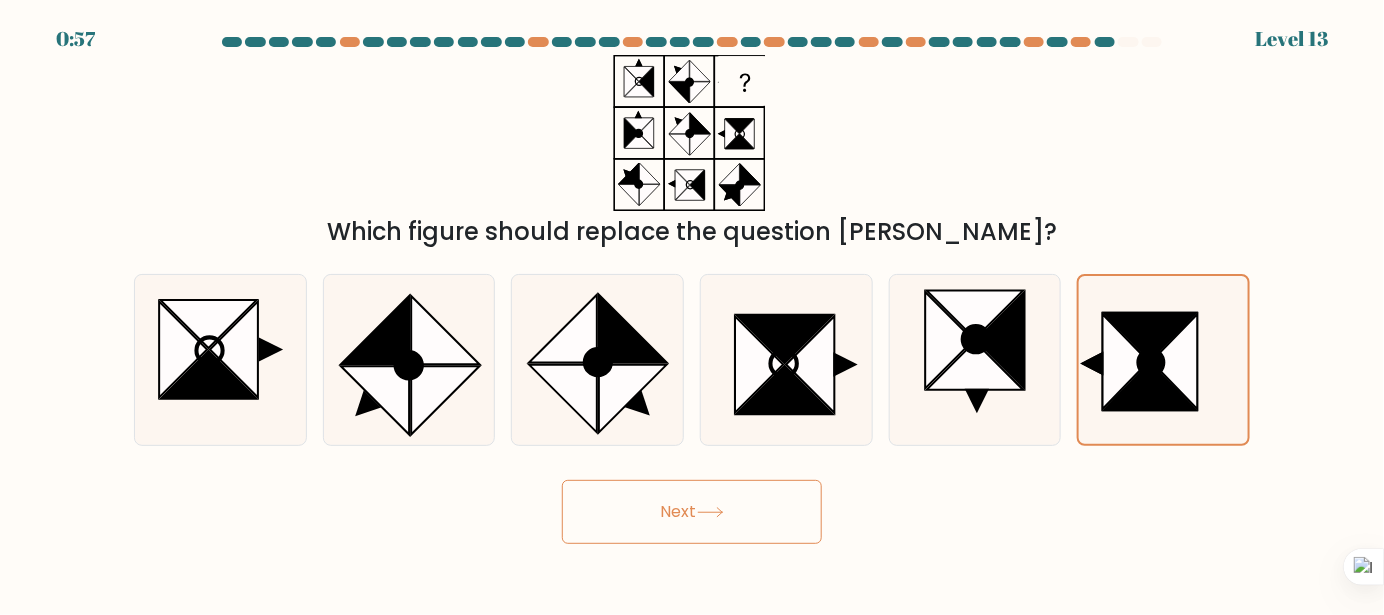 click 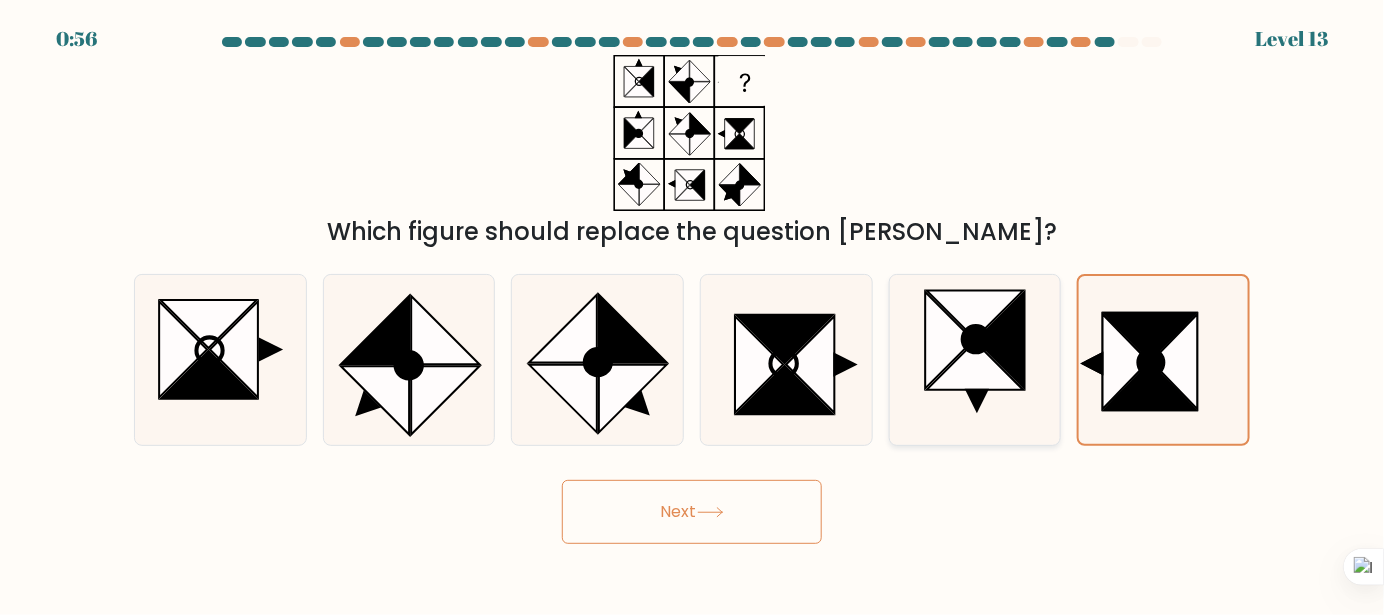 click 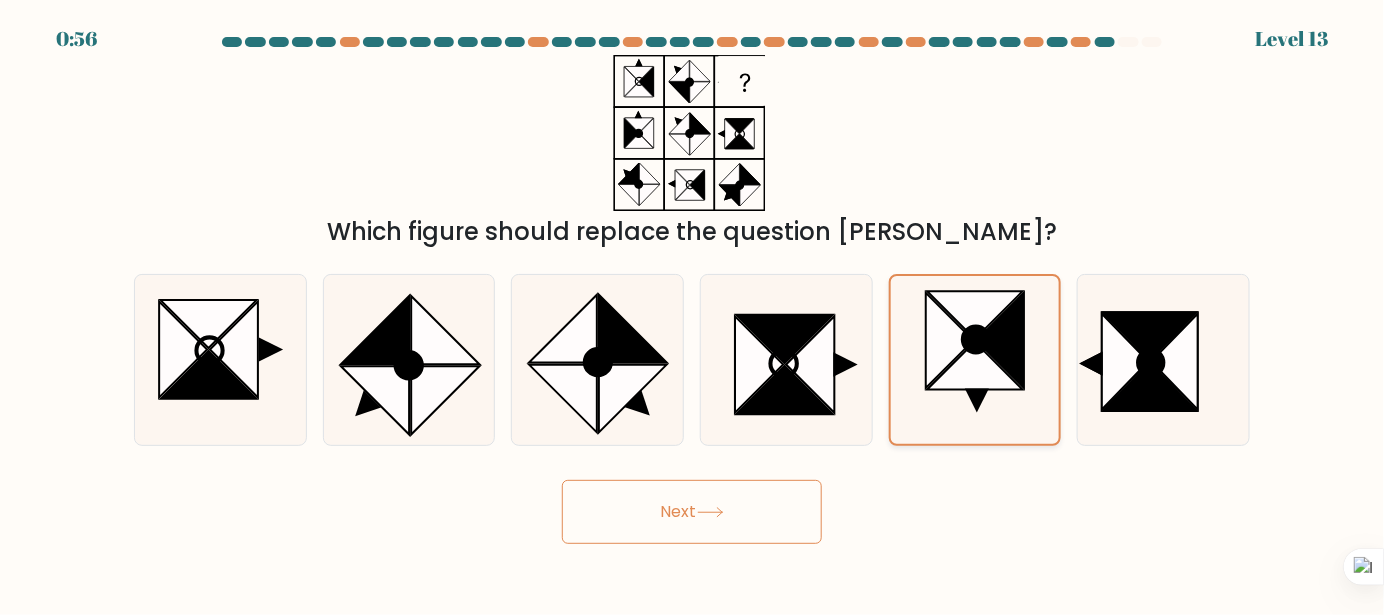 click 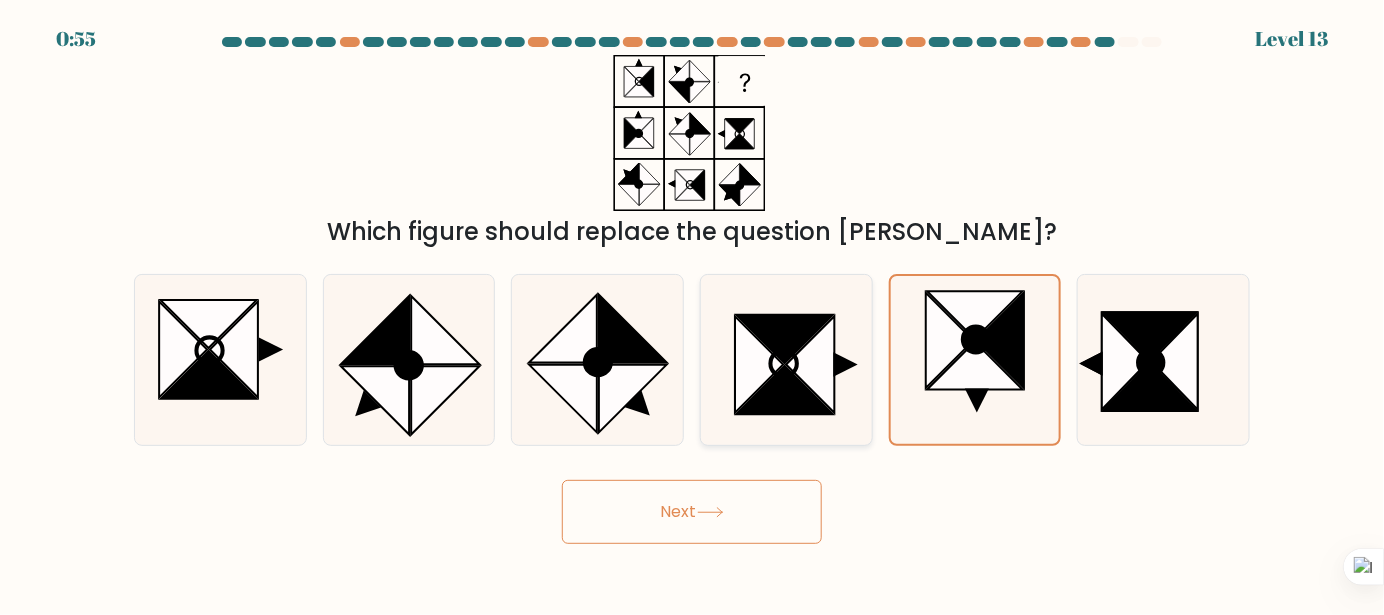 click 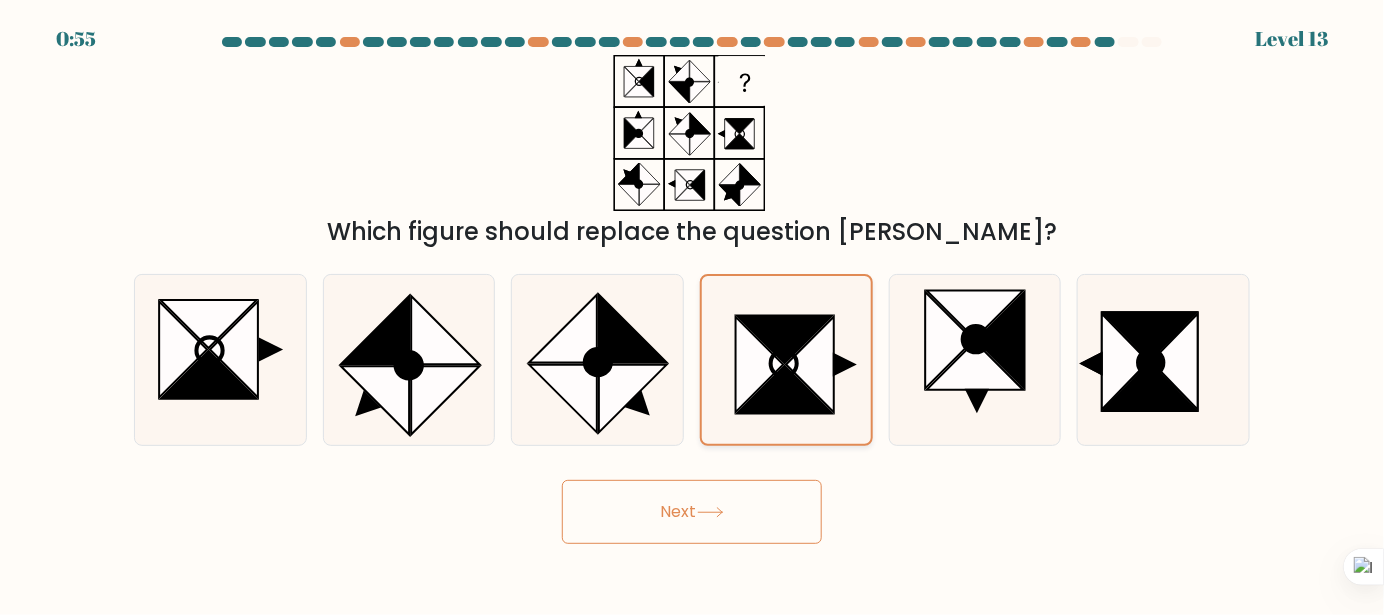 click 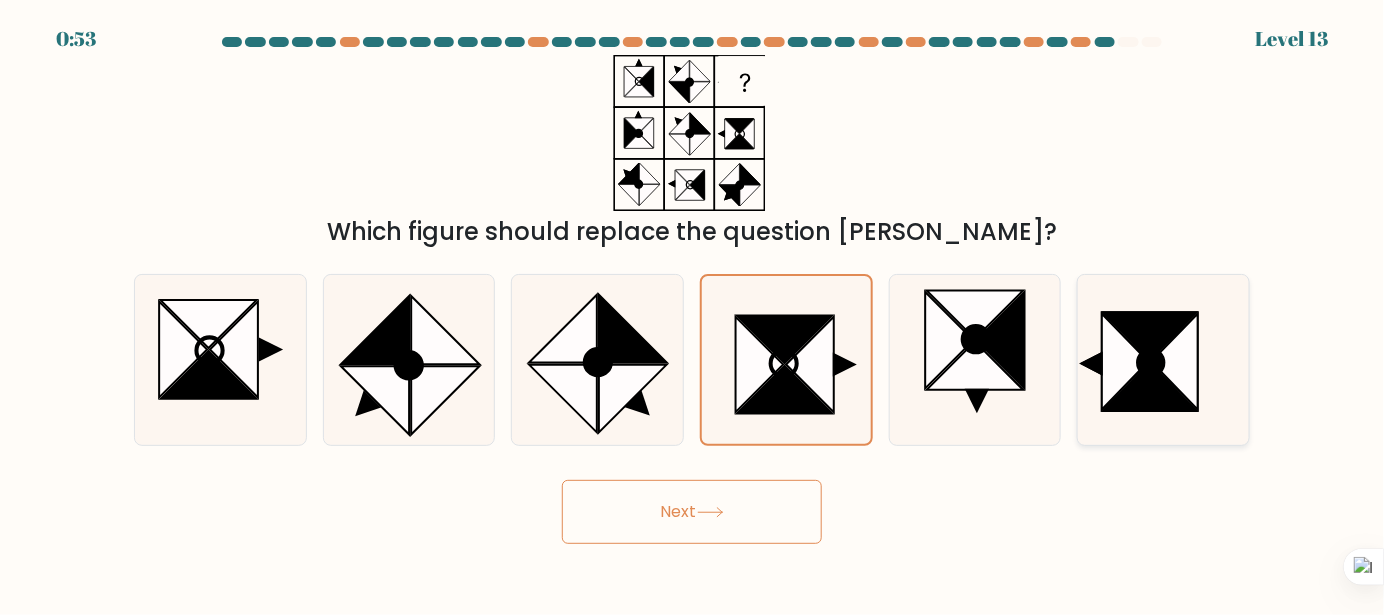 click 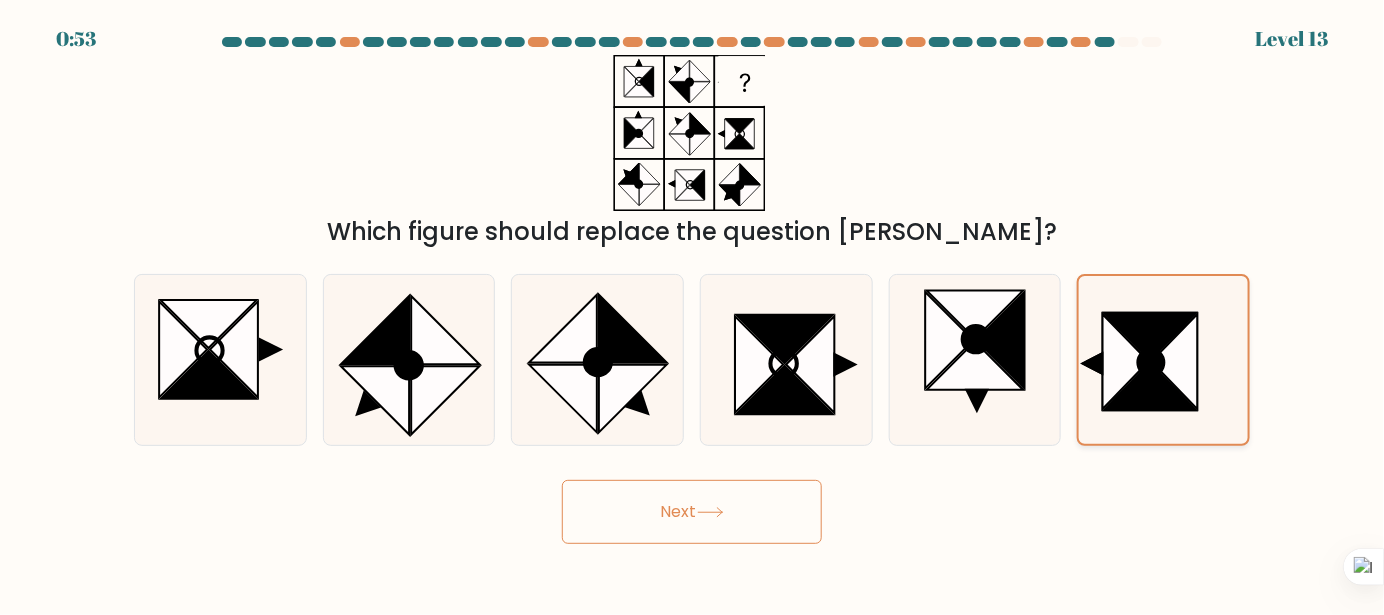 click 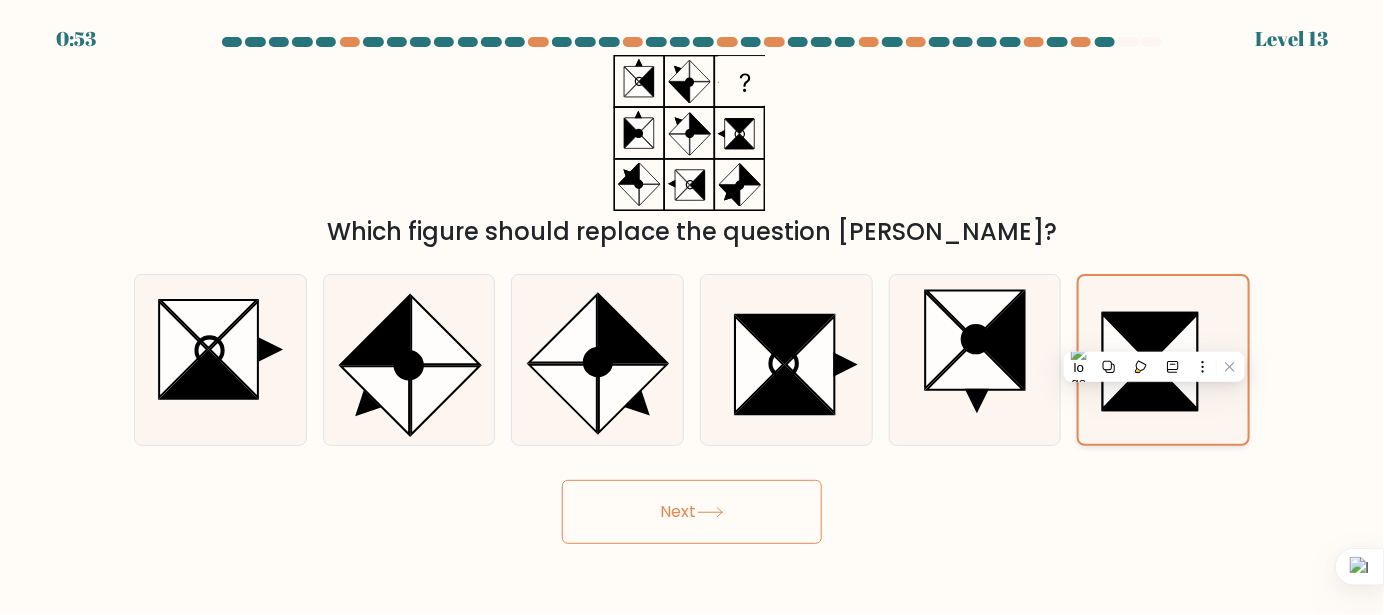 click 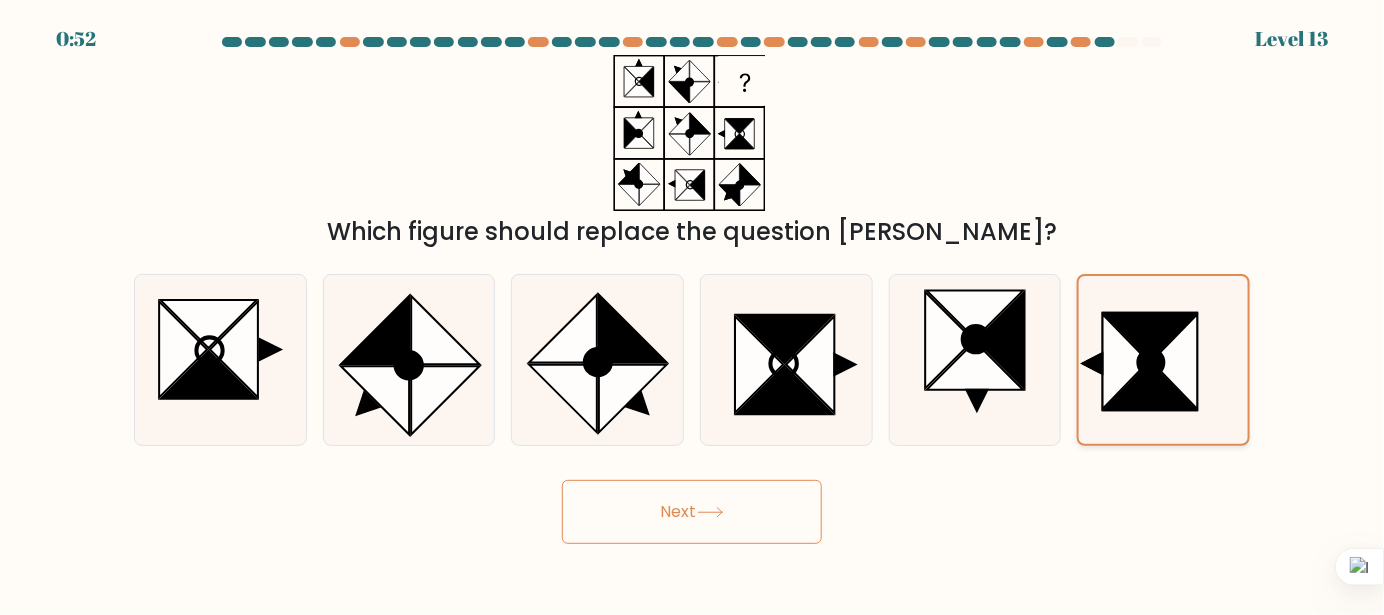 click 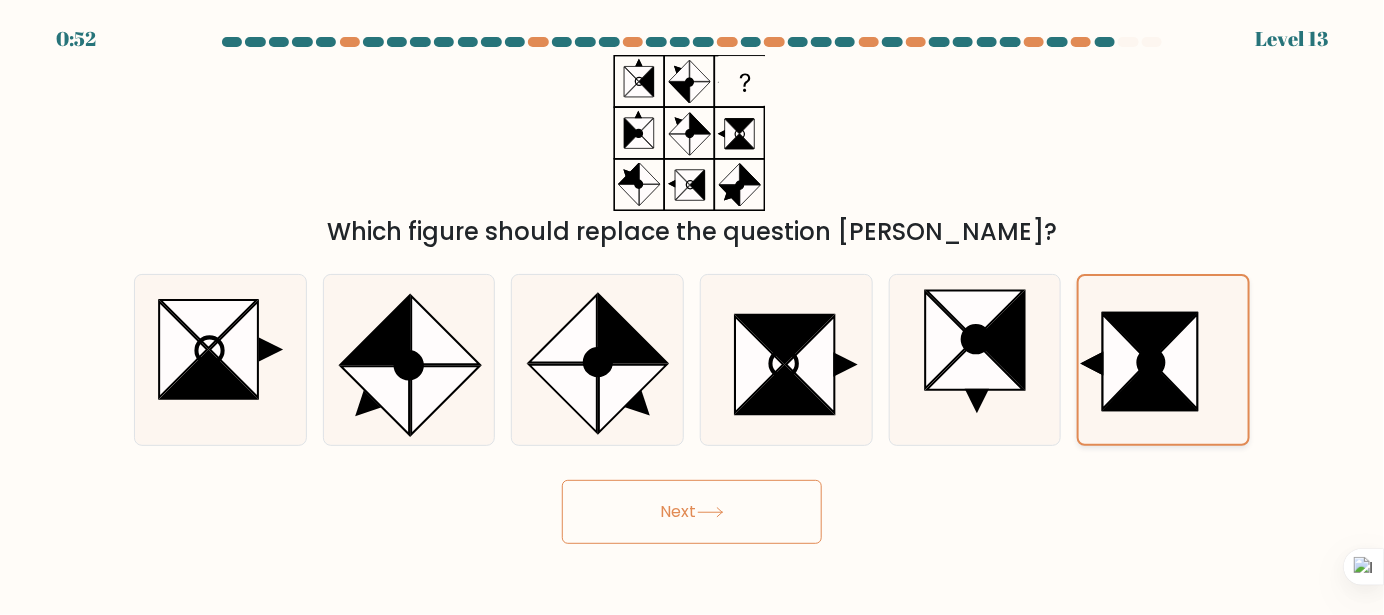 click 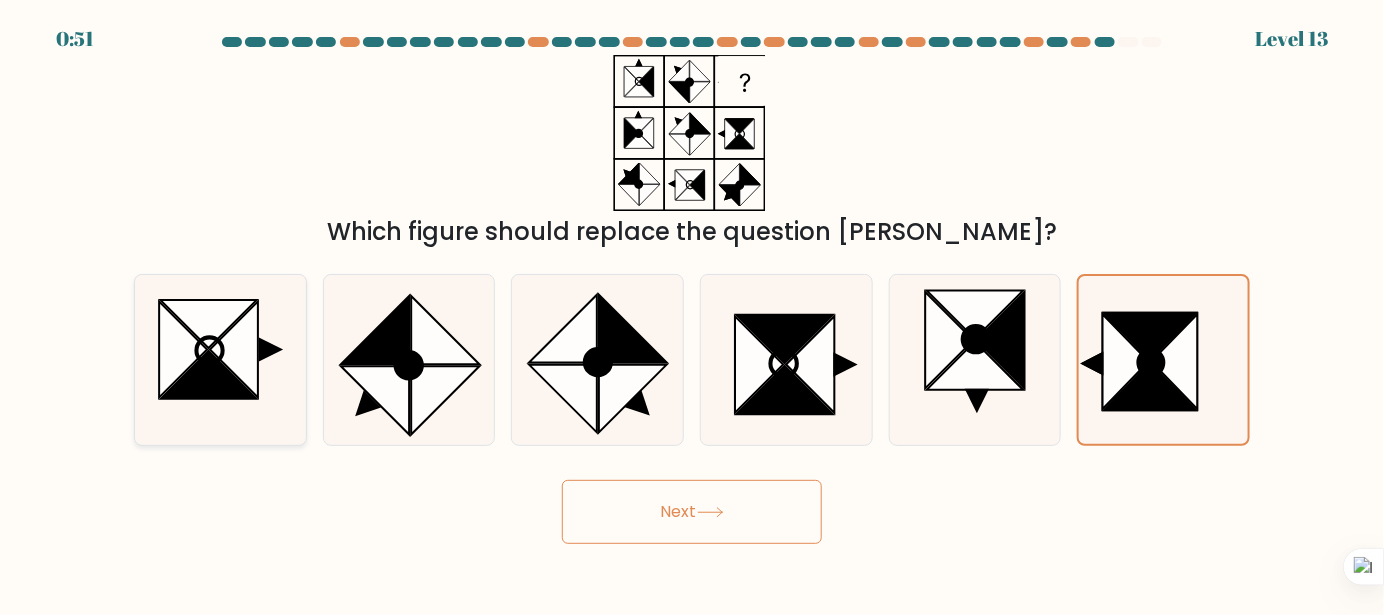 click 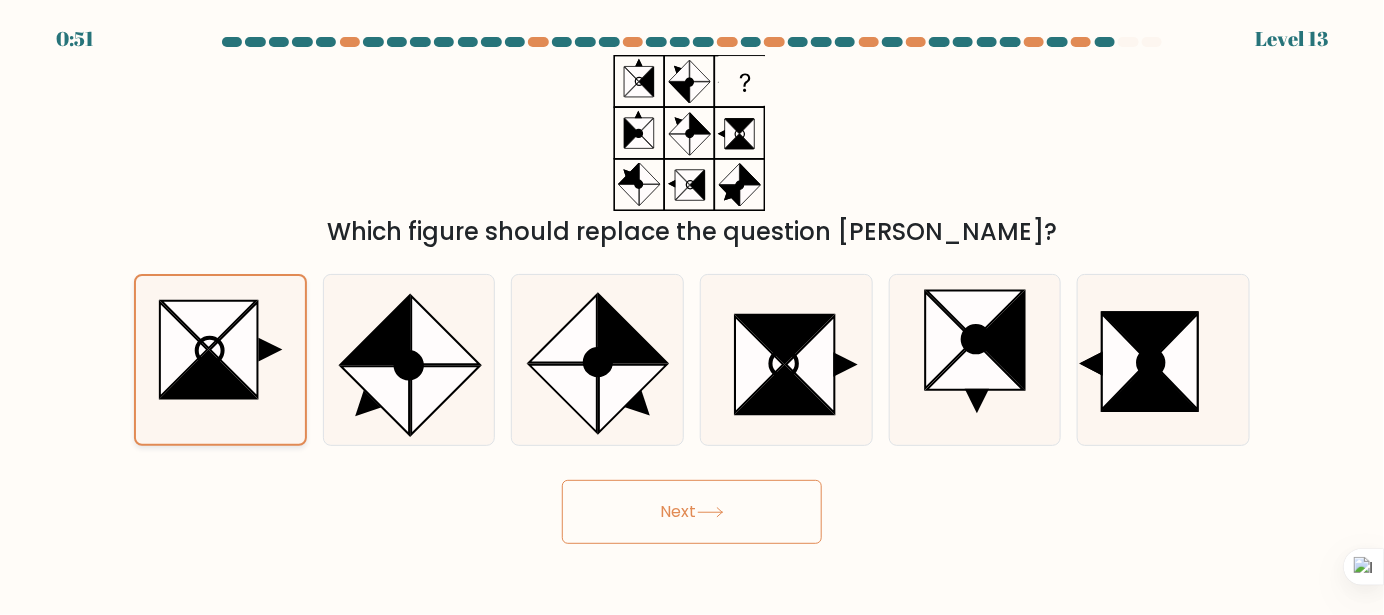 click 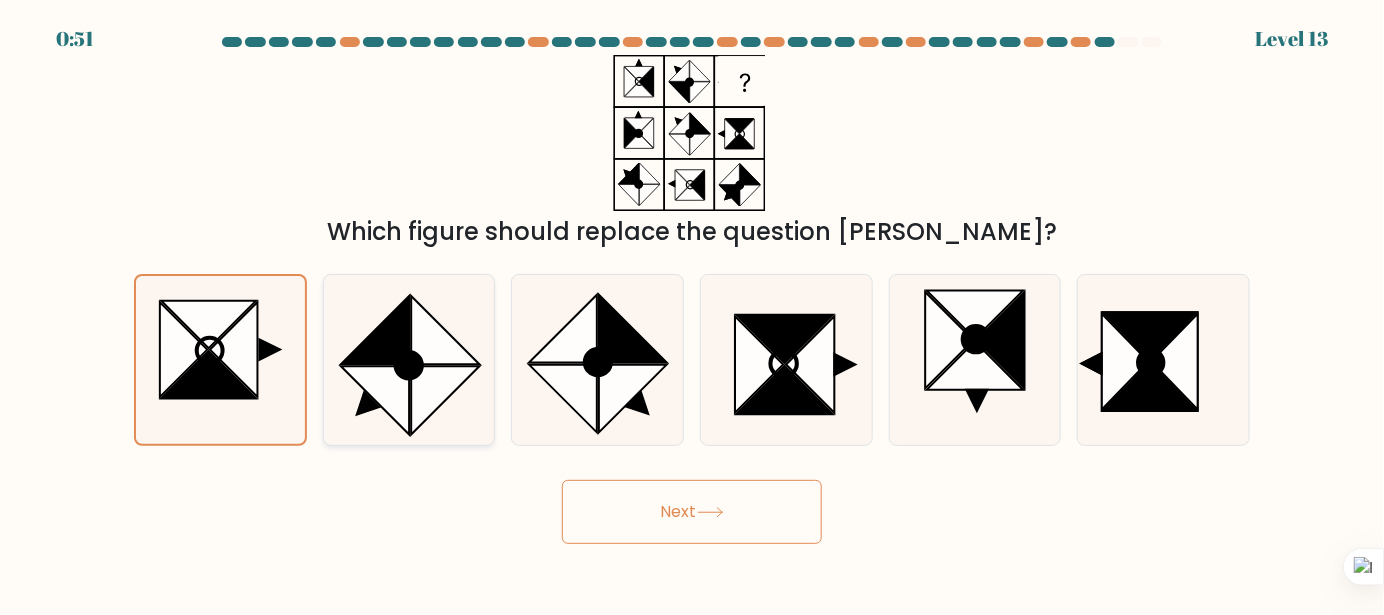 click 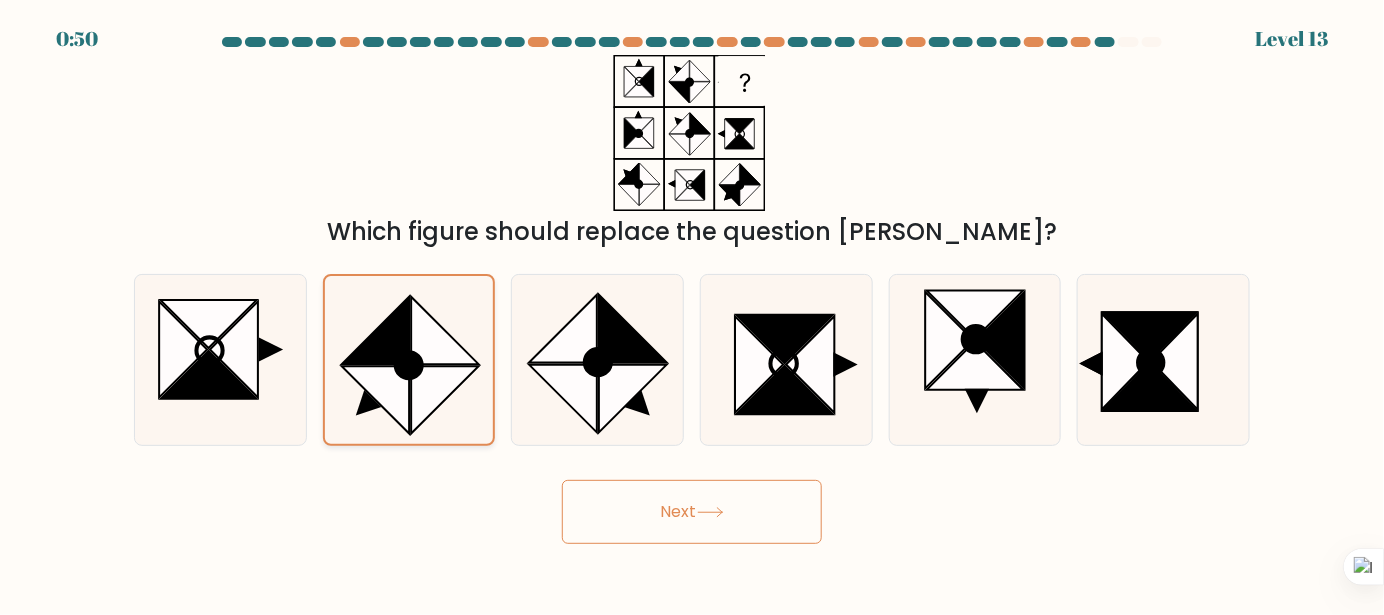 click 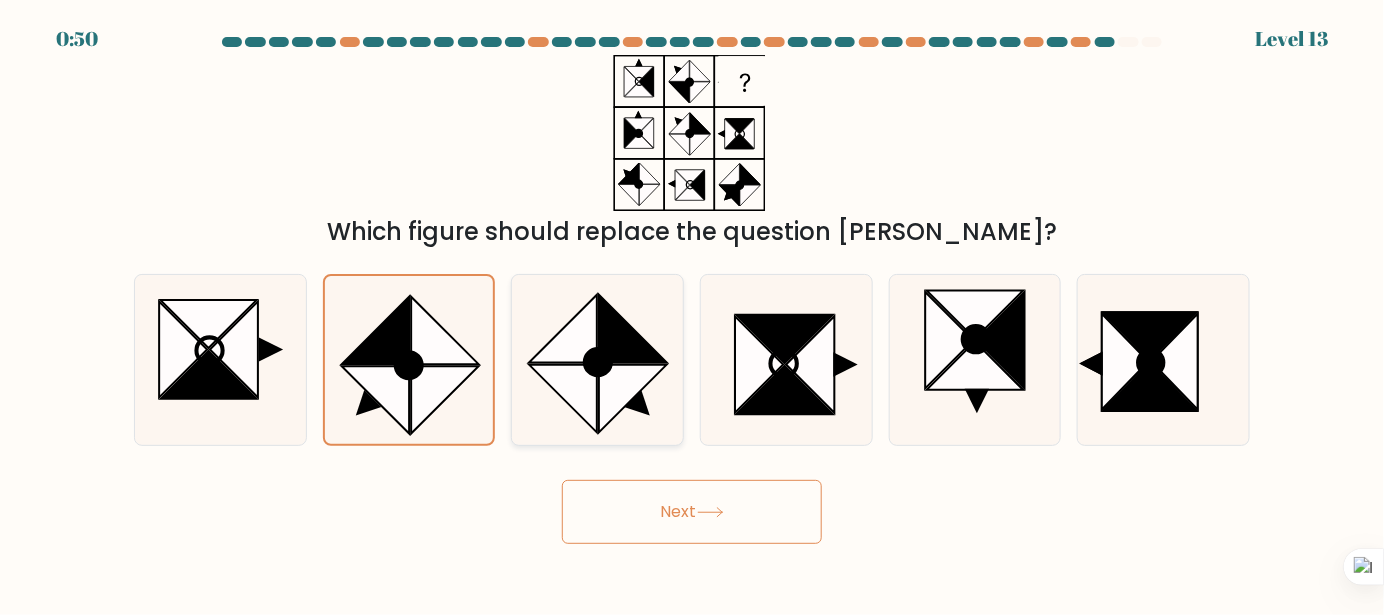 click 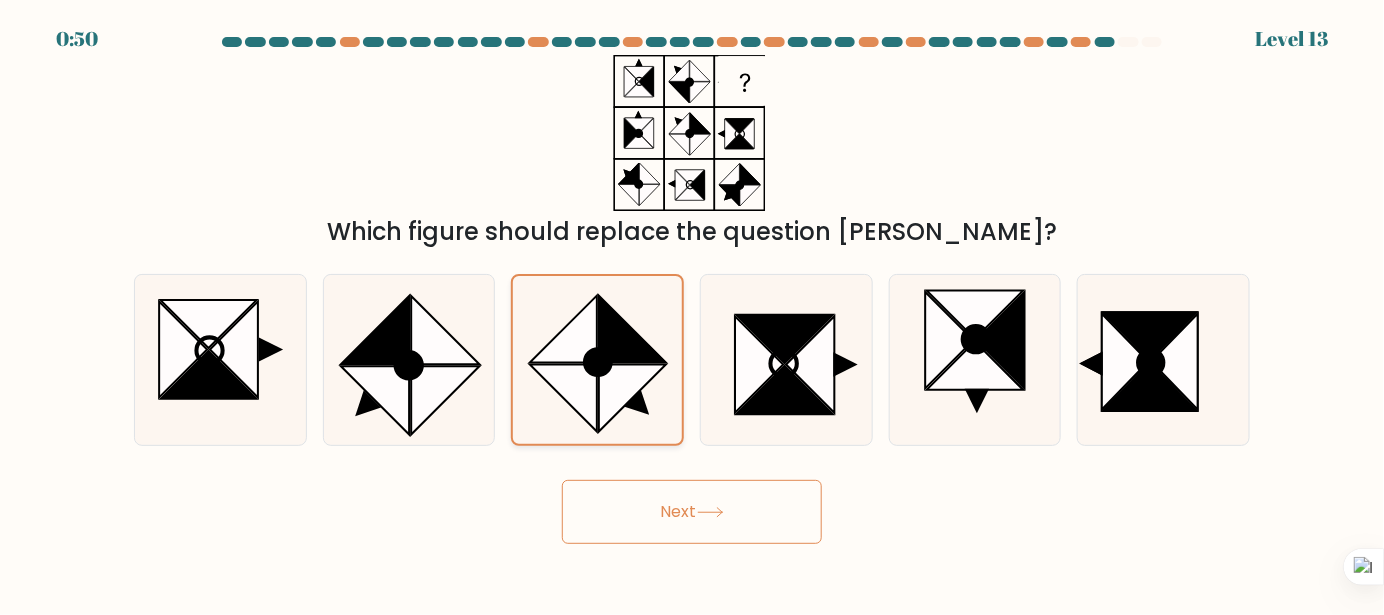click 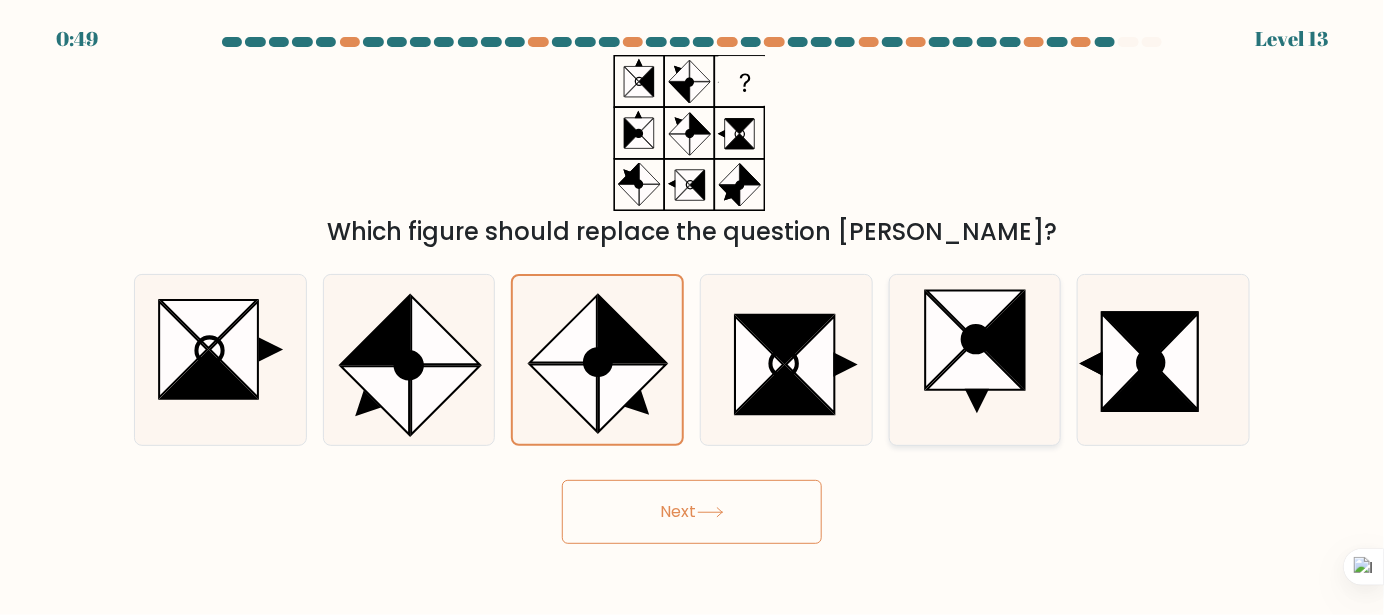 click 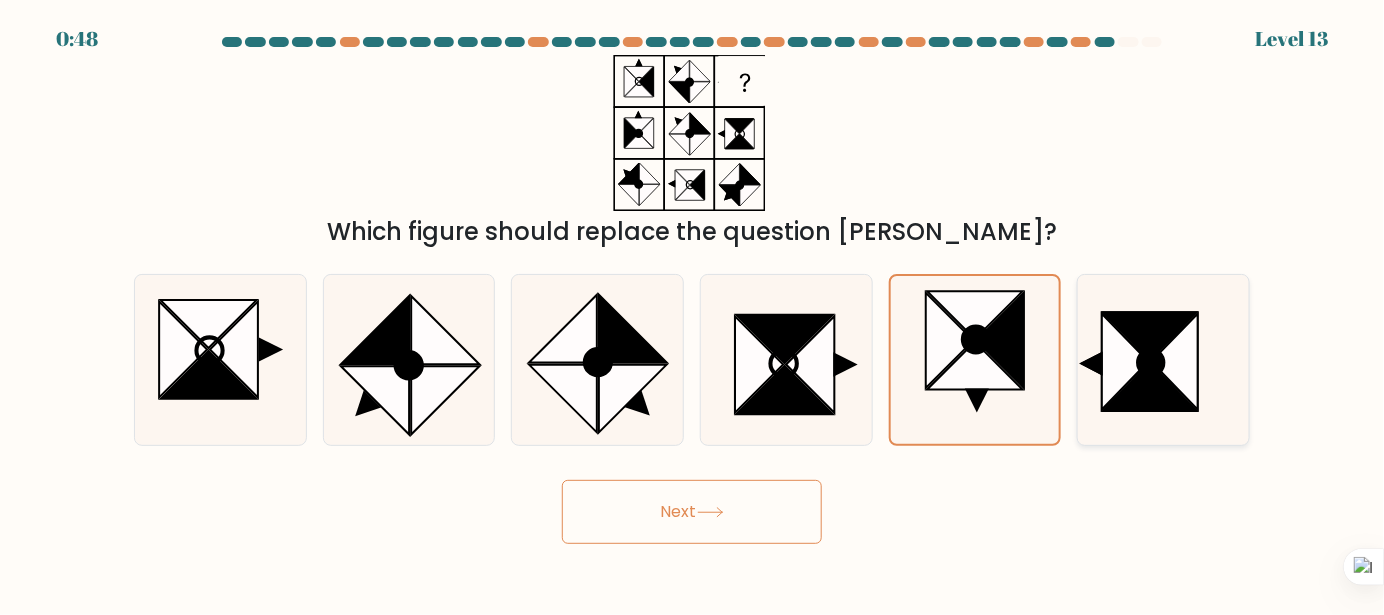 click 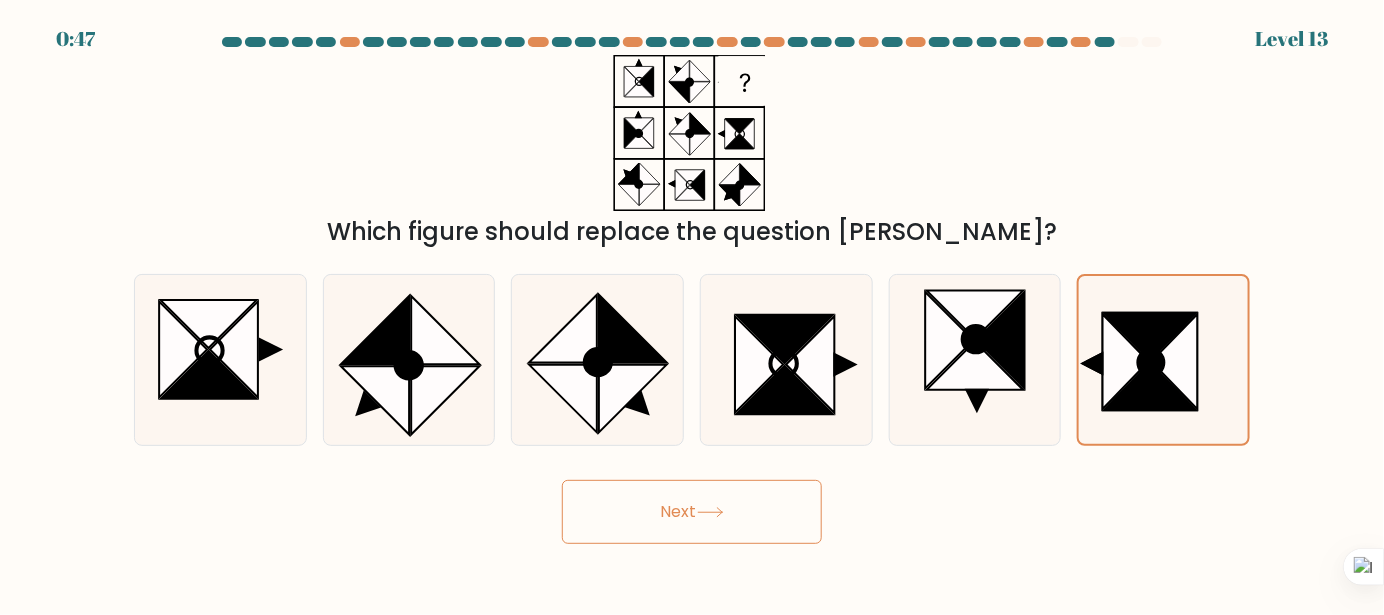 click on "Next" at bounding box center [692, 512] 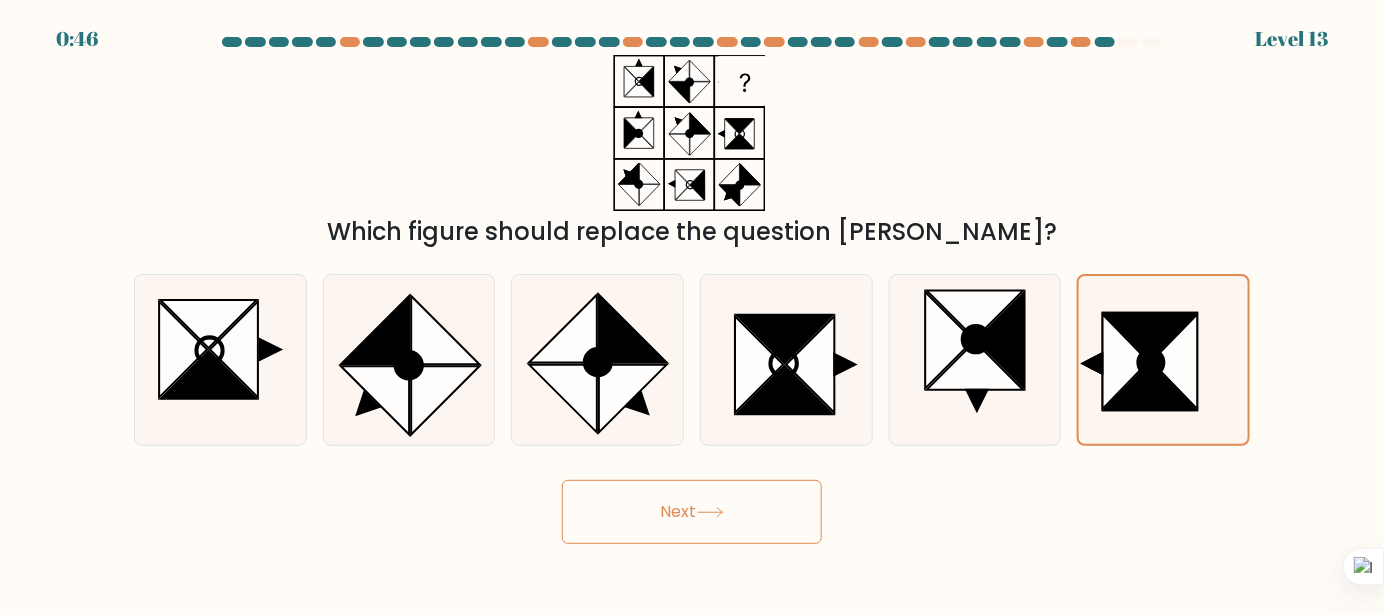 click on "Next" at bounding box center [692, 512] 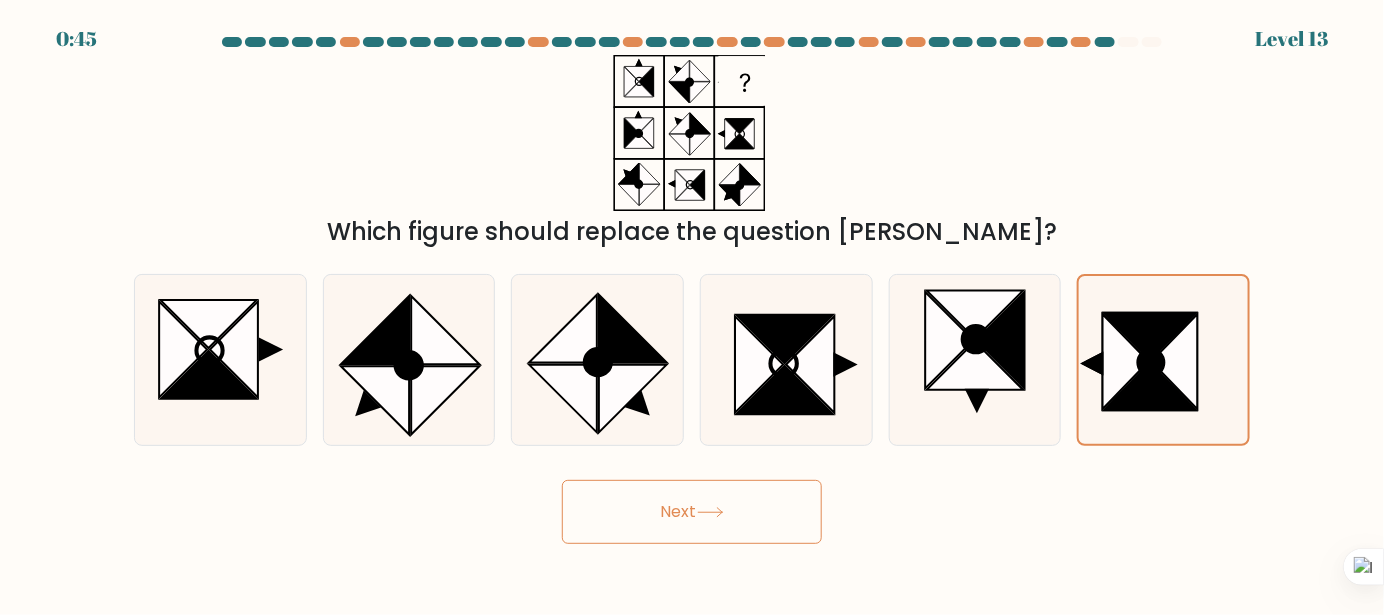 click on "Next" at bounding box center (692, 512) 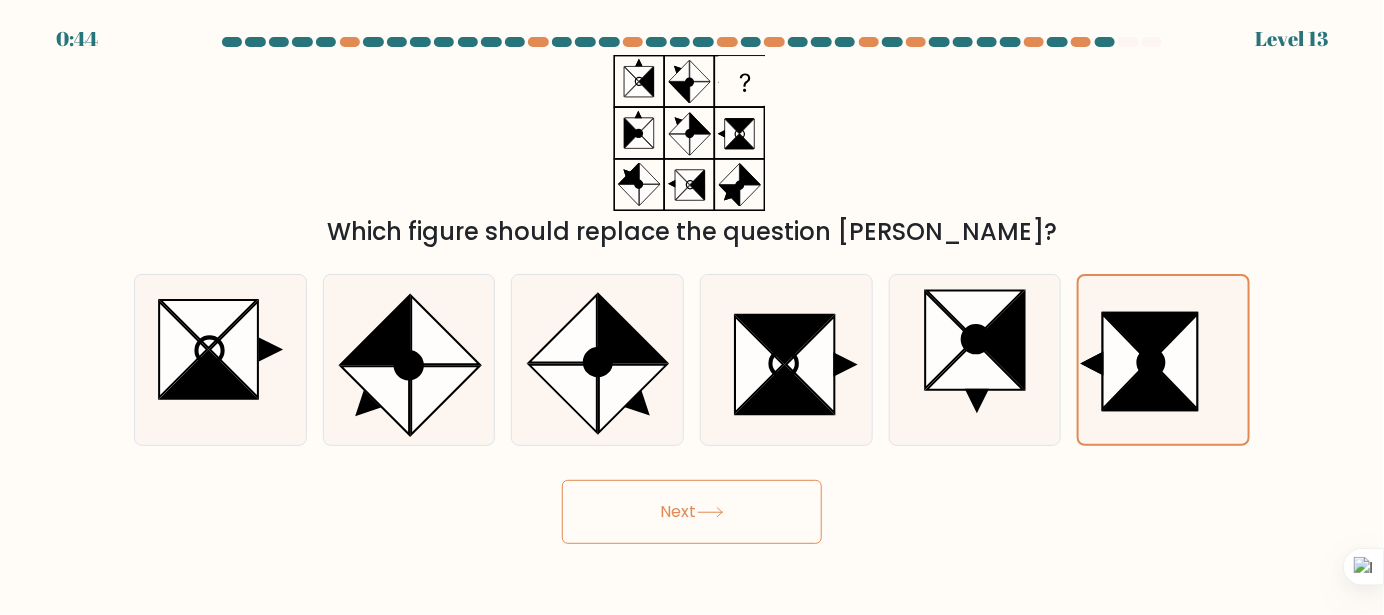 click 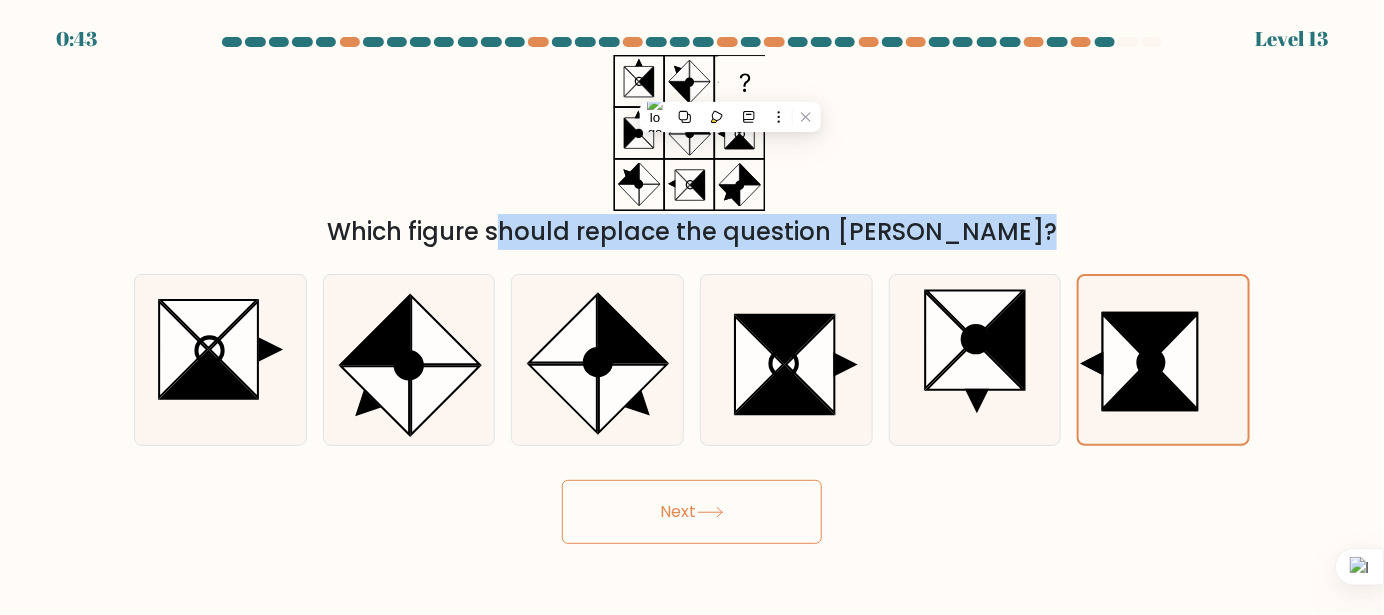 drag, startPoint x: 730, startPoint y: 87, endPoint x: 632, endPoint y: 120, distance: 103.40696 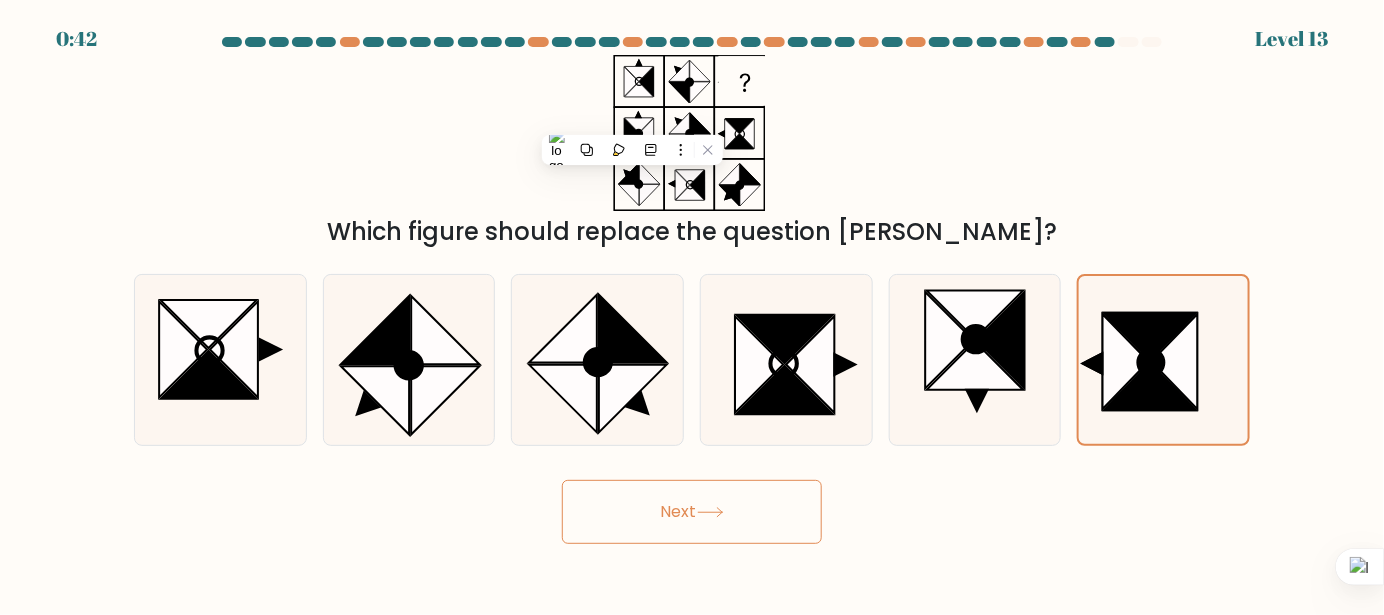 click on "Which figure should replace the question mark?" at bounding box center [692, 152] 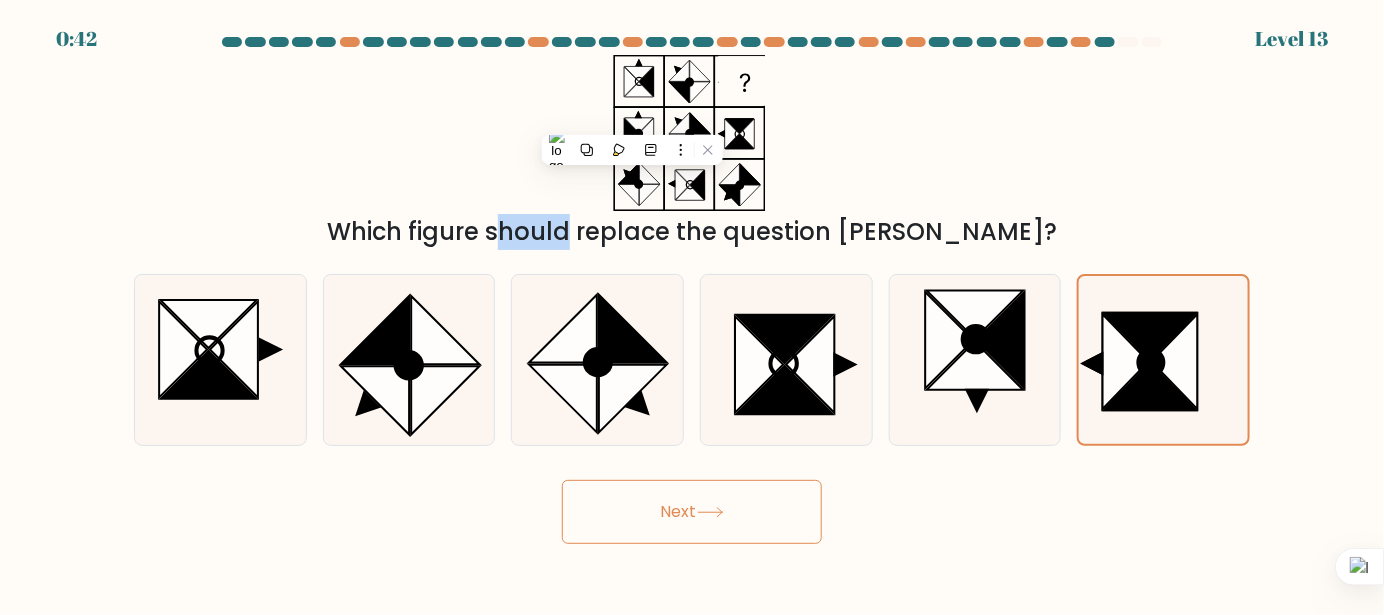 click on "Which figure should replace the question mark?" at bounding box center [692, 152] 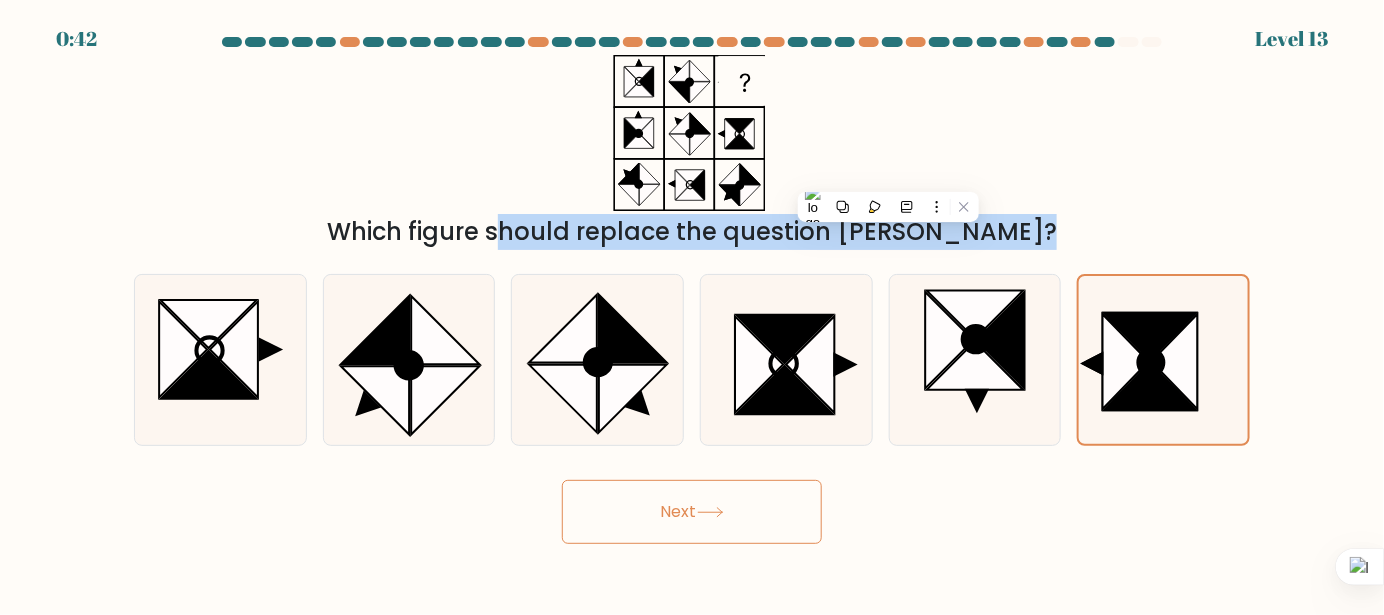 click on "Which figure should replace the question mark?" at bounding box center [692, 152] 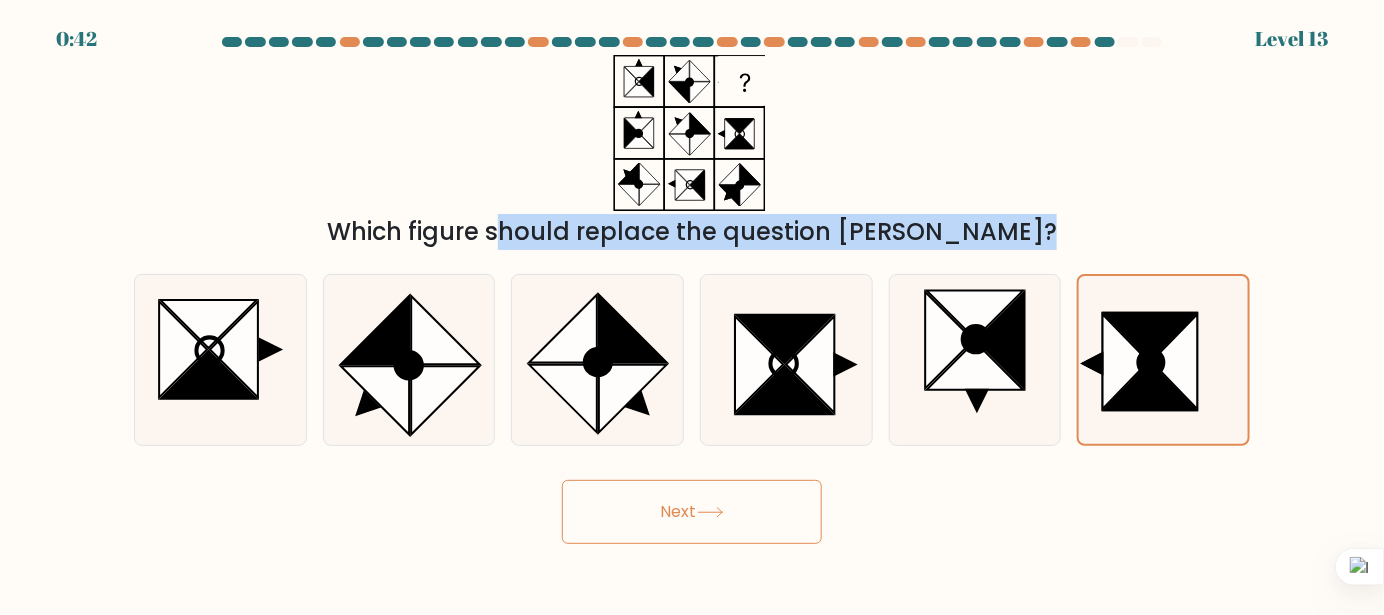 click on "Which figure should replace the question mark?" at bounding box center (692, 152) 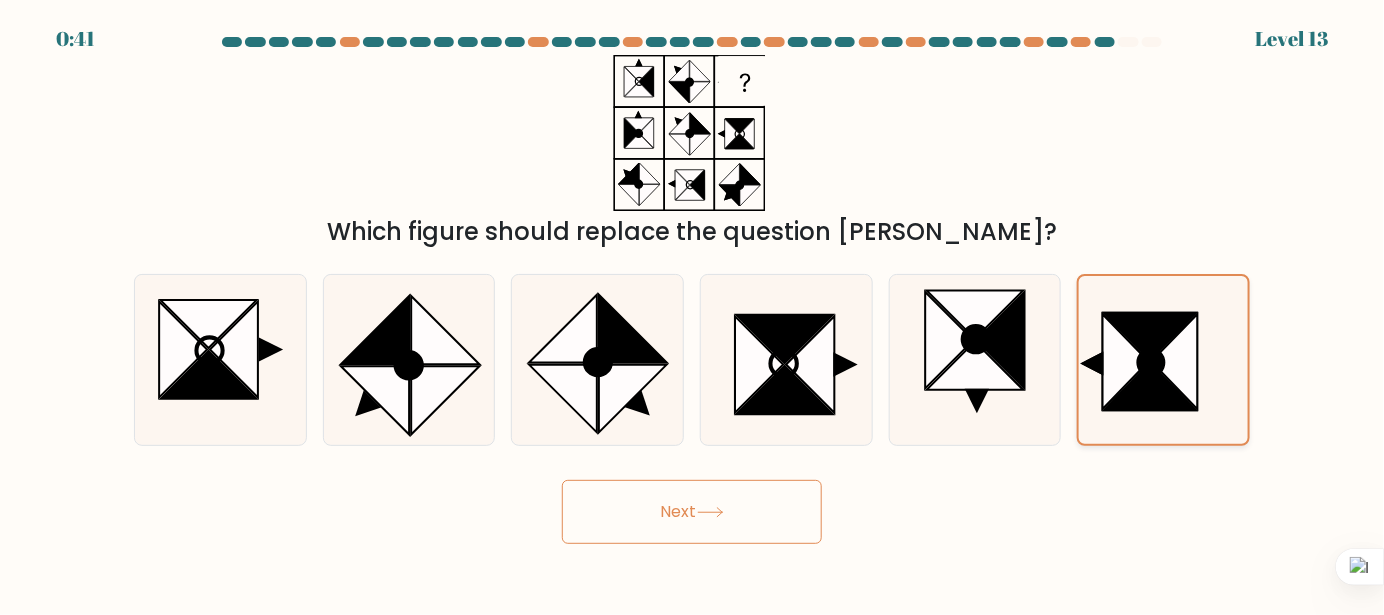 click 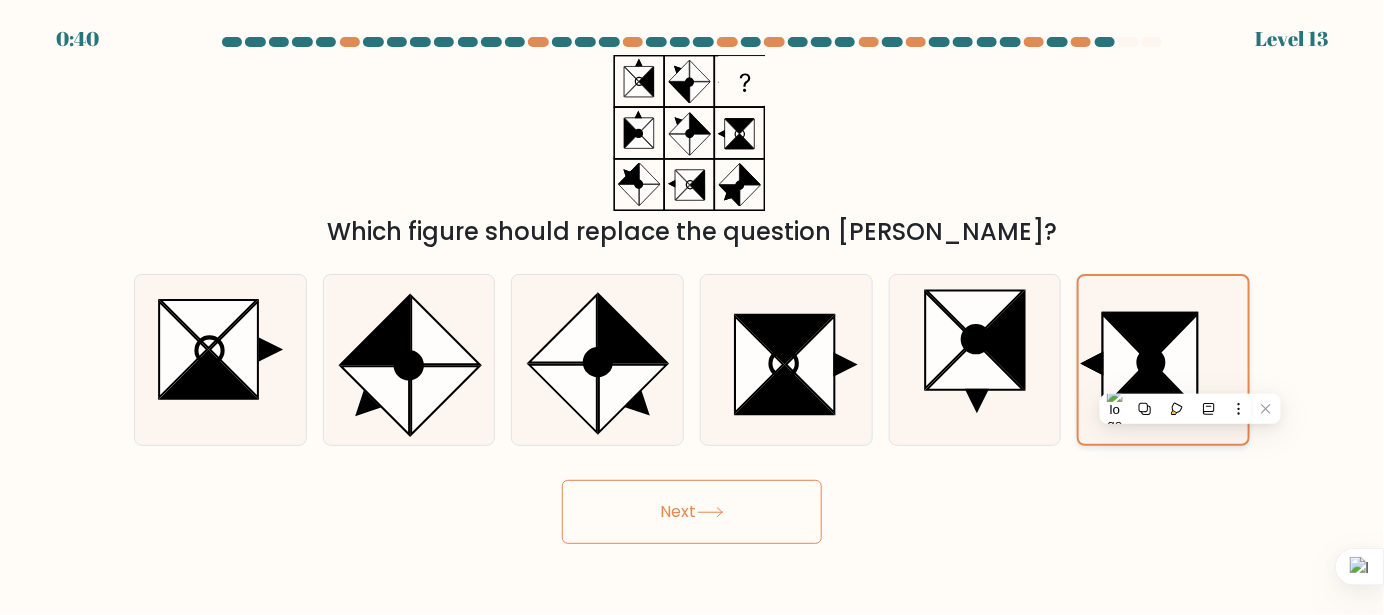click 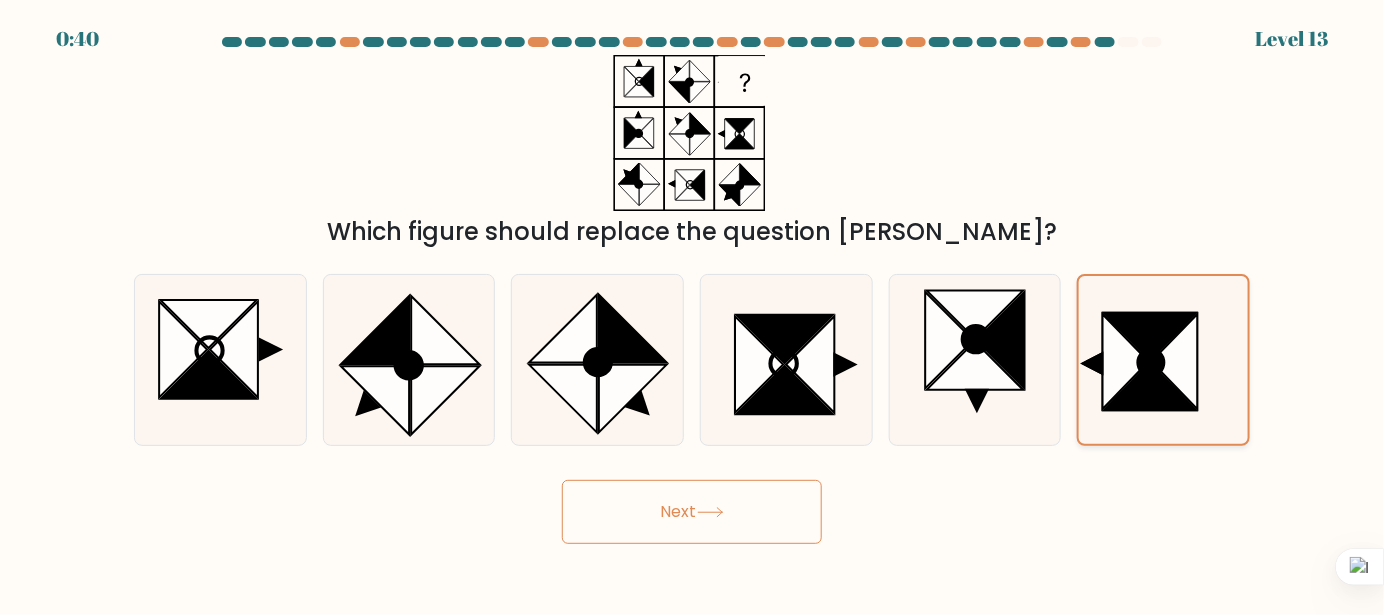 click 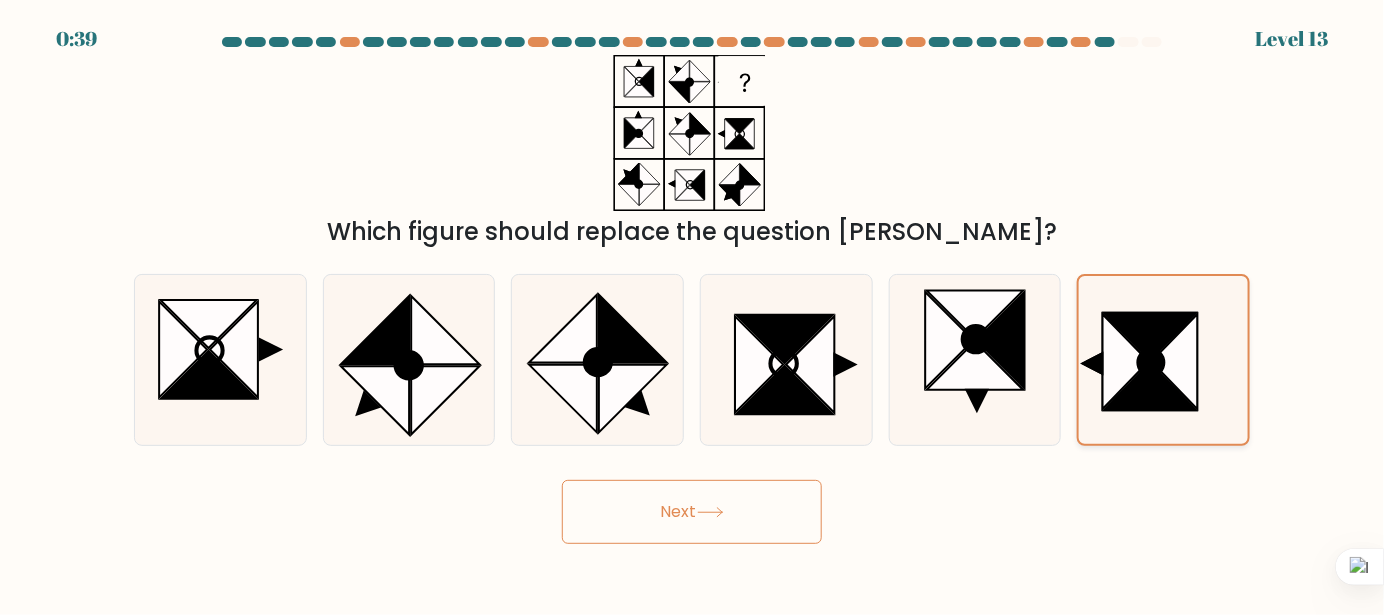 click 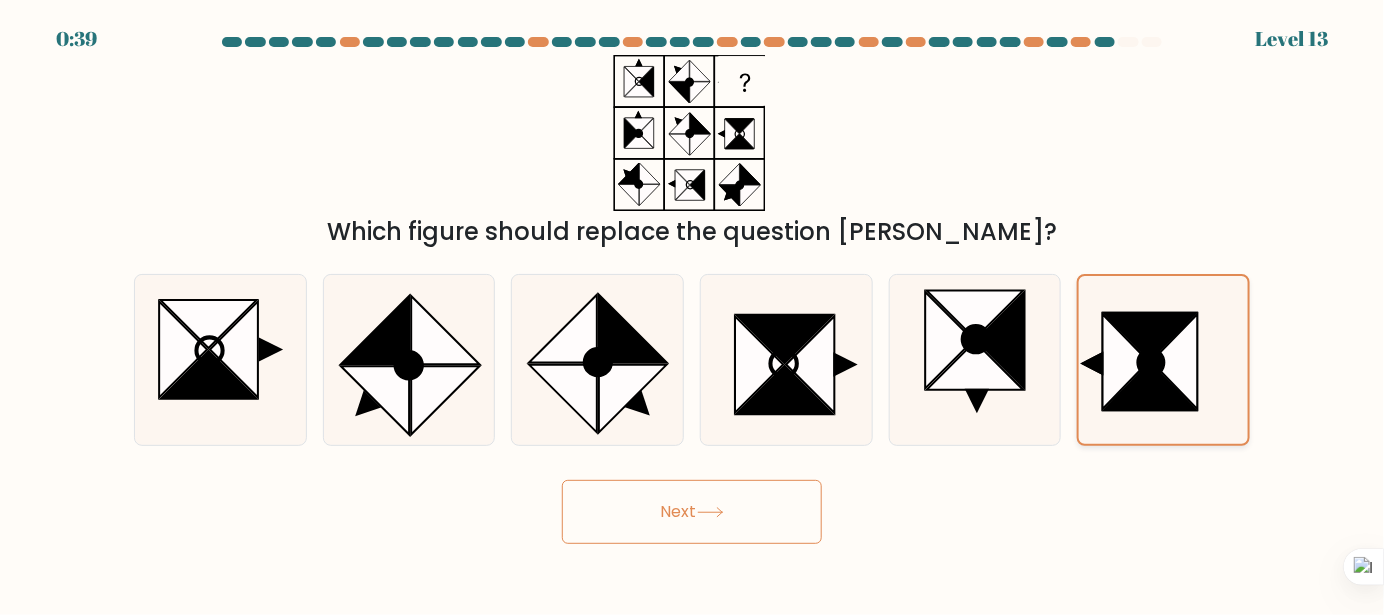 click 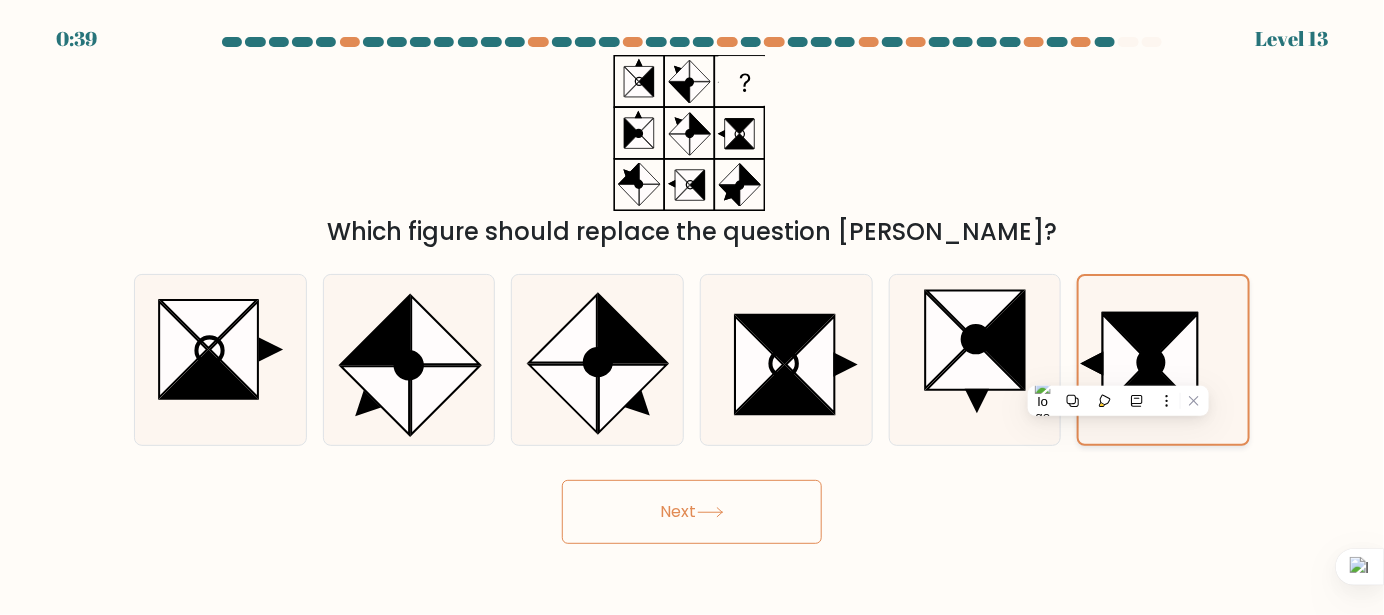 click 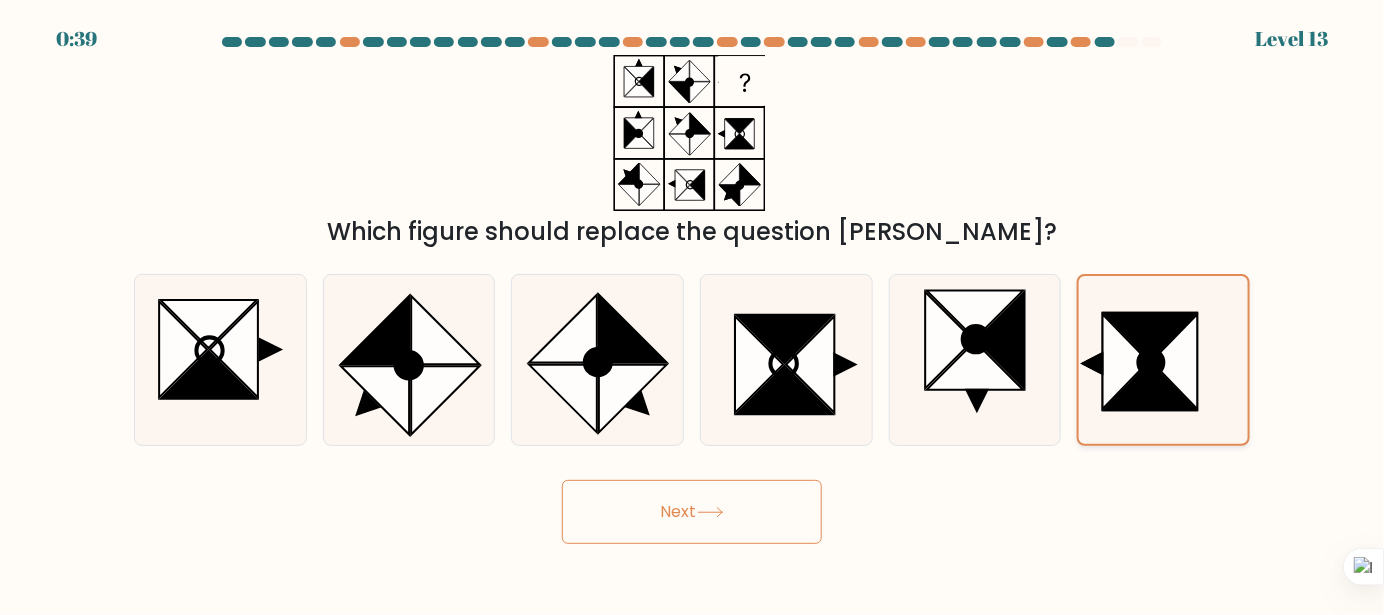 click 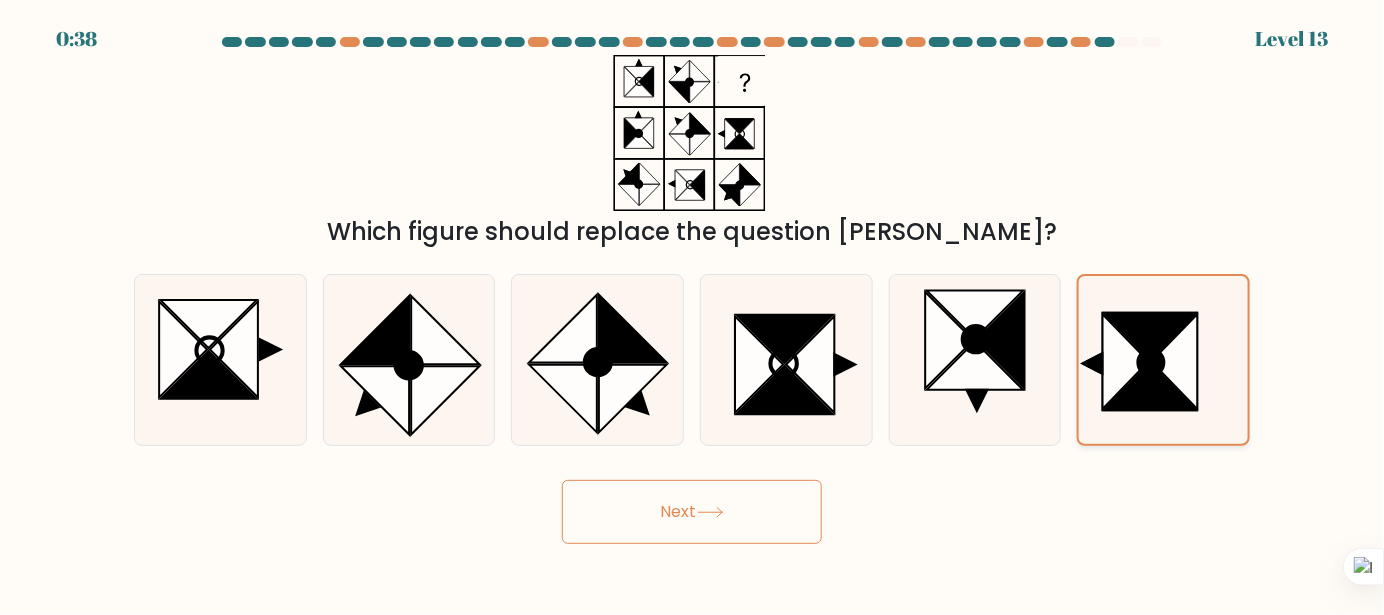 click 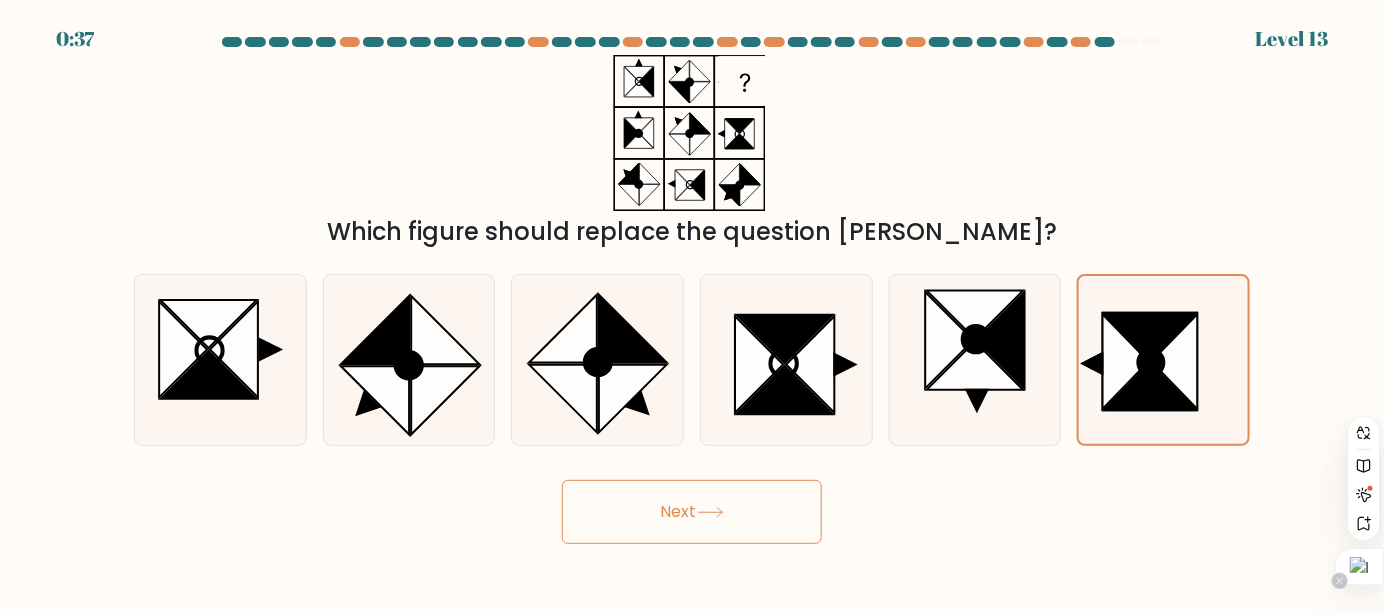 click 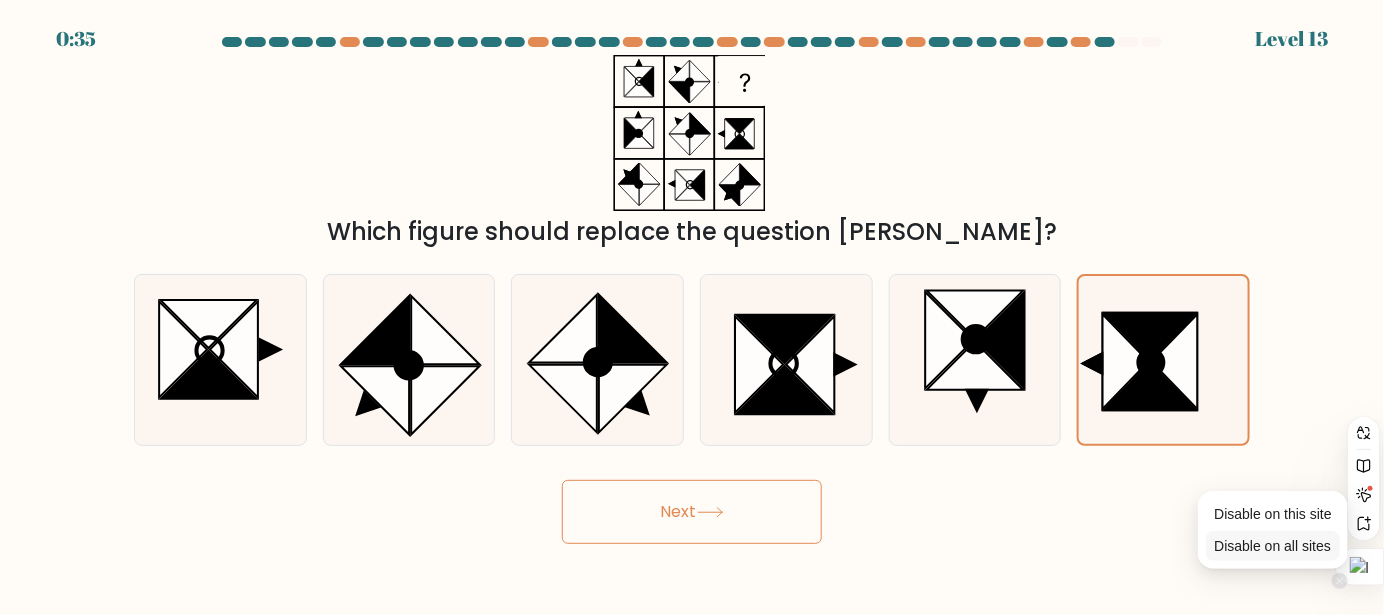 click on "Disable on all sites" at bounding box center [1272, 546] 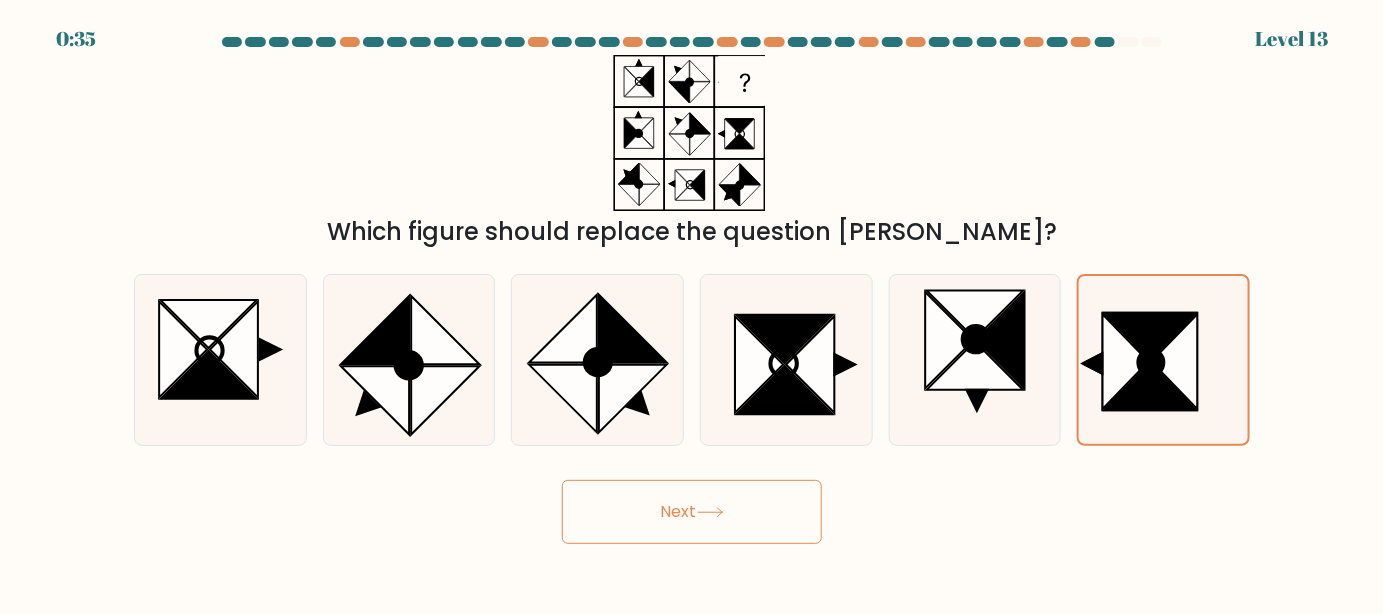 click on "Next" at bounding box center (692, 512) 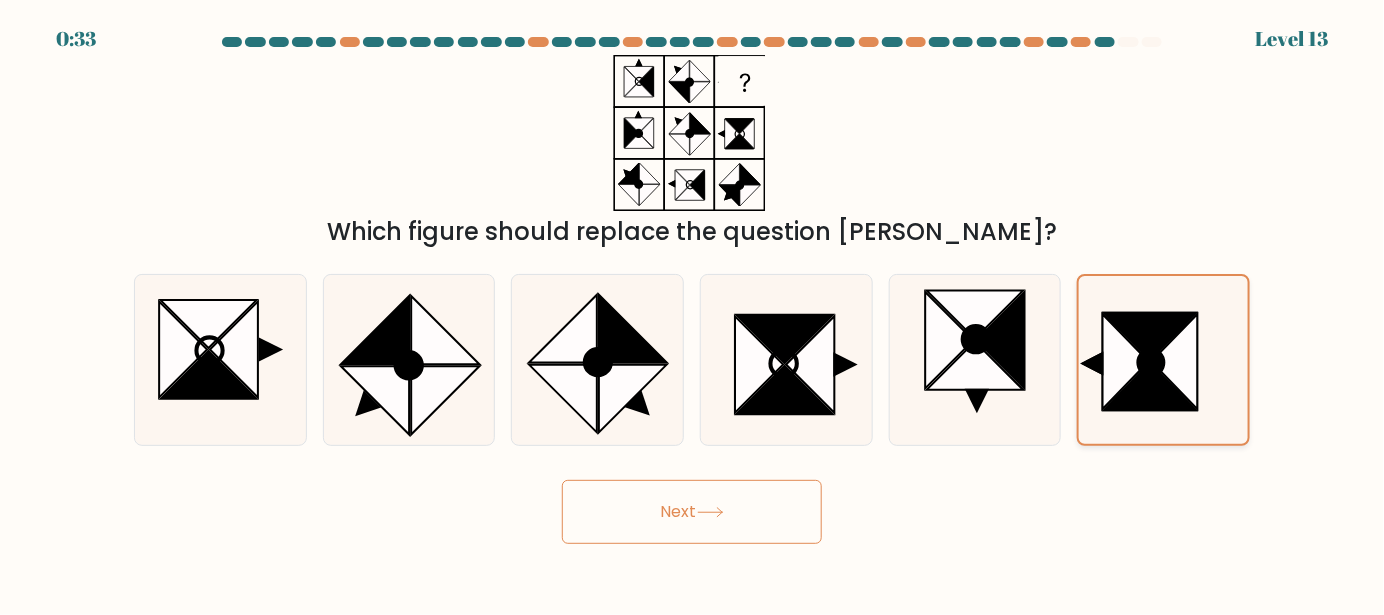 click 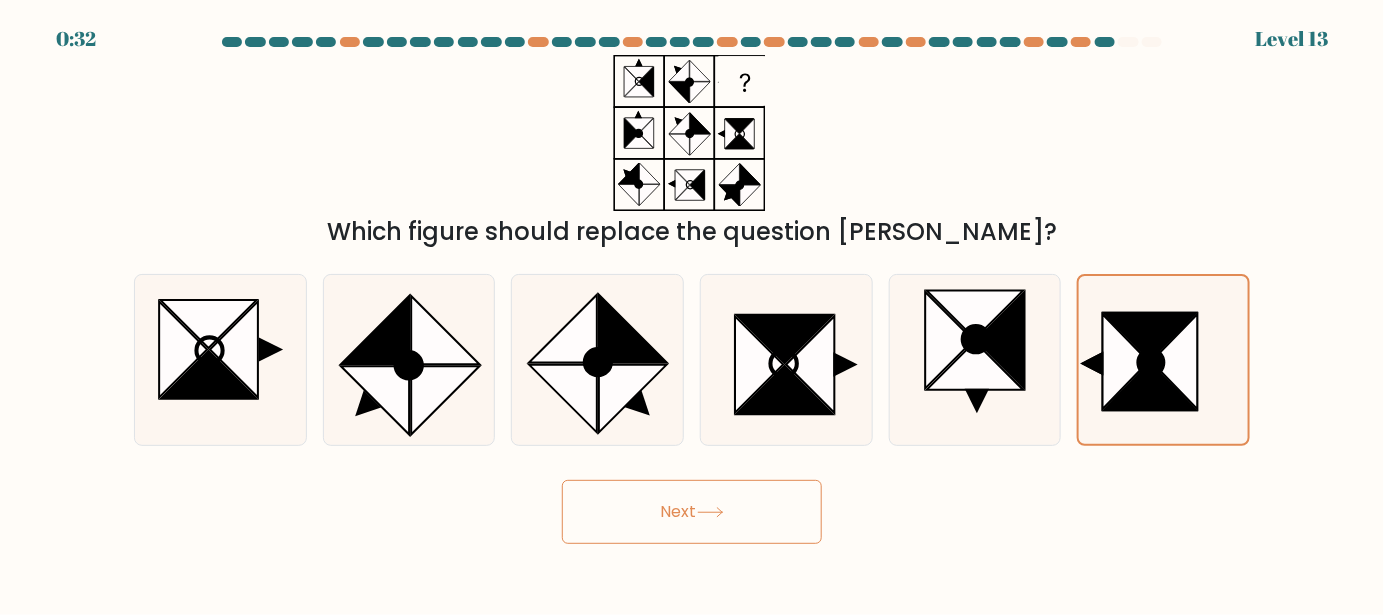 click on "Next" at bounding box center [692, 512] 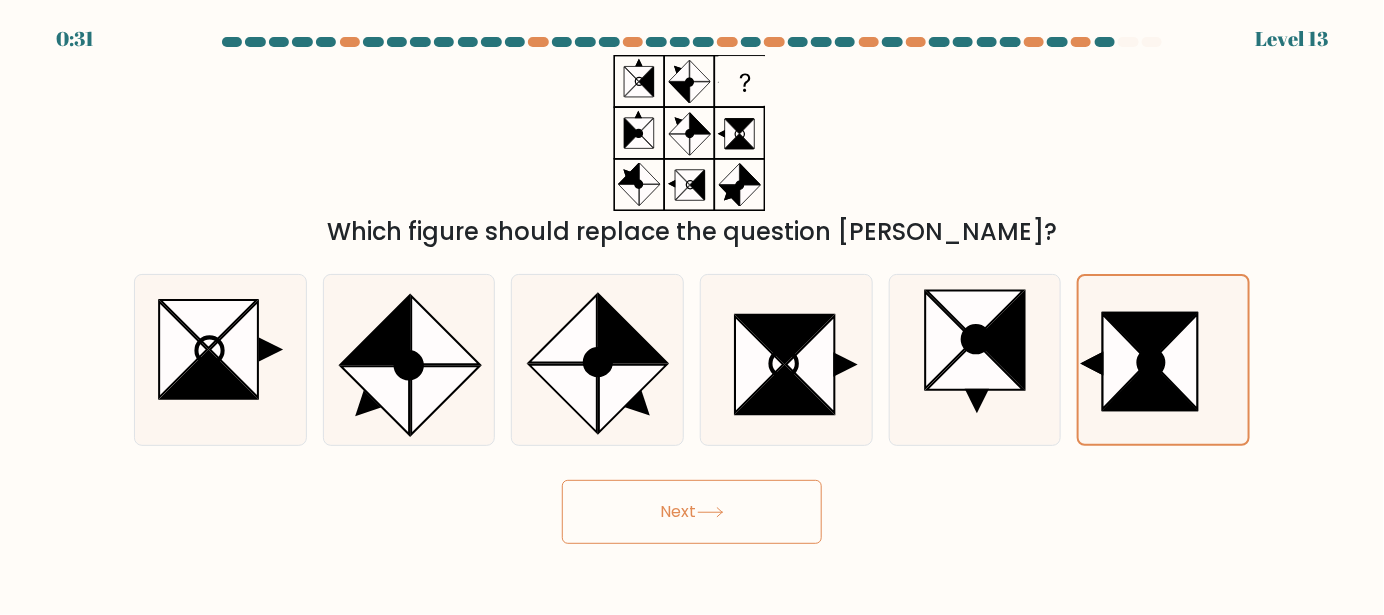 click on "Next" at bounding box center [692, 512] 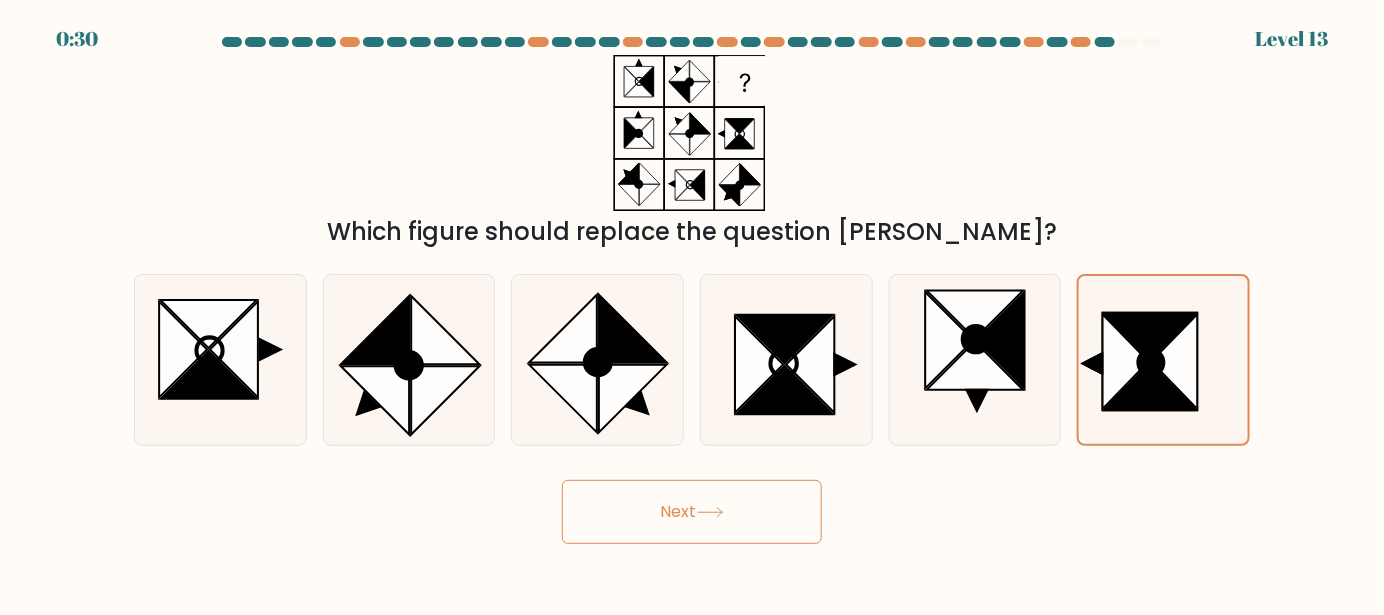 drag, startPoint x: 639, startPoint y: 526, endPoint x: 732, endPoint y: 227, distance: 313.12936 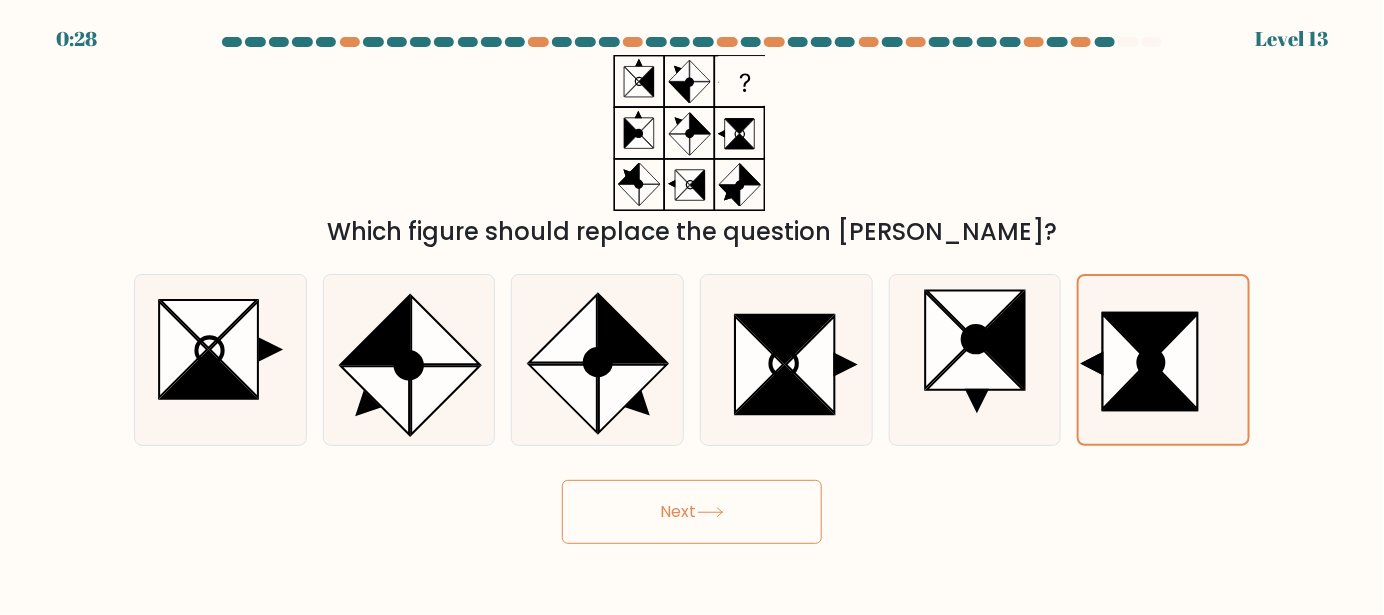 click 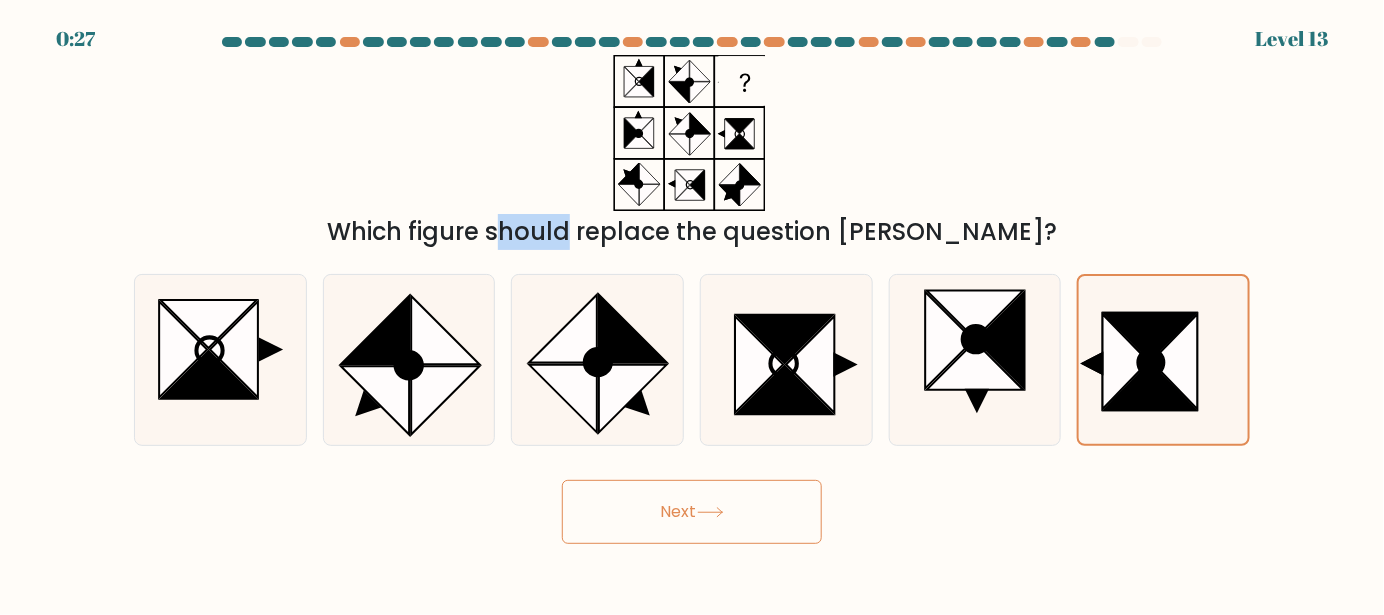 drag, startPoint x: 711, startPoint y: 133, endPoint x: 615, endPoint y: 144, distance: 96.62815 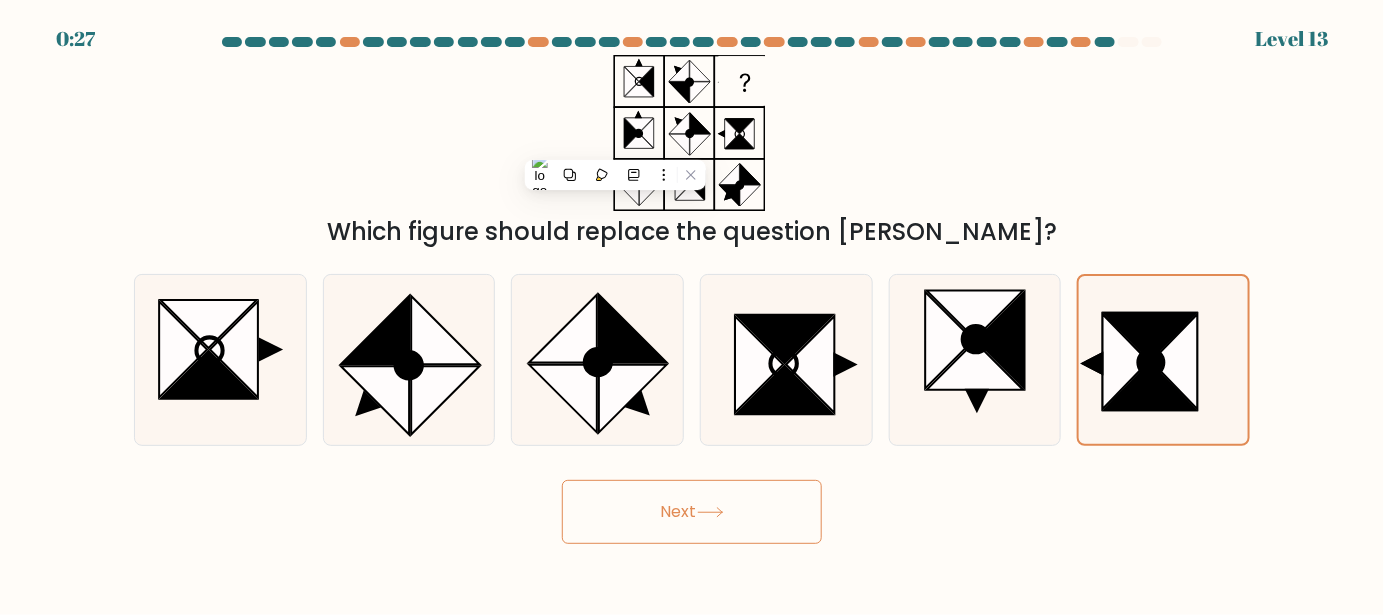 click on "Which figure should replace the question mark?" at bounding box center (692, 232) 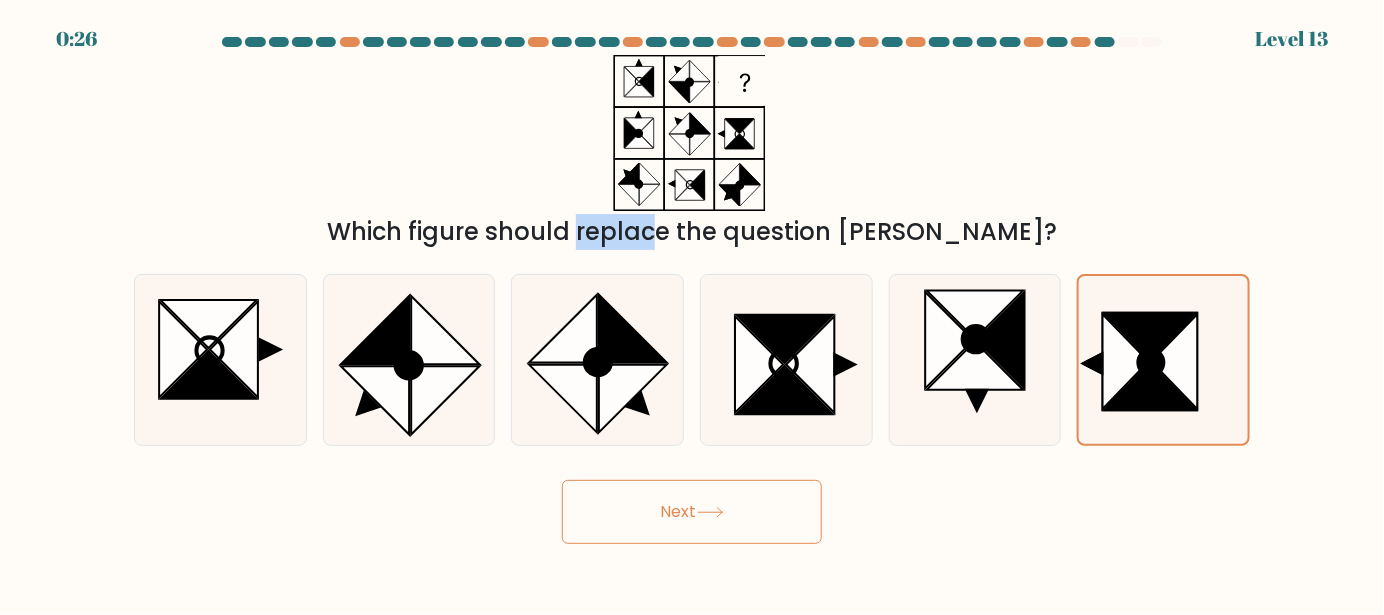 click on "Which figure should replace the question mark?" at bounding box center [692, 232] 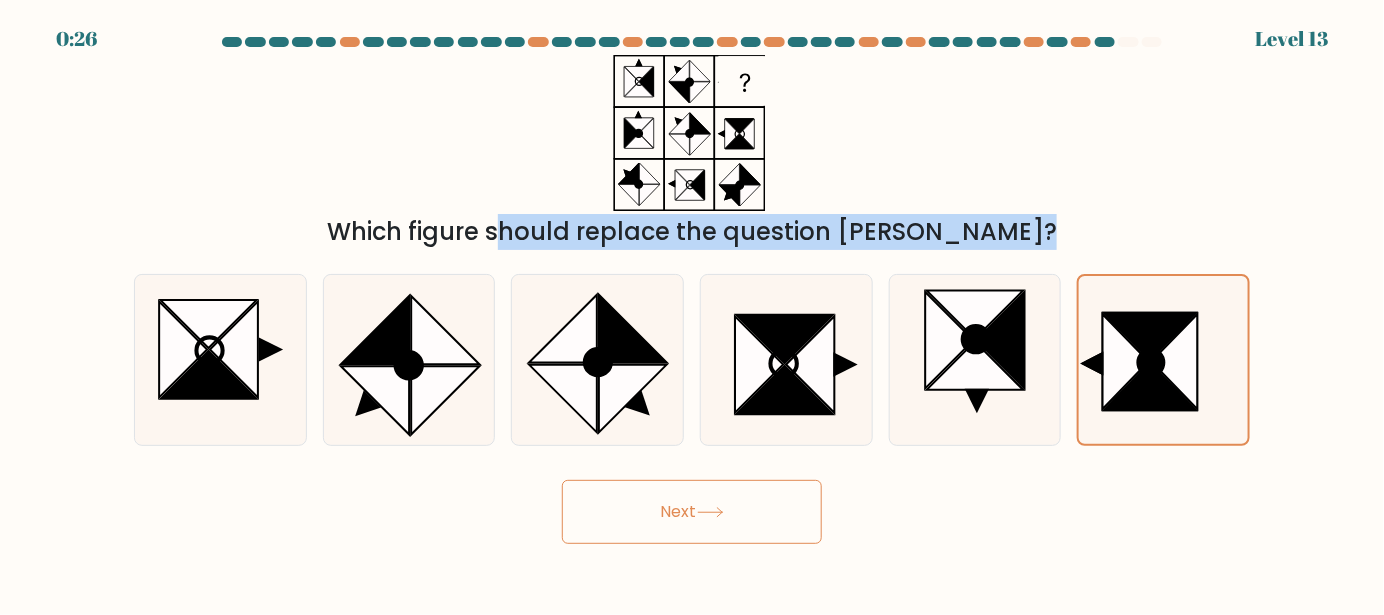 click on "Which figure should replace the question mark?" at bounding box center (692, 232) 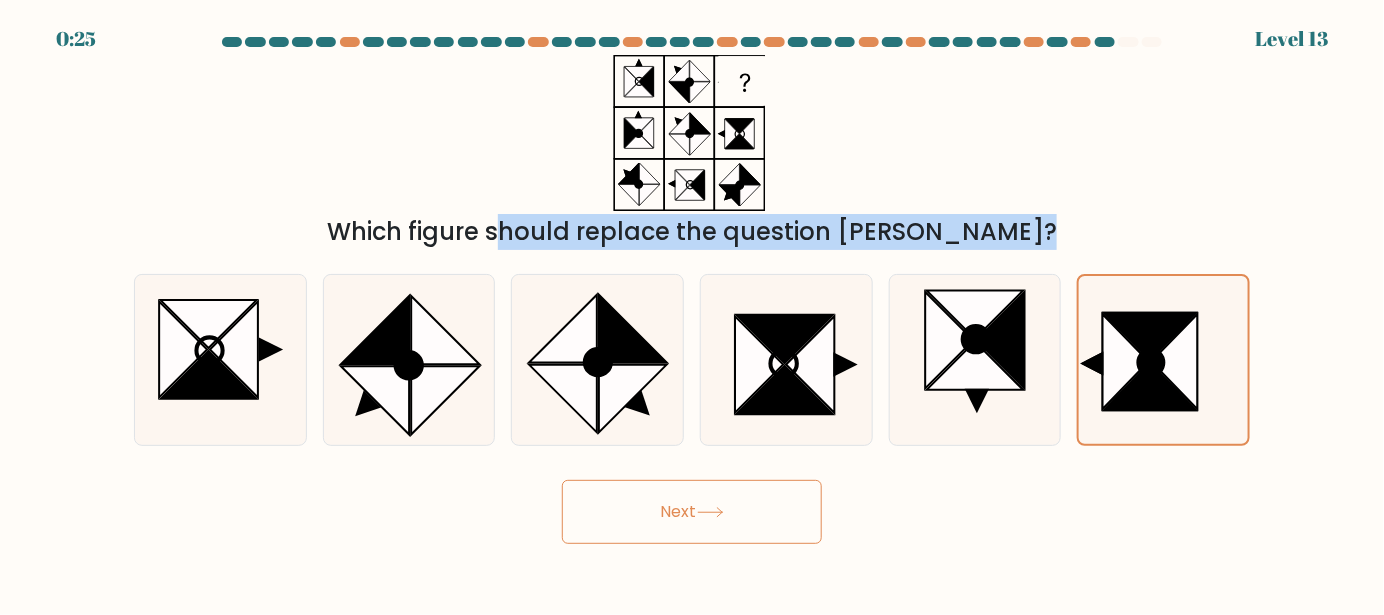 click on "Next" at bounding box center [692, 512] 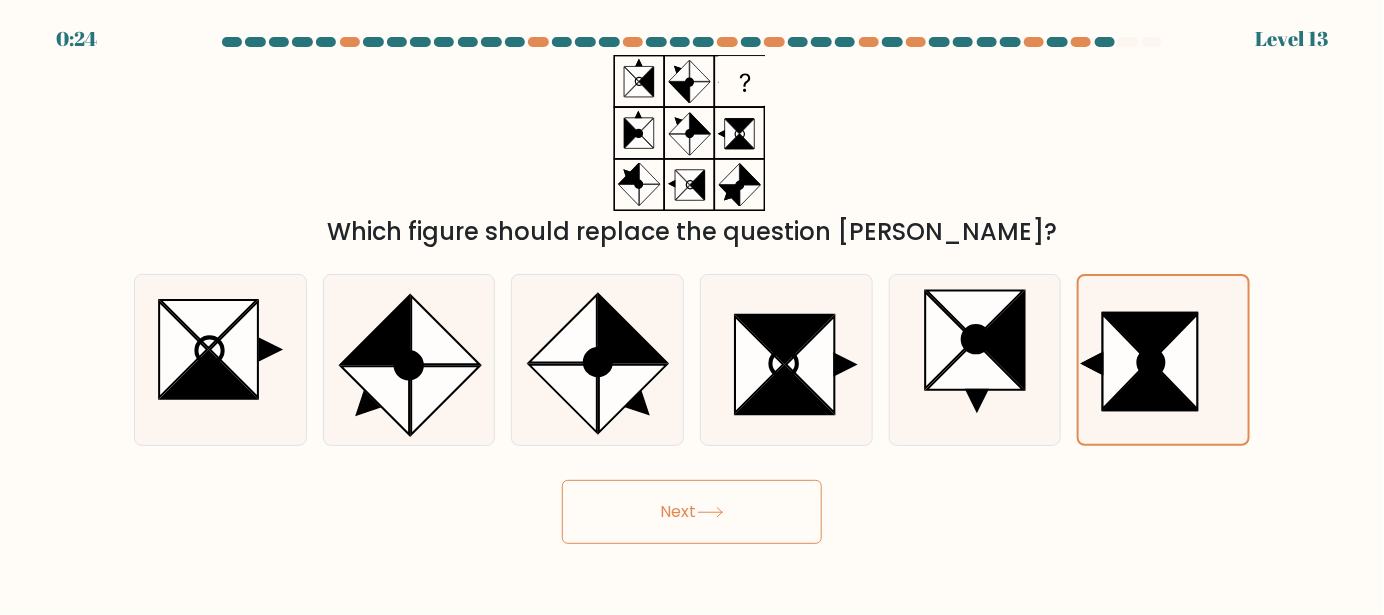 click on "Which figure should replace the question mark?" at bounding box center (692, 152) 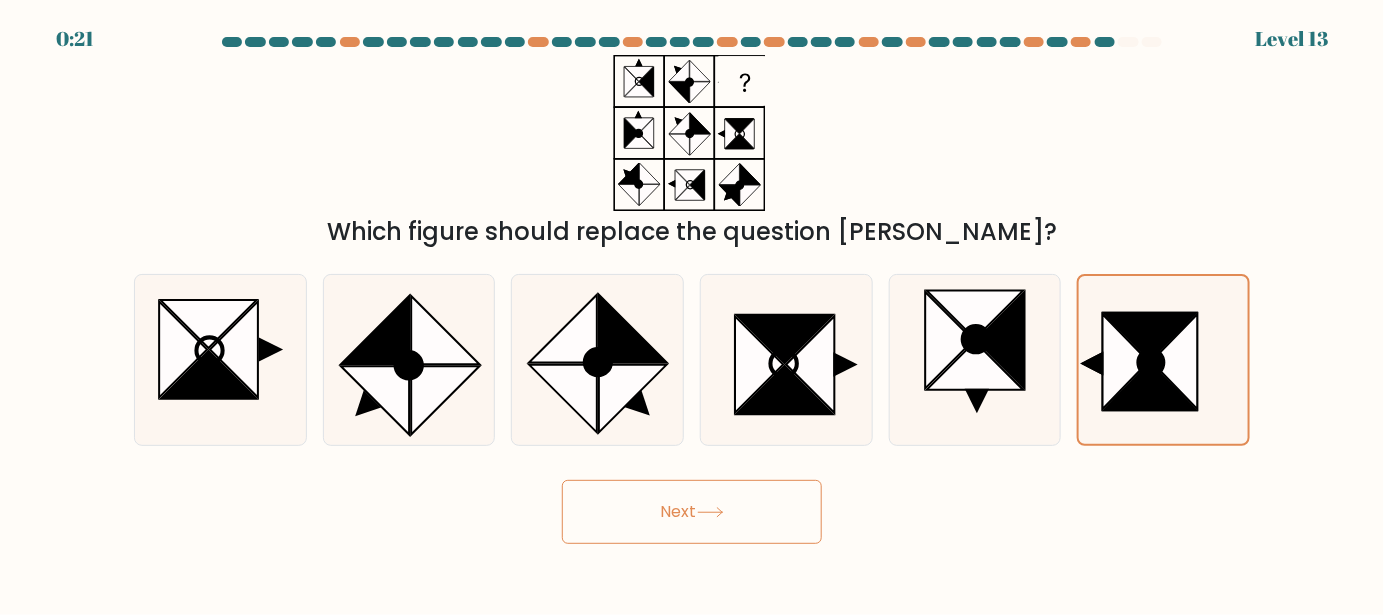 click on "Next" at bounding box center (692, 512) 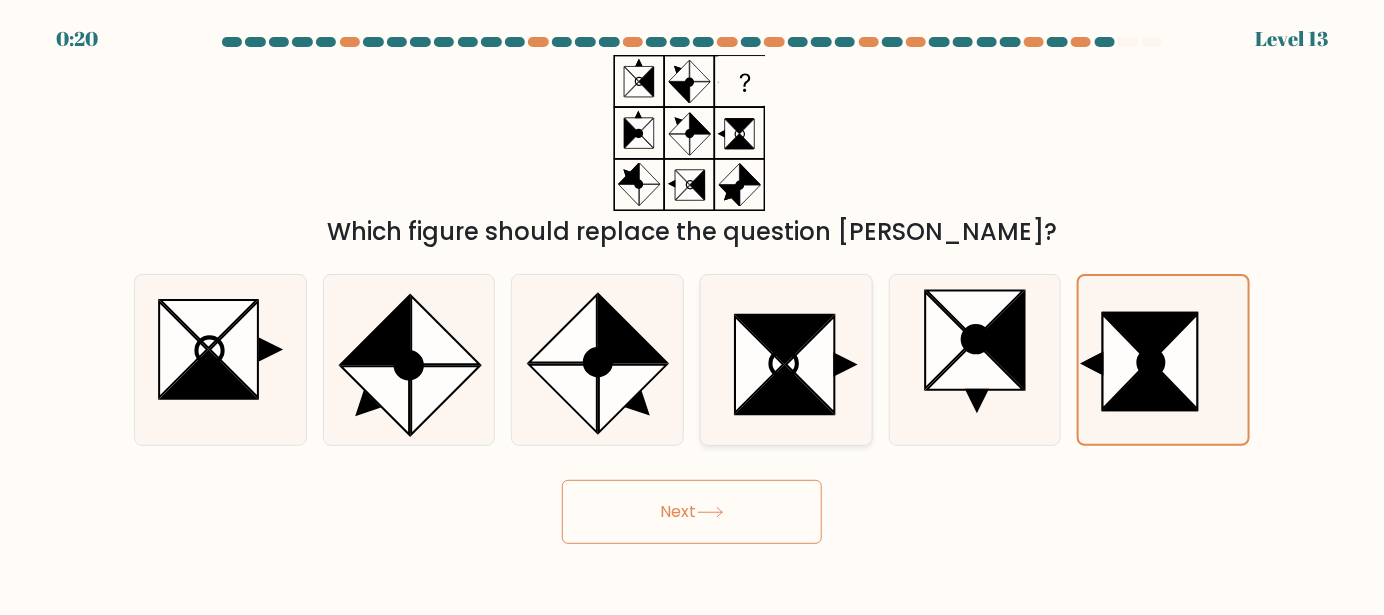 click 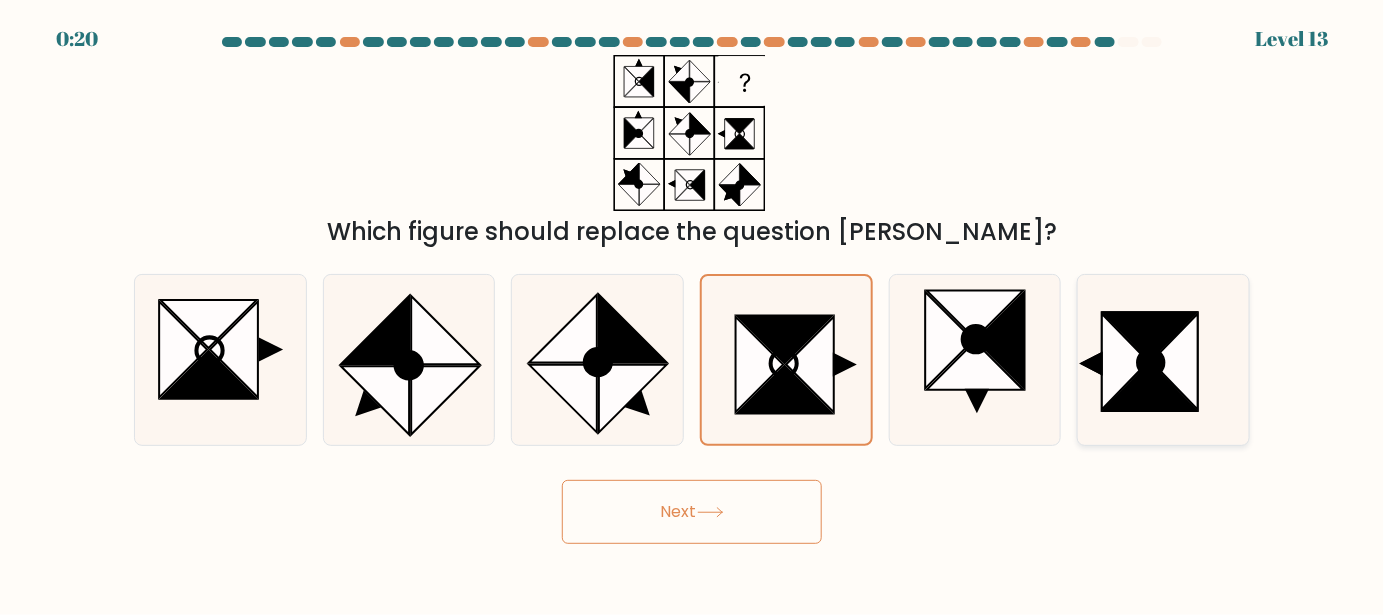 click 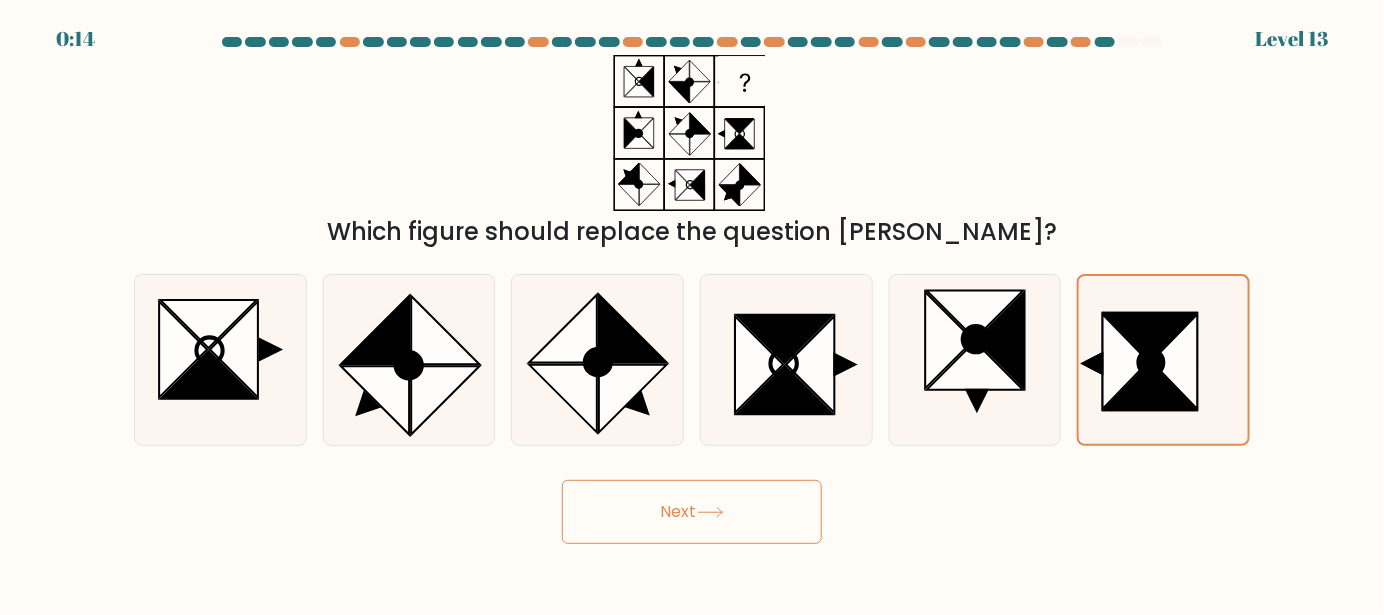 click on "Next" at bounding box center (692, 512) 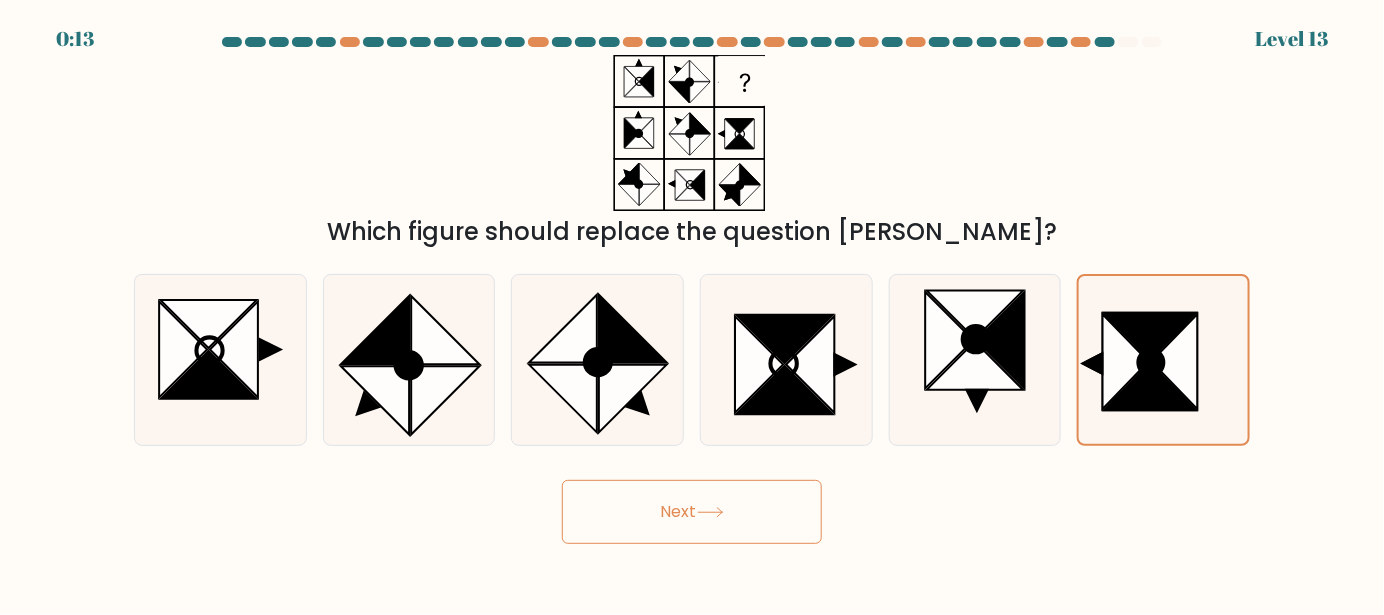 click on "Next" at bounding box center (692, 512) 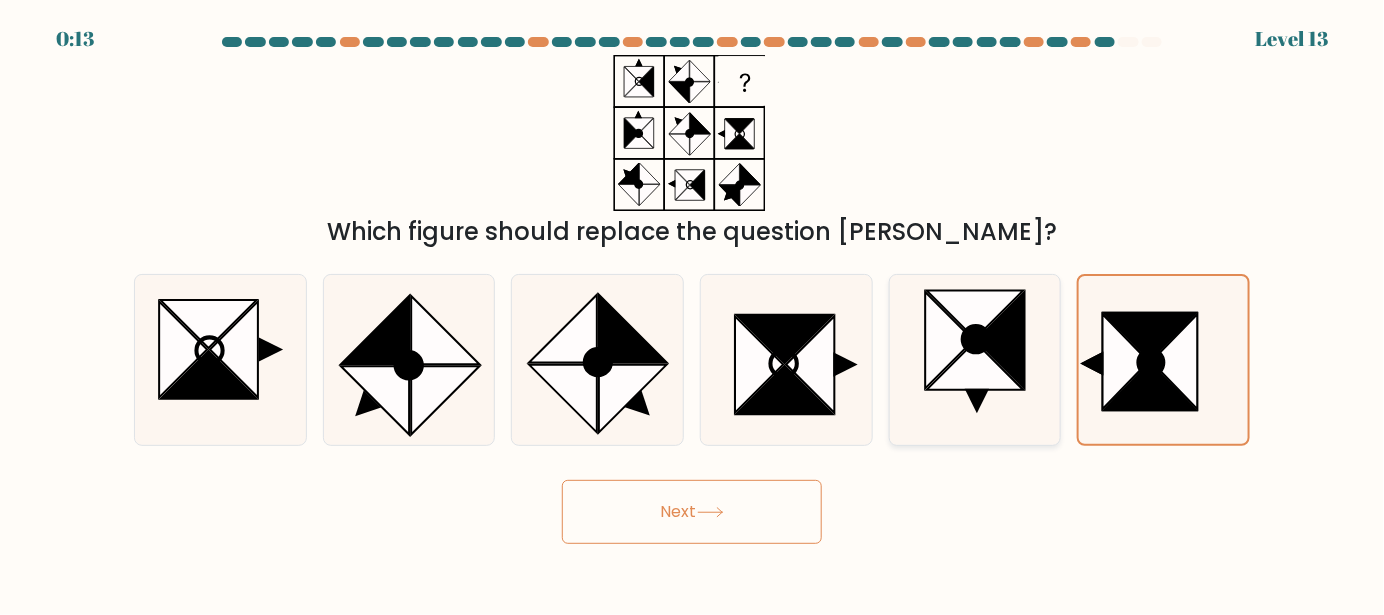 drag, startPoint x: 644, startPoint y: 526, endPoint x: 1034, endPoint y: 392, distance: 412.37848 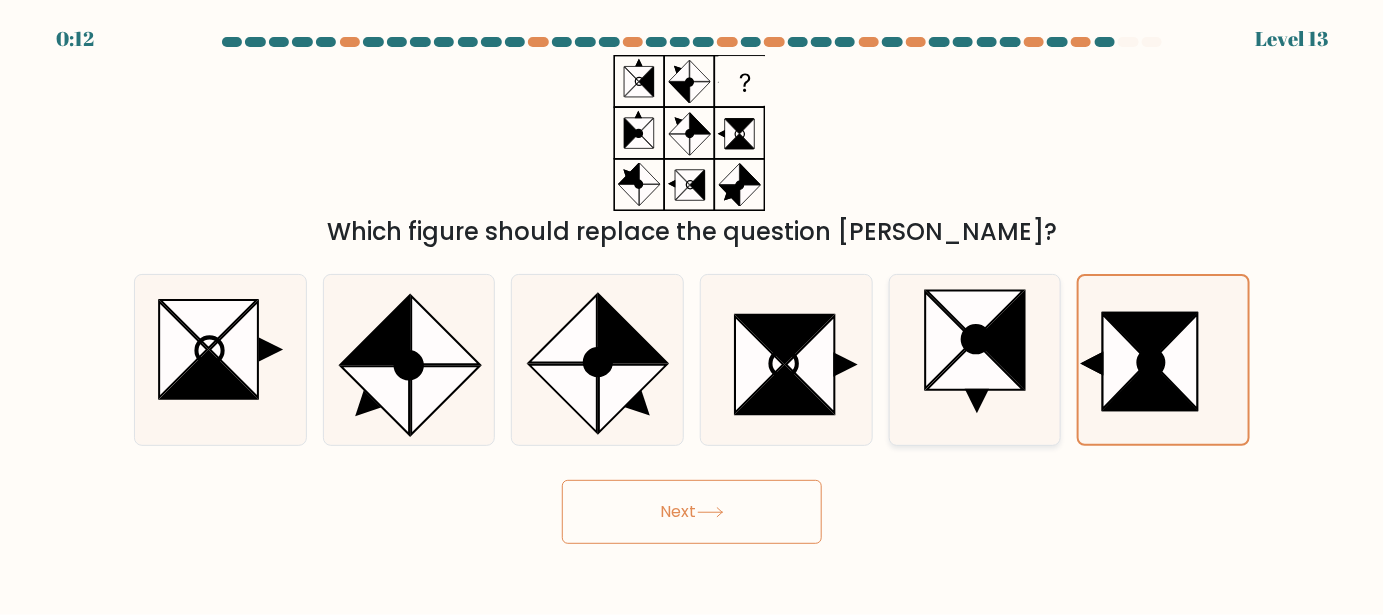 click 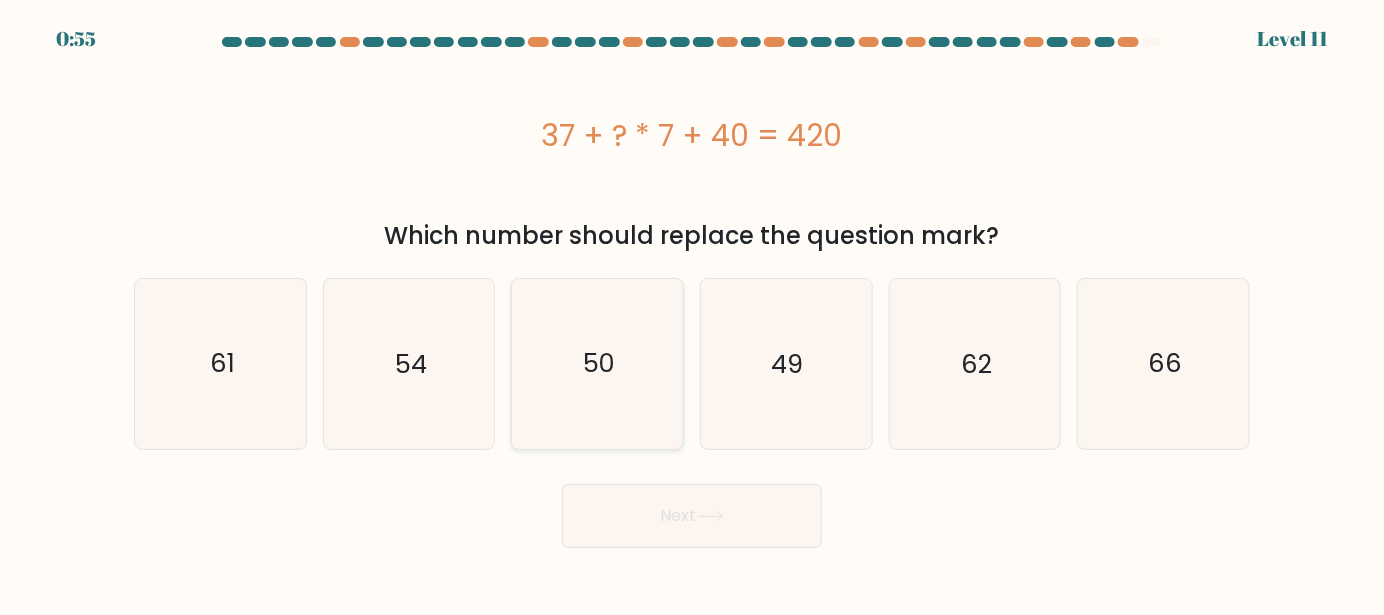 click on "50" 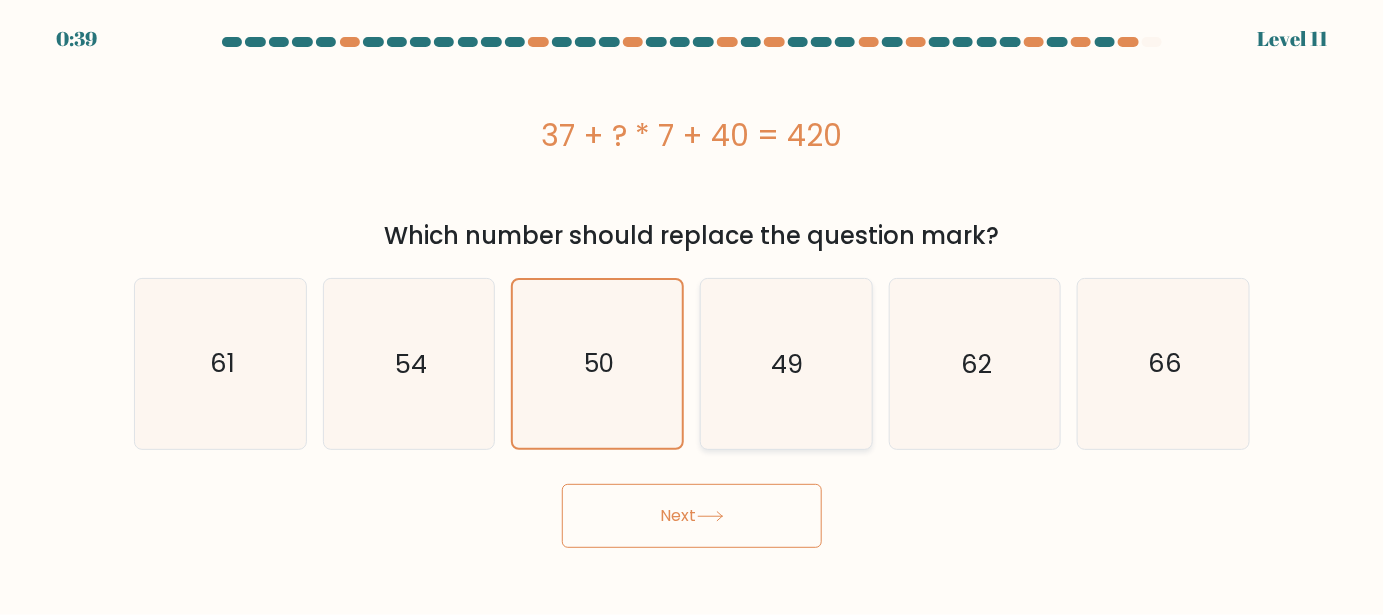 click on "49" 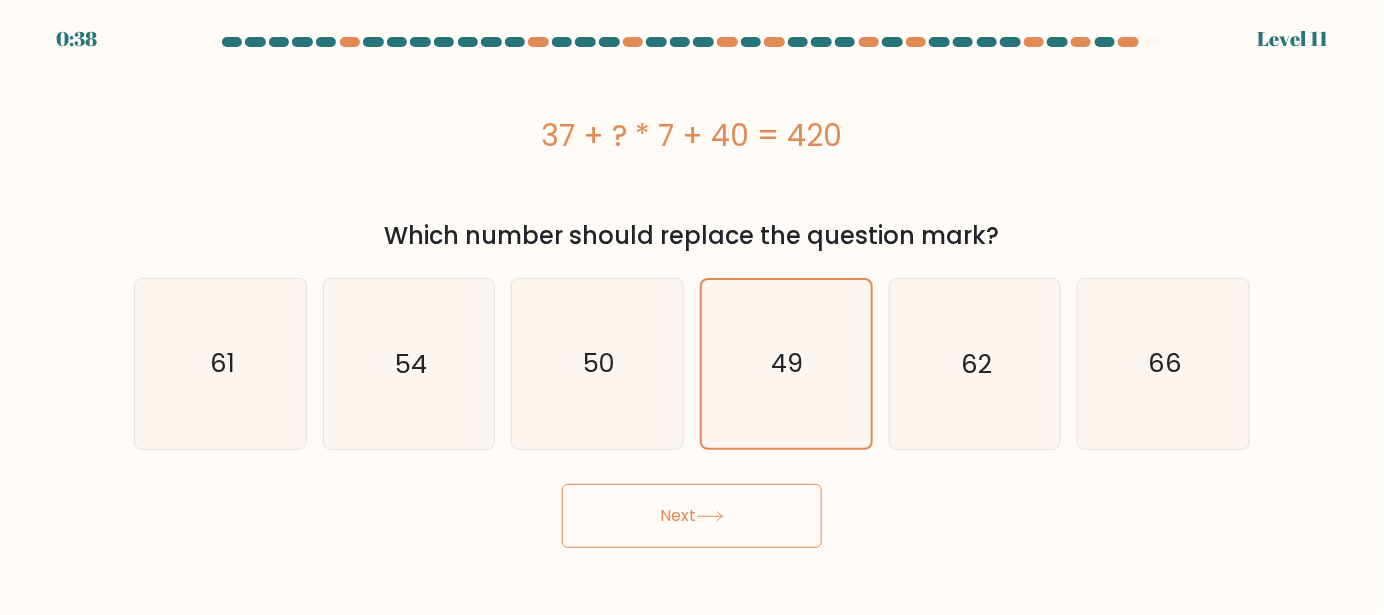 click on "Next" at bounding box center (692, 516) 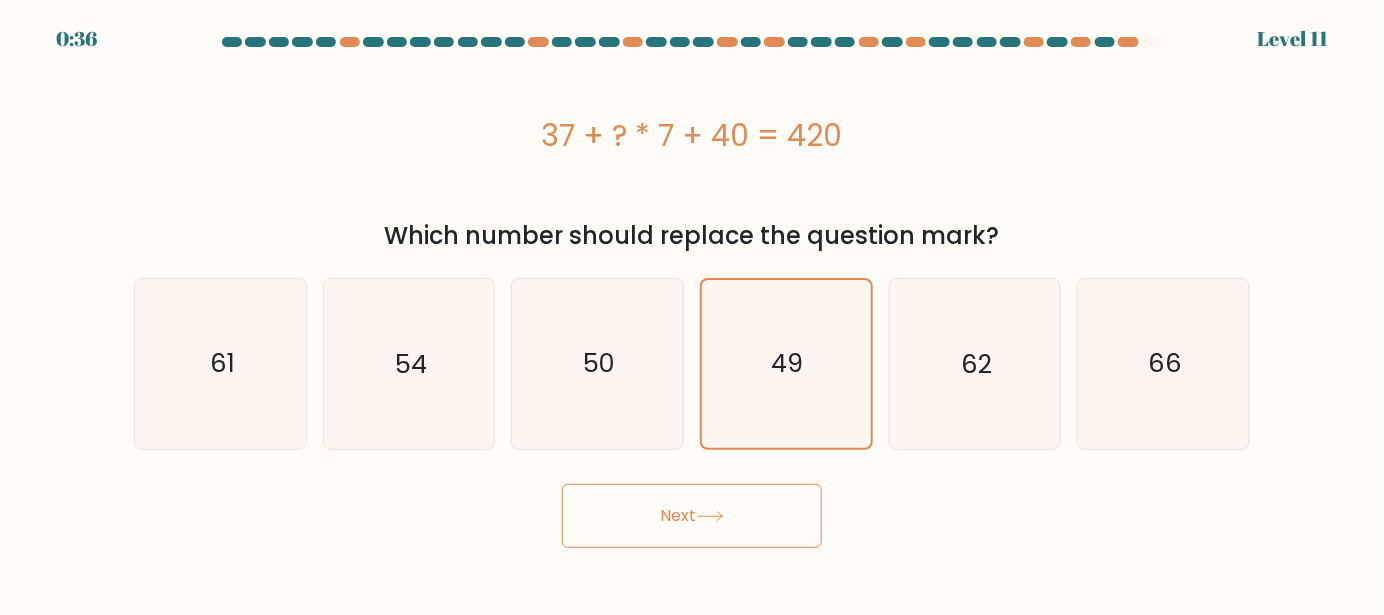 click on "Next" at bounding box center (692, 516) 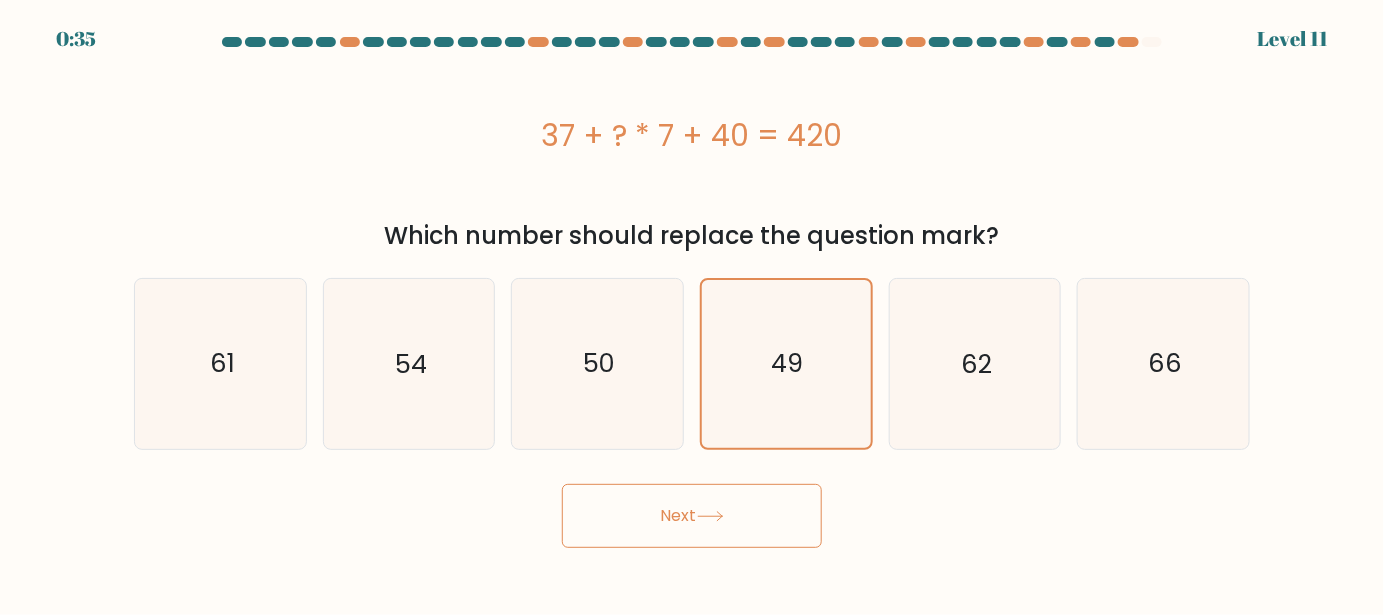 click on "Next" at bounding box center (692, 516) 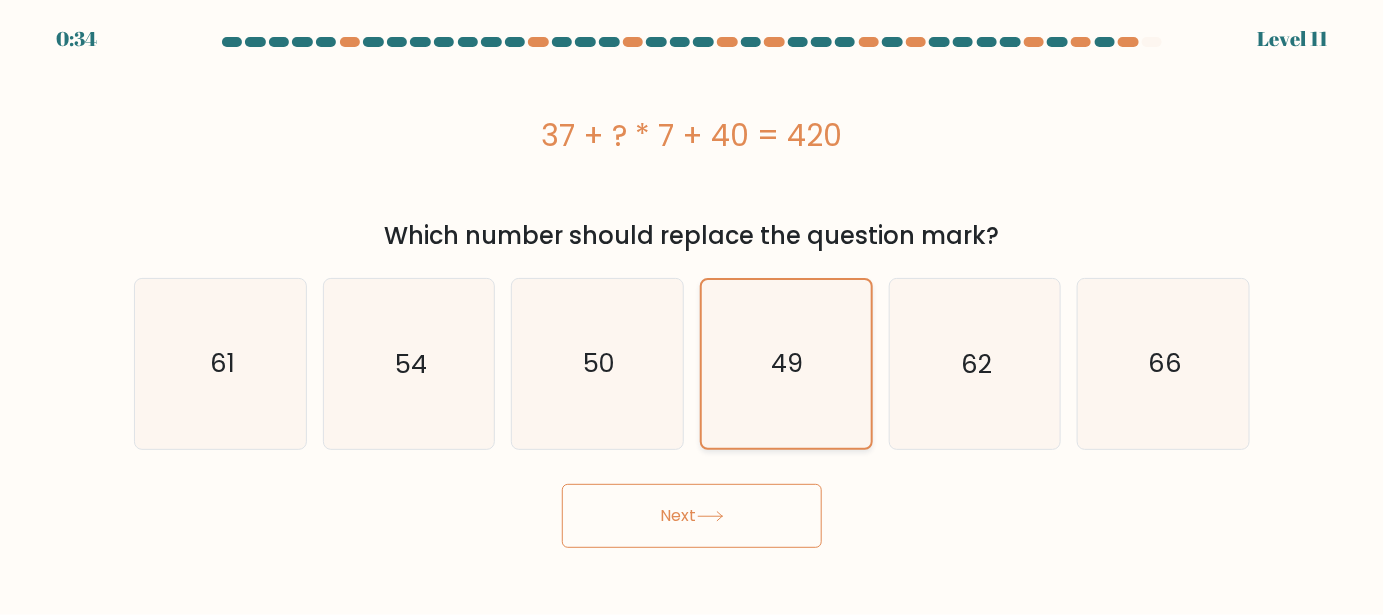 click on "49" 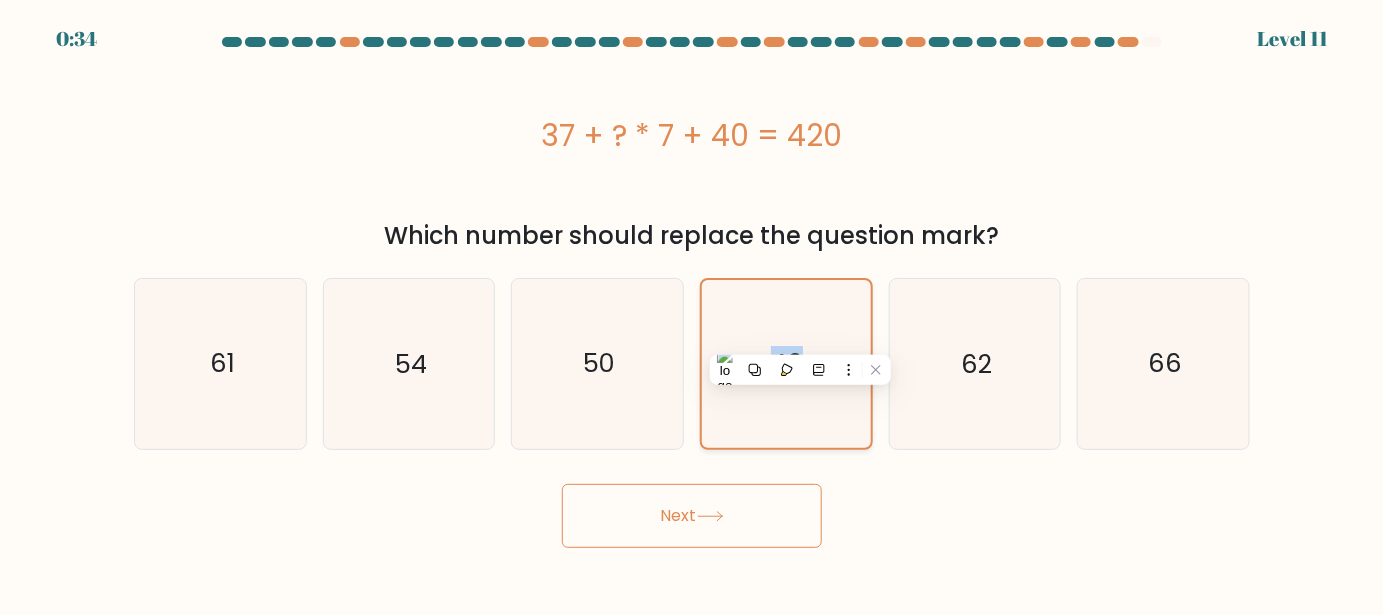 click on "49" 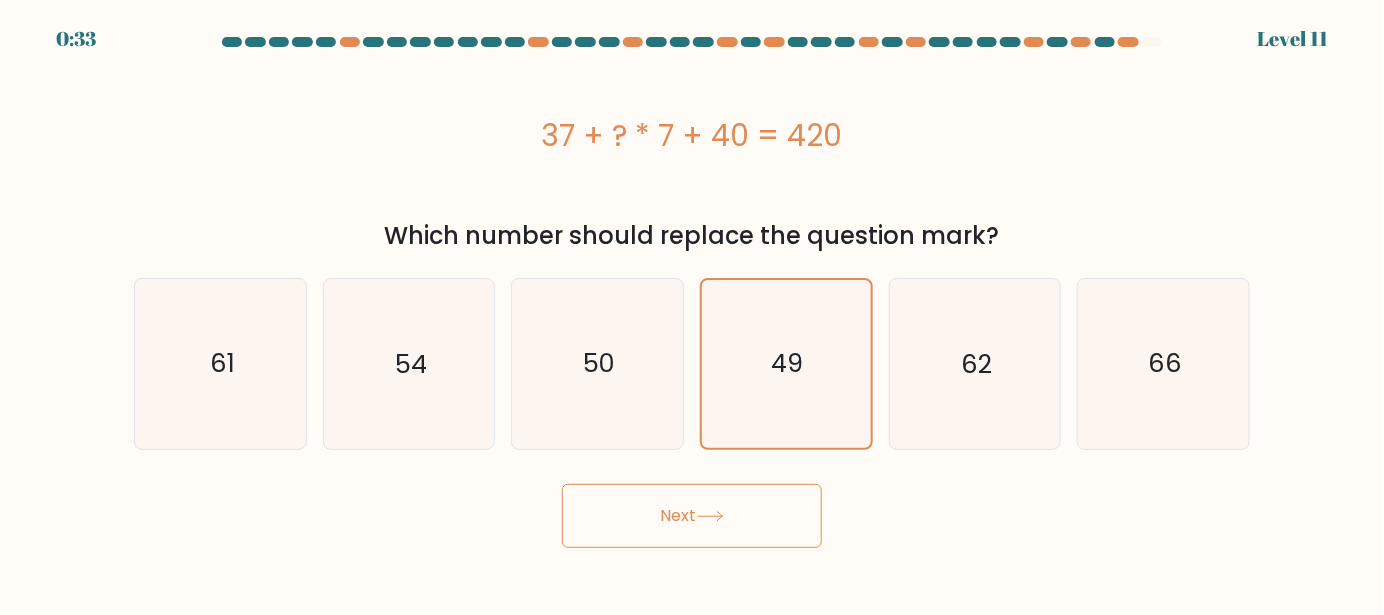 click on "Which number should replace the question mark?" at bounding box center [692, 236] 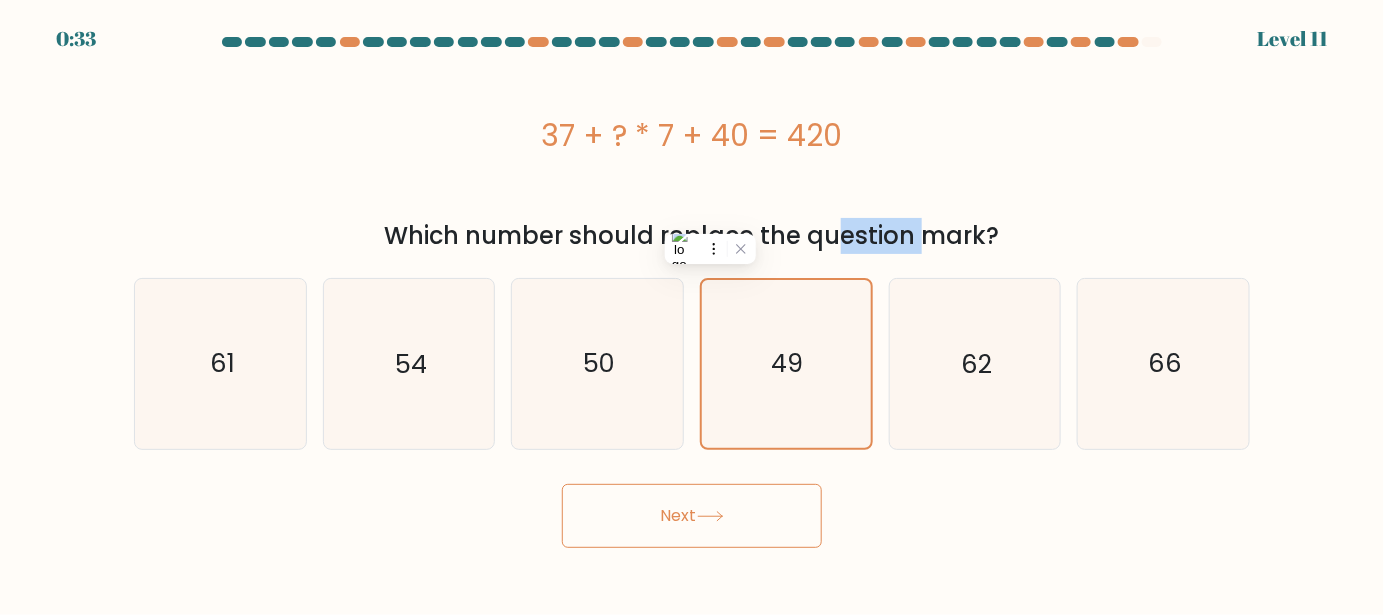 click on "Which number should replace the question mark?" at bounding box center (692, 236) 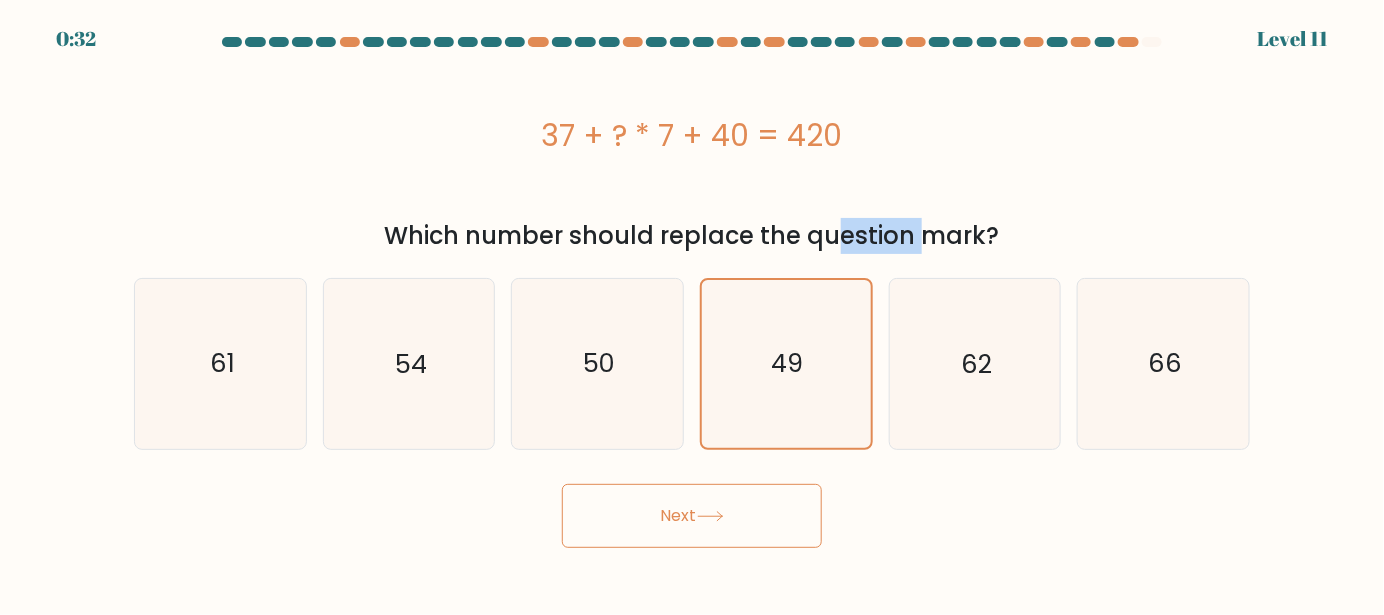 click on "Next" at bounding box center (692, 516) 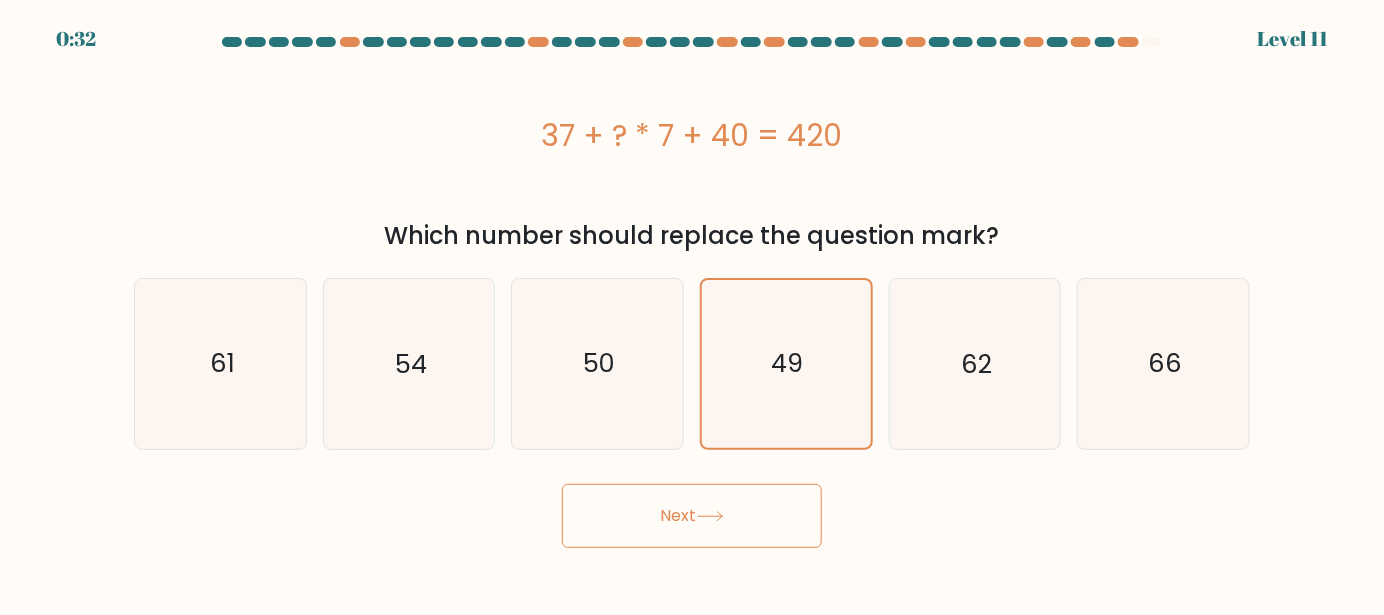 click on "0:32
Level 11" at bounding box center (692, 307) 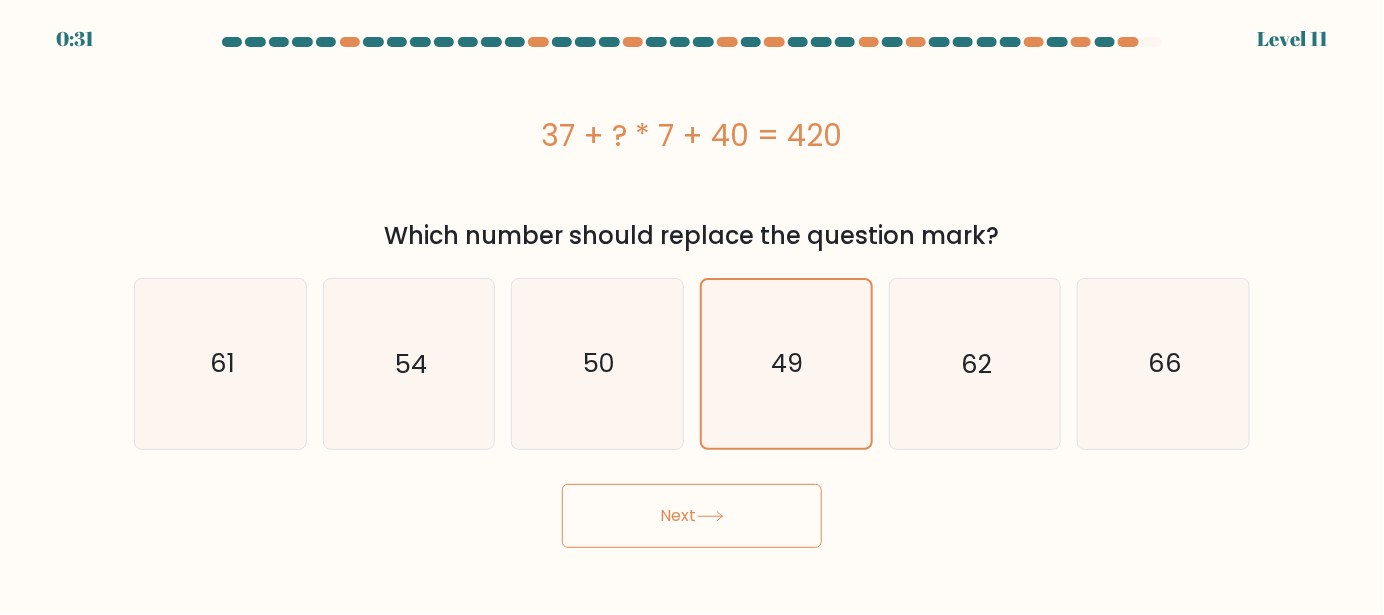 click on "Next" at bounding box center (692, 516) 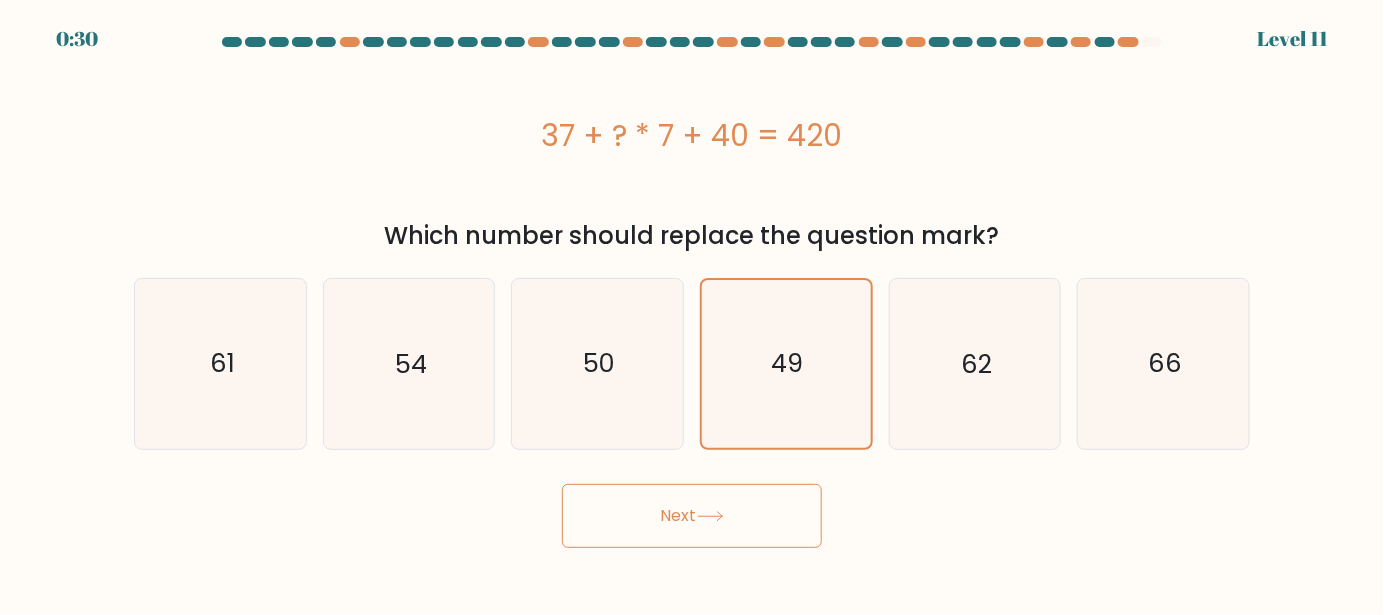 click on "Next" at bounding box center (692, 516) 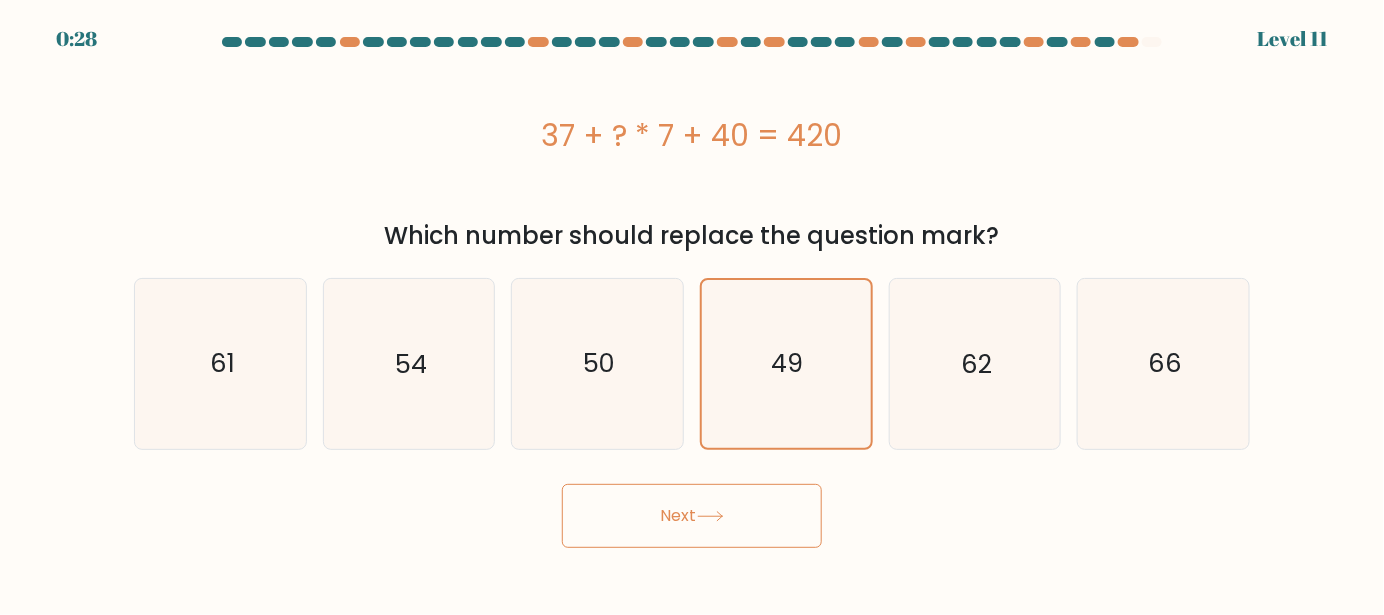 click on "37 + ? * 7 + 40 = 420" at bounding box center (692, 135) 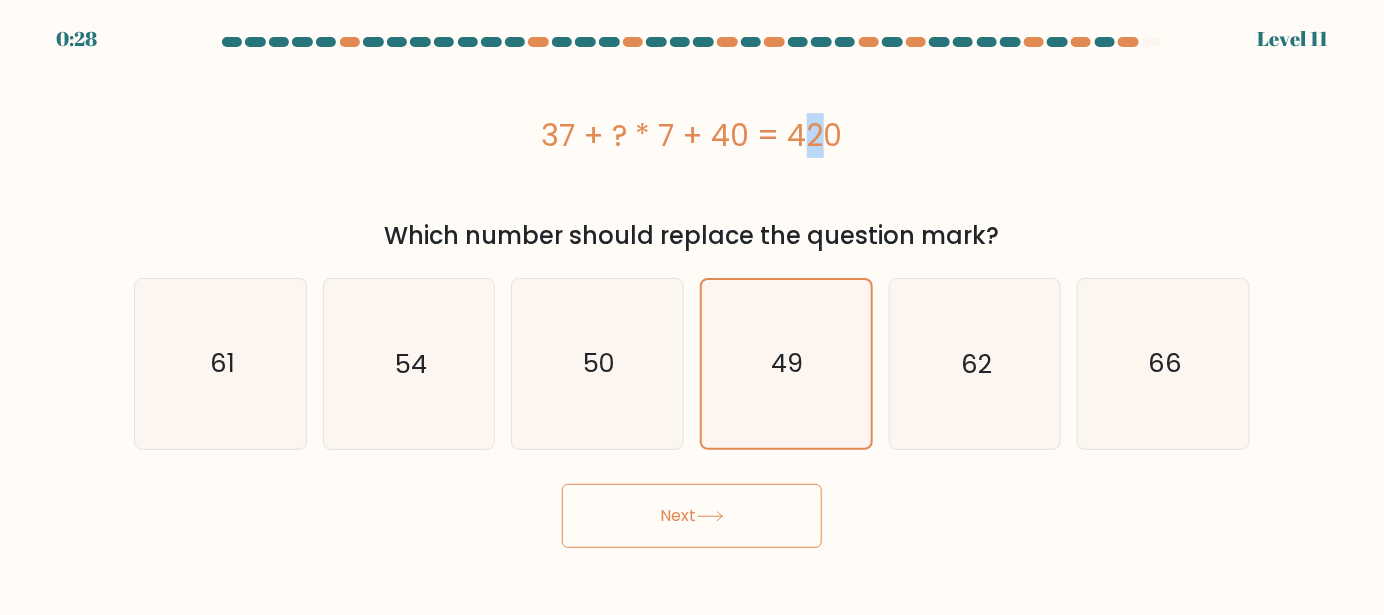 click on "37 + ? * 7 + 40 = 420" at bounding box center [692, 135] 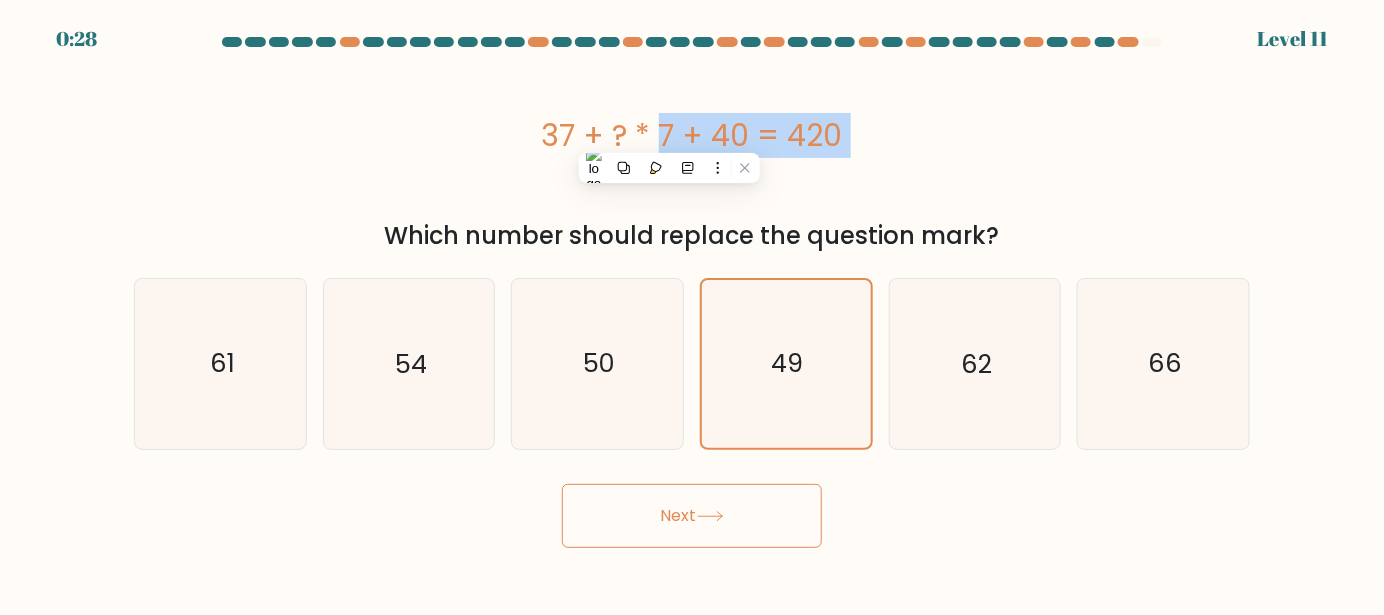 click on "37 + ? * 7 + 40 = 420" at bounding box center (692, 135) 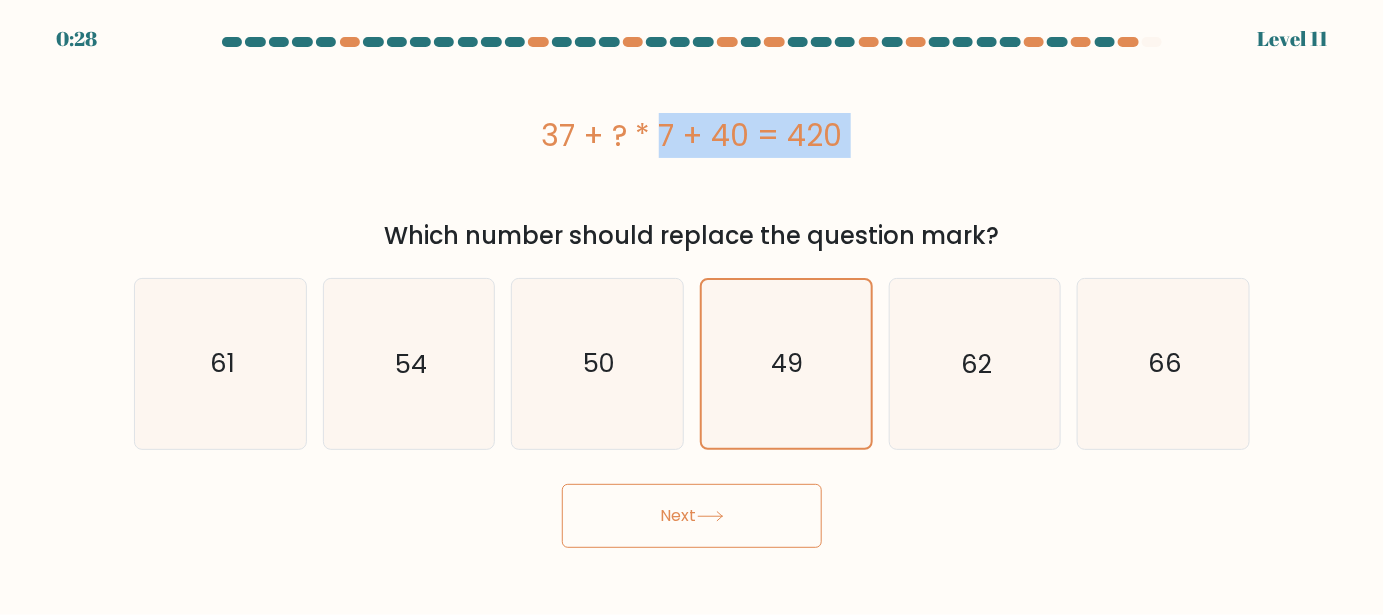 click on "37 + ? * 7 + 40 = 420" at bounding box center [692, 135] 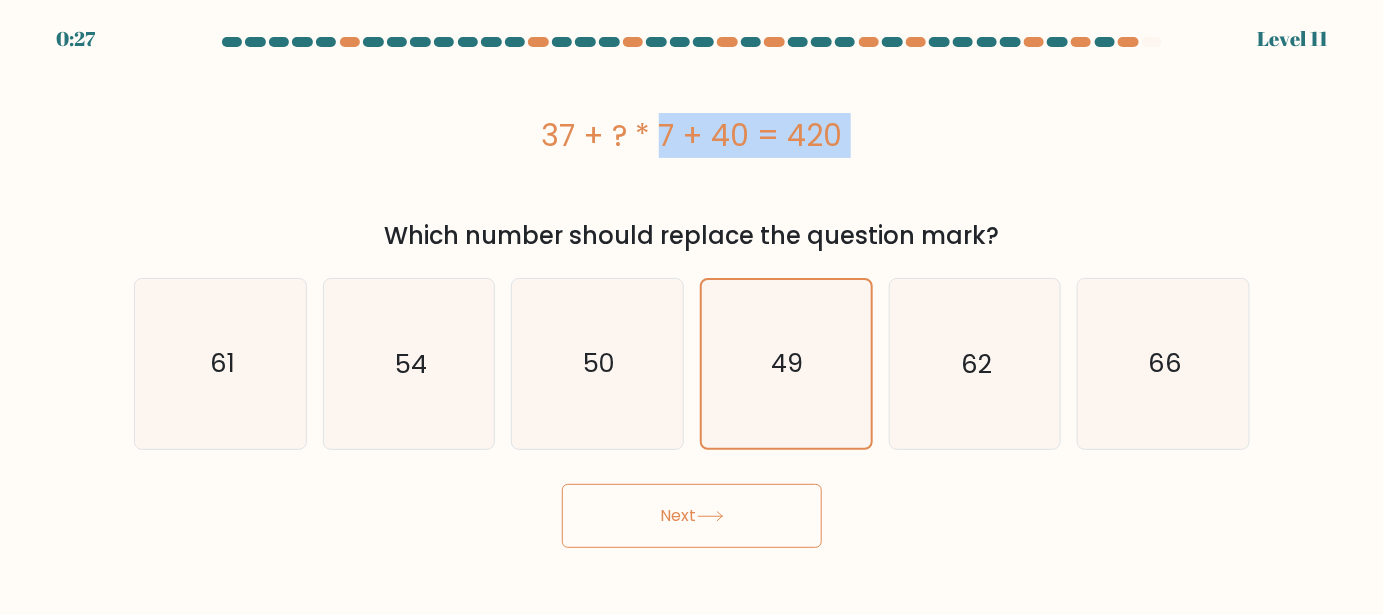 click on "37 + ? * 7 + 40 = 420" at bounding box center [692, 135] 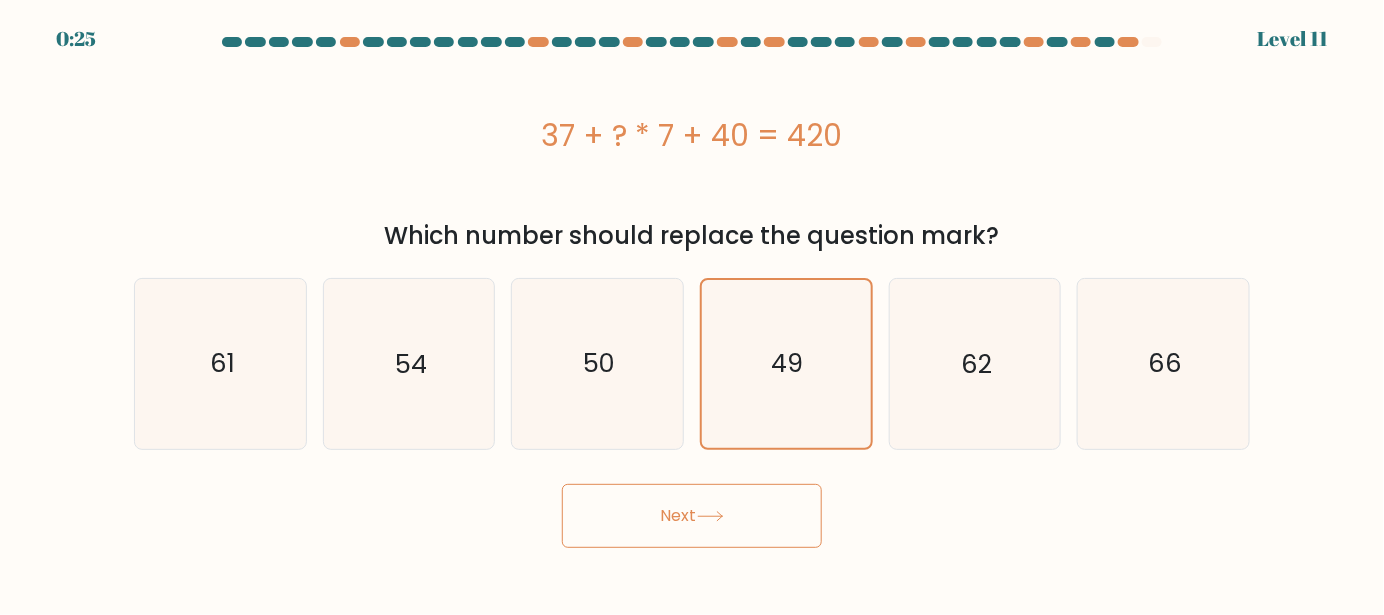 click on "Which number should replace the question mark?" at bounding box center (692, 236) 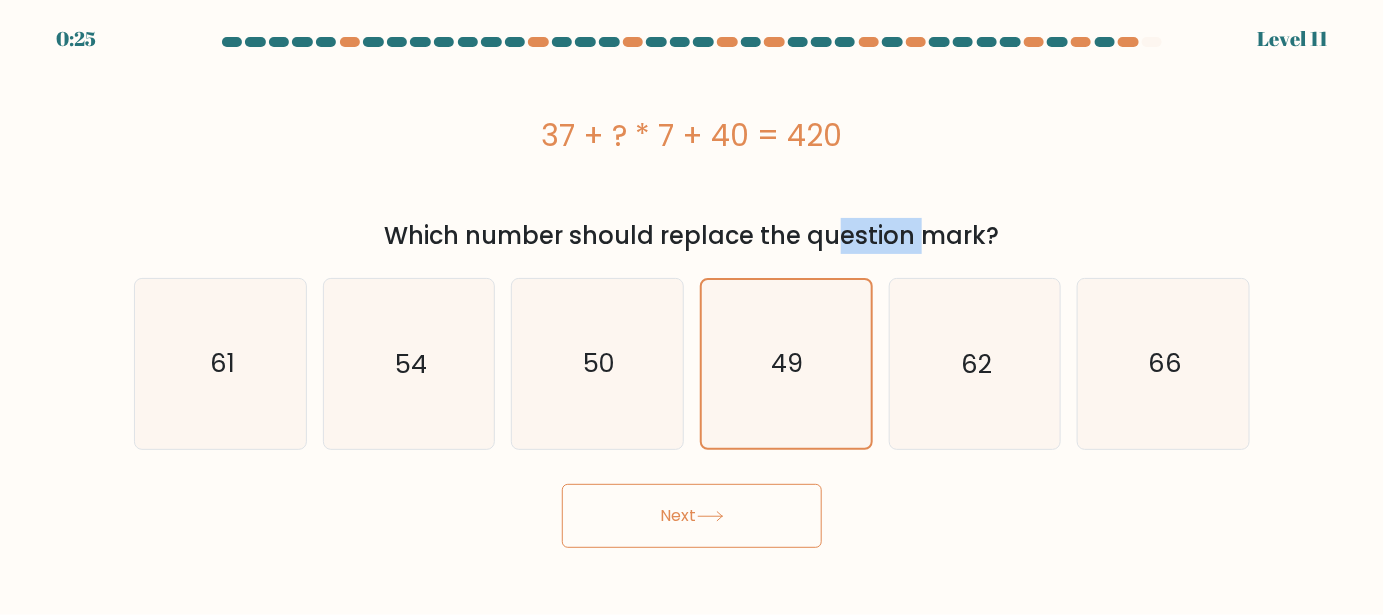 click on "Which number should replace the question mark?" at bounding box center [692, 236] 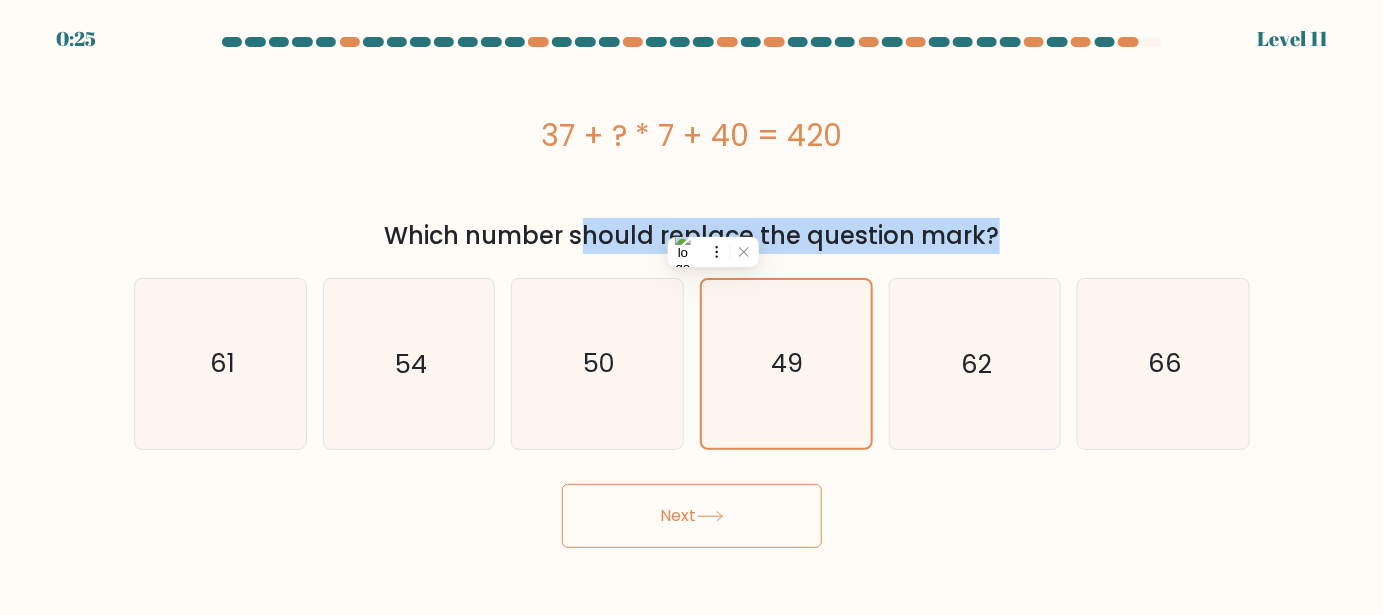 click on "Which number should replace the question mark?" at bounding box center (692, 236) 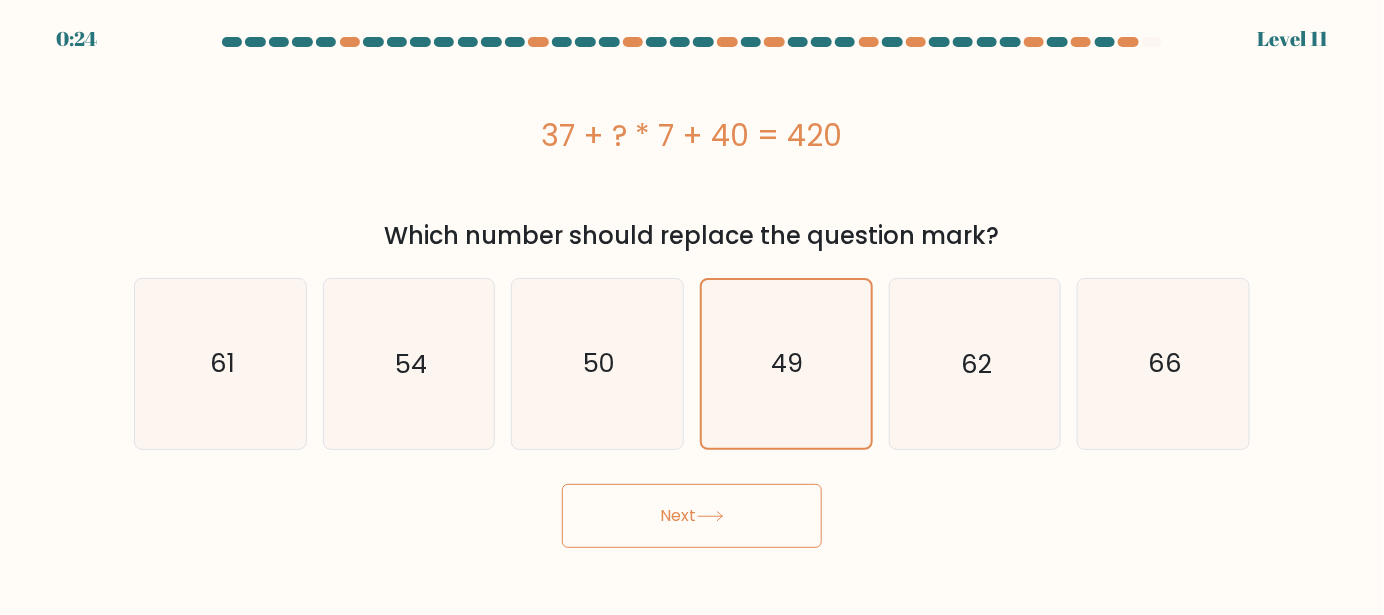 click on "37 + ? * 7 + 40 = 420" at bounding box center [692, 135] 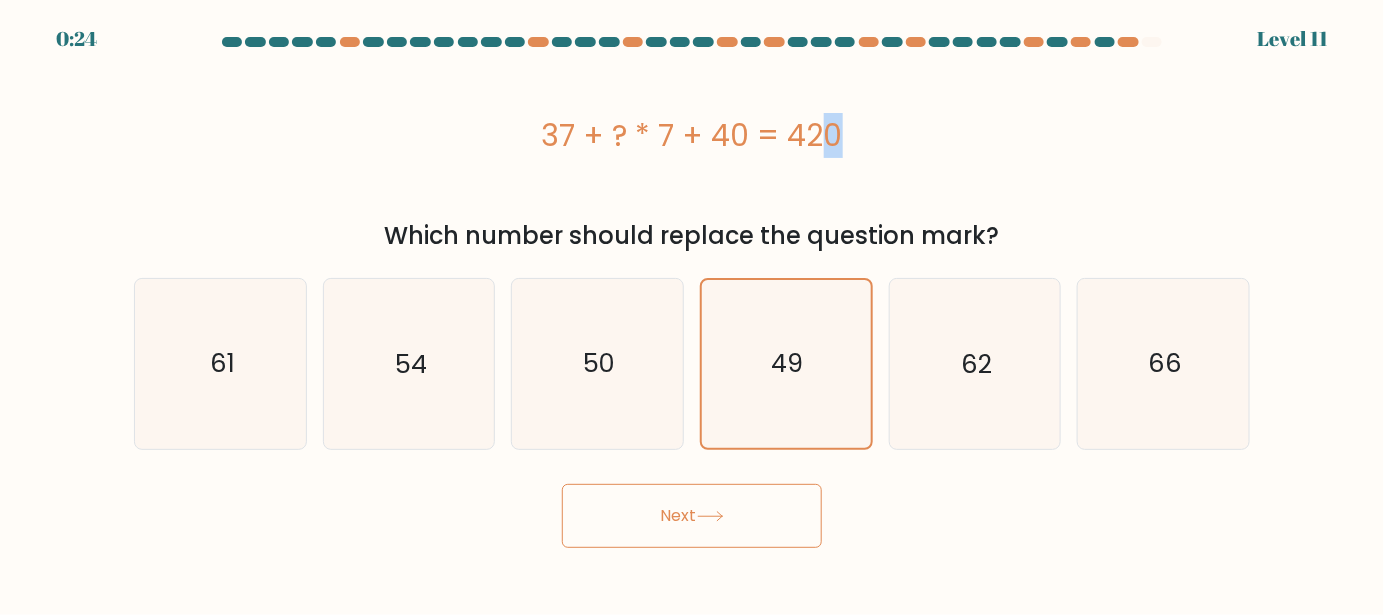 click on "37 + ? * 7 + 40 = 420" at bounding box center (692, 135) 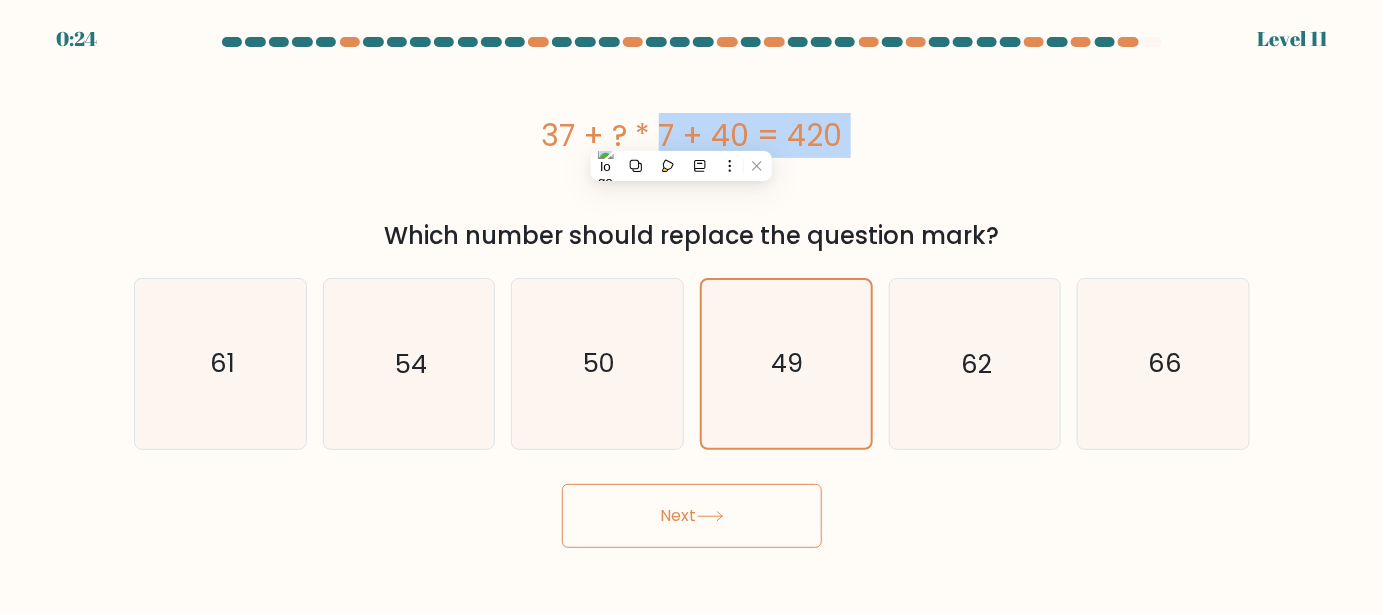 click on "37 + ? * 7 + 40 = 420" at bounding box center (692, 135) 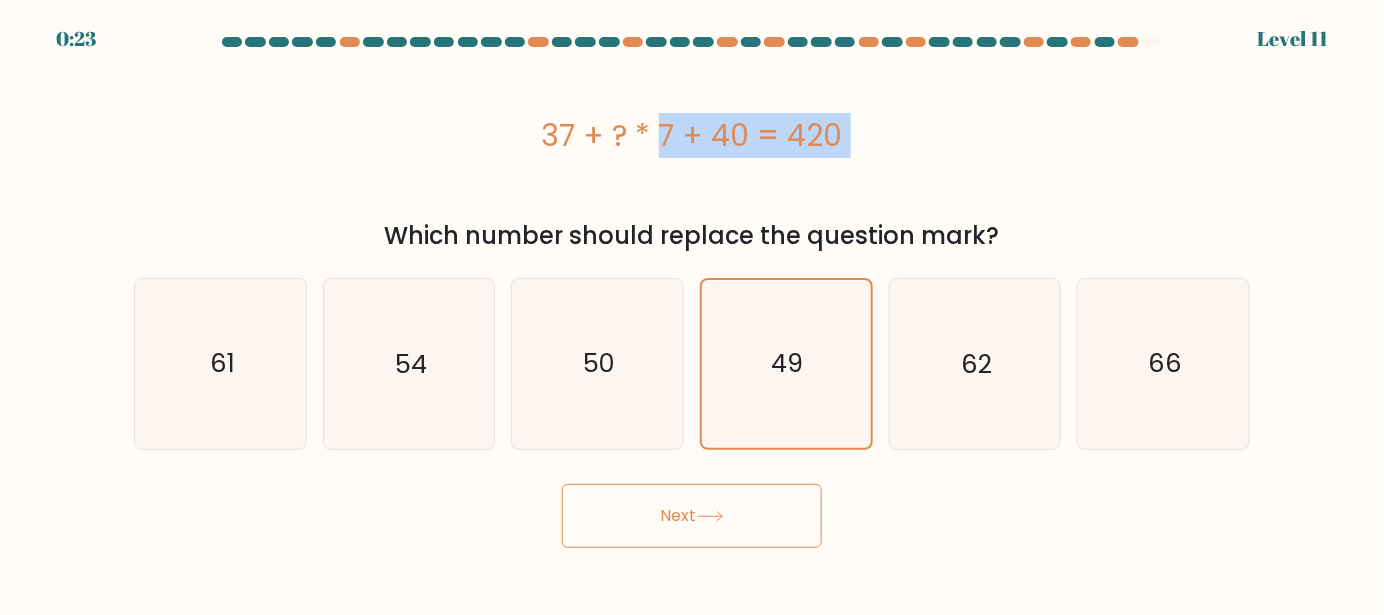 click on "37 + ? * 7 + 40 = 420" at bounding box center (692, 135) 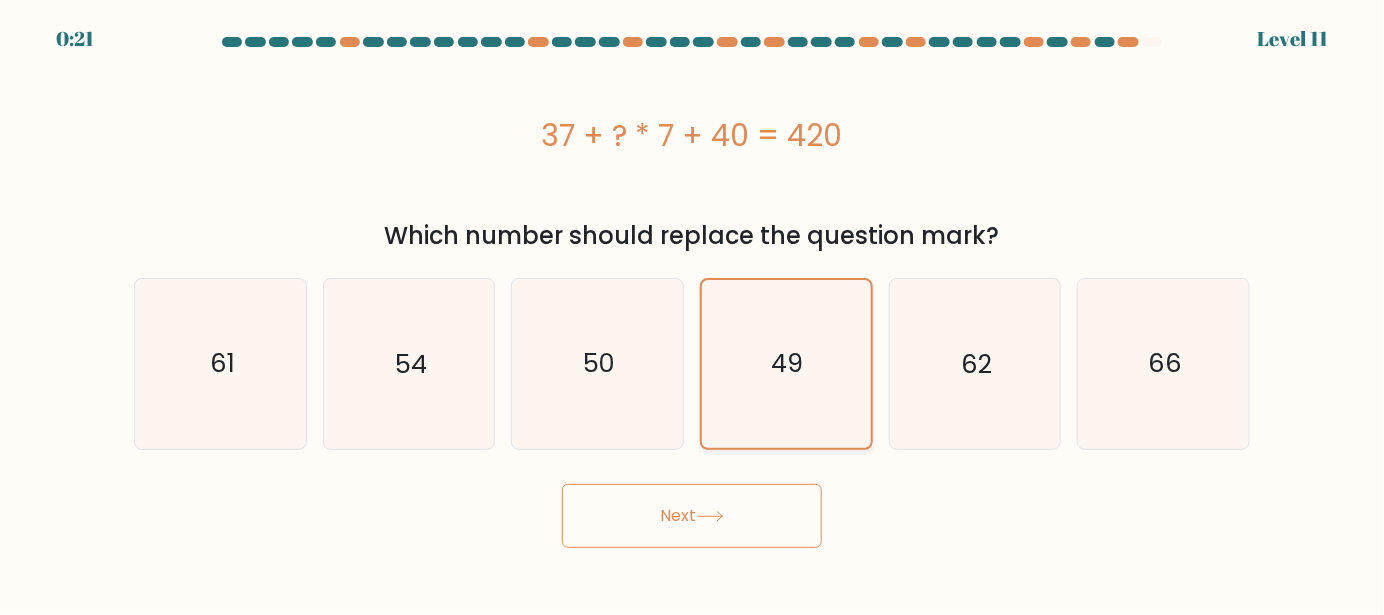 click on "49" 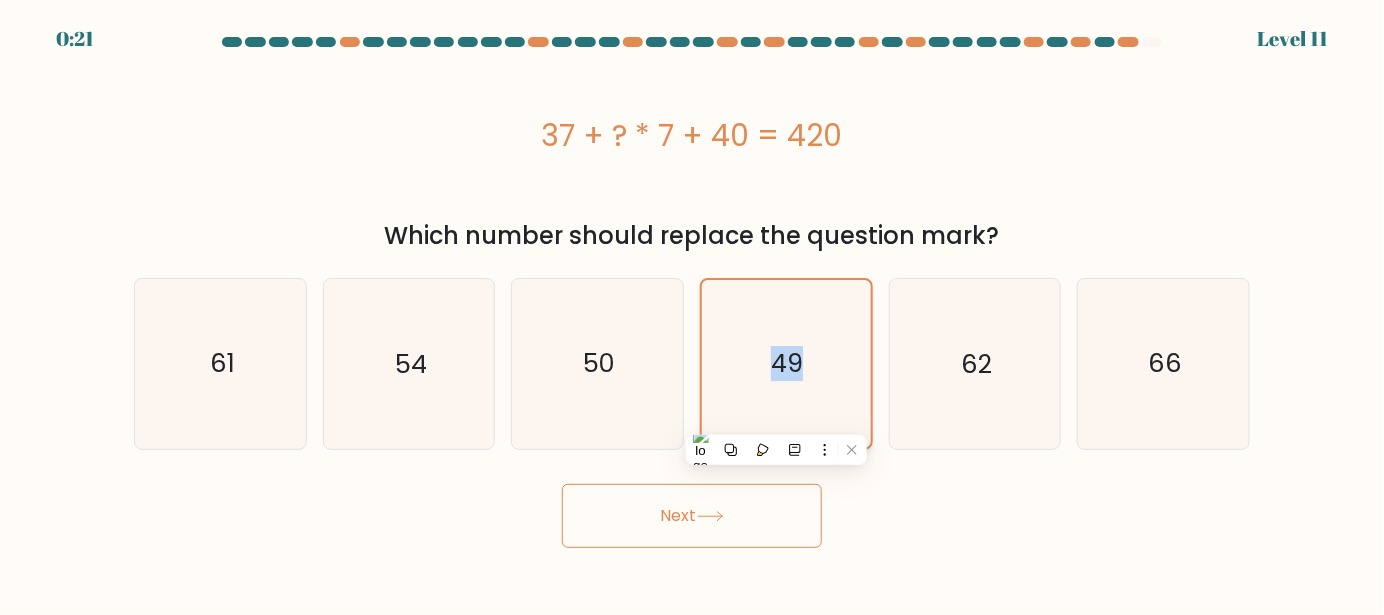 click on "49" 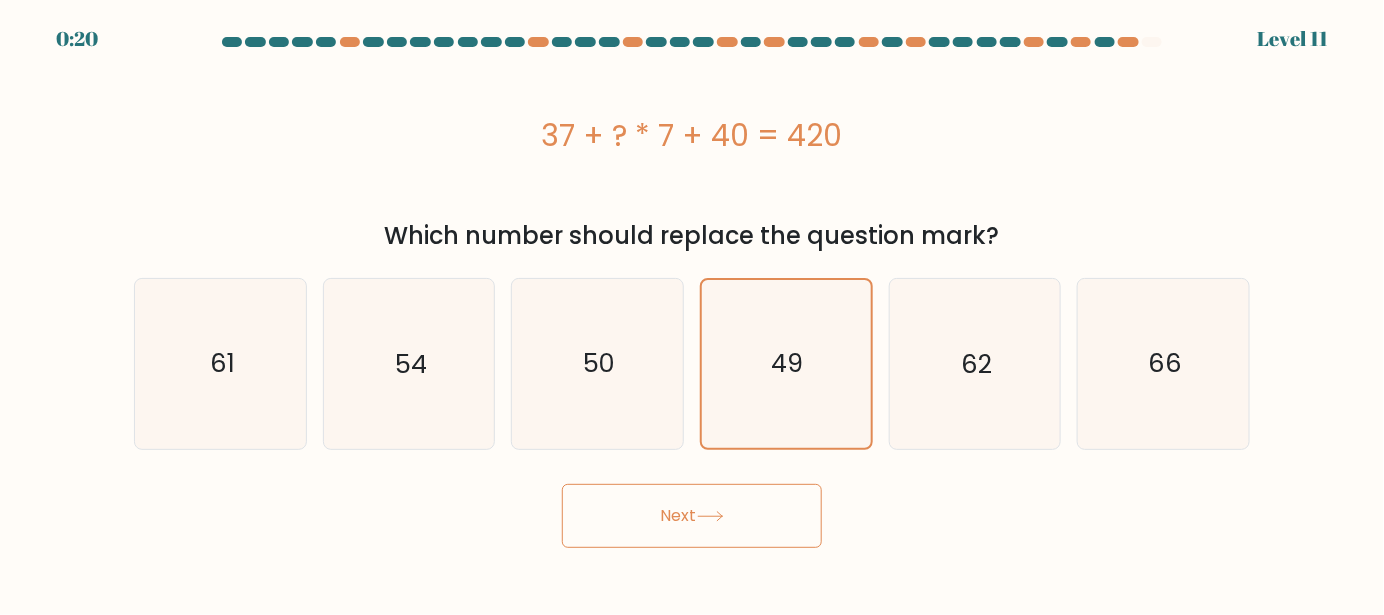 click on "Next" at bounding box center (692, 511) 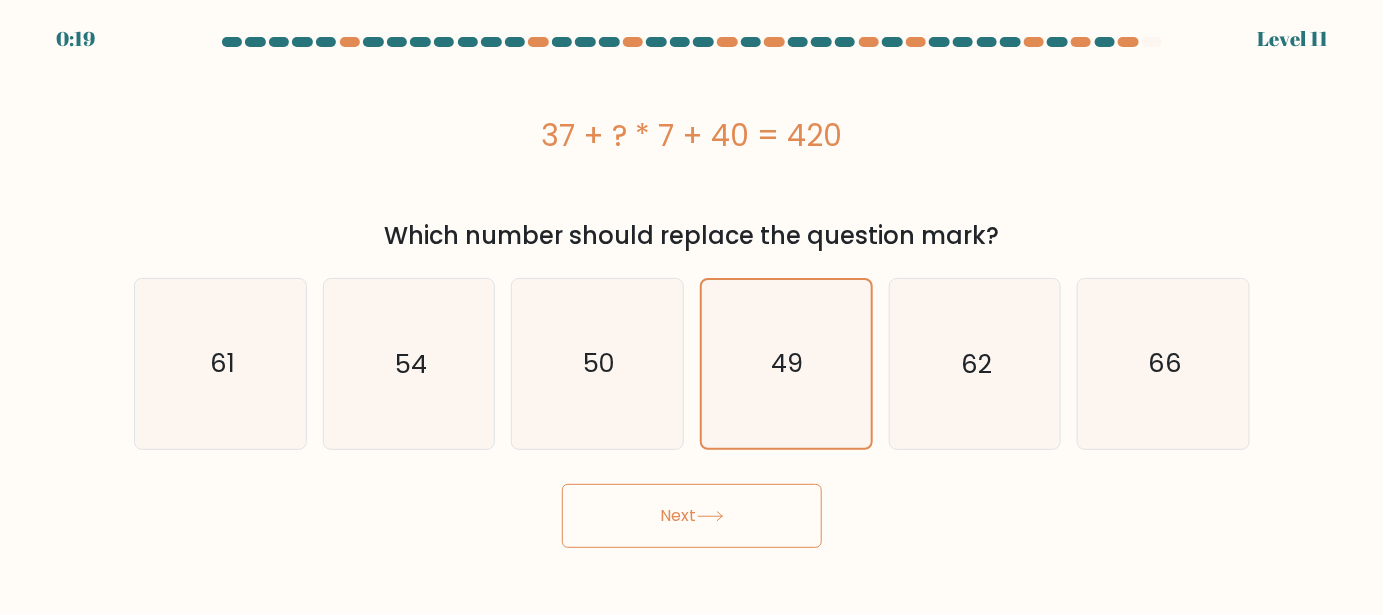 click 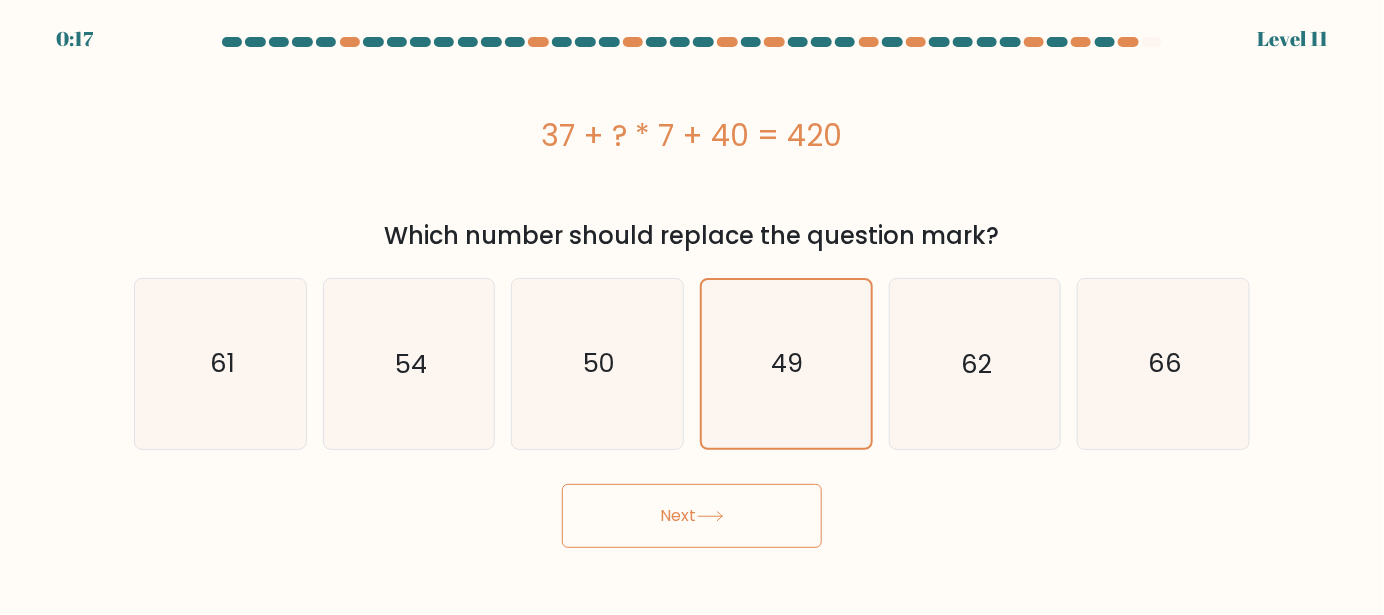 click on "Which number should replace the question mark?" at bounding box center [692, 236] 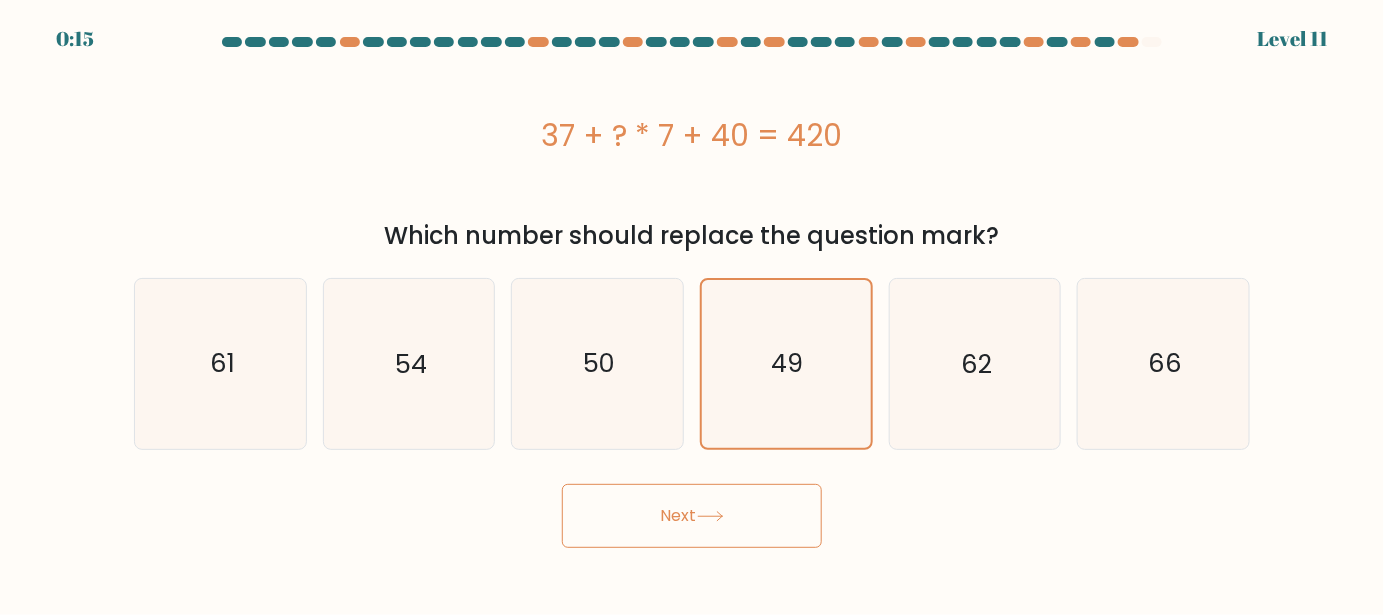 click on "Next" at bounding box center [692, 516] 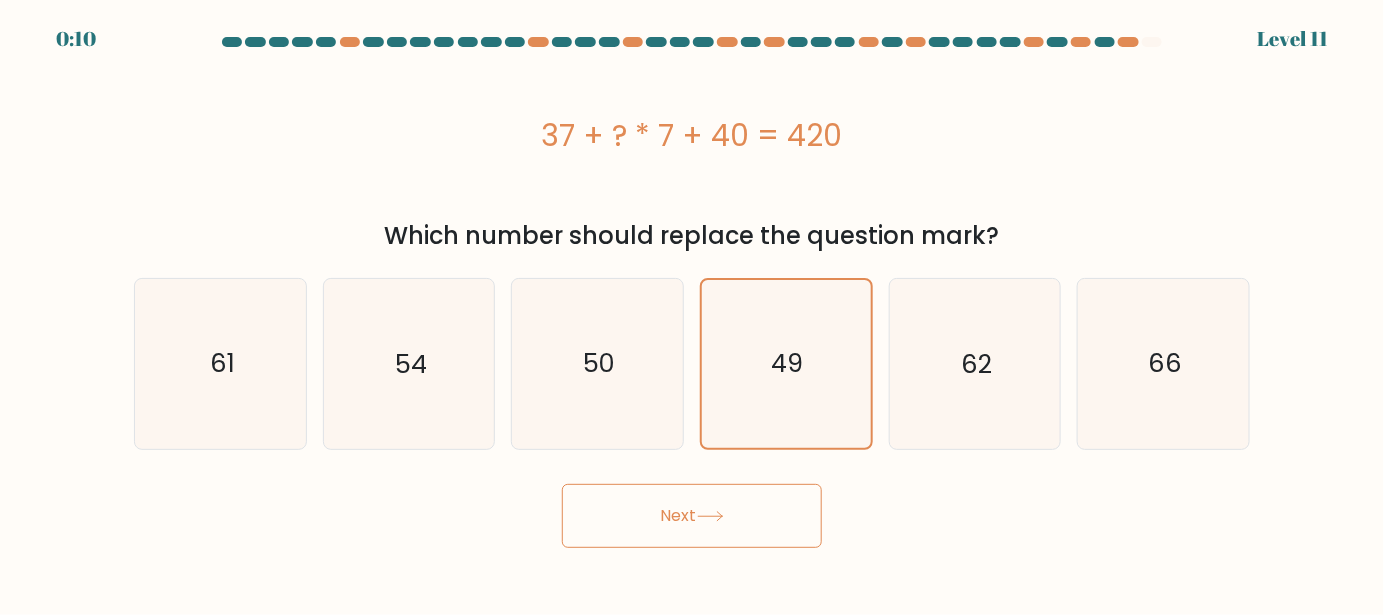 click on "Next" at bounding box center (692, 516) 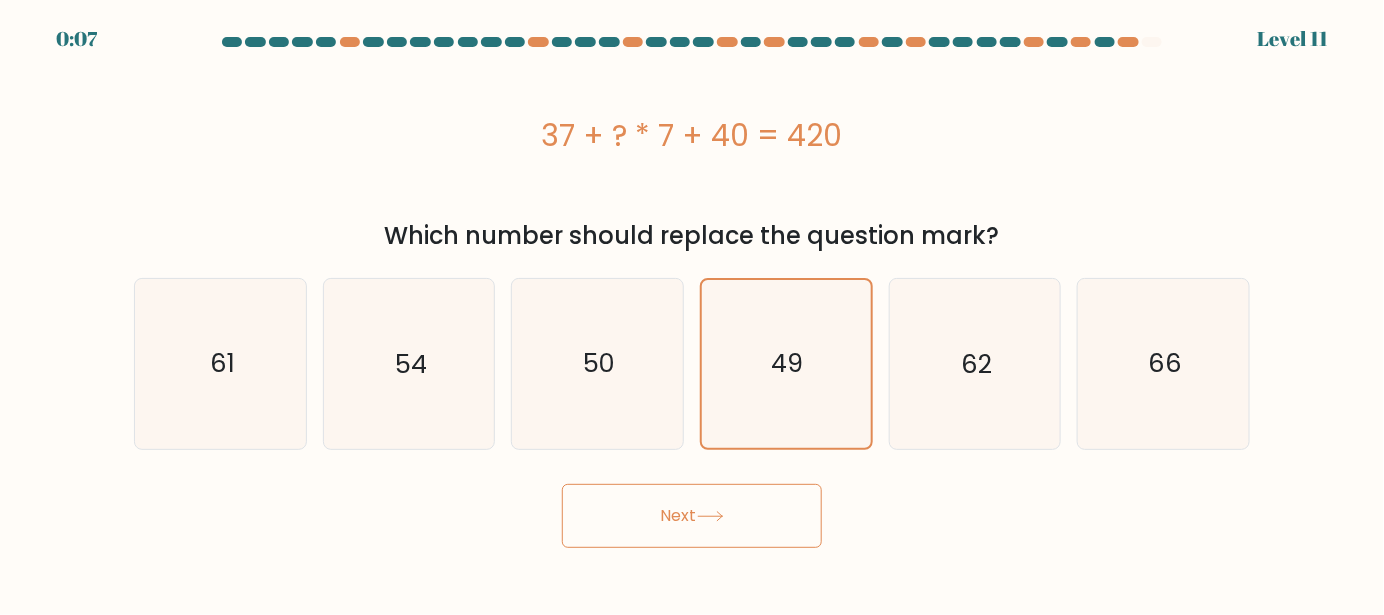 click on "Next" at bounding box center [692, 516] 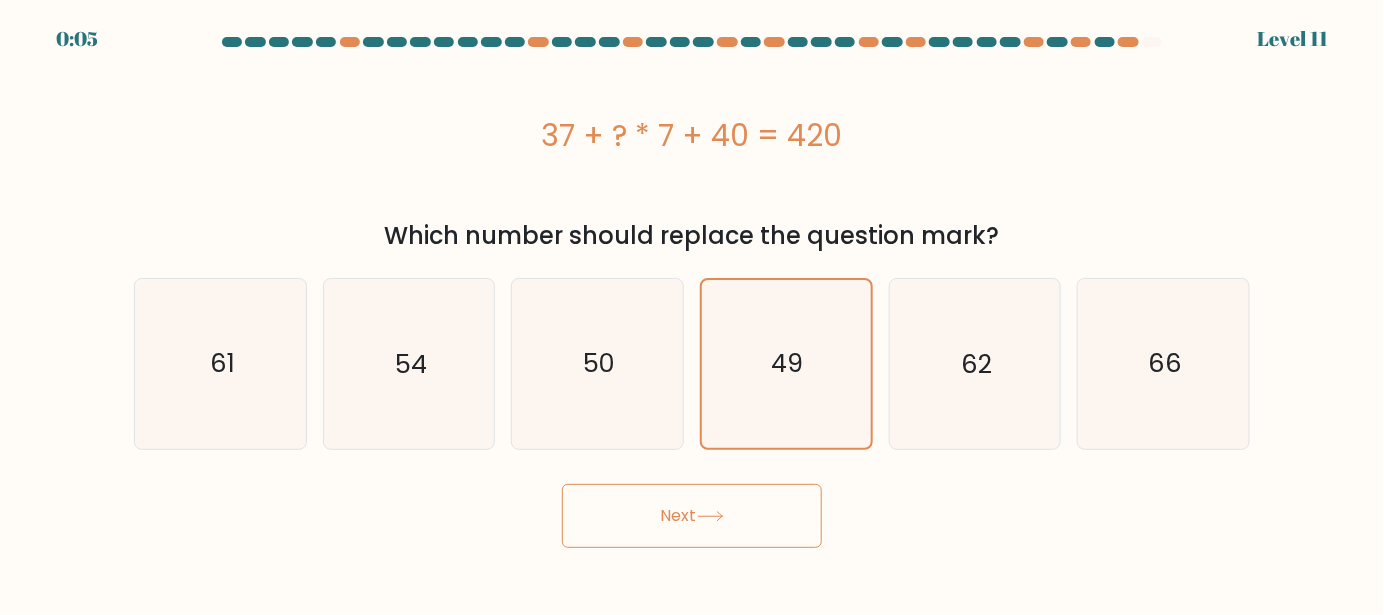 click on "Next" at bounding box center [692, 516] 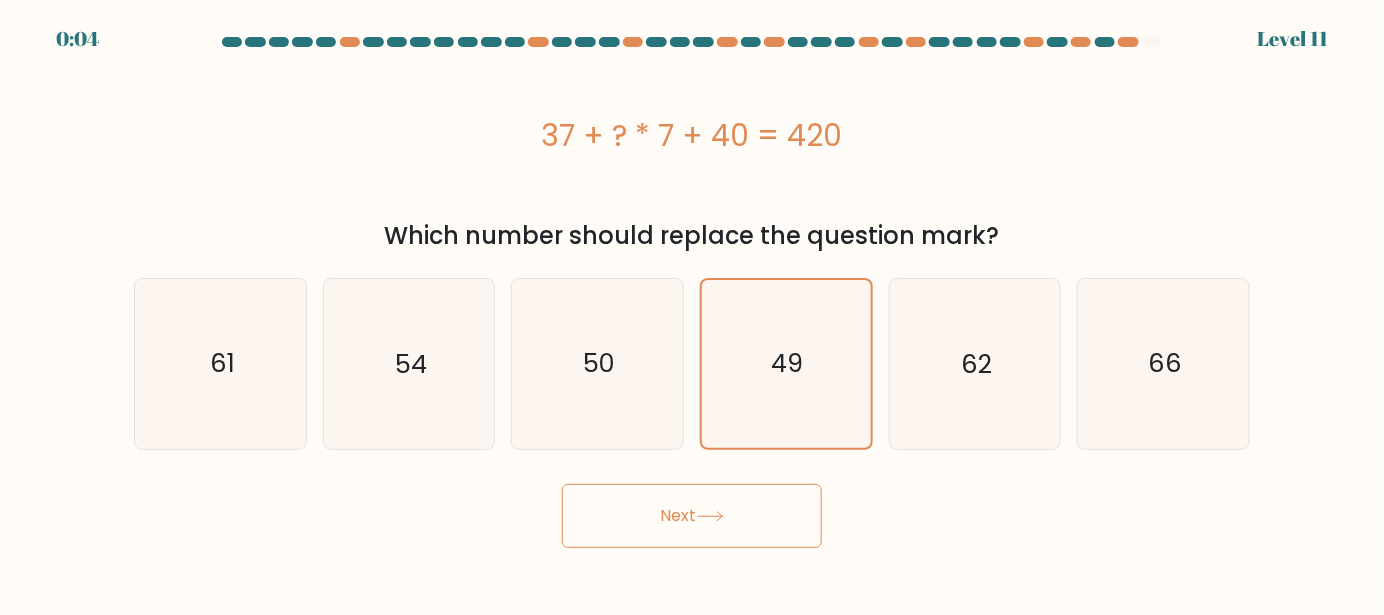 click on "Next" at bounding box center (692, 516) 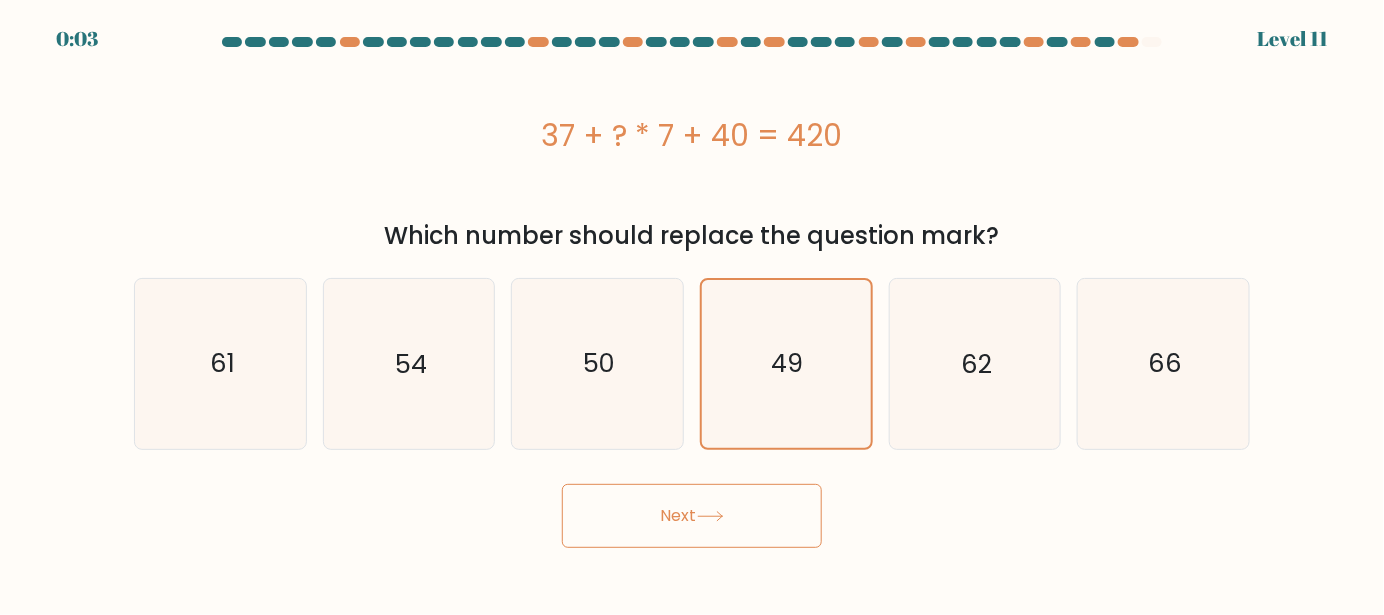 click on "Next" at bounding box center (692, 516) 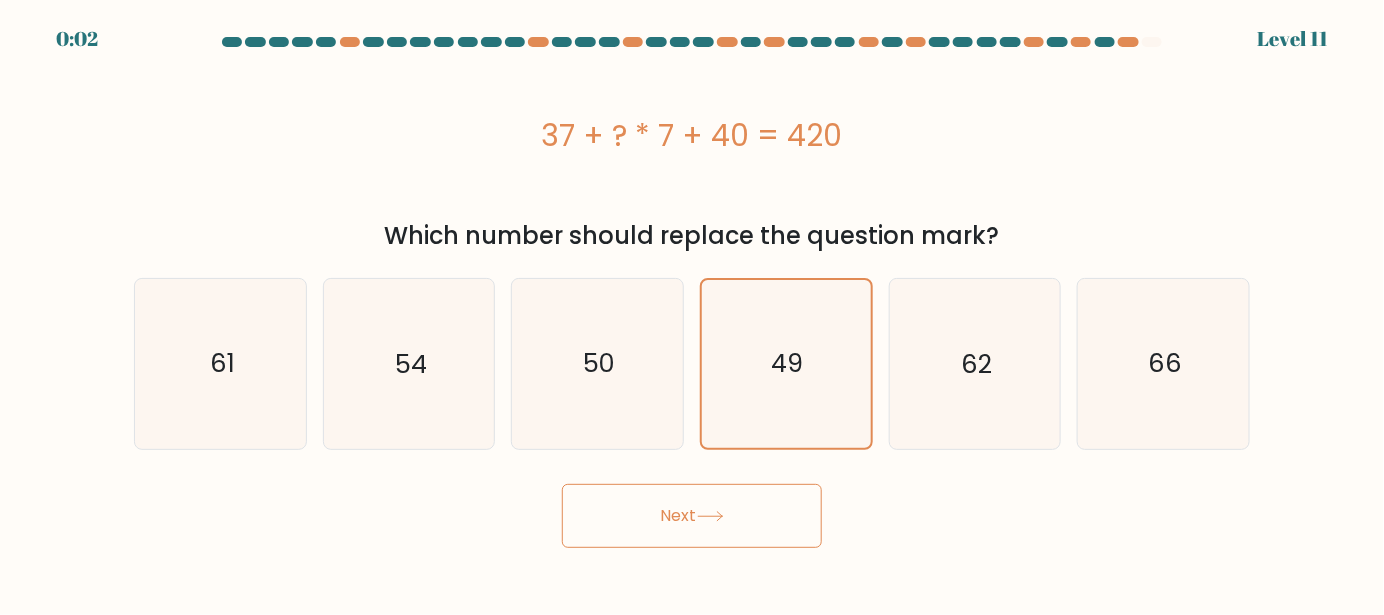 click on "Next" at bounding box center (692, 516) 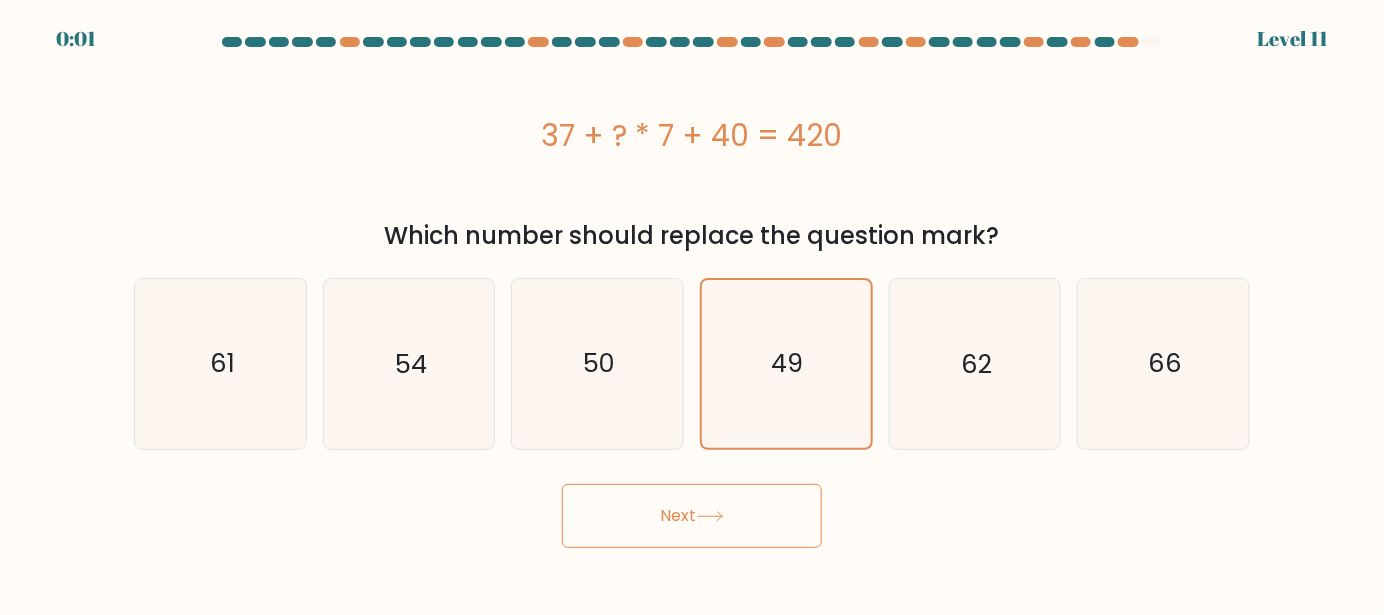 click on "Next" at bounding box center (692, 516) 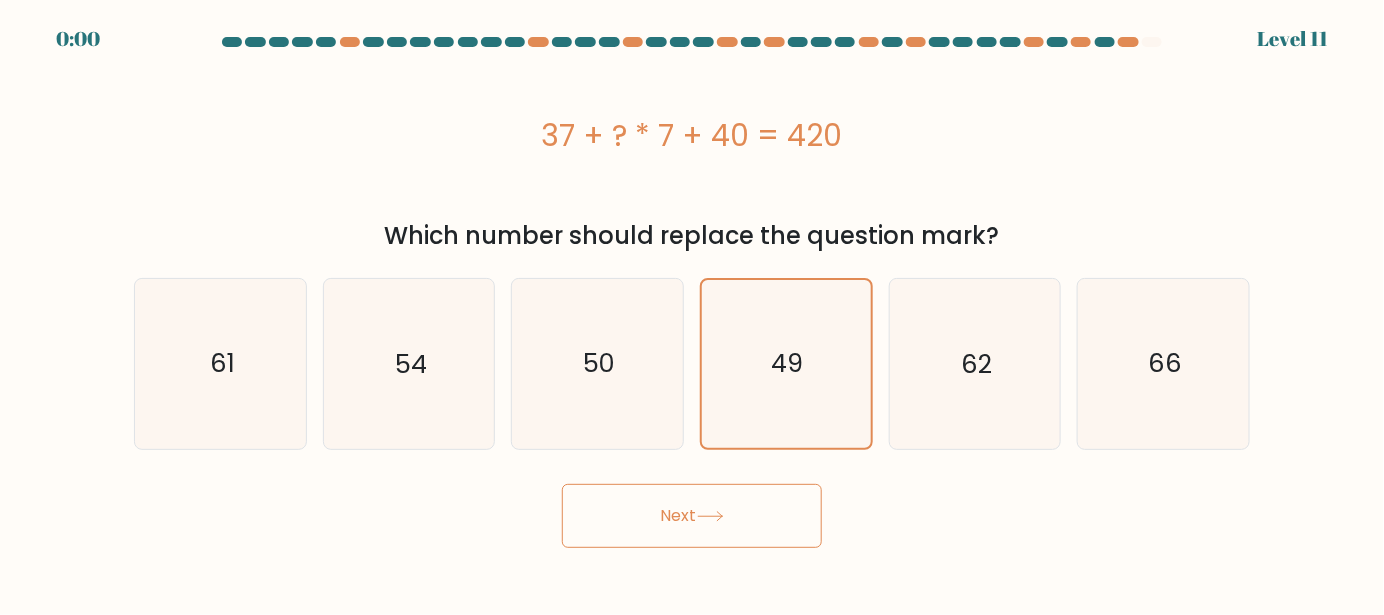 click on "Next" at bounding box center [692, 516] 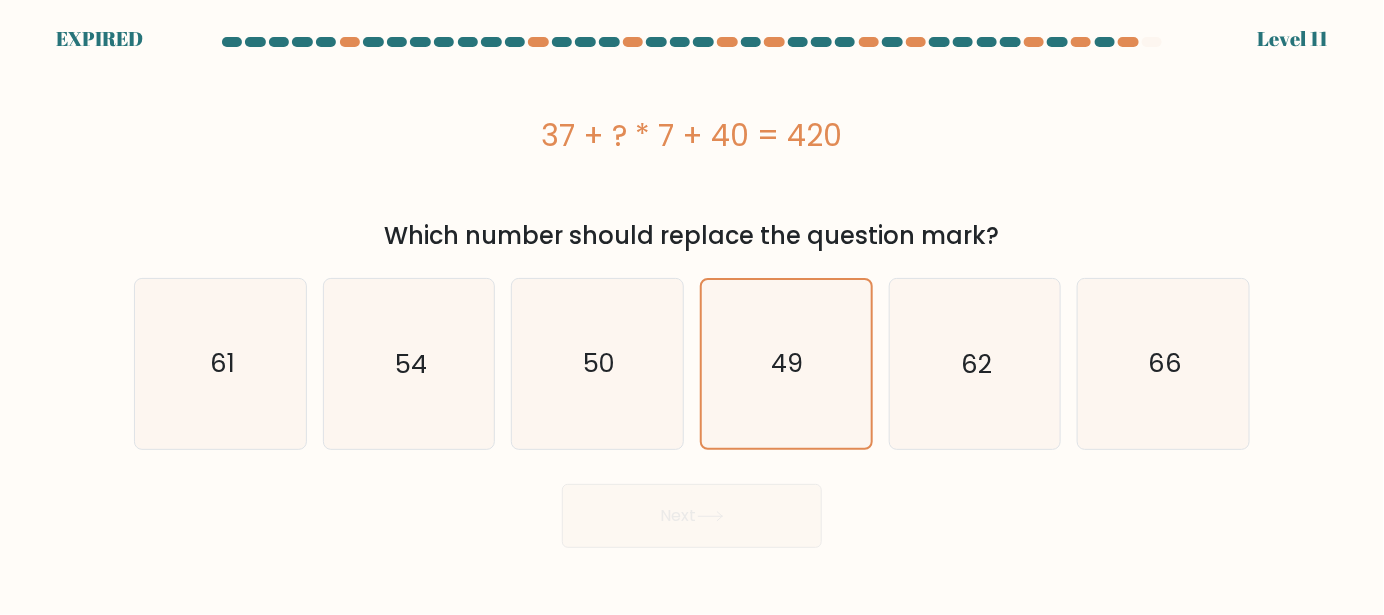 click on "Next" at bounding box center [692, 511] 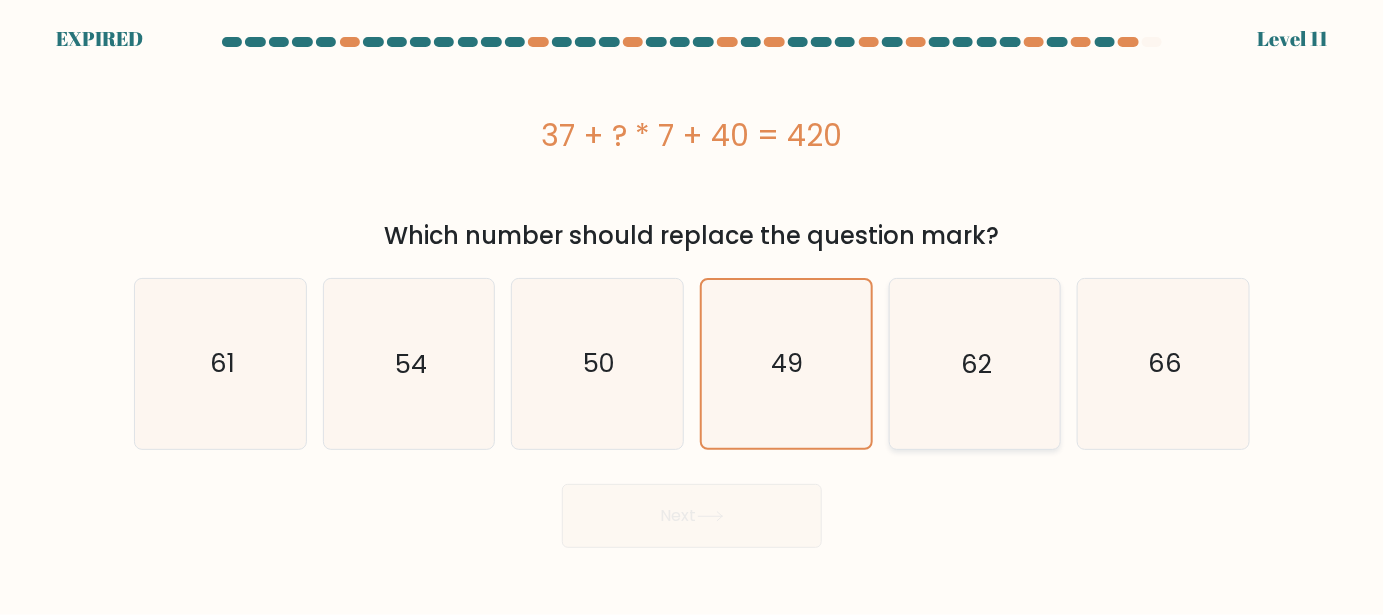 click on "62" 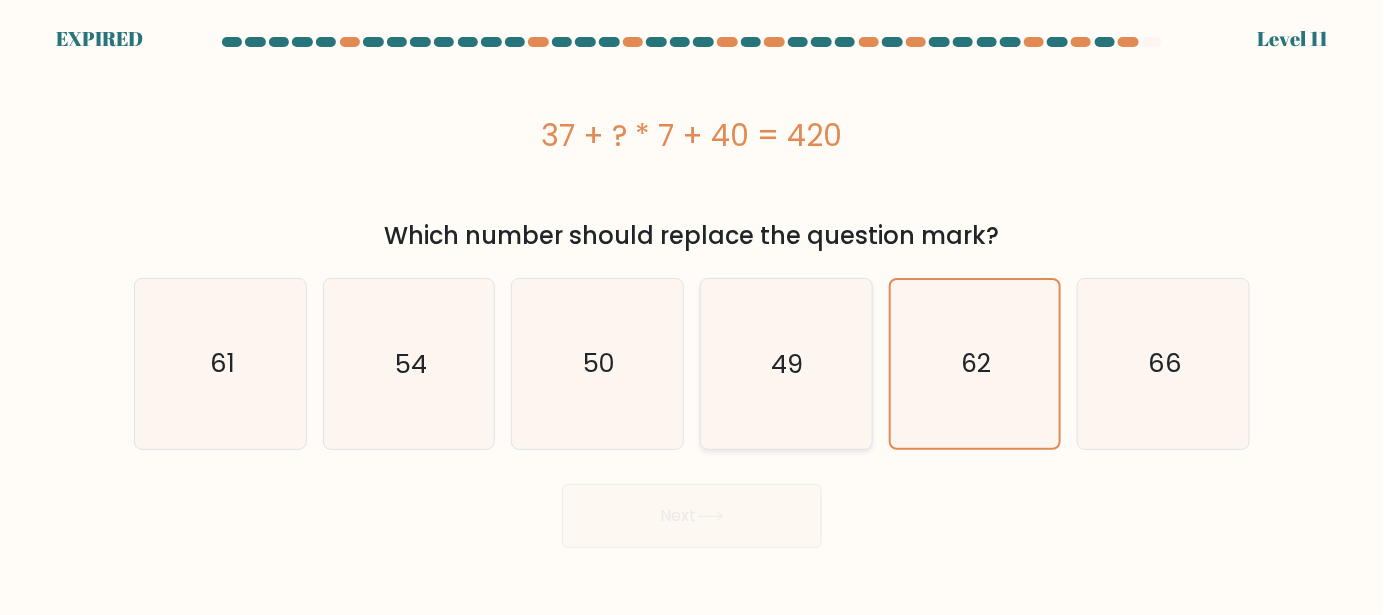 click on "49" 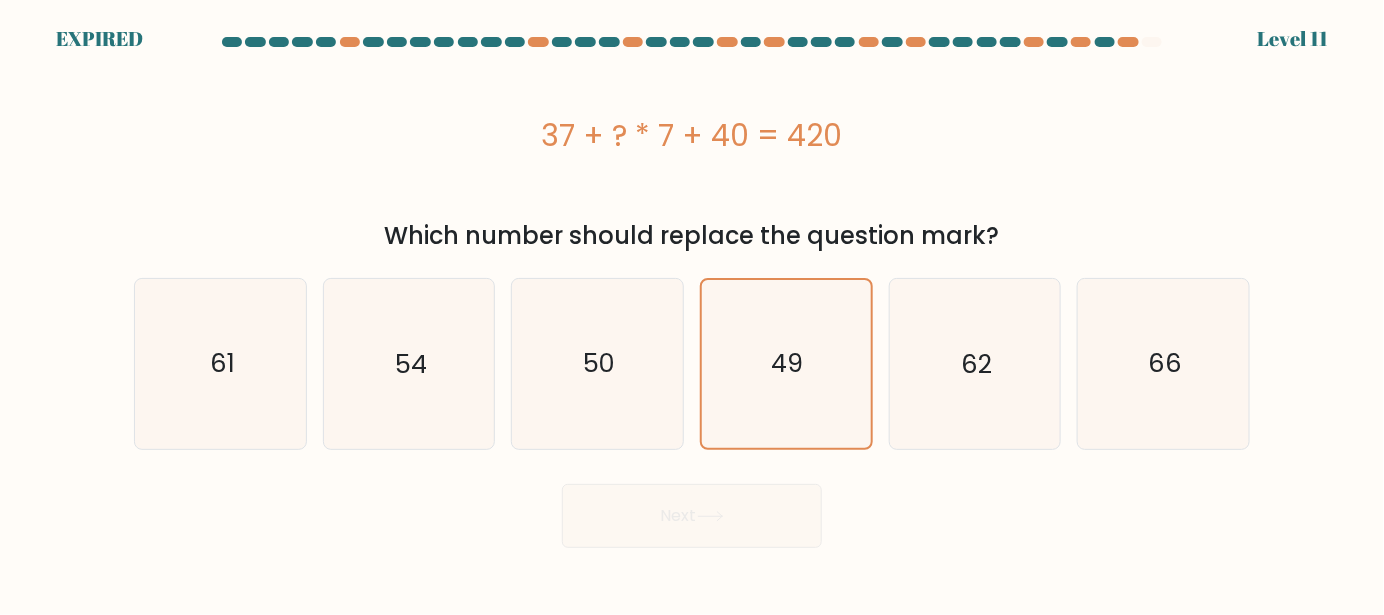 click on "Next" at bounding box center [692, 511] 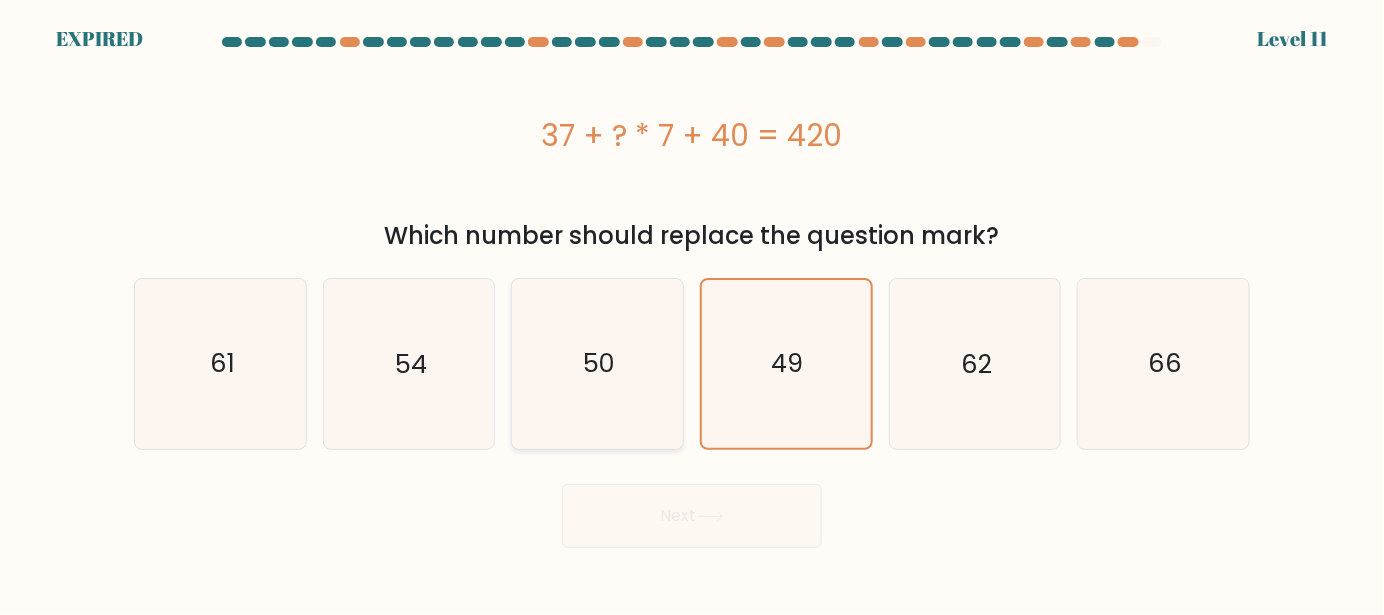 click on "50" 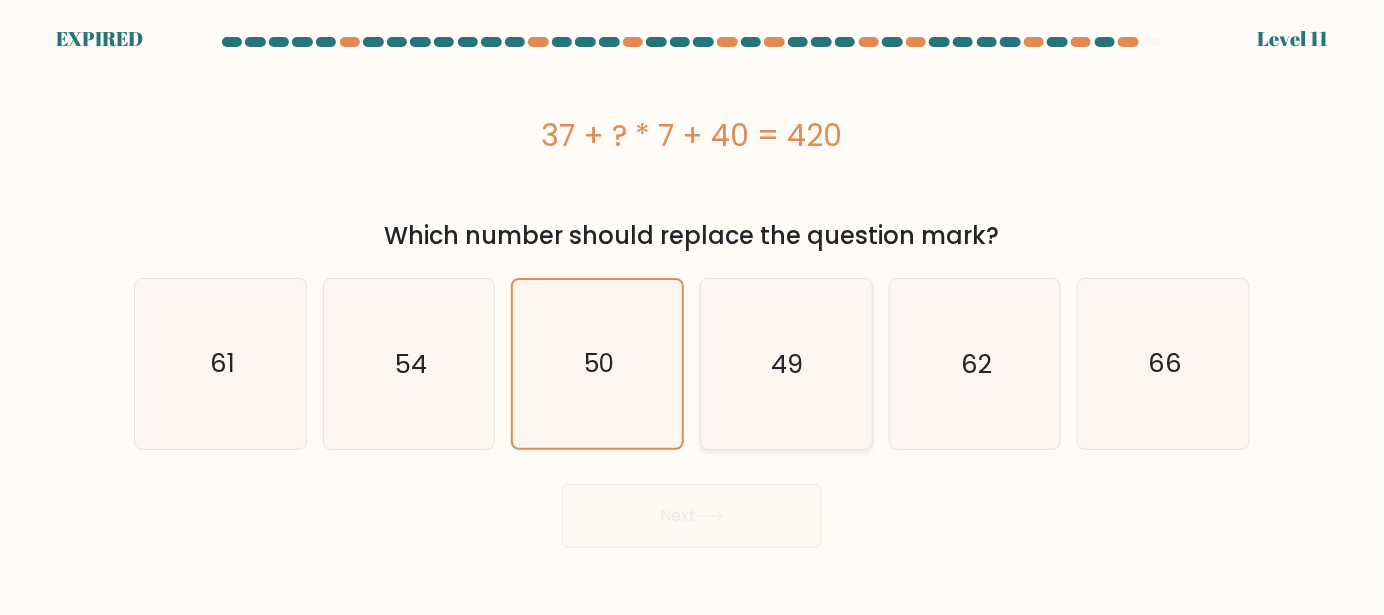 click on "49" 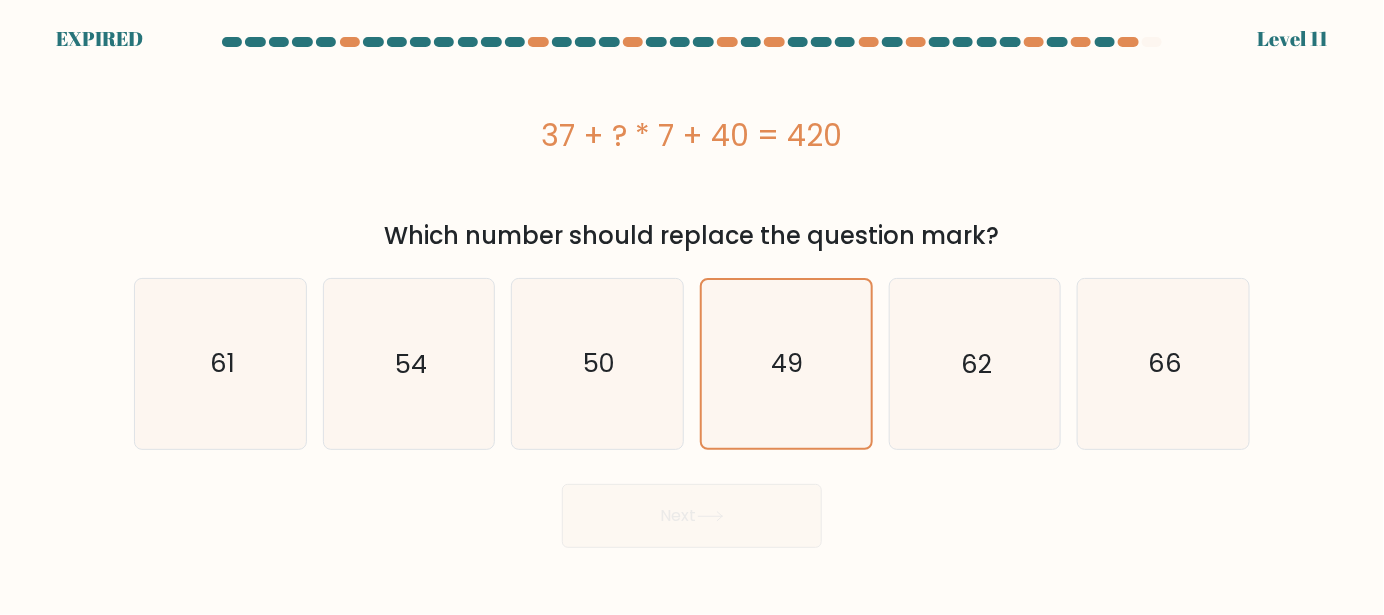 click on "Next" at bounding box center (692, 511) 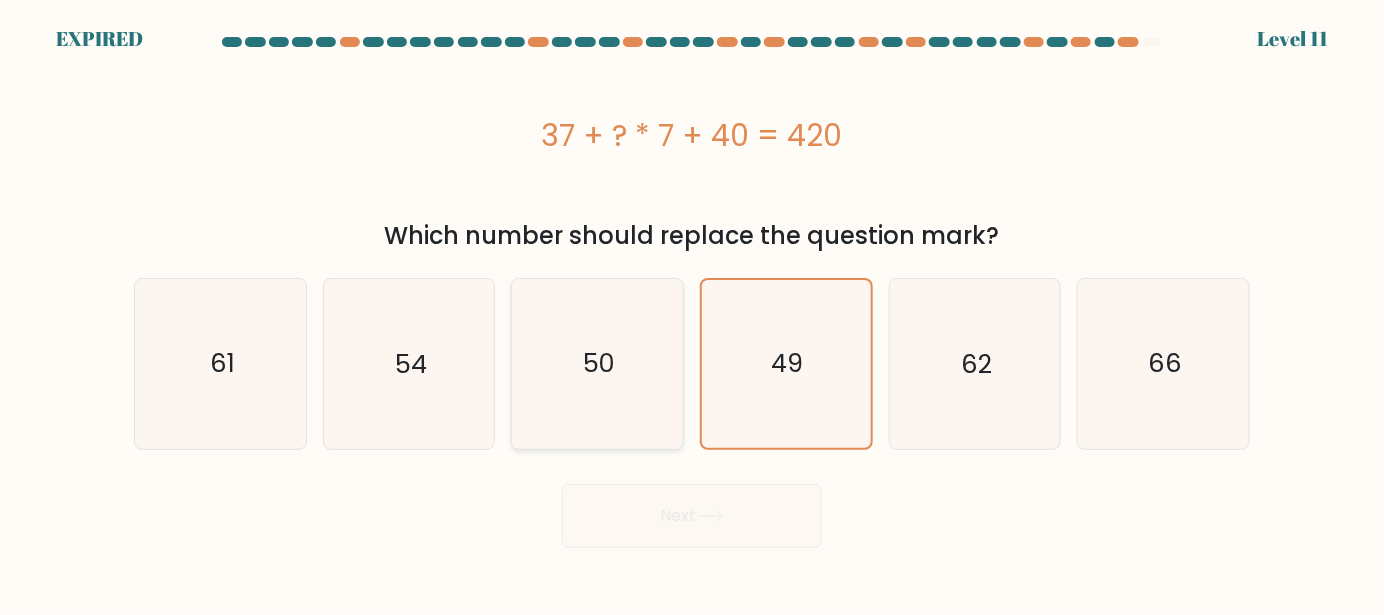 click on "50" 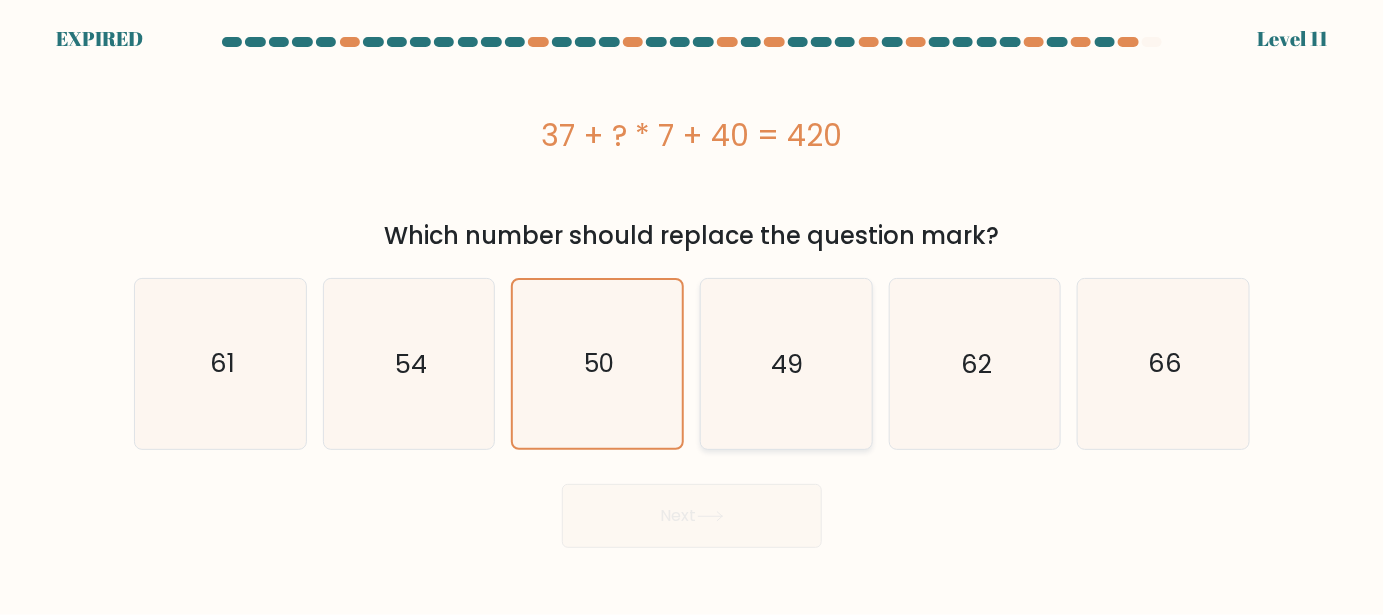 click on "49" 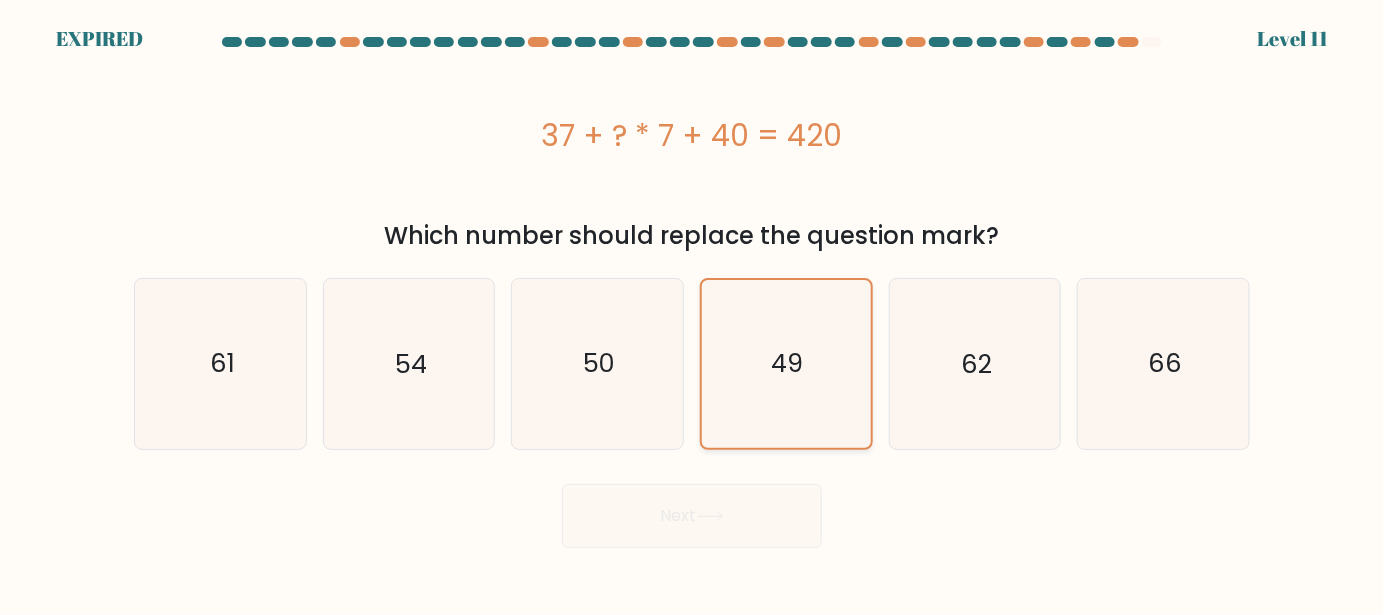 click on "49" 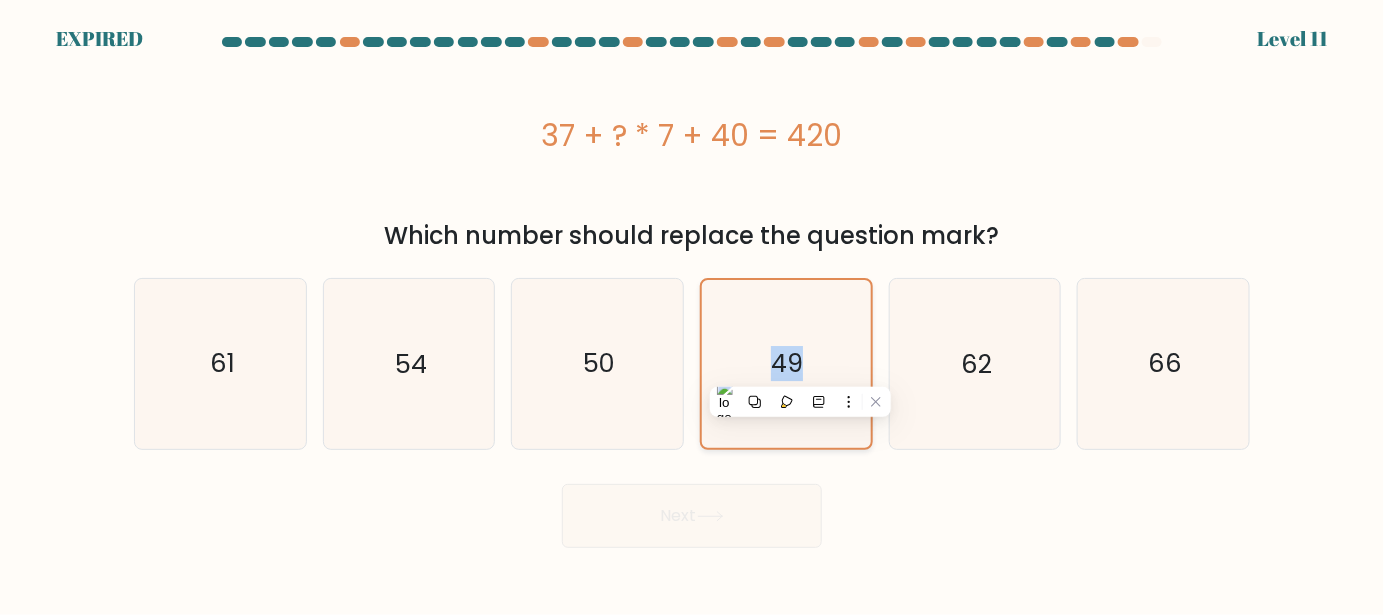 click on "49" 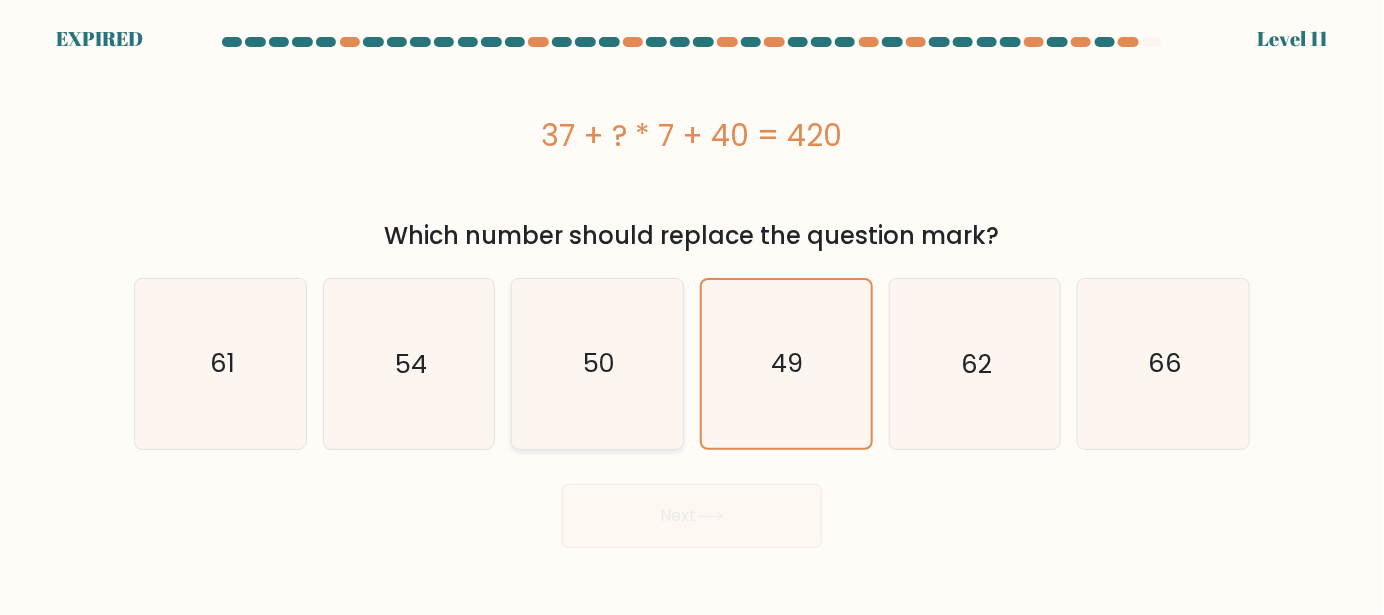 click on "50" 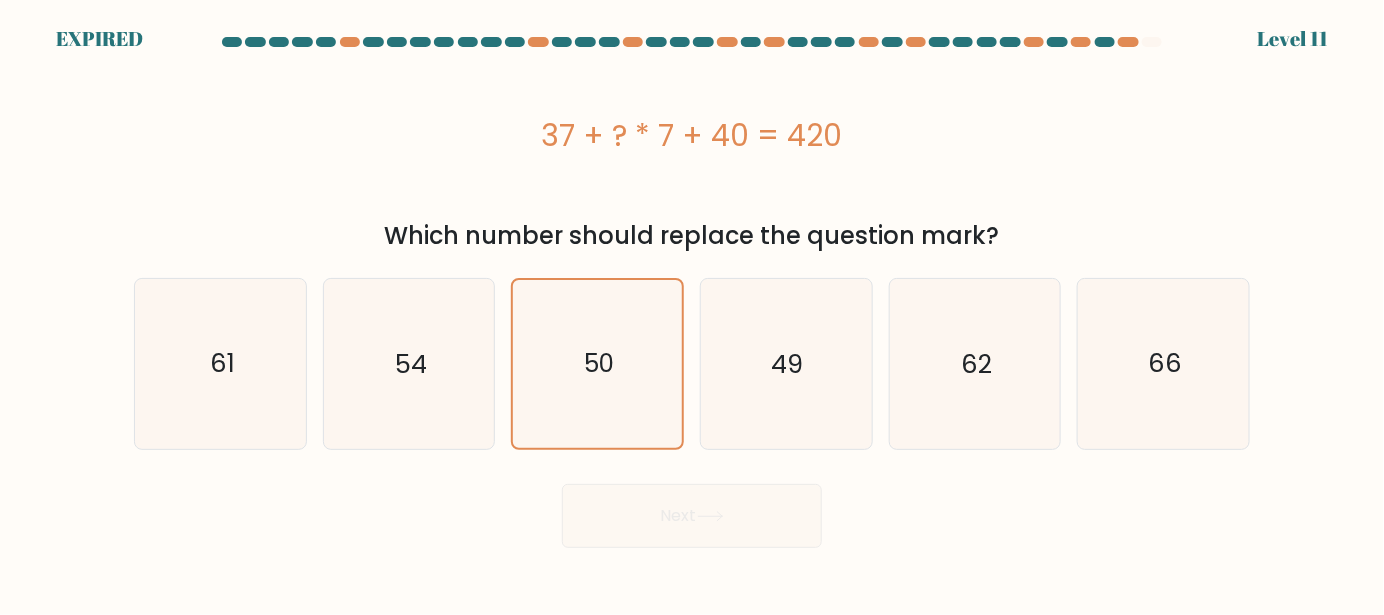click on "Next" at bounding box center [692, 511] 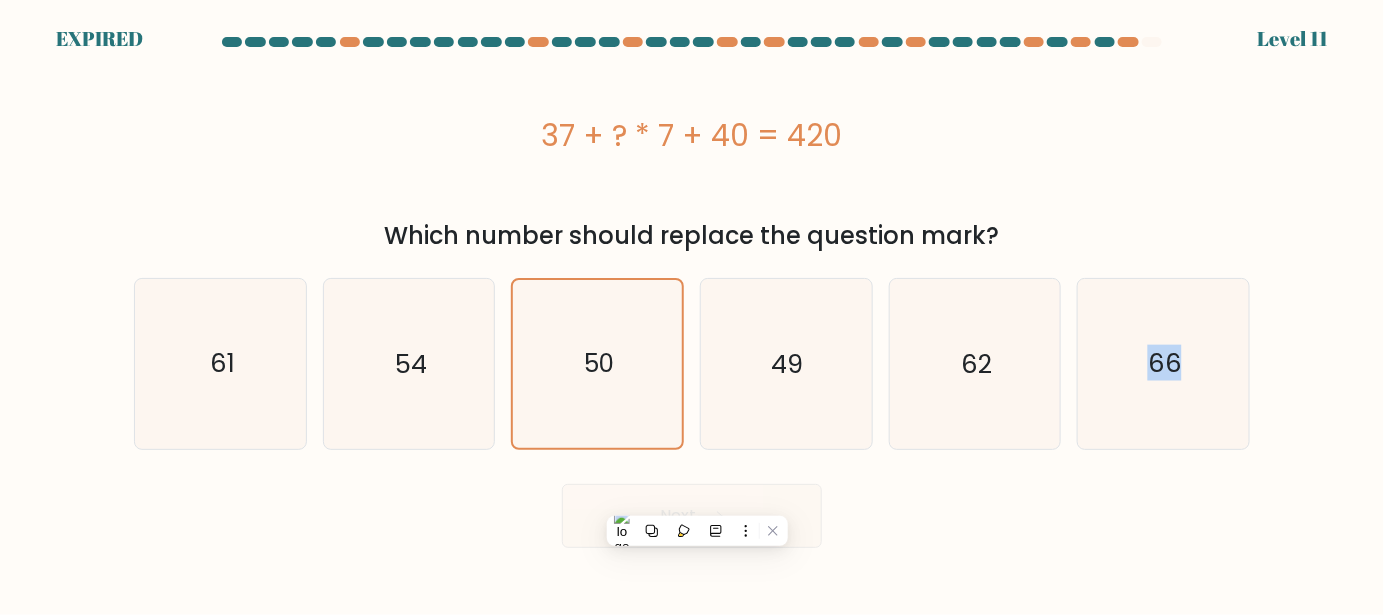 click on "Next" at bounding box center [692, 511] 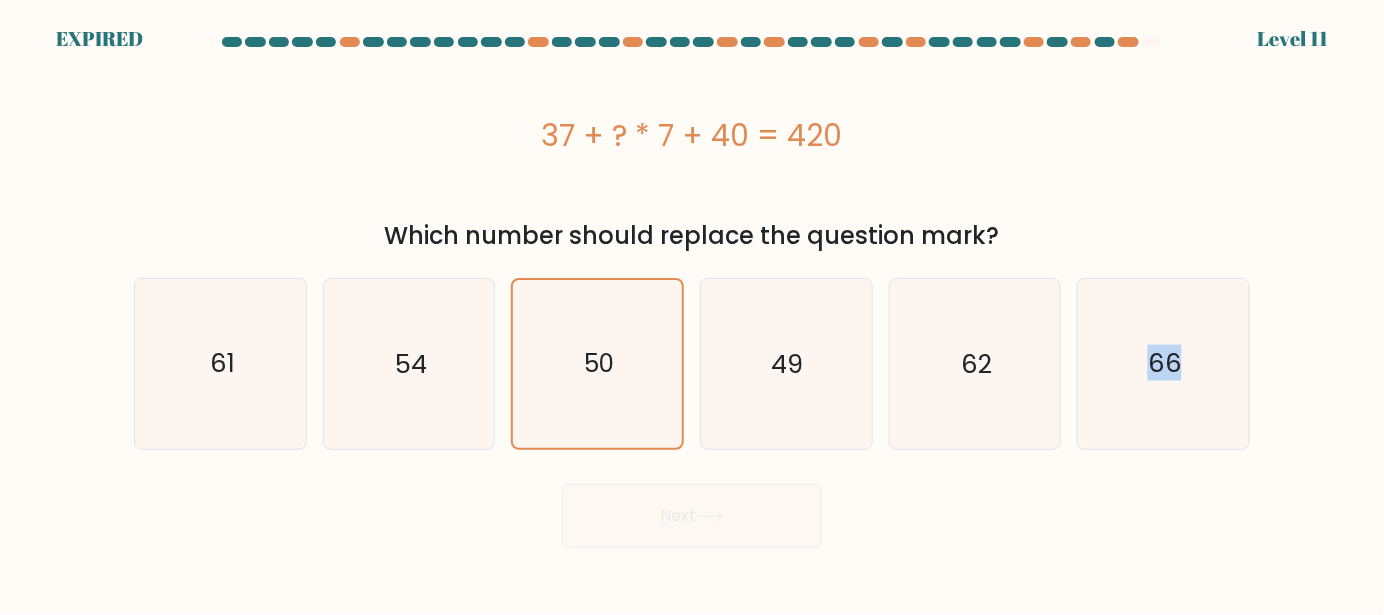 click on "Next" at bounding box center (692, 511) 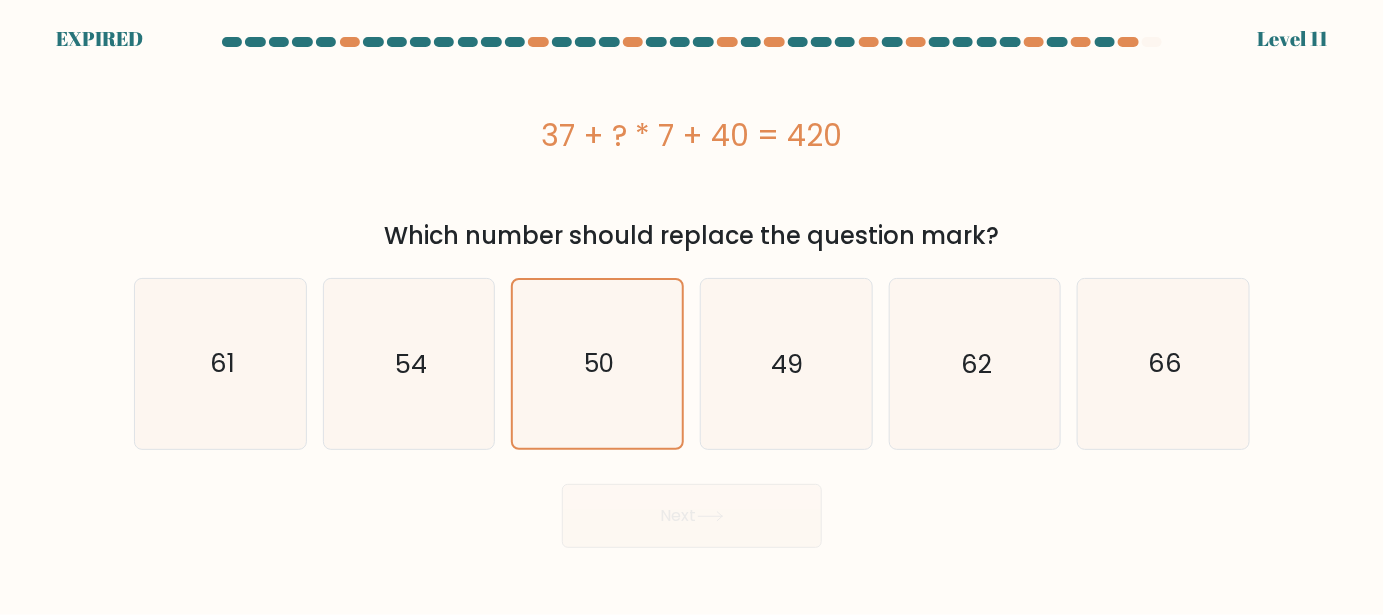 click on "Next" at bounding box center (692, 511) 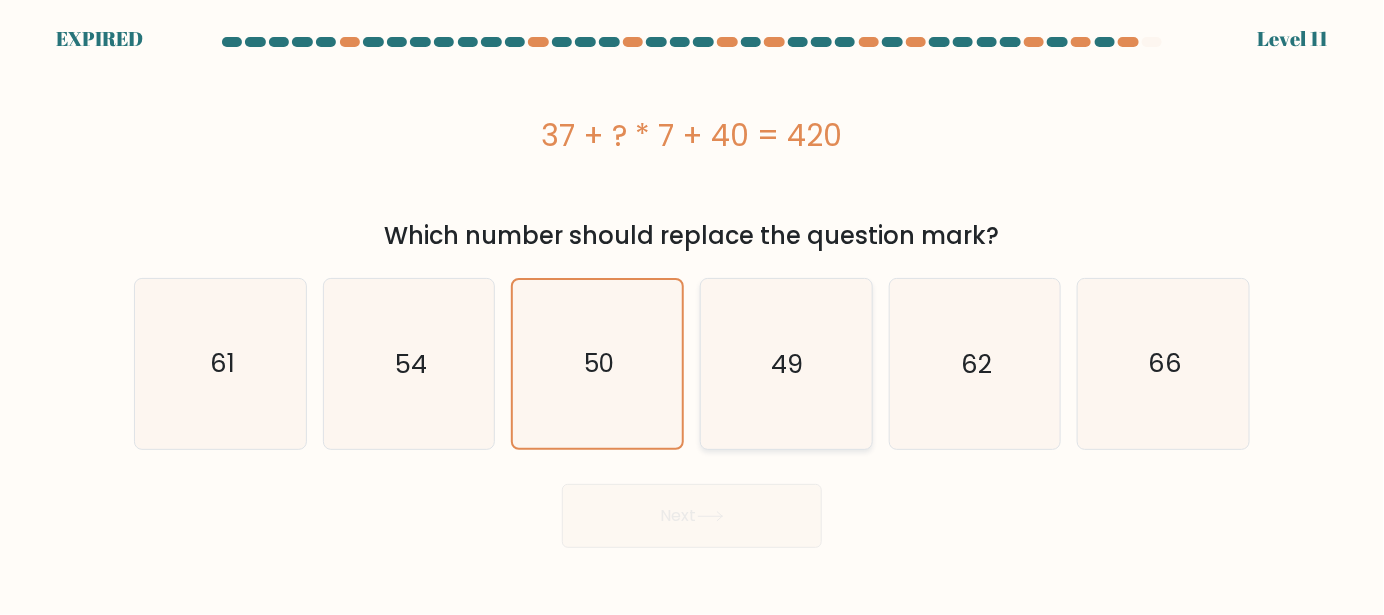 click on "49" 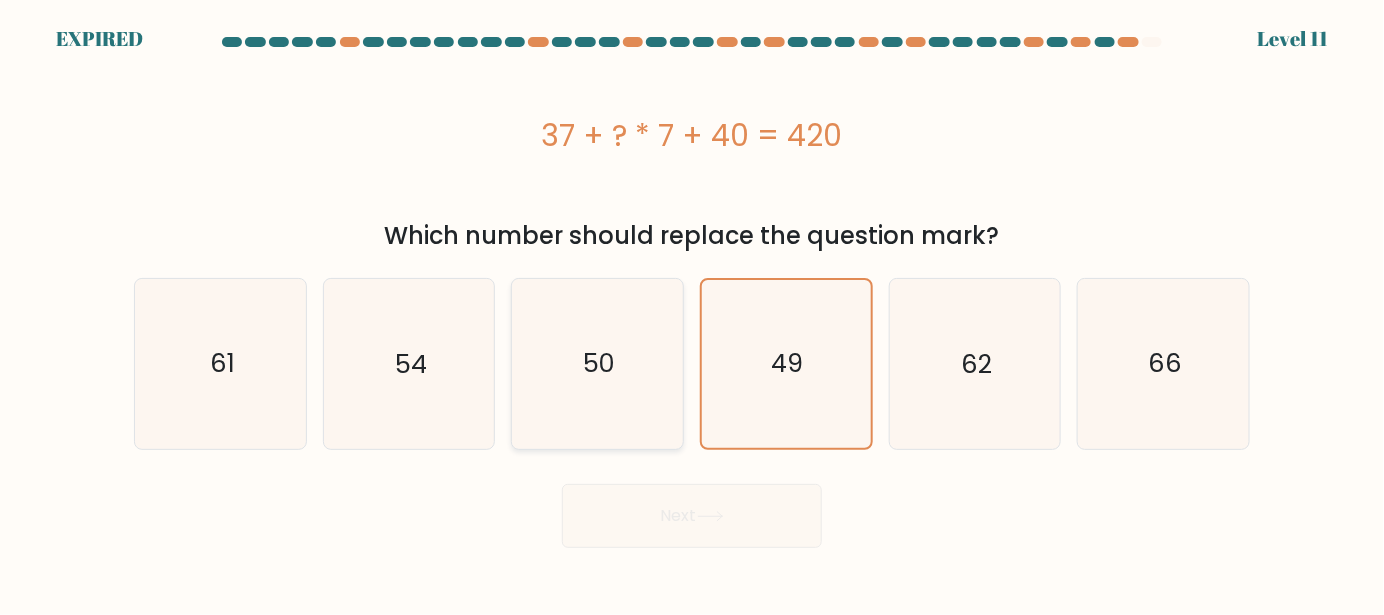 click on "50" 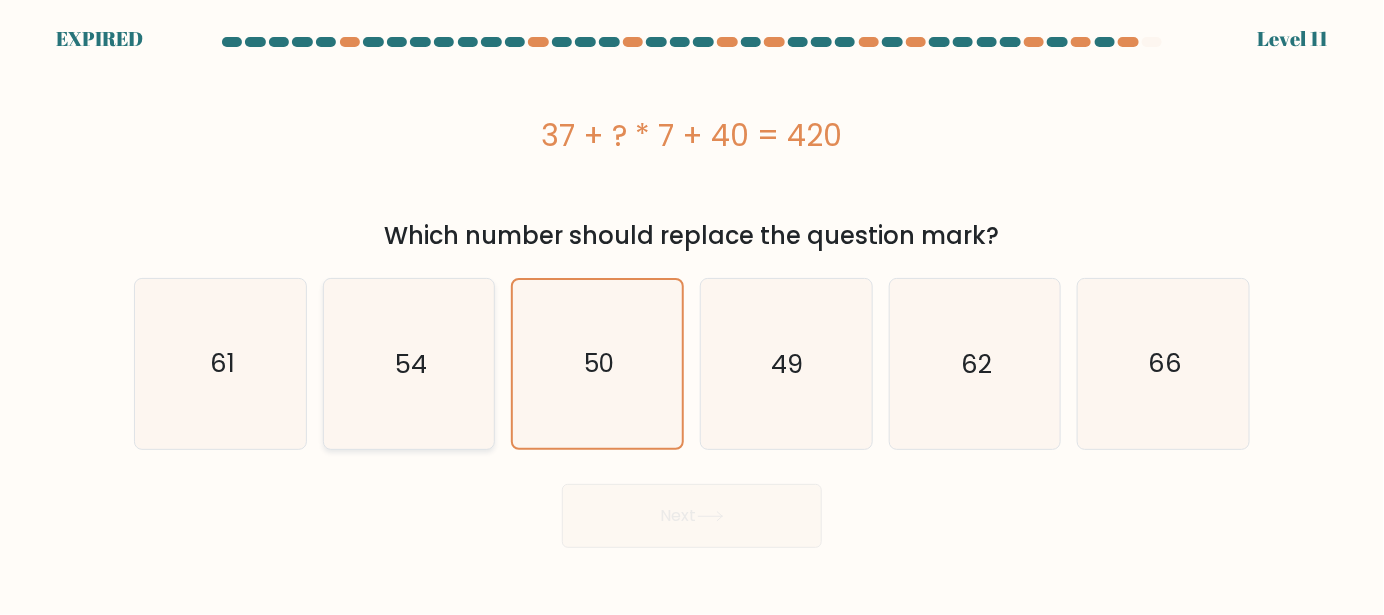 click on "54" 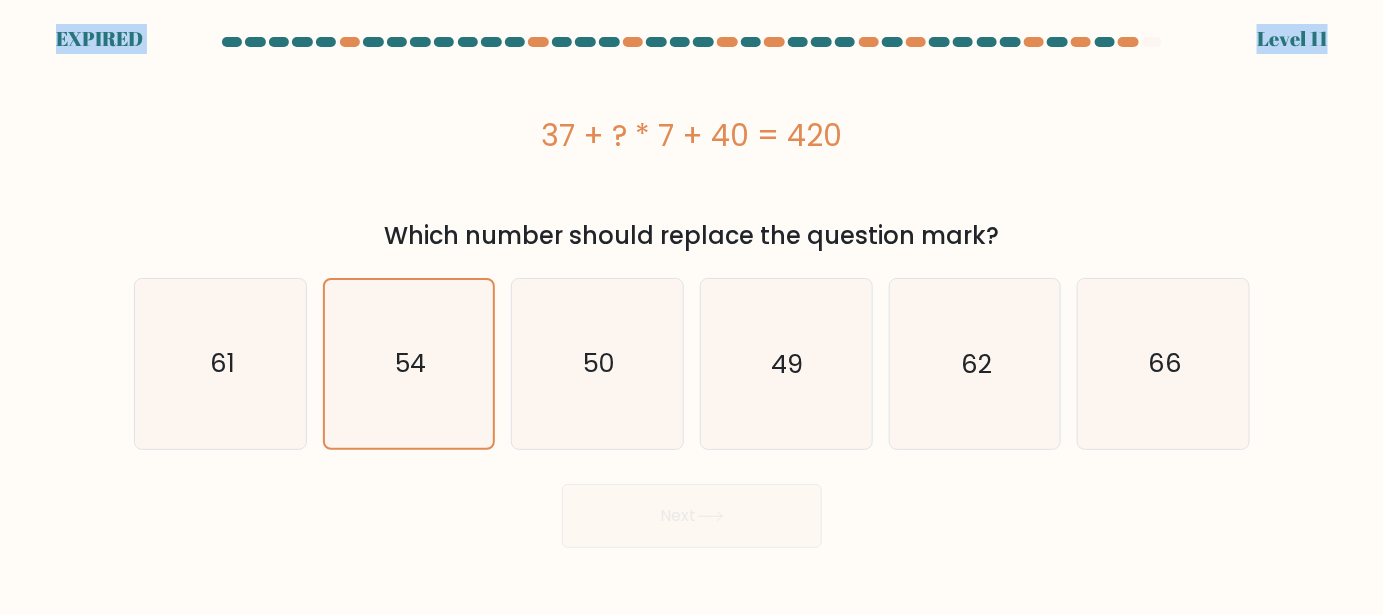 drag, startPoint x: 1023, startPoint y: 35, endPoint x: 1050, endPoint y: 40, distance: 27.45906 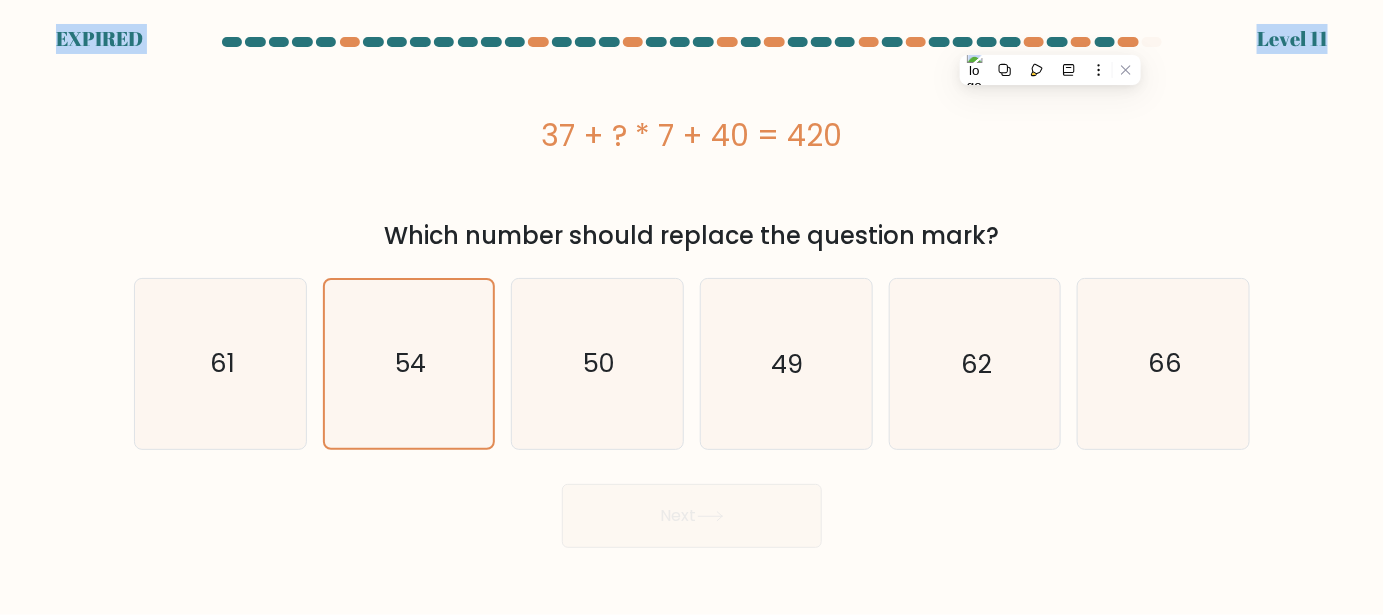 click at bounding box center [1057, 42] 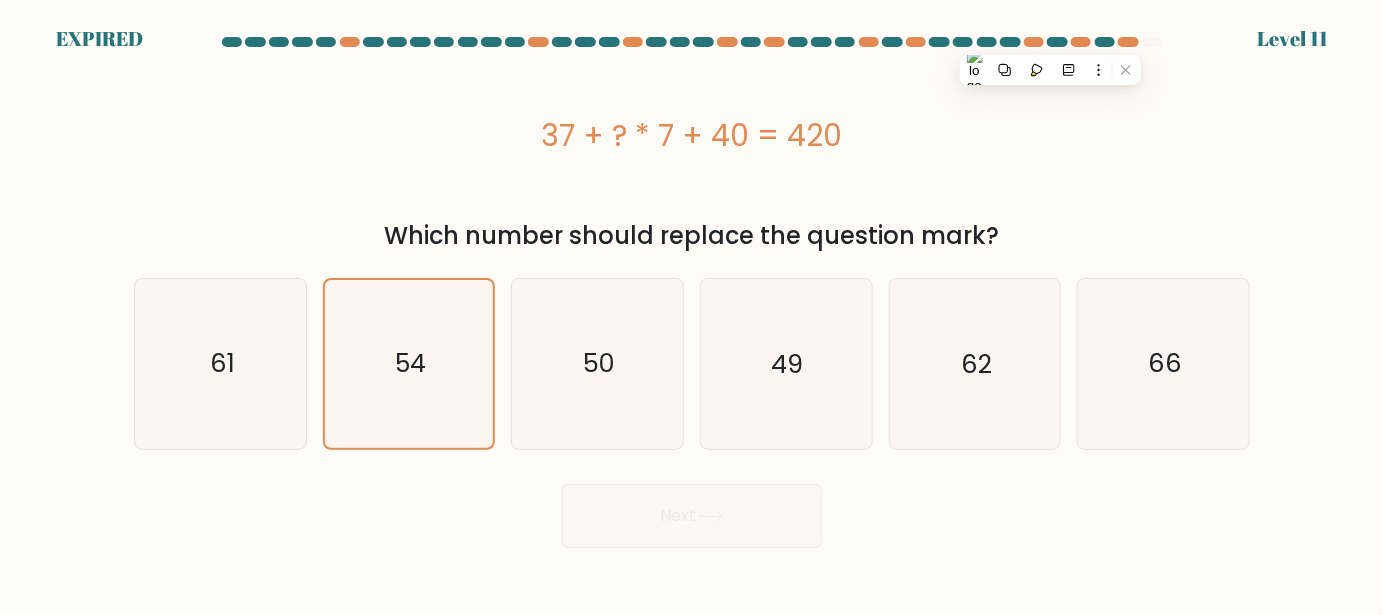 click at bounding box center [1057, 42] 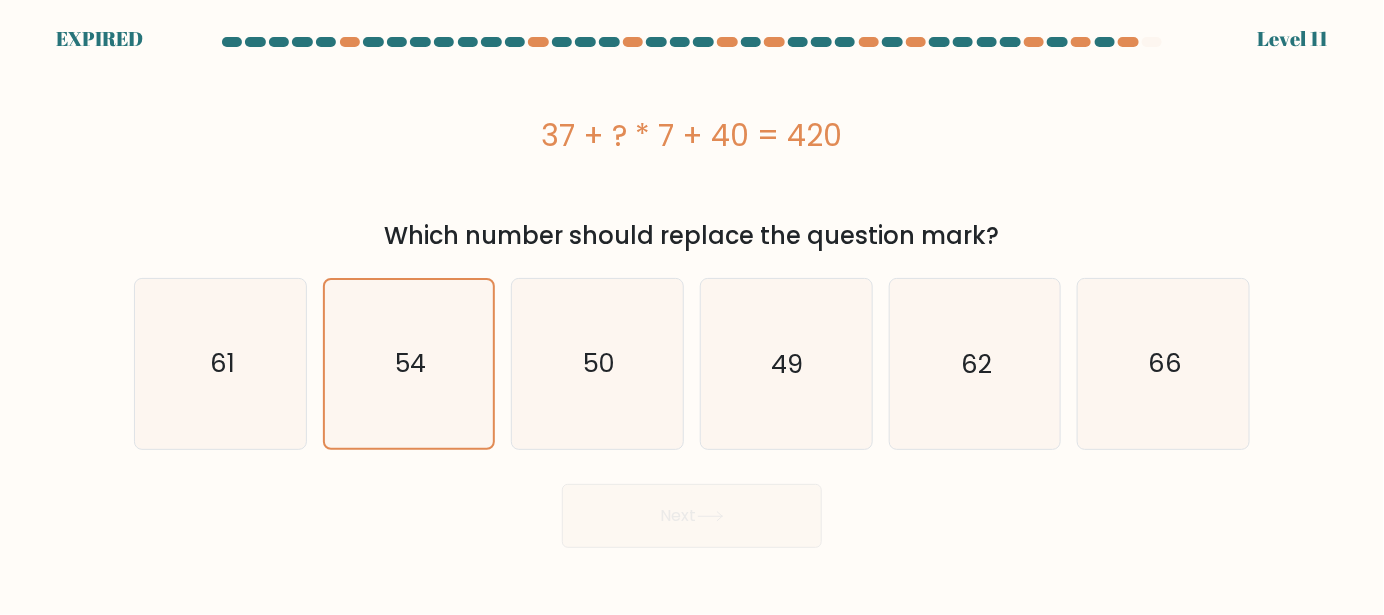 click at bounding box center (1057, 42) 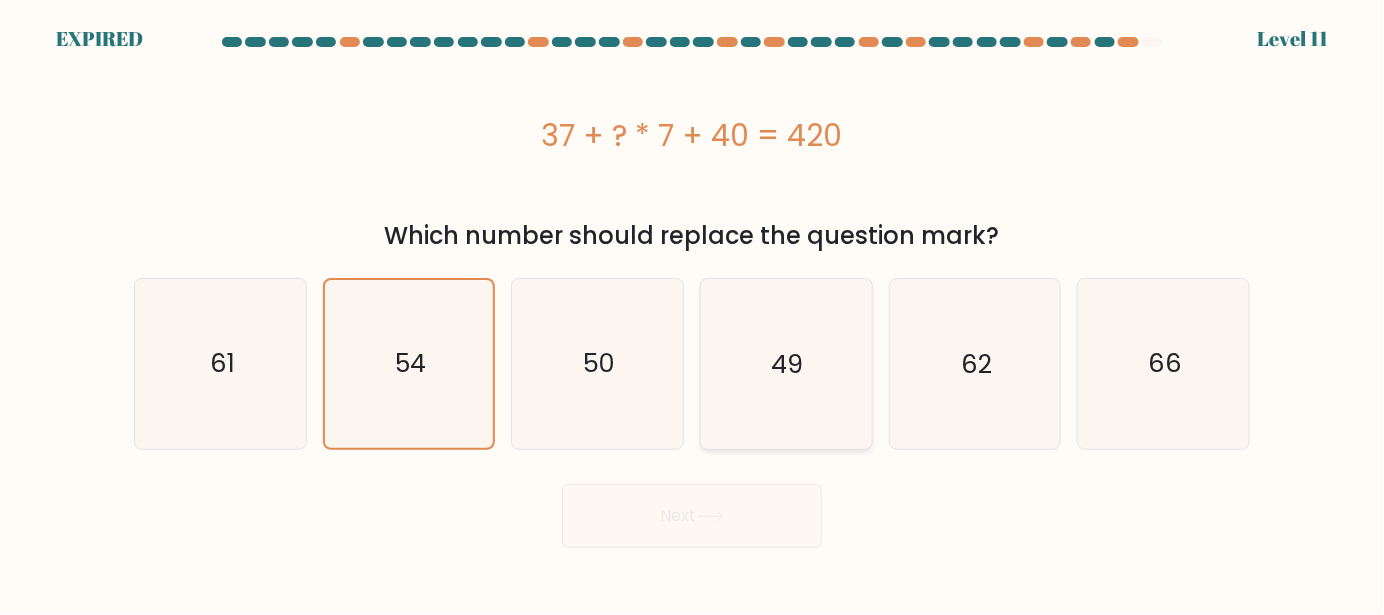 click on "49" 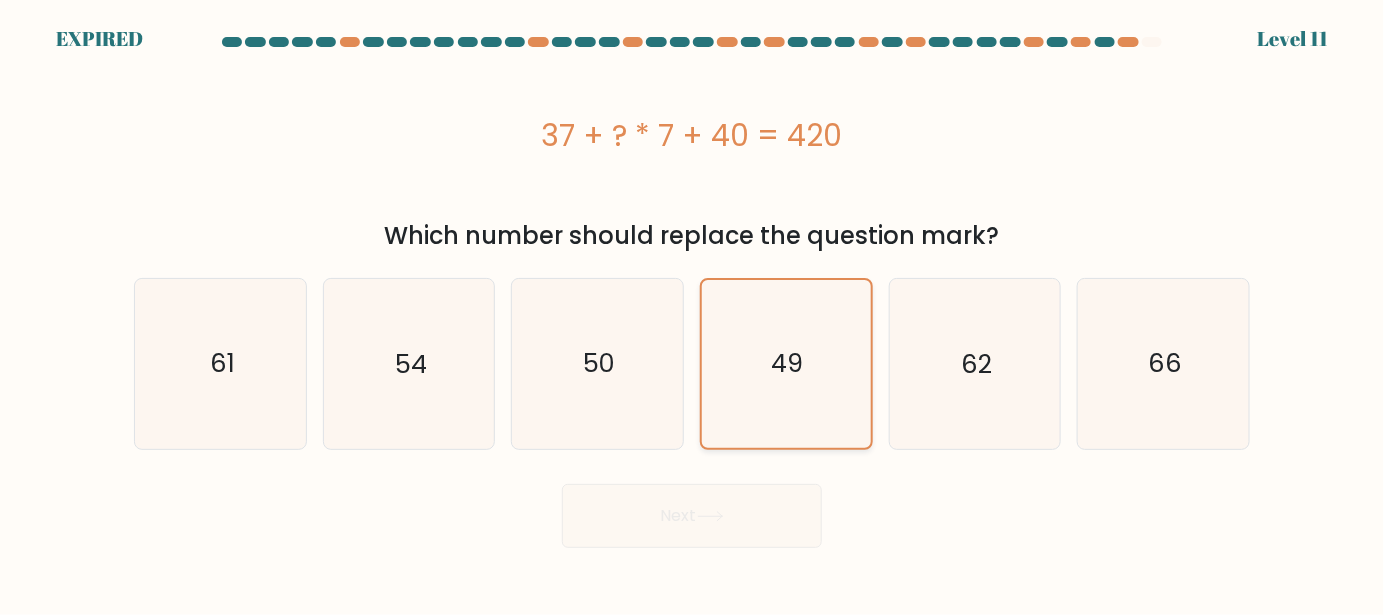 click on "49" 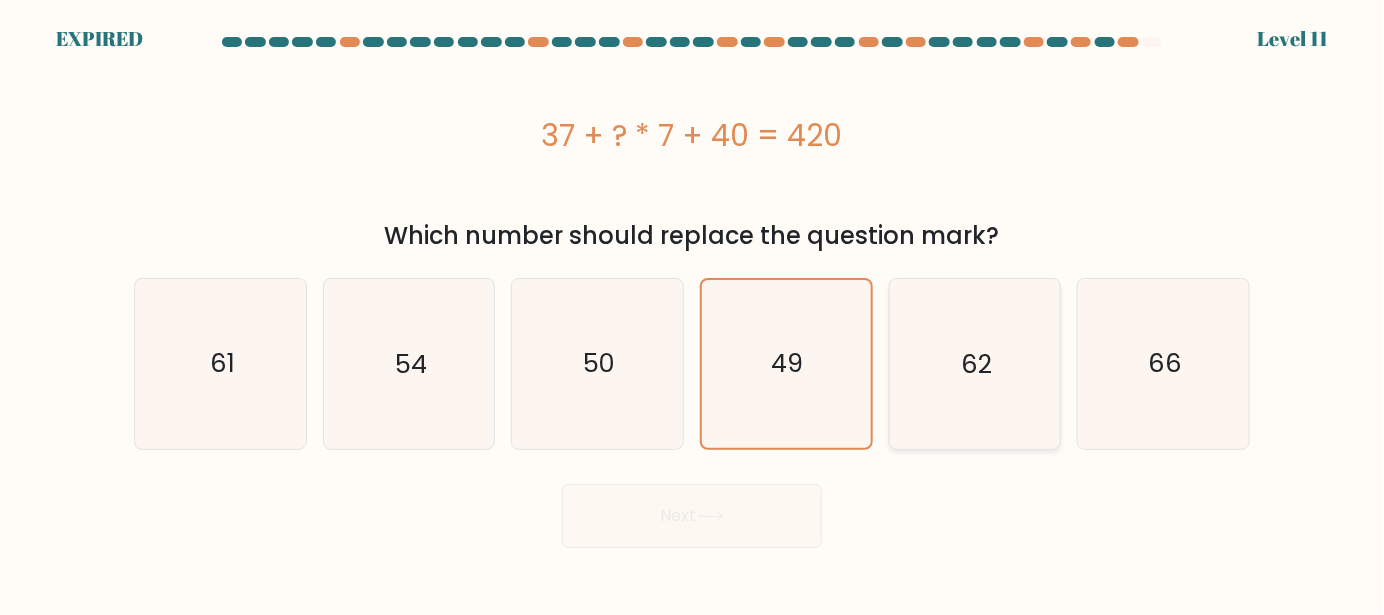 click on "62" 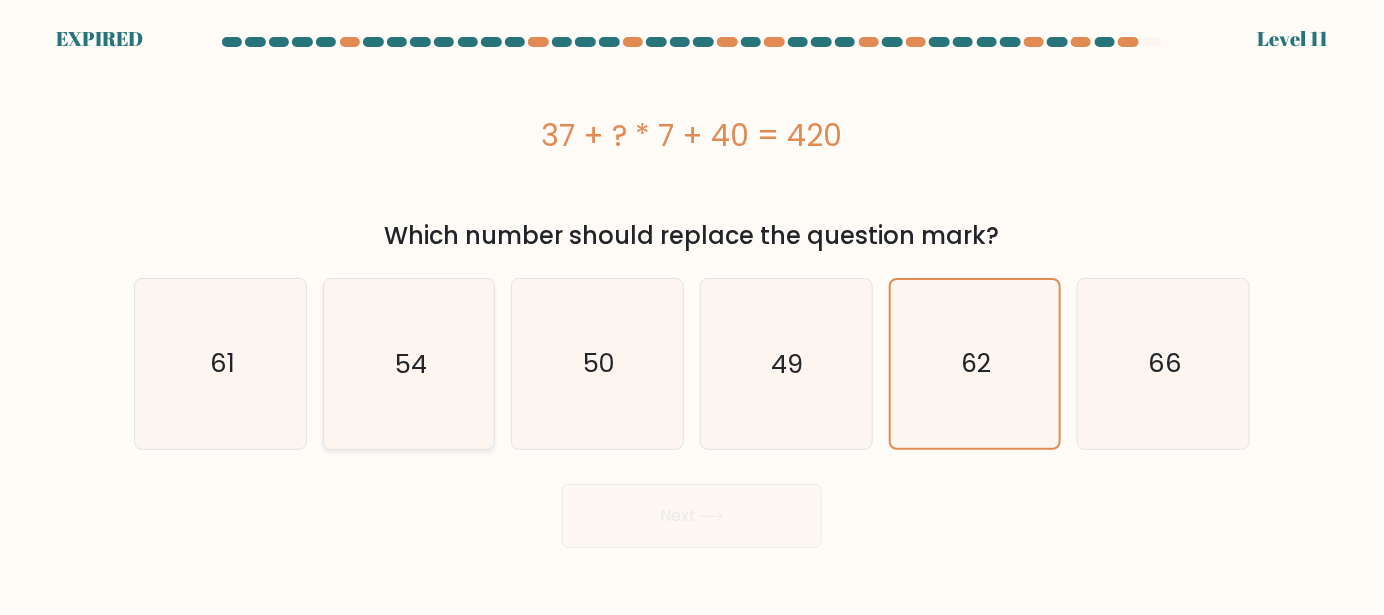 click on "54" 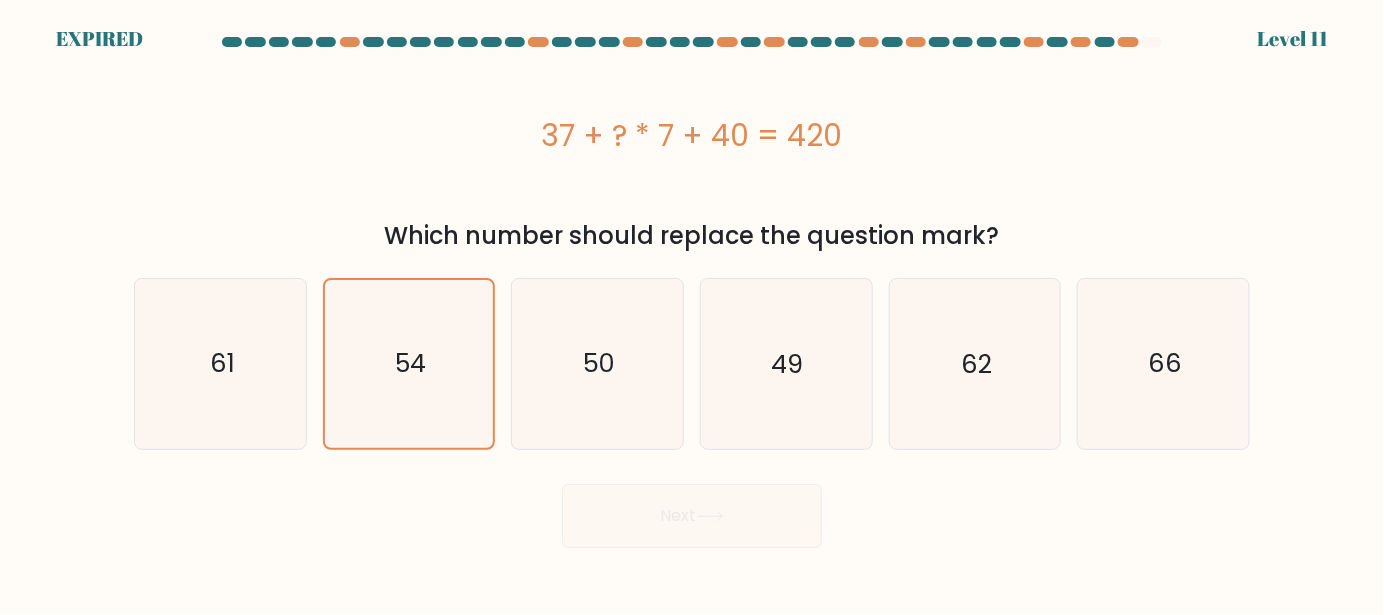 click at bounding box center (1010, 42) 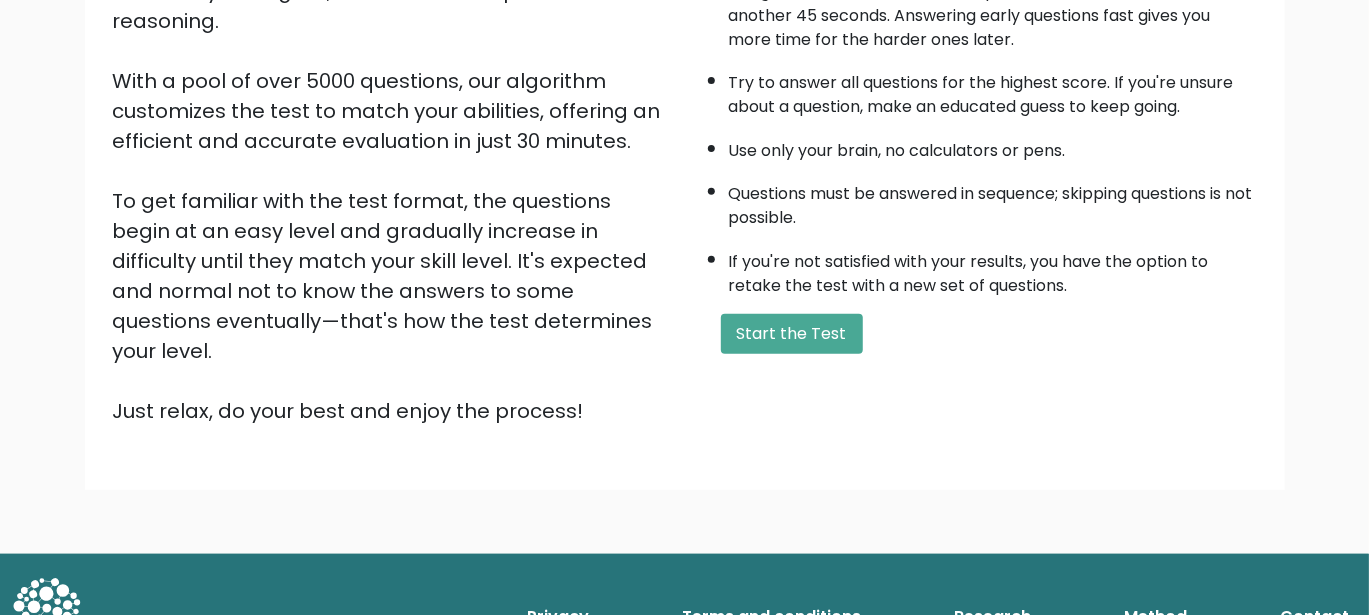 scroll, scrollTop: 0, scrollLeft: 0, axis: both 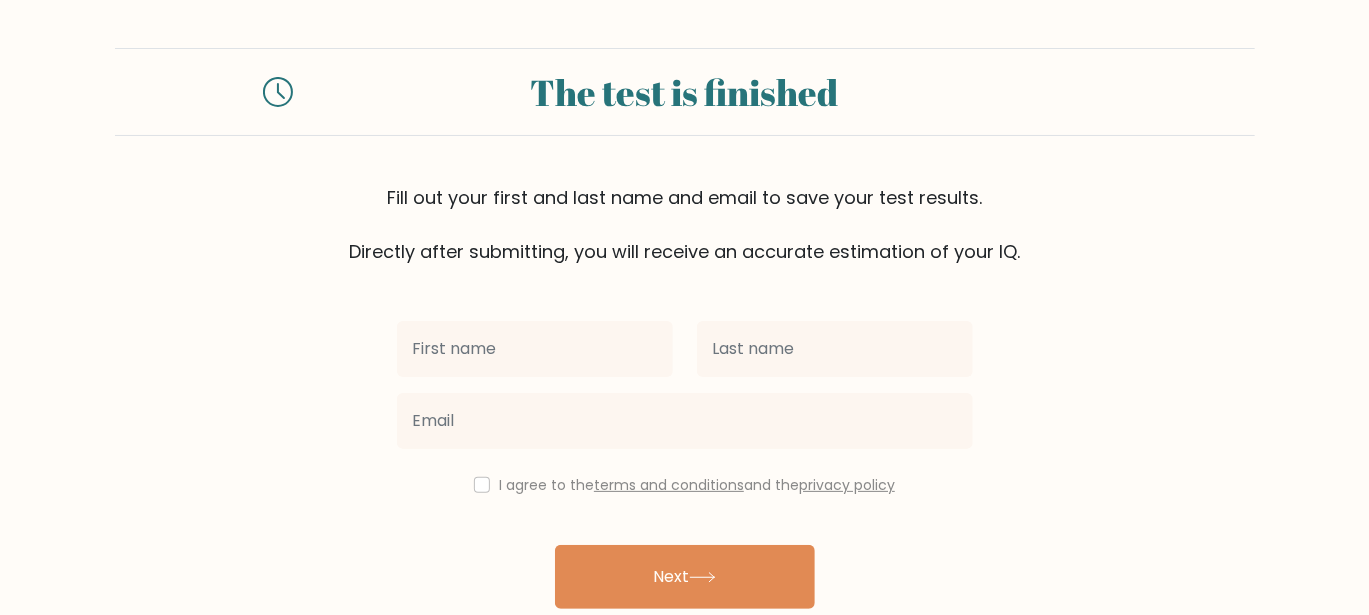 click at bounding box center [535, 349] 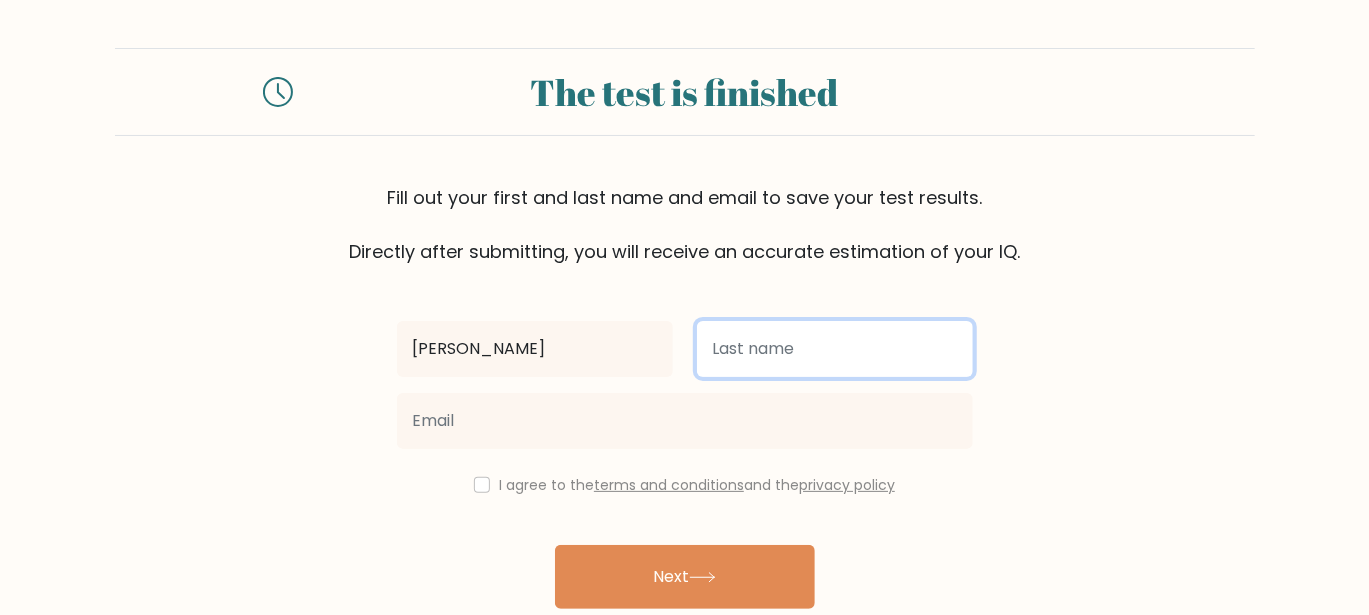 click at bounding box center [835, 349] 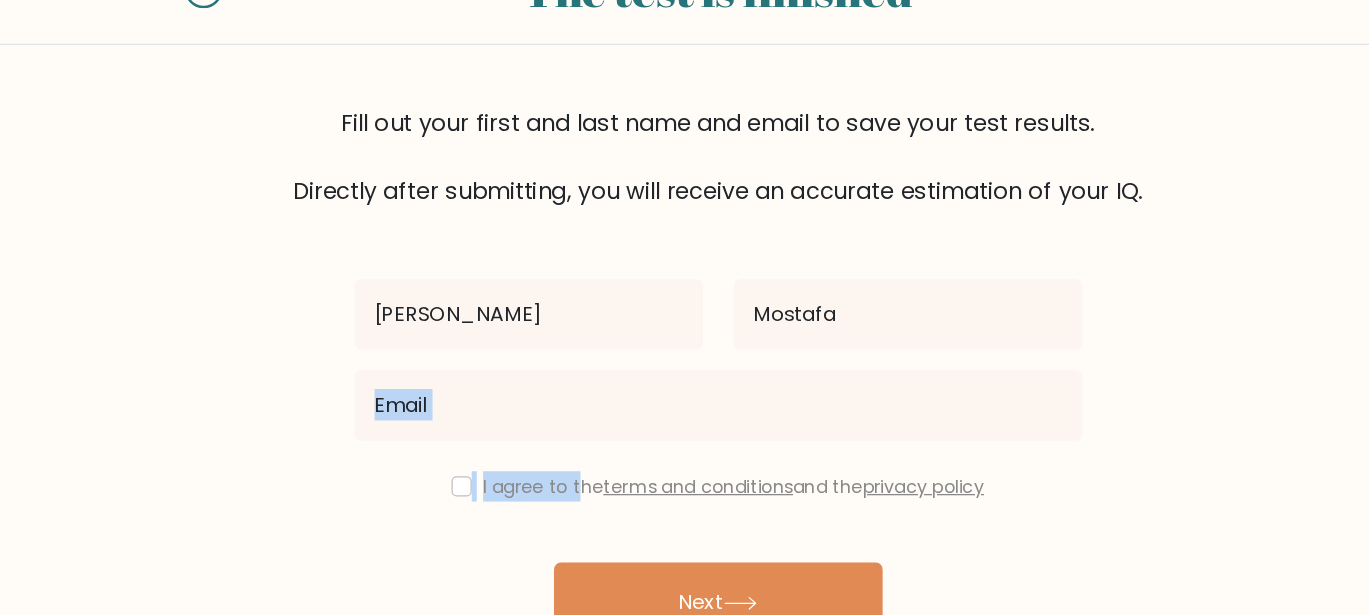 drag, startPoint x: 573, startPoint y: 465, endPoint x: 612, endPoint y: 411, distance: 66.61081 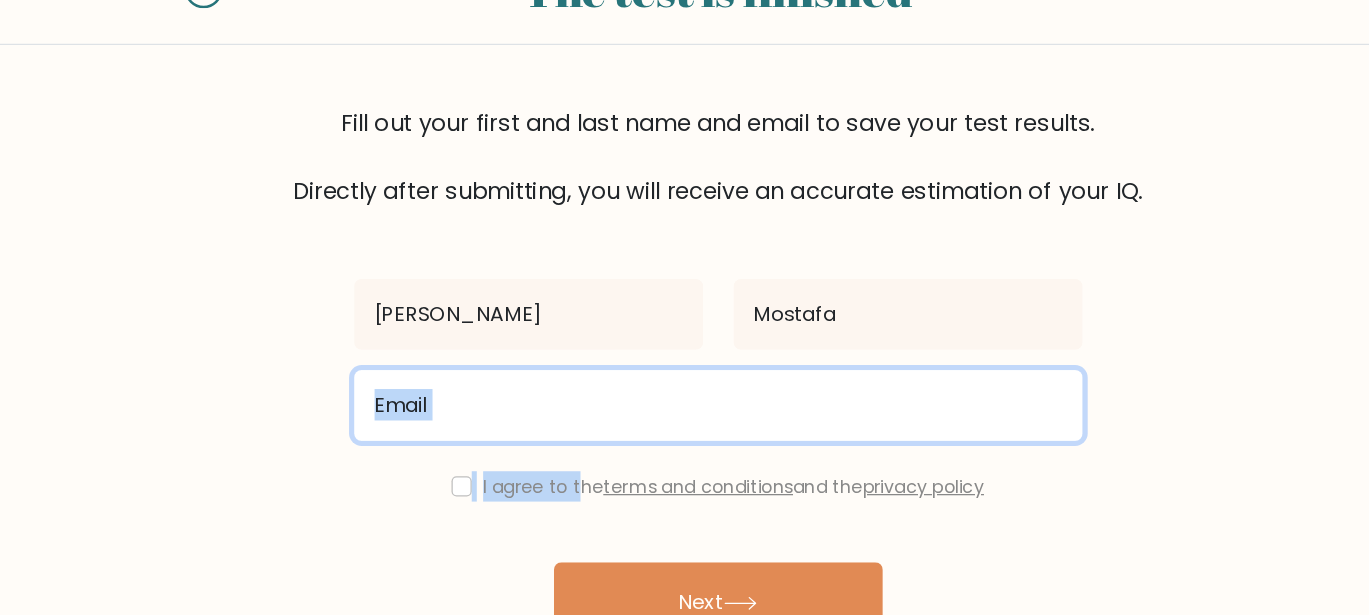 click at bounding box center (685, 421) 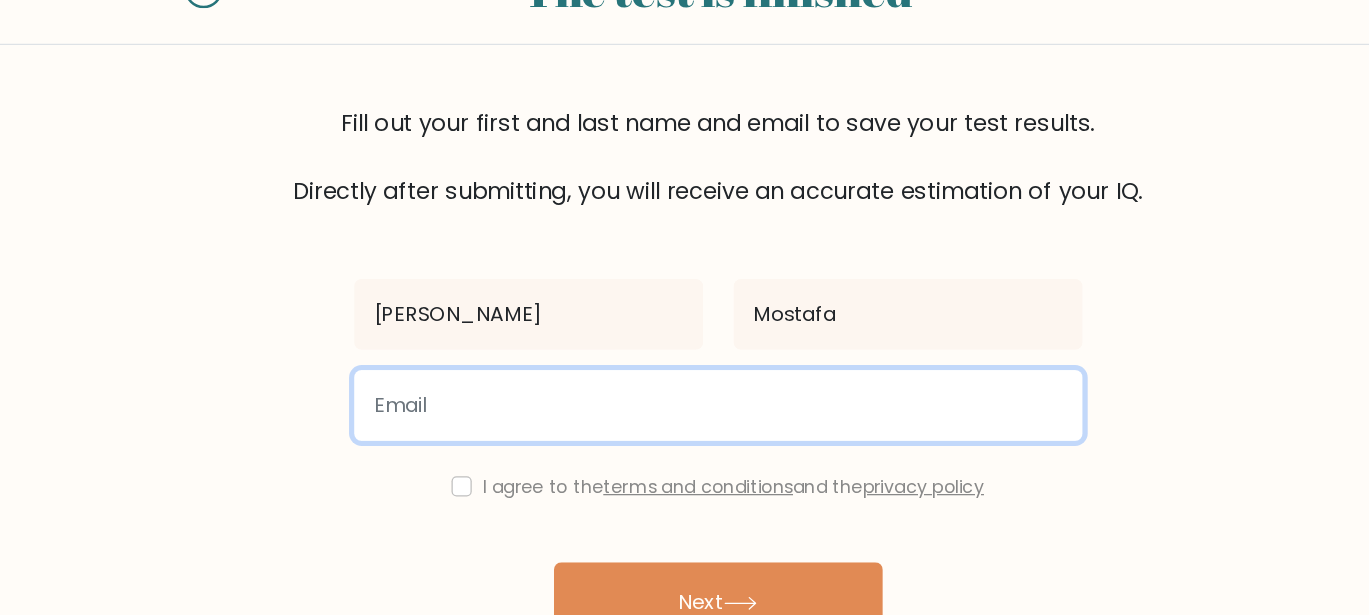 type on "mahmoud2030m300@gmail.com" 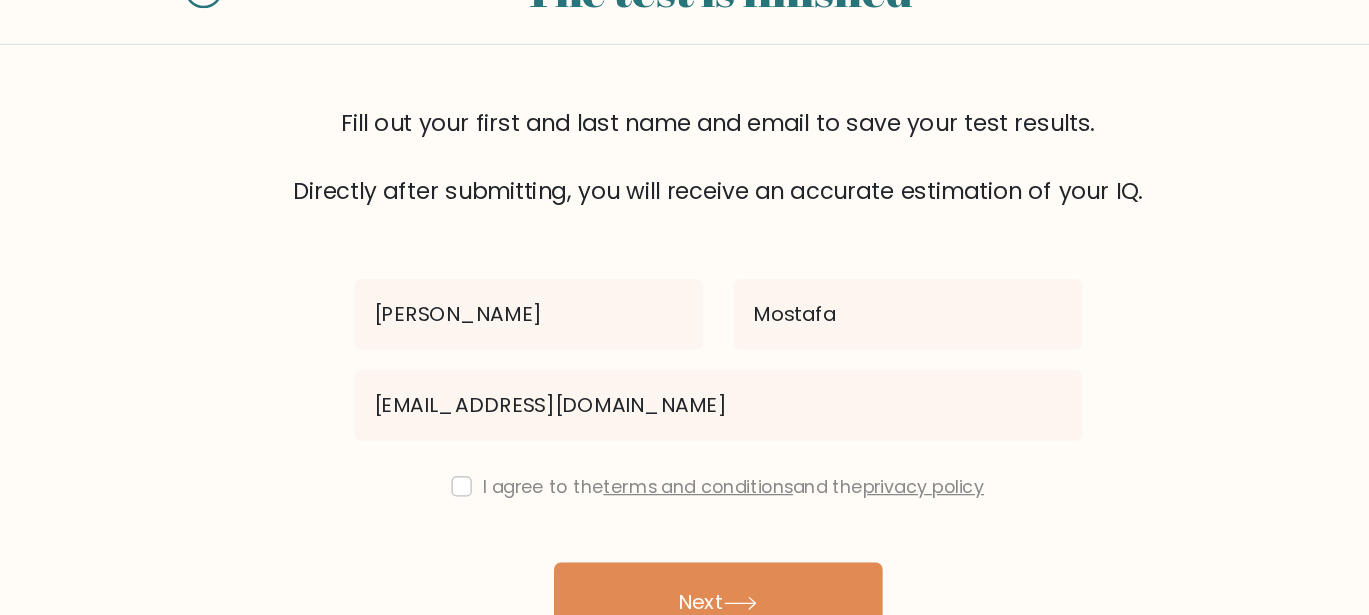 click on "I agree to the  terms and conditions  and the  privacy policy" at bounding box center (685, 485) 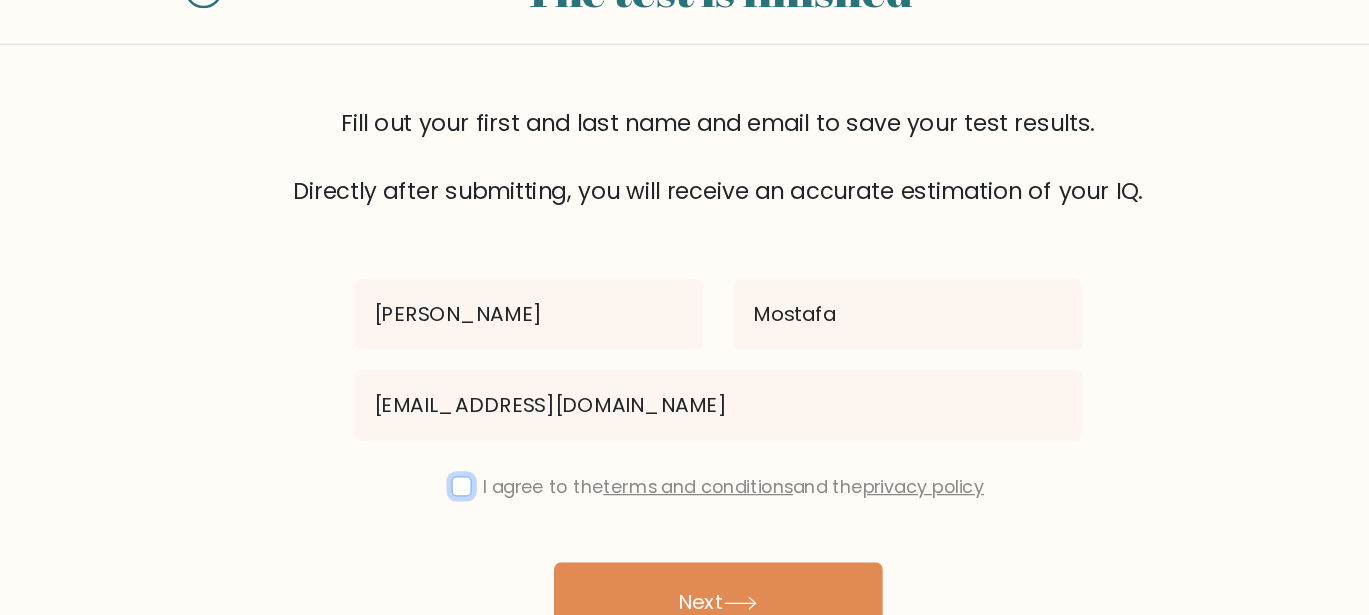click at bounding box center (482, 485) 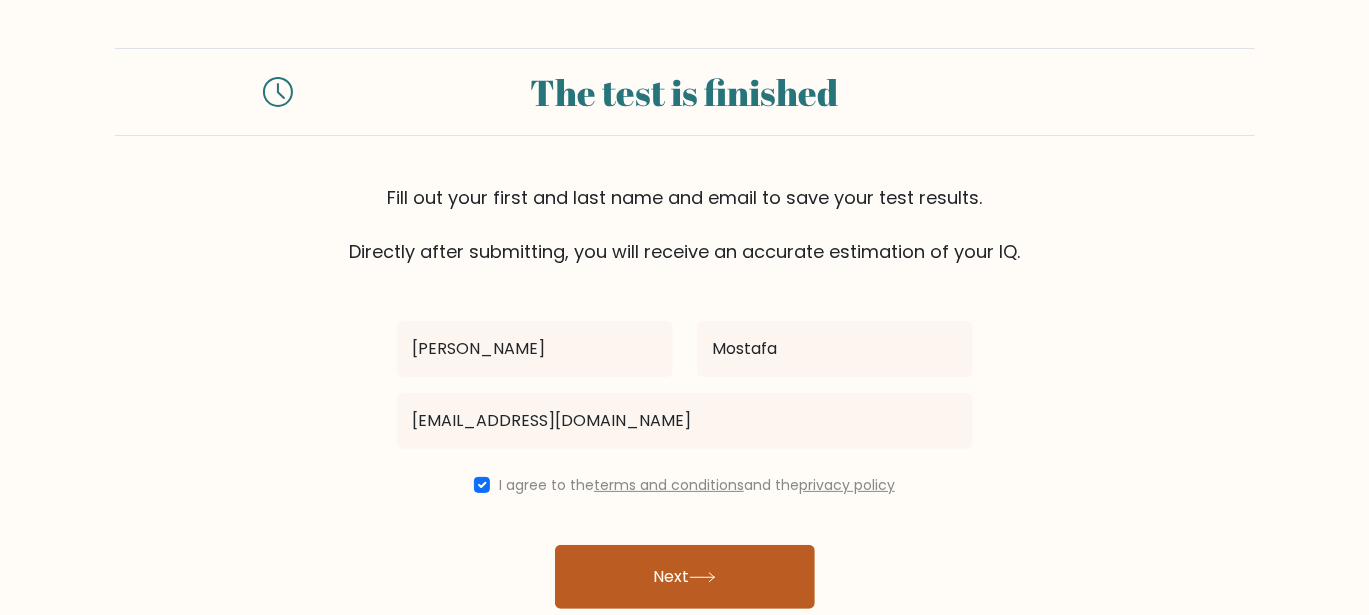 click on "Next" at bounding box center [685, 577] 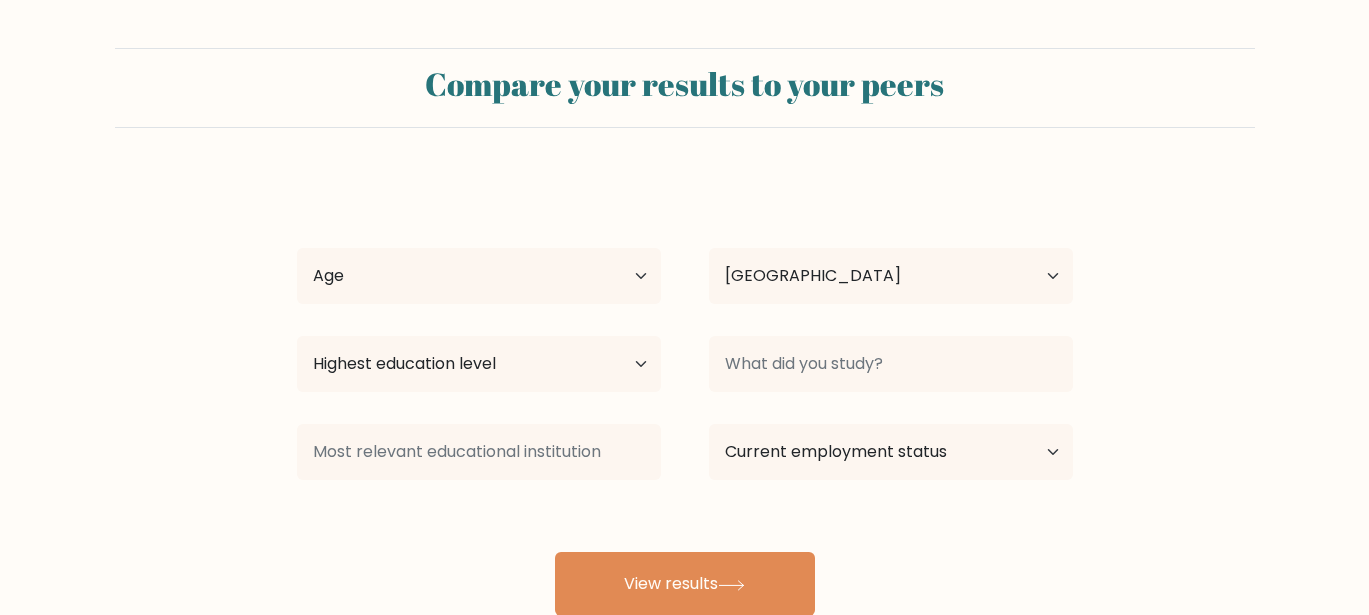 select on "EG" 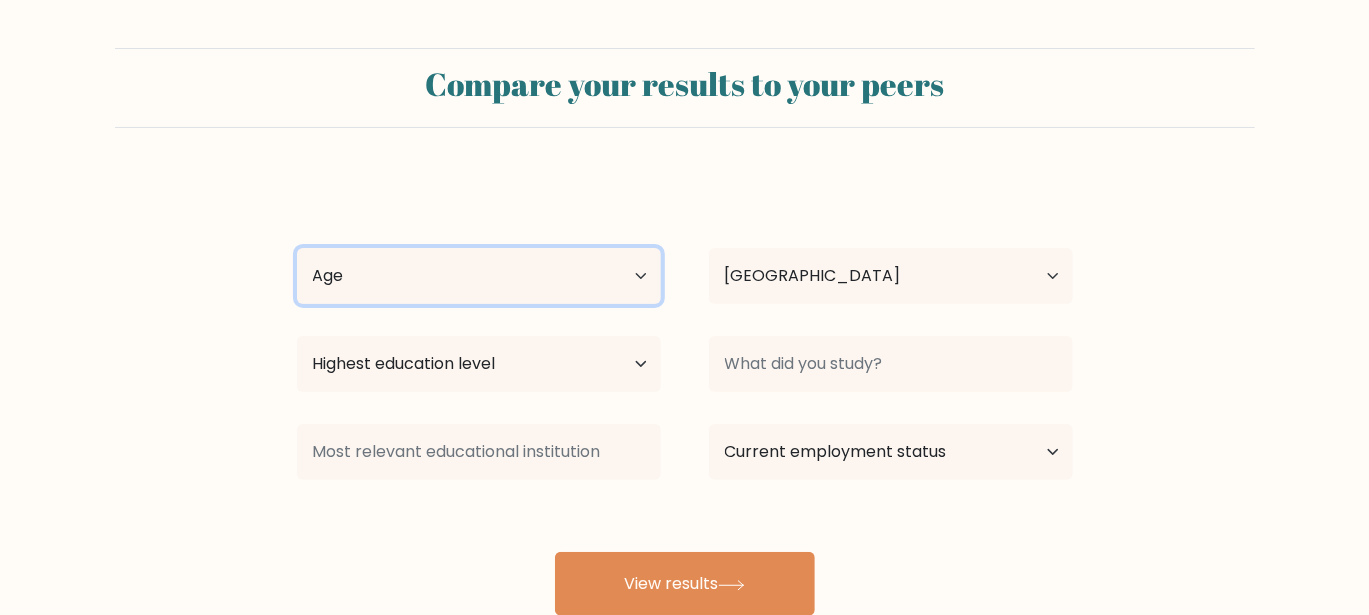 click on "Age
Under 18 years old
18-24 years old
25-34 years old
35-44 years old
45-54 years old
55-64 years old
65 years old and above" at bounding box center [479, 276] 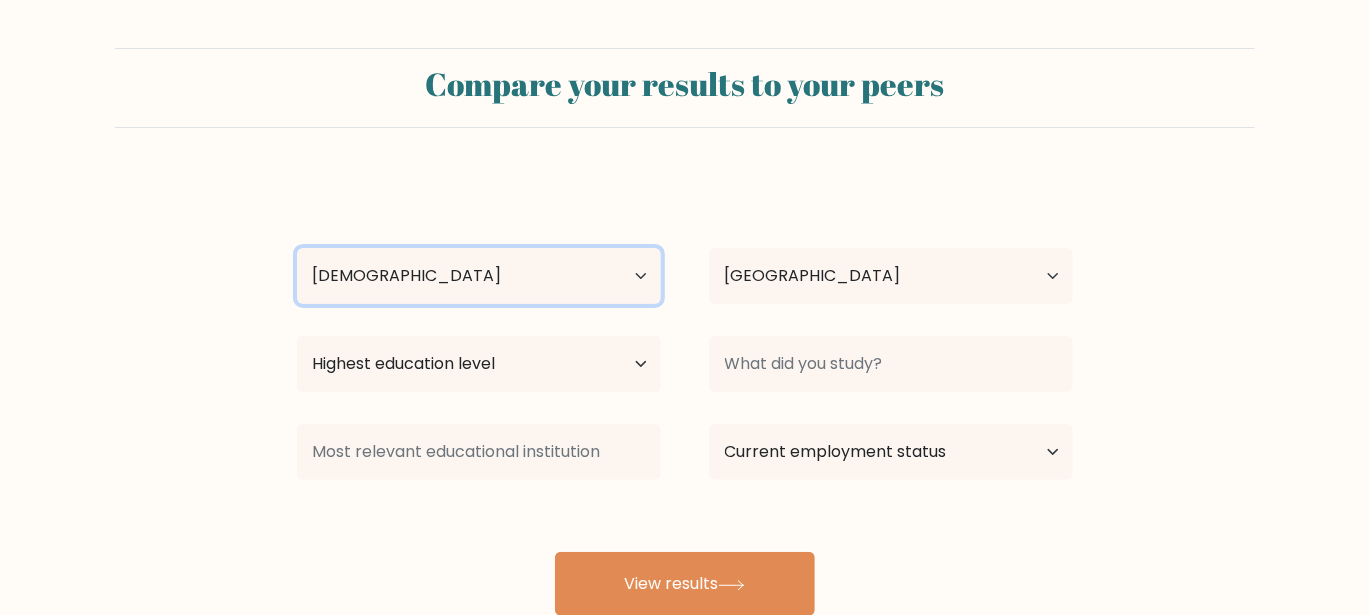 click on "Age
Under 18 years old
18-24 years old
25-34 years old
35-44 years old
45-54 years old
55-64 years old
65 years old and above" at bounding box center [479, 276] 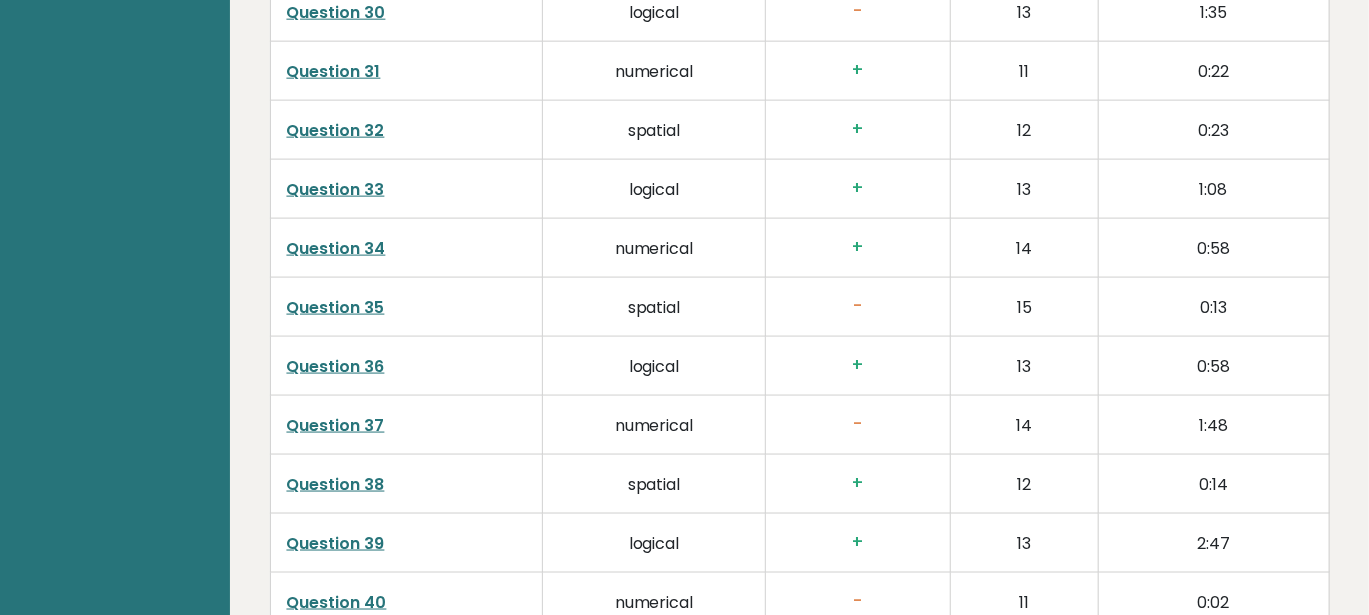 scroll, scrollTop: 5290, scrollLeft: 0, axis: vertical 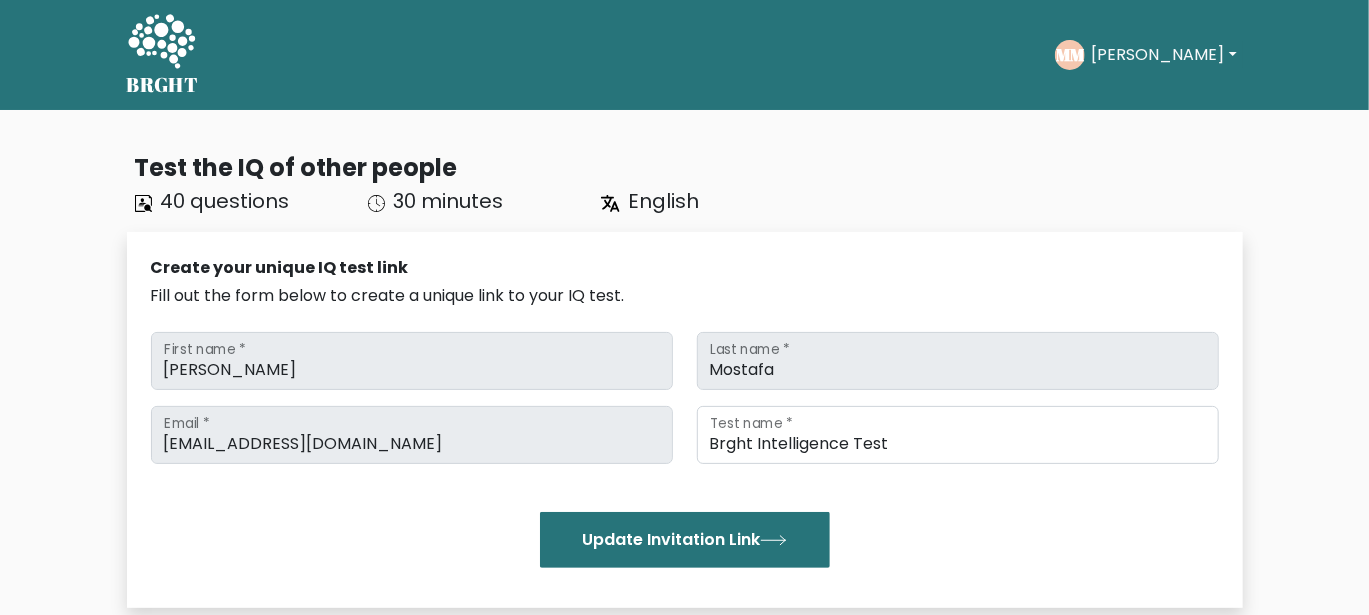 click on "[PERSON_NAME]" at bounding box center [1163, 55] 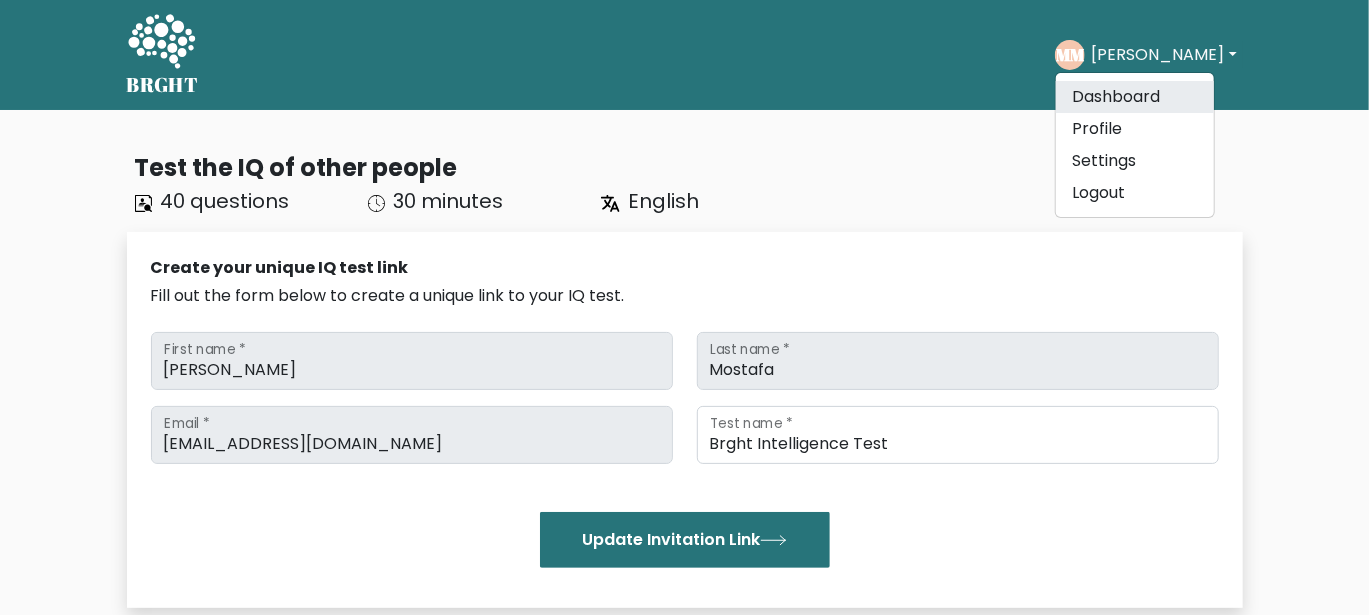 click on "Dashboard" at bounding box center [1135, 97] 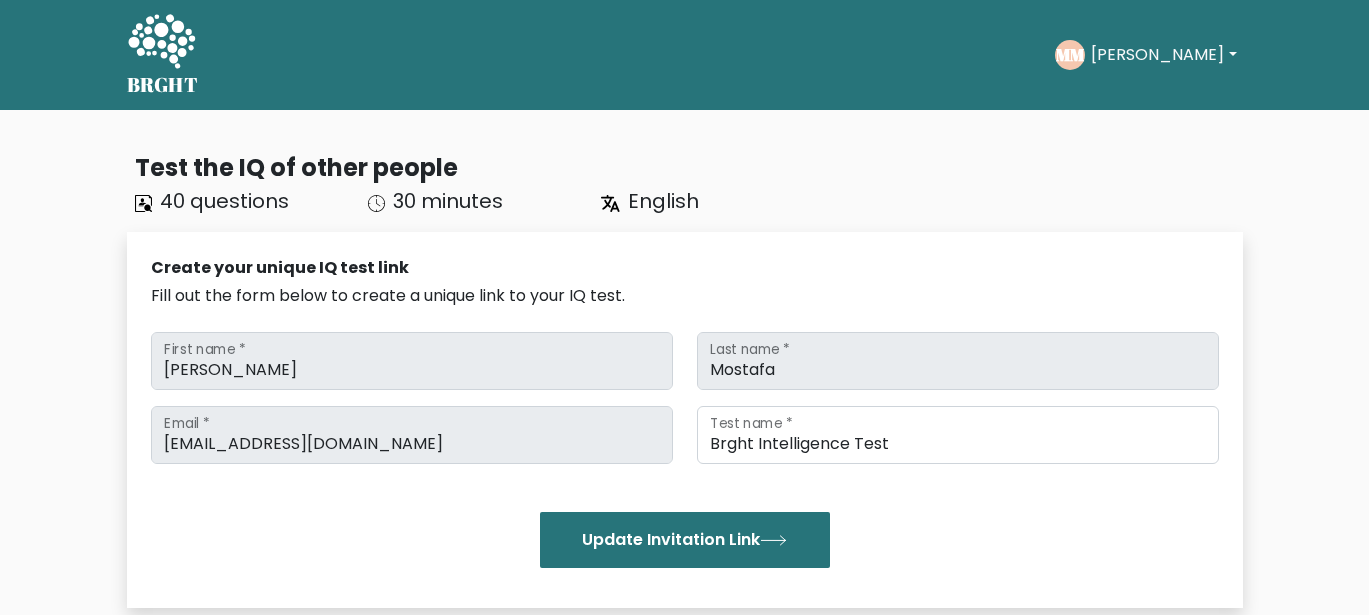 scroll, scrollTop: 0, scrollLeft: 0, axis: both 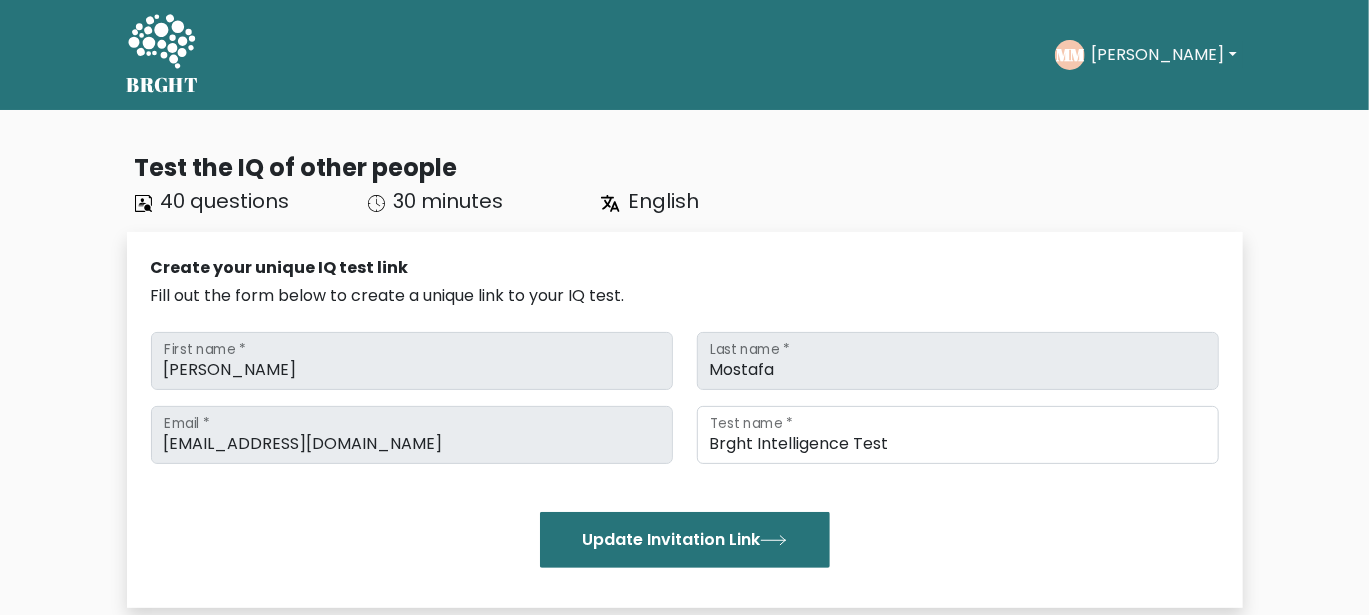 click on "[PERSON_NAME]" at bounding box center (1163, 55) 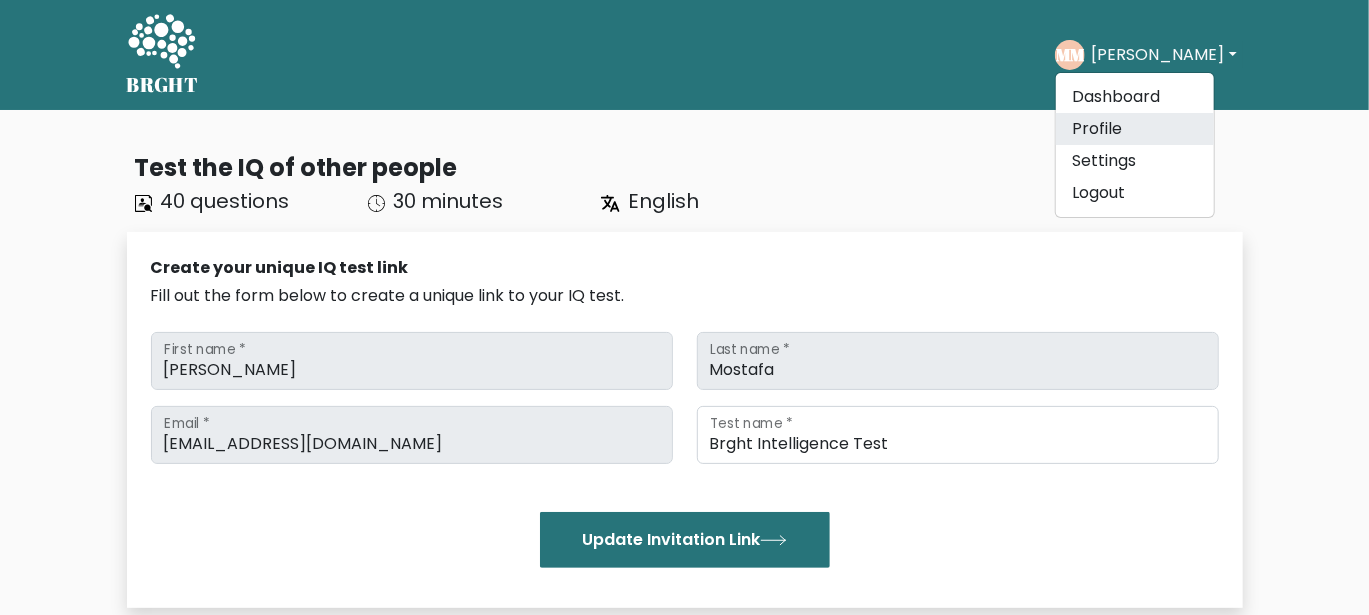 click on "Profile" at bounding box center (1135, 129) 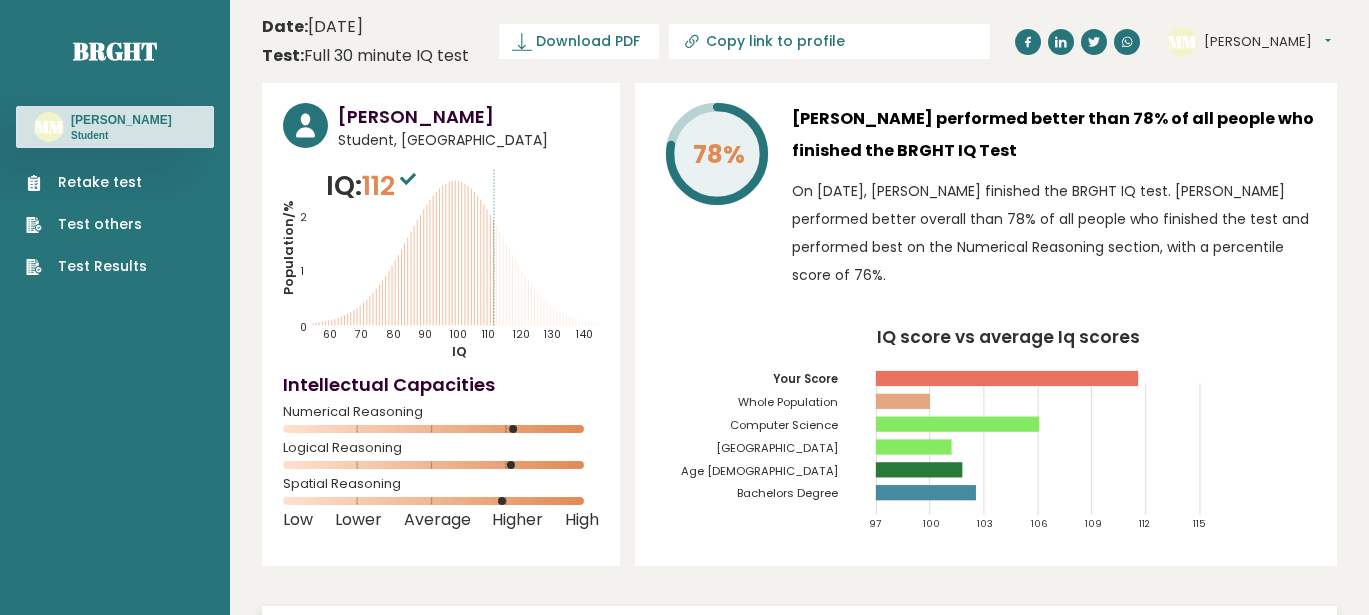 scroll, scrollTop: 0, scrollLeft: 0, axis: both 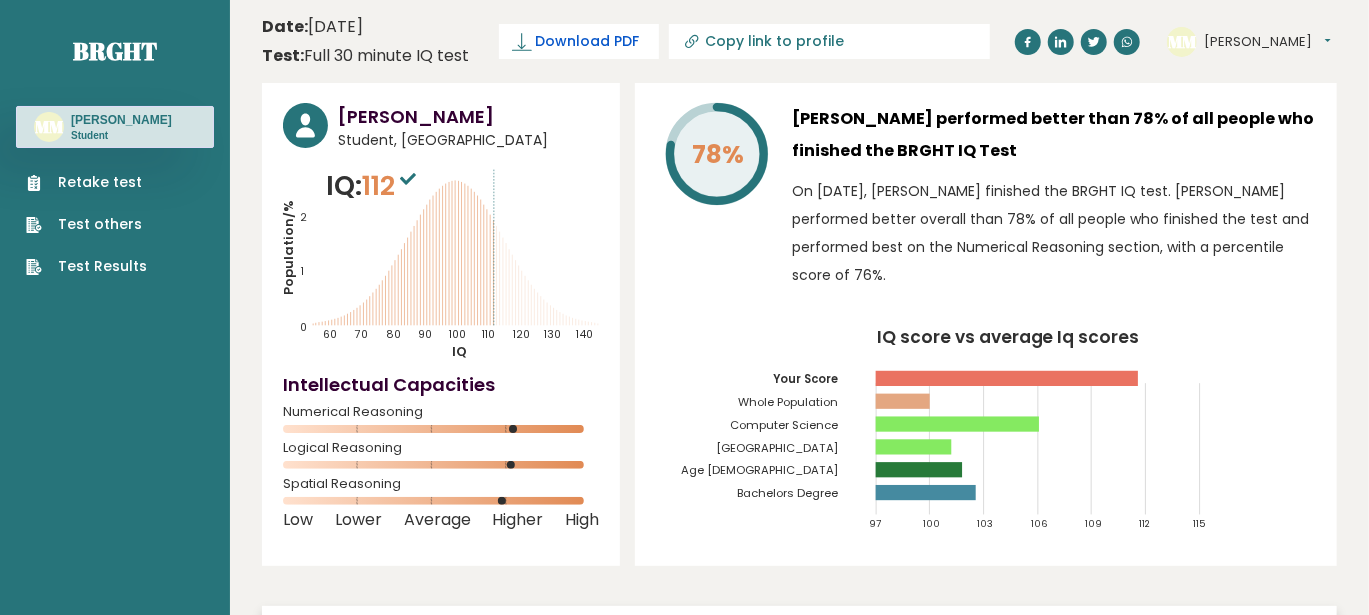 click on "Download PDF" at bounding box center [588, 41] 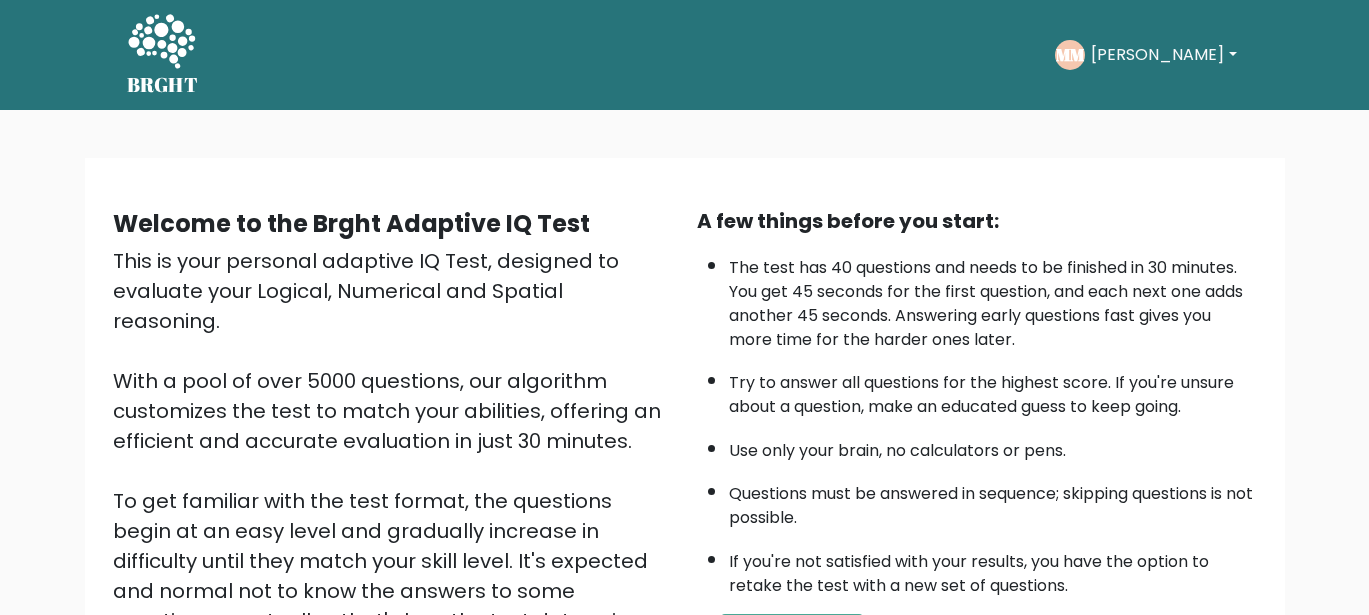scroll, scrollTop: 0, scrollLeft: 0, axis: both 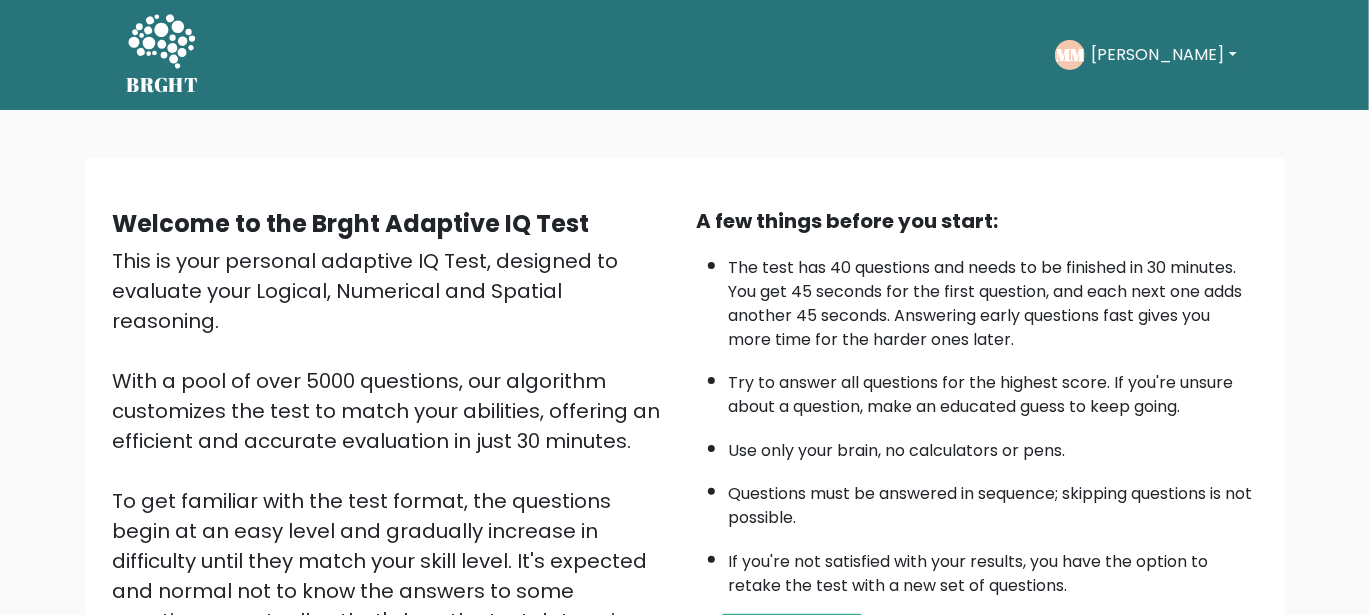 click on "MM
Mahmoud
Dashboard
Profile
Settings
Logout" at bounding box center (1148, 55) 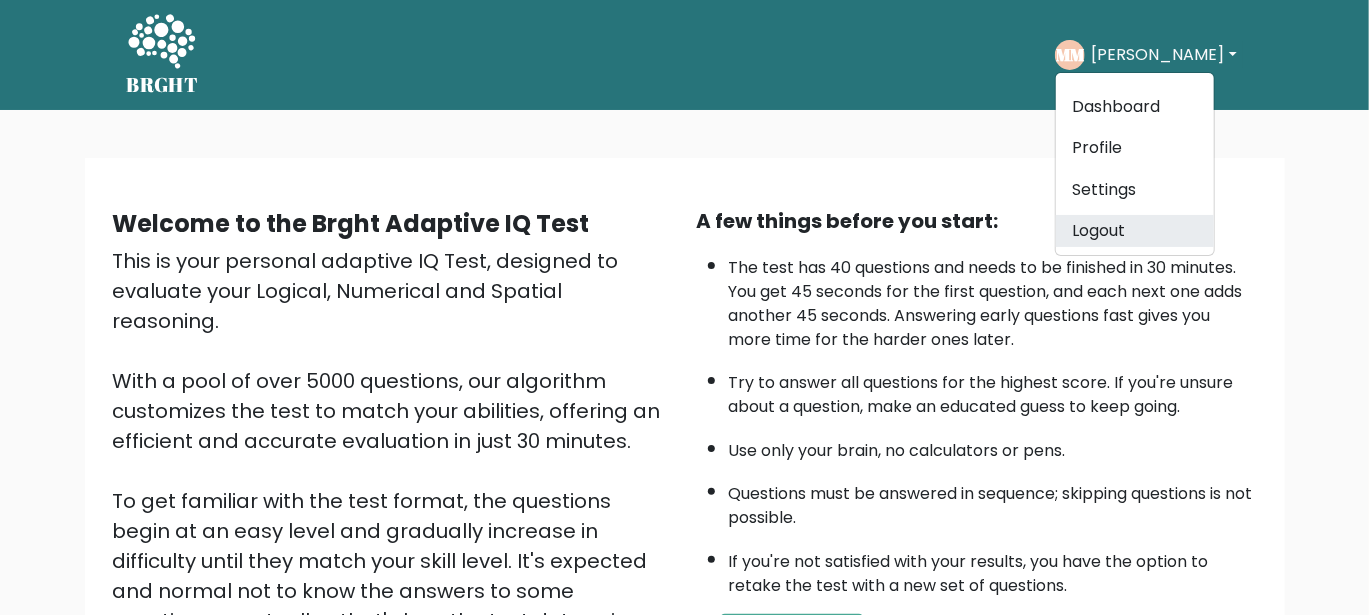 click on "Logout" at bounding box center [1135, 231] 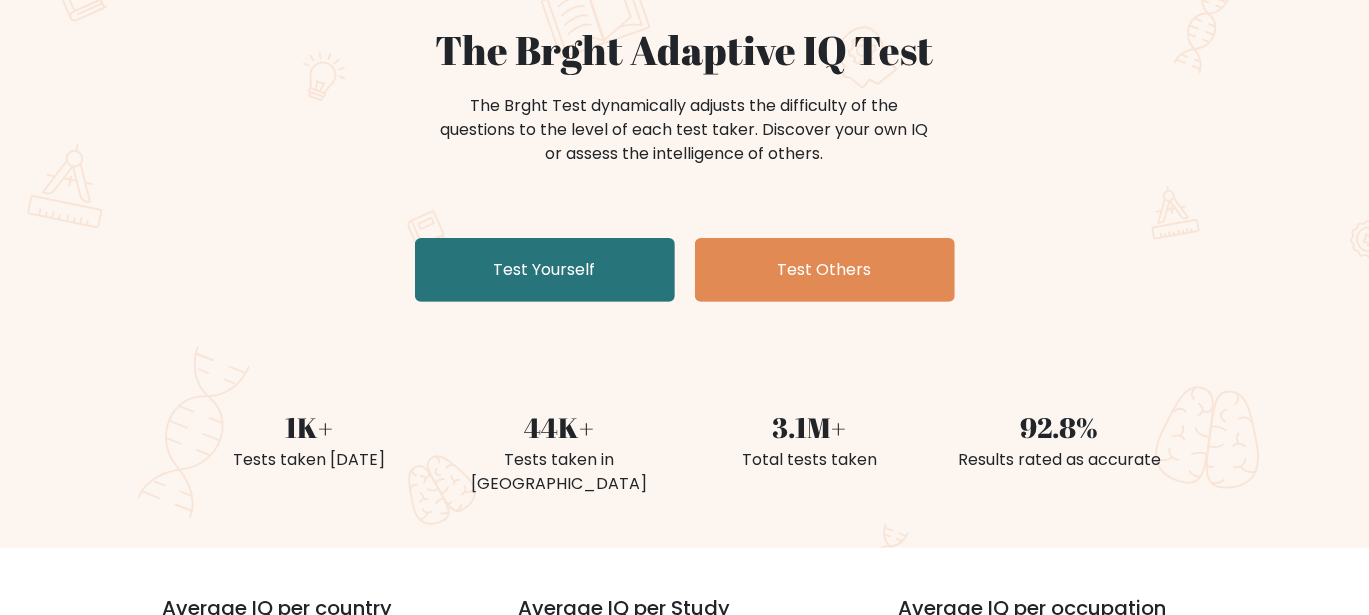 scroll, scrollTop: 0, scrollLeft: 0, axis: both 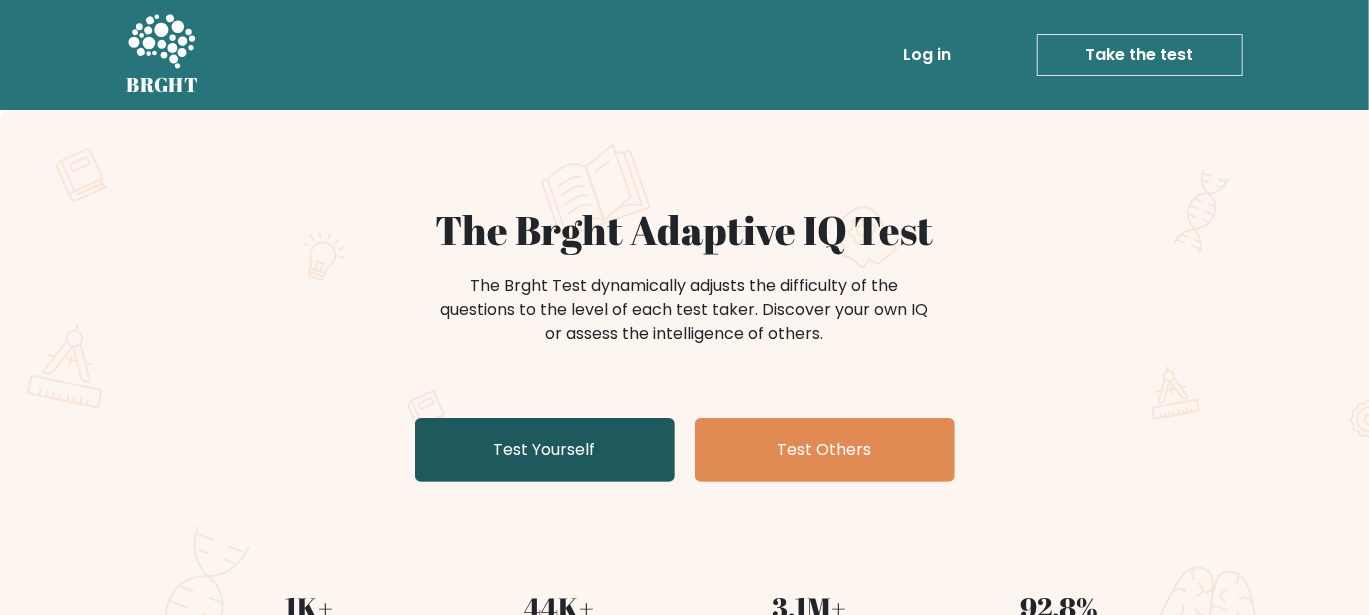 click on "Test Yourself" at bounding box center (545, 450) 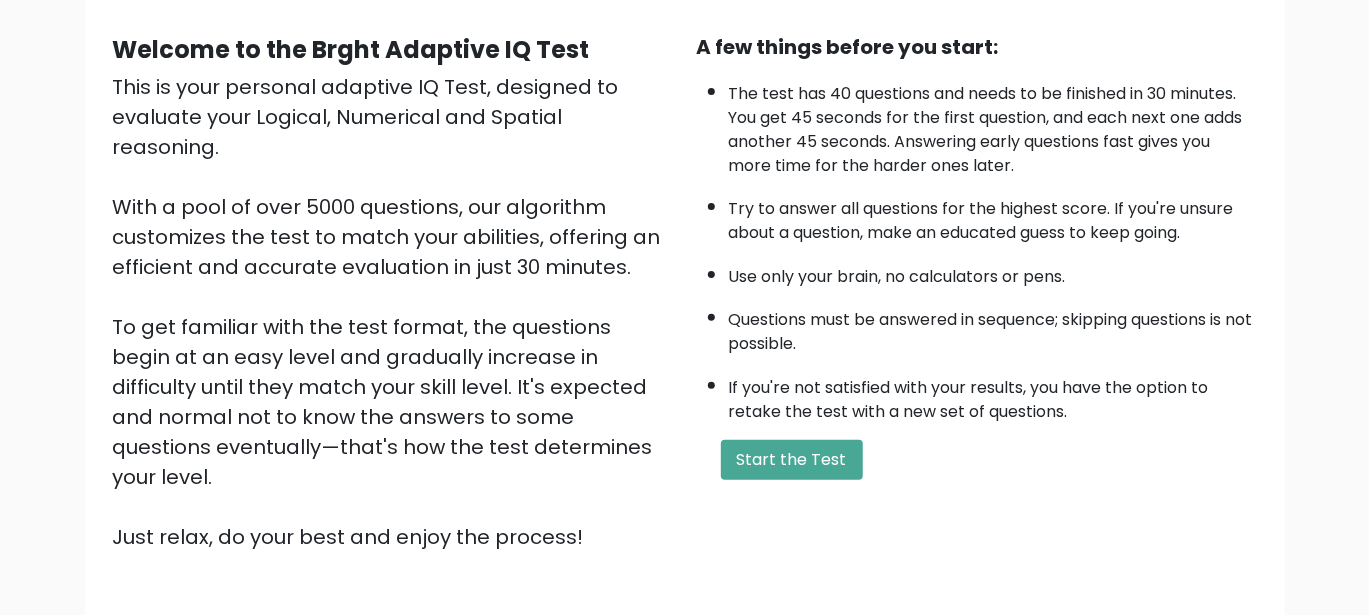 scroll, scrollTop: 173, scrollLeft: 0, axis: vertical 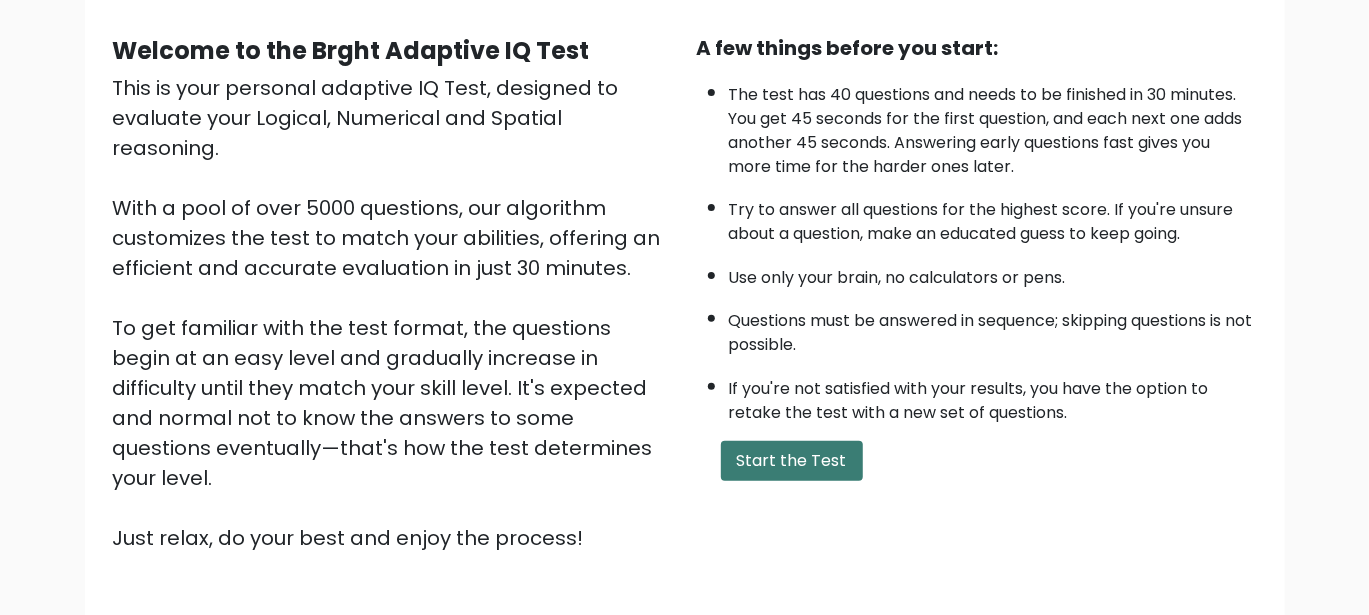 click on "Start the Test" at bounding box center (792, 461) 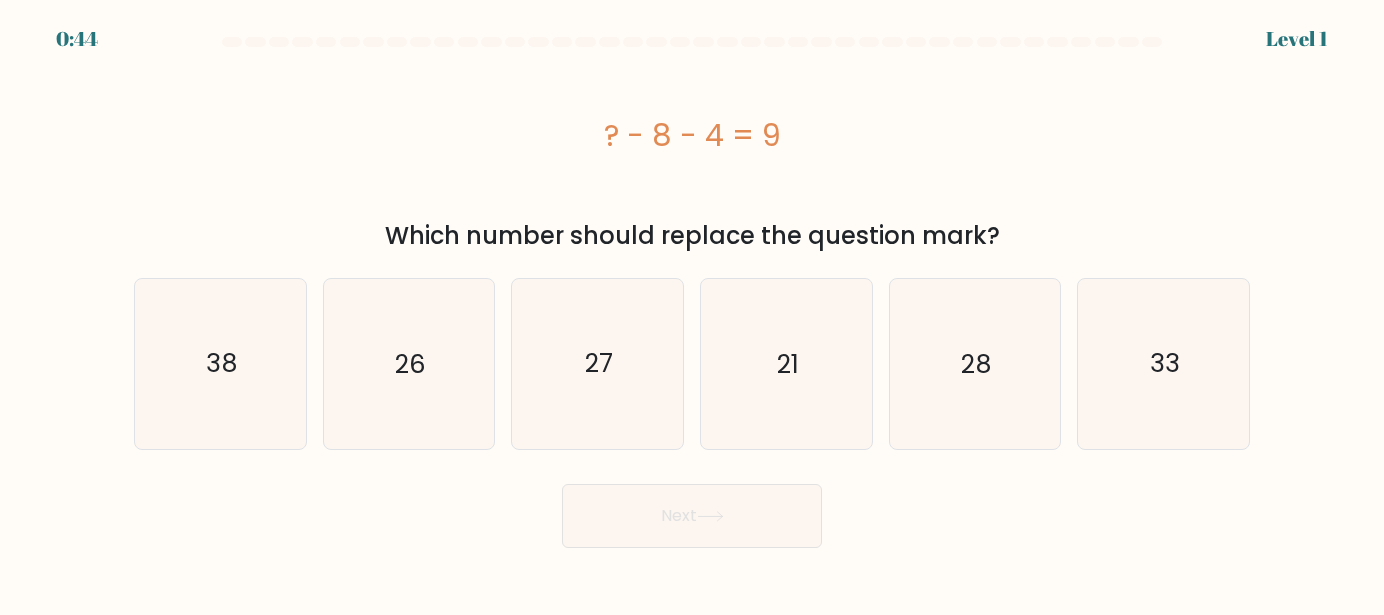 scroll, scrollTop: 0, scrollLeft: 0, axis: both 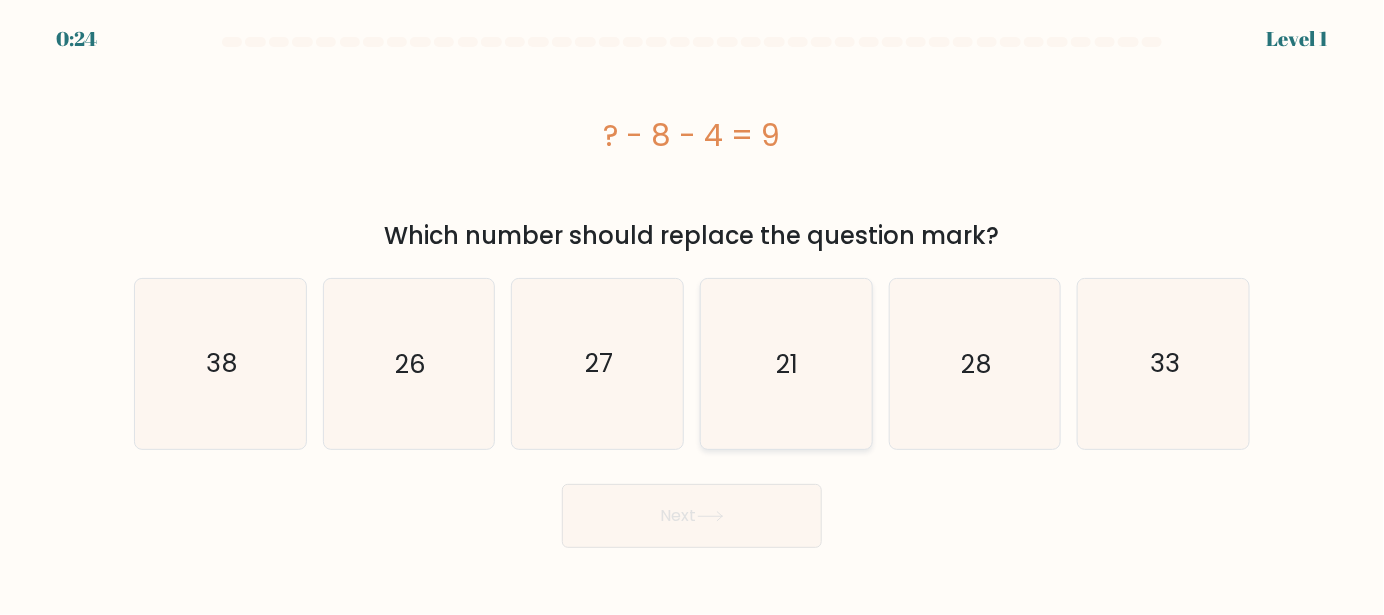 click on "21" 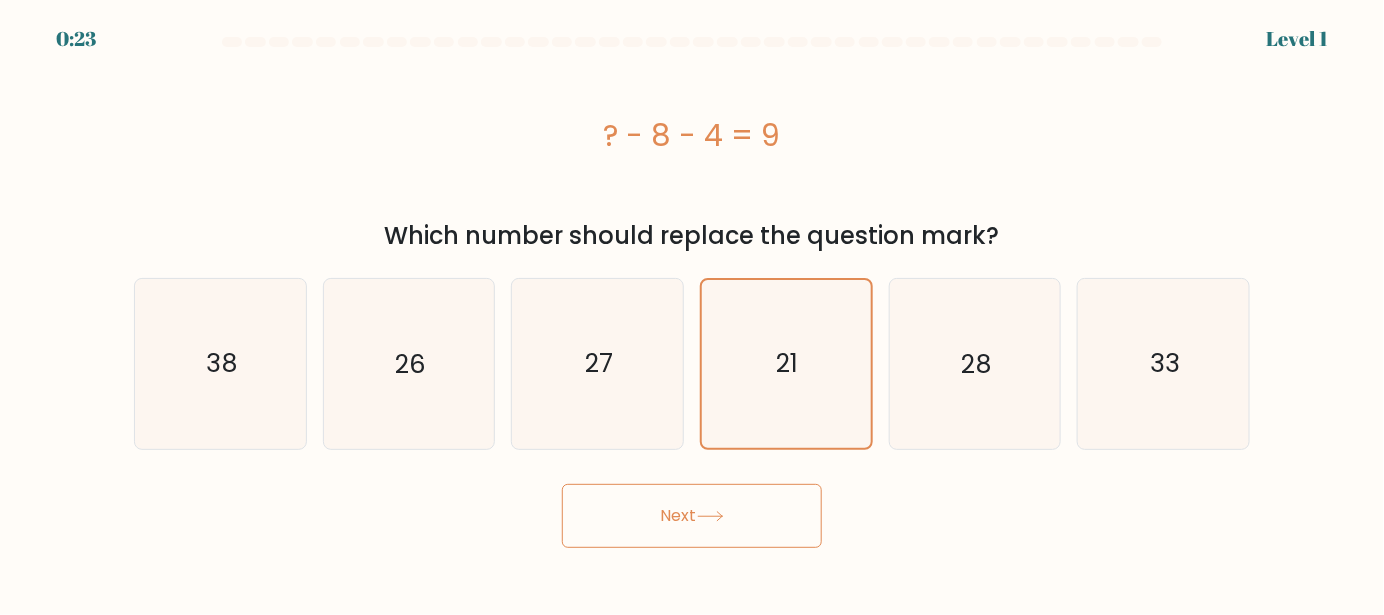 click on "Next" at bounding box center (692, 516) 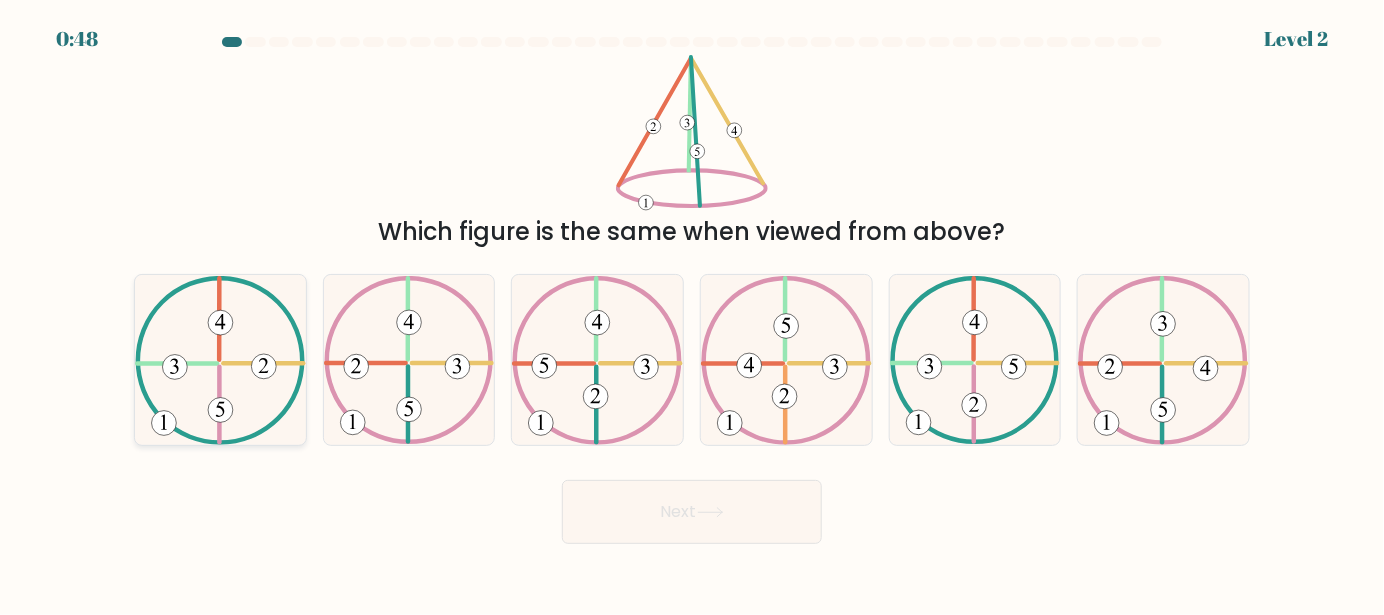 click 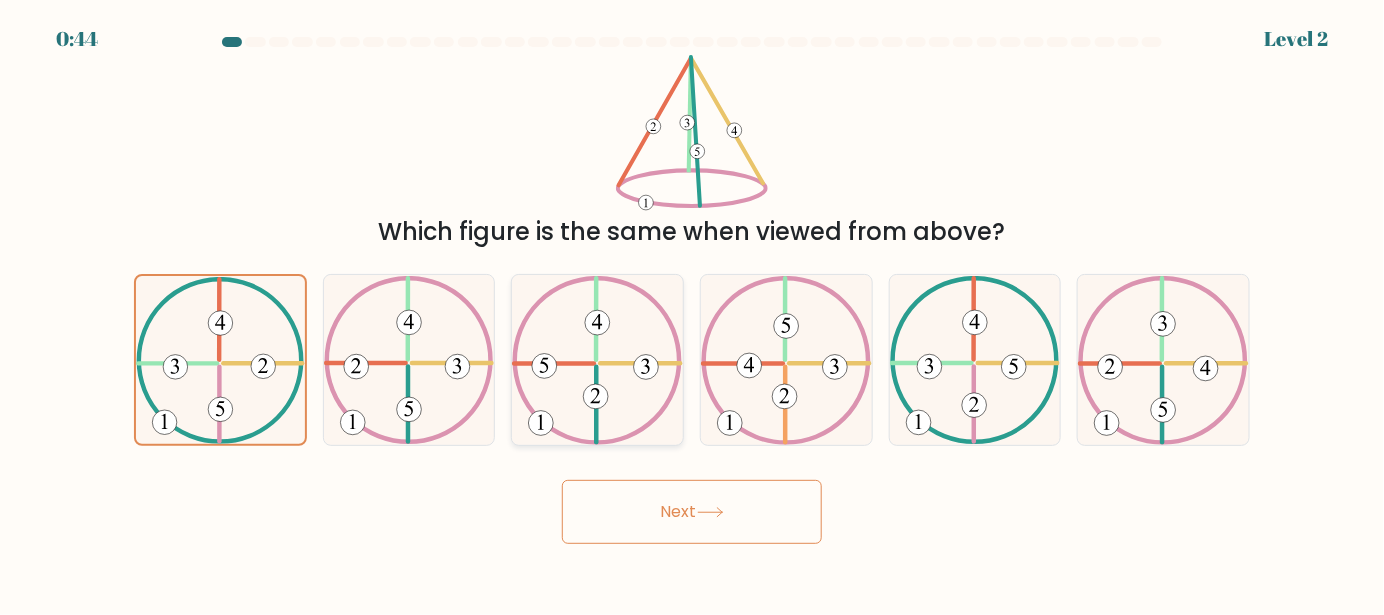 click 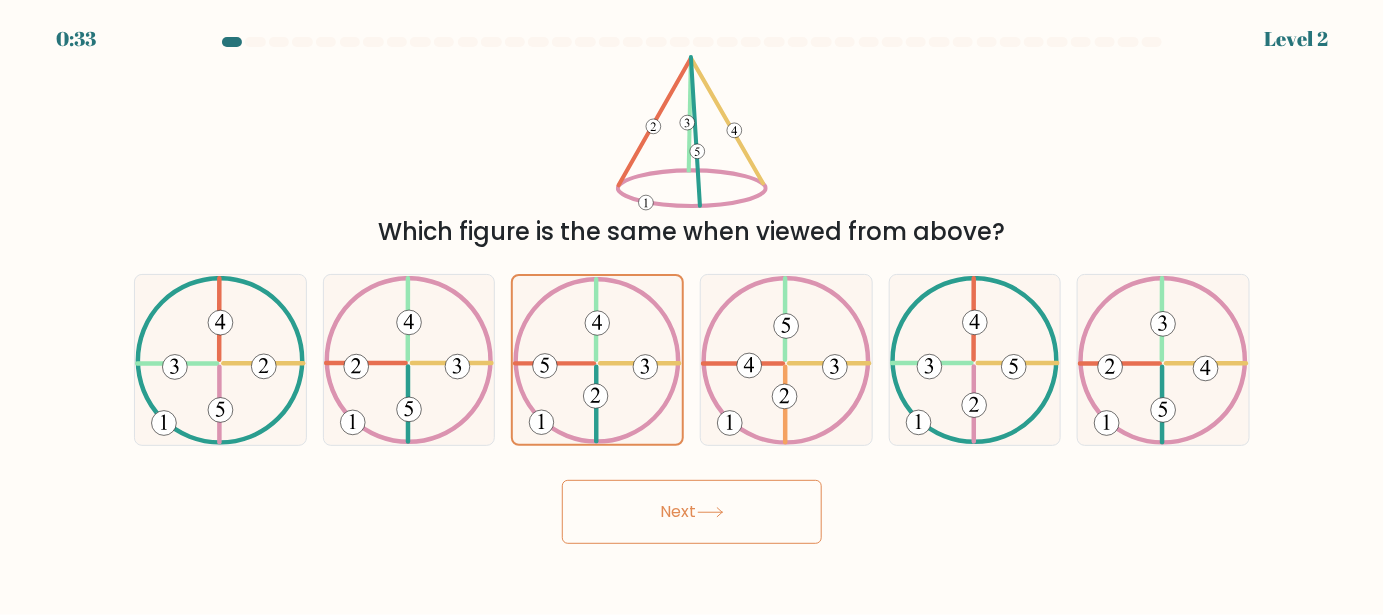 click on "Next" at bounding box center [692, 512] 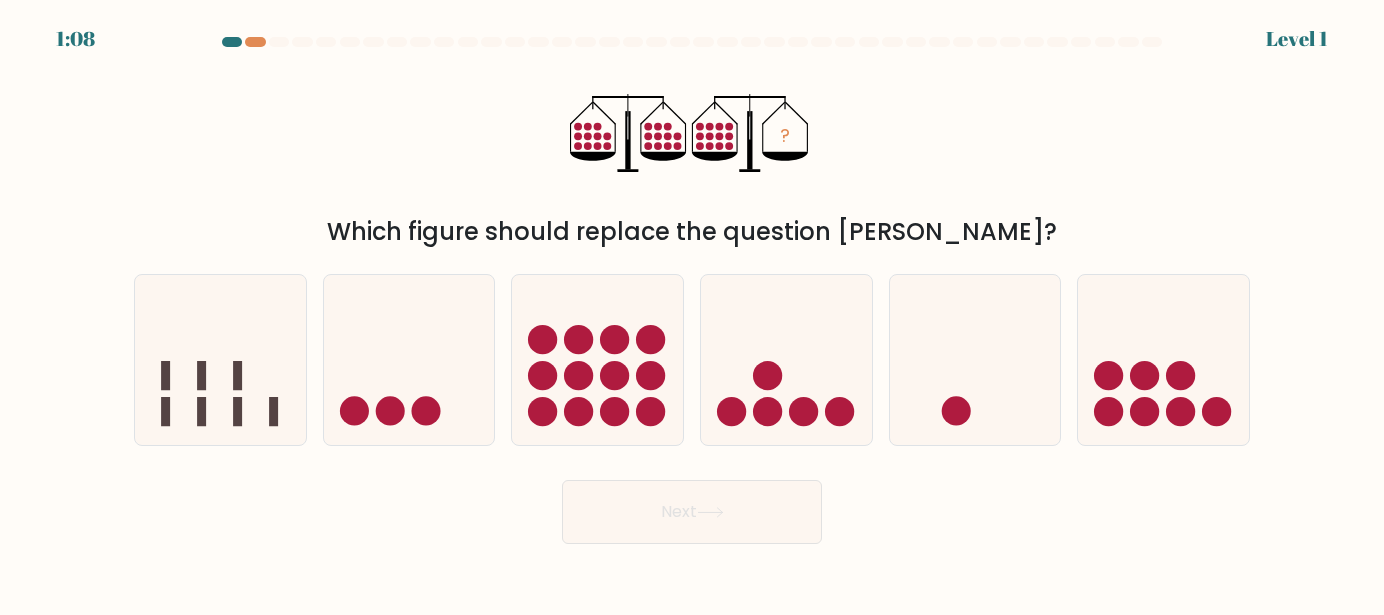 scroll, scrollTop: 0, scrollLeft: 0, axis: both 